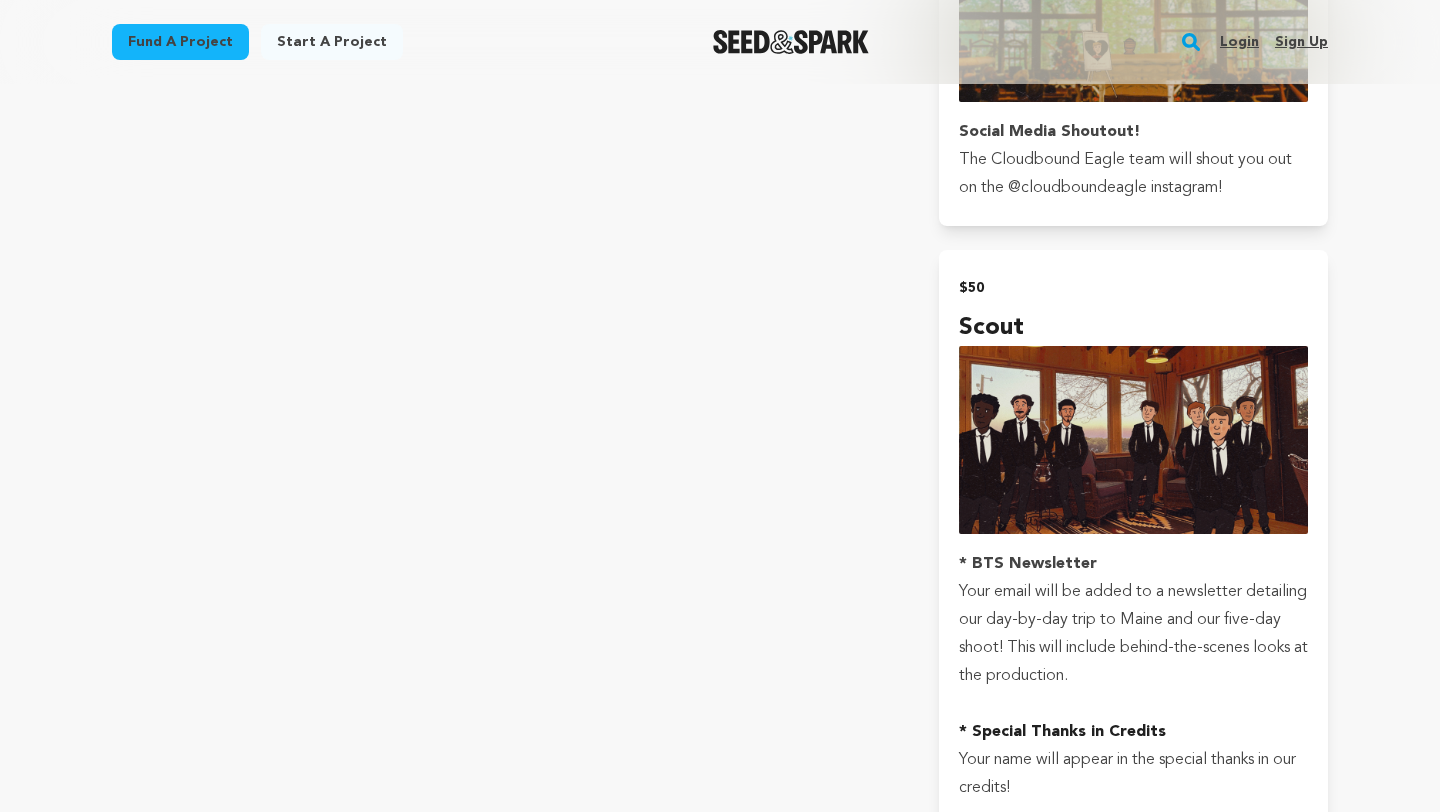 scroll, scrollTop: 2072, scrollLeft: 0, axis: vertical 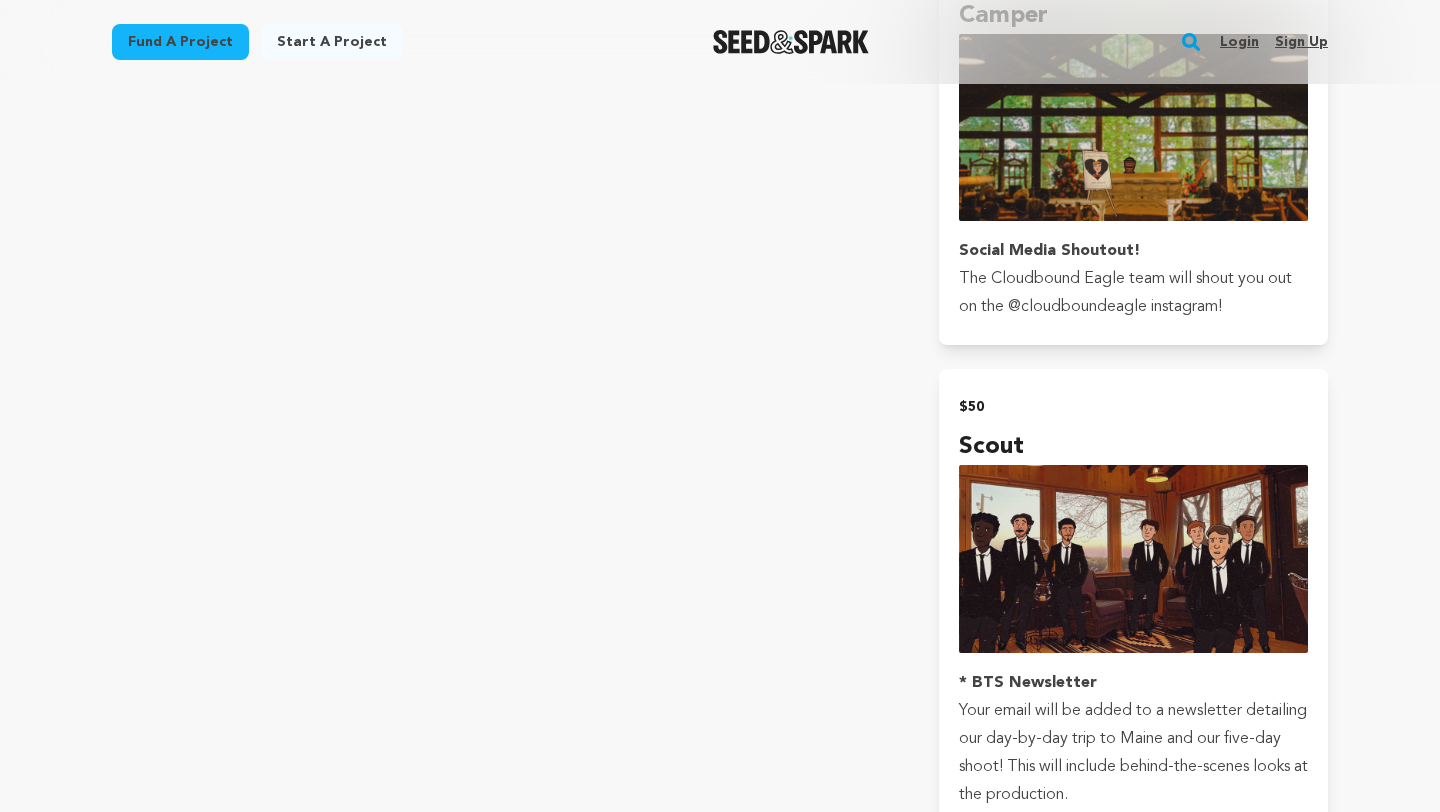 click on "Login" at bounding box center (1239, 42) 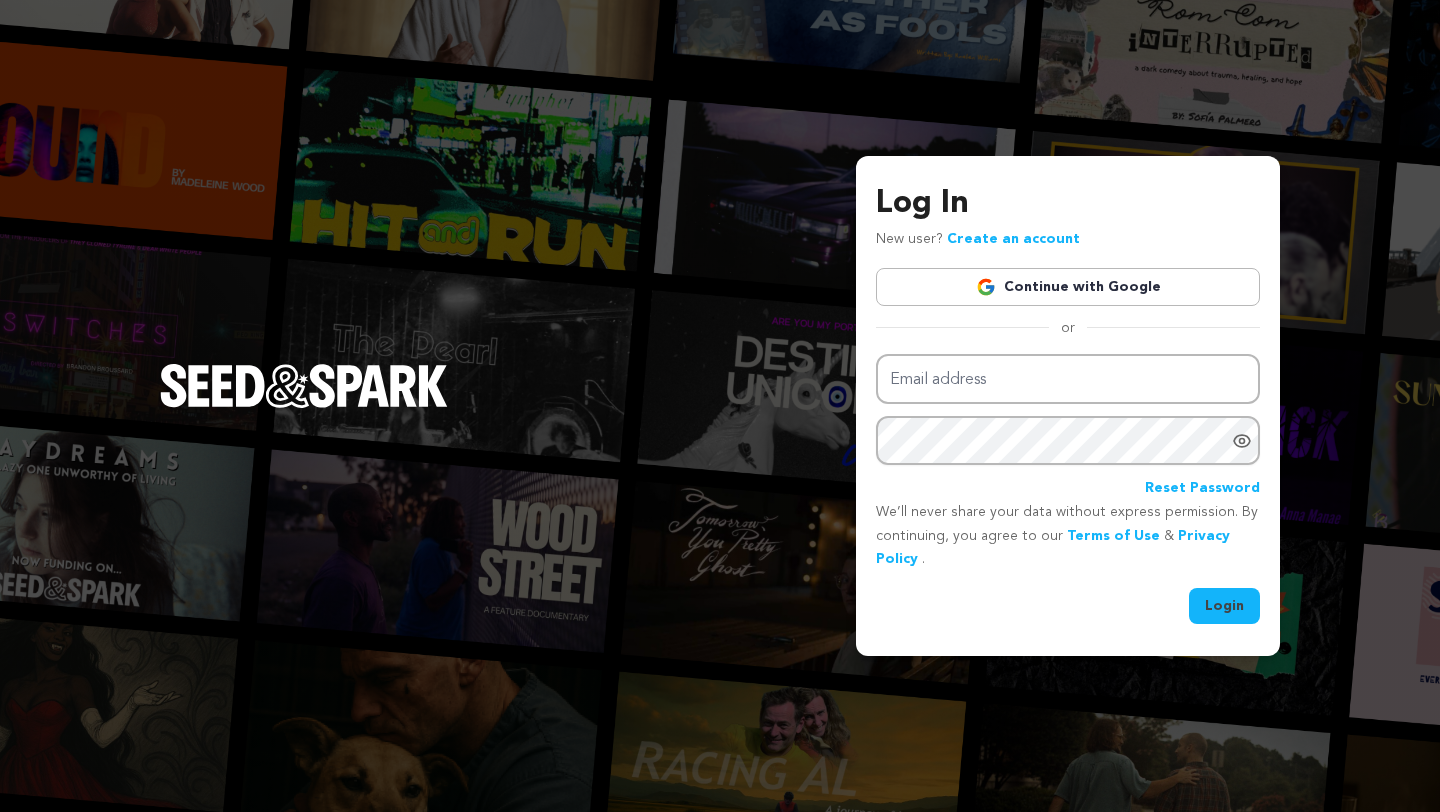 scroll, scrollTop: 0, scrollLeft: 0, axis: both 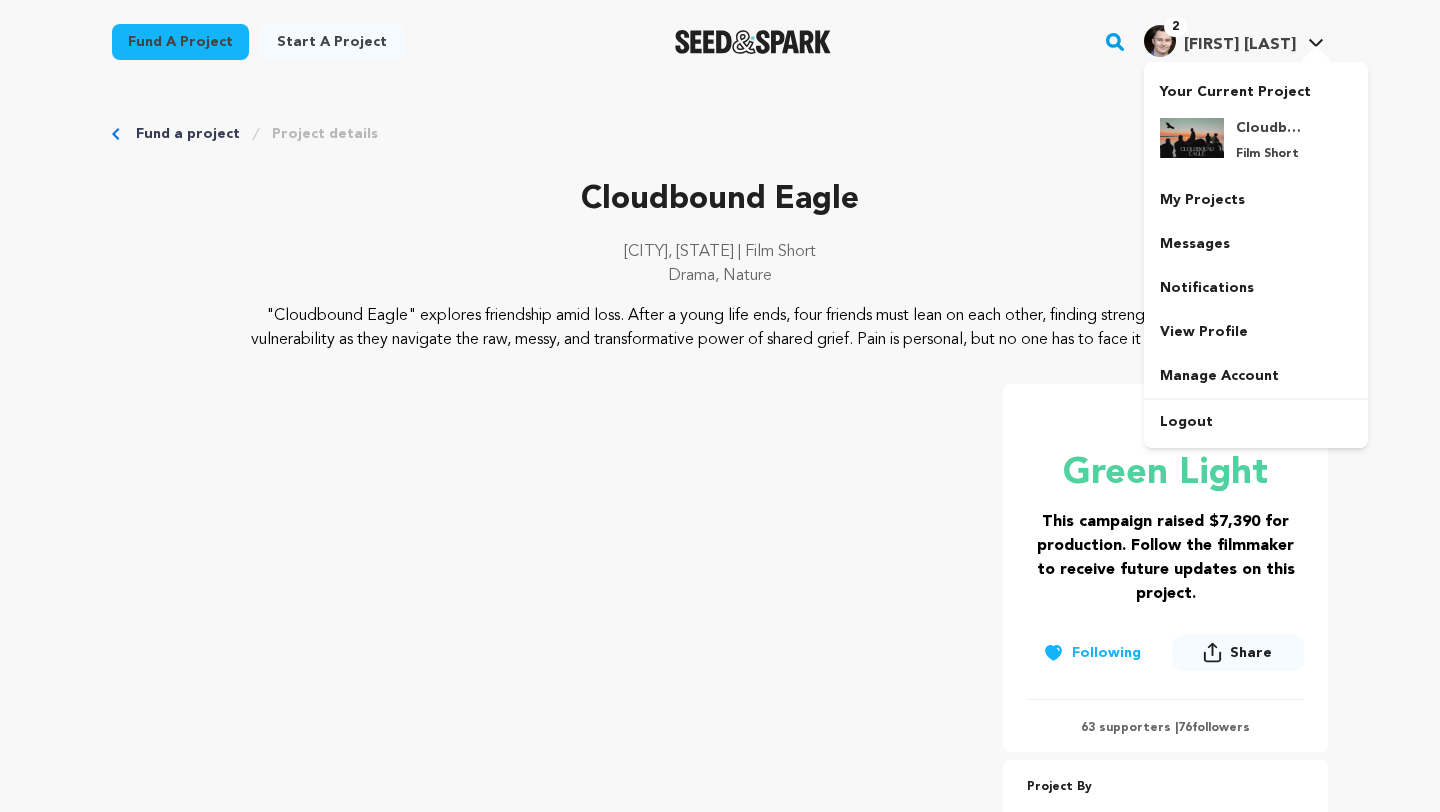 click on "[FIRST] [LAST]." at bounding box center (1240, 45) 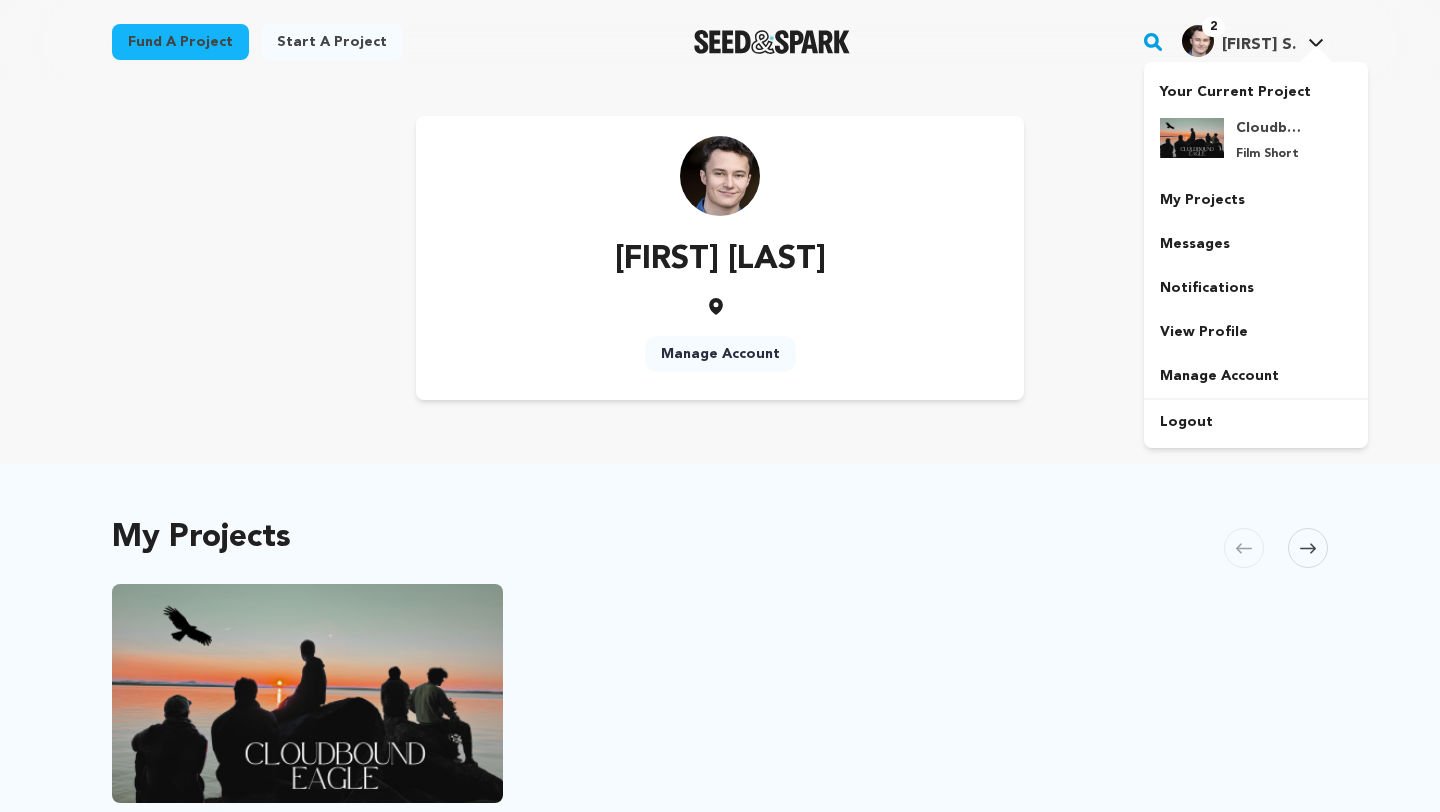 scroll, scrollTop: 0, scrollLeft: 0, axis: both 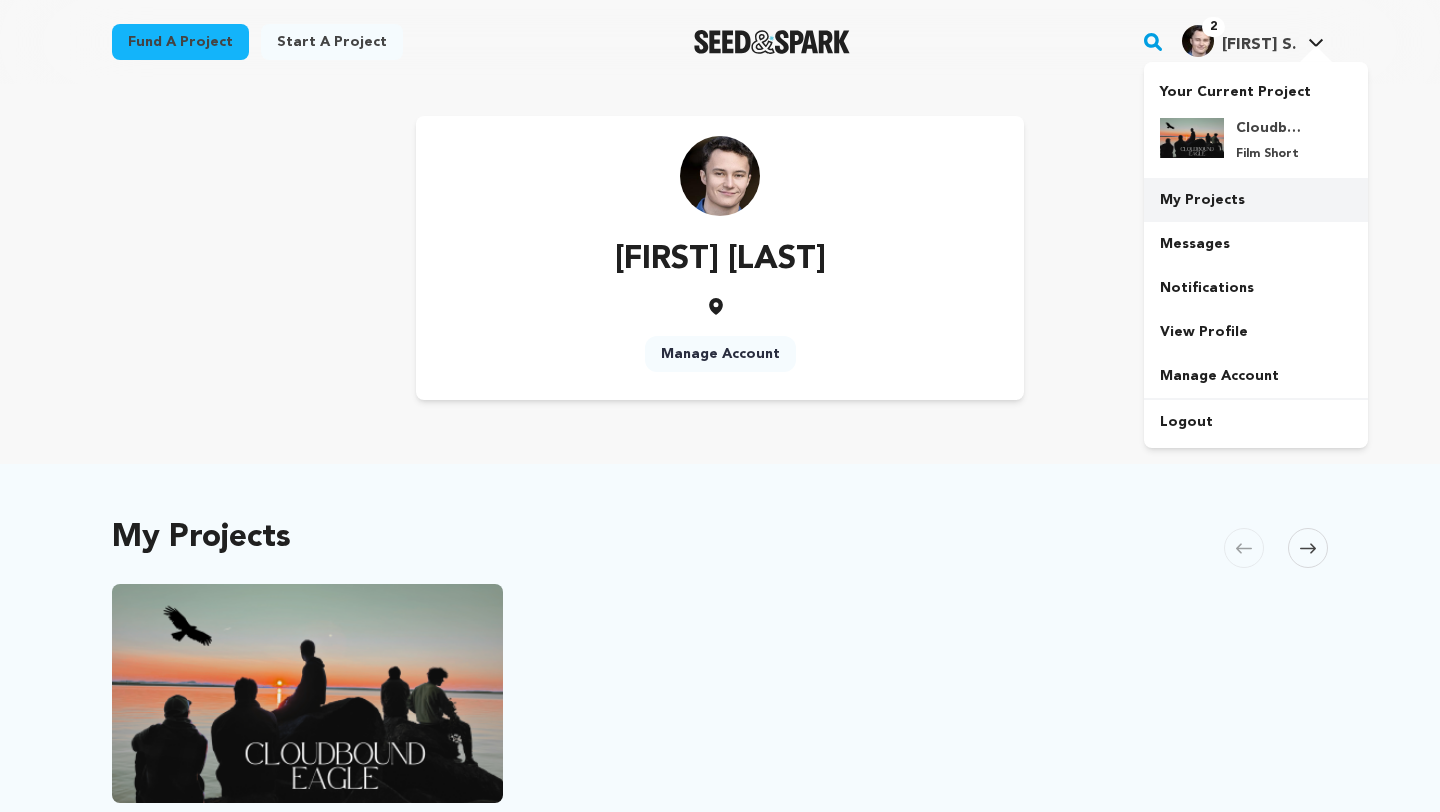 click on "My Projects" at bounding box center [1256, 200] 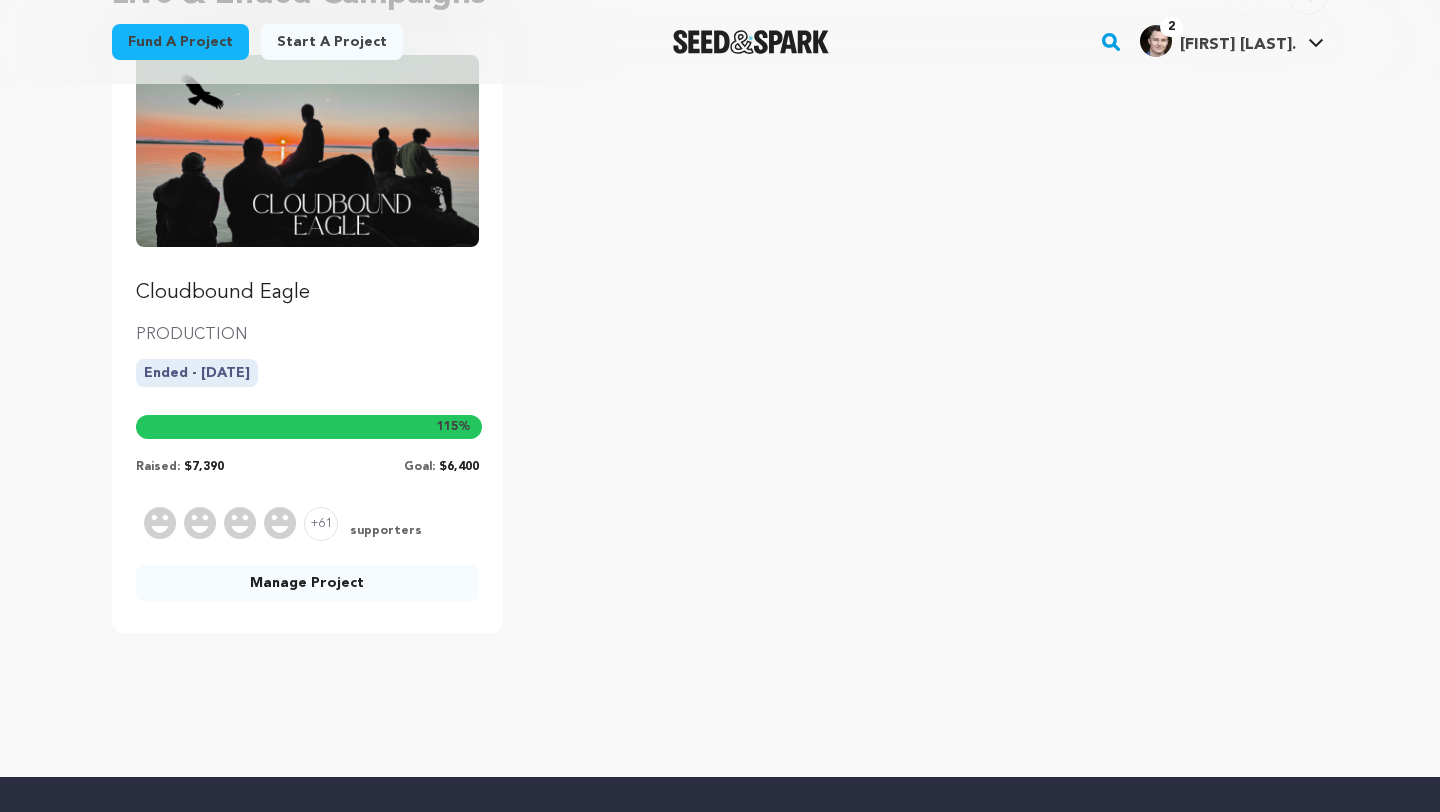 scroll, scrollTop: 281, scrollLeft: 0, axis: vertical 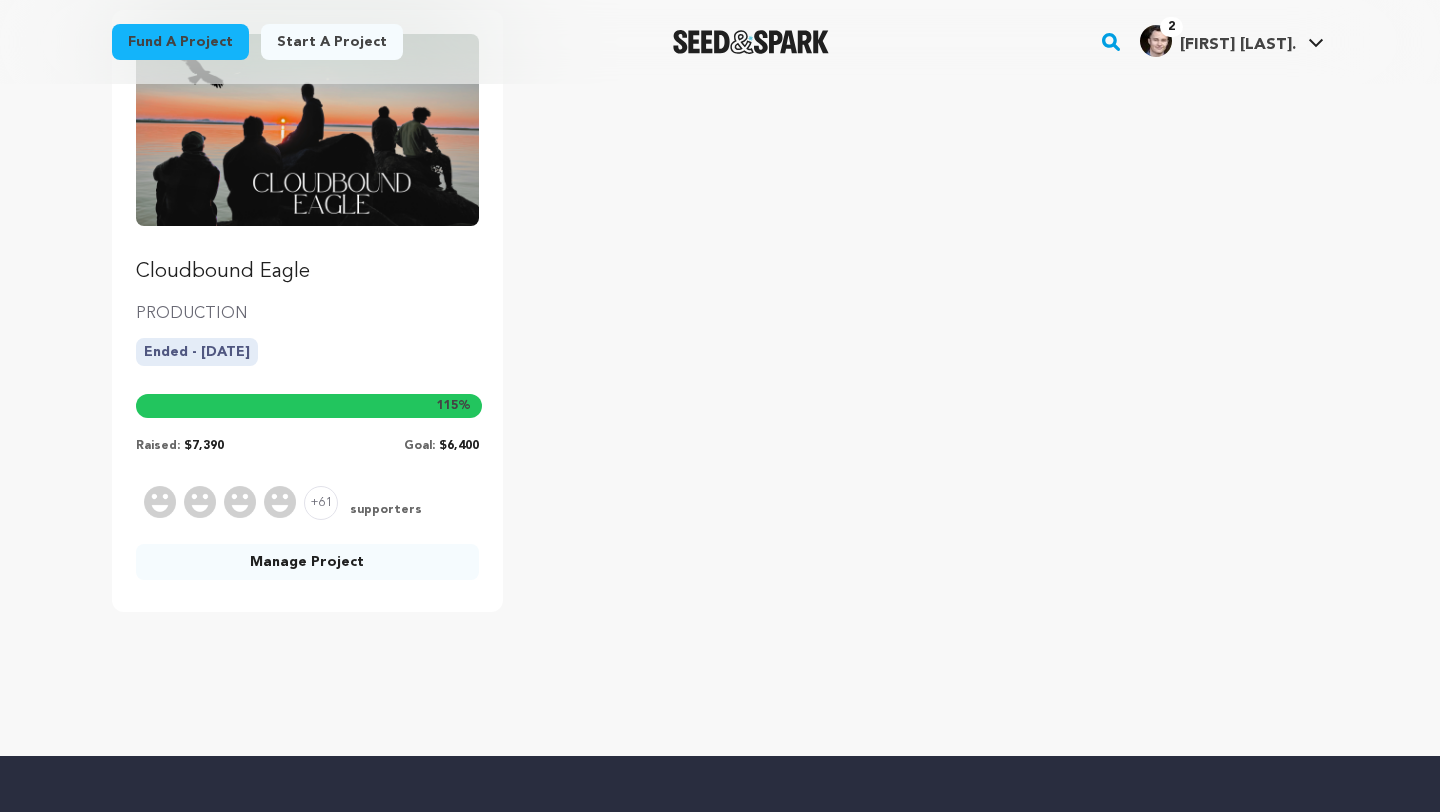 click on "Manage Project" at bounding box center (307, 562) 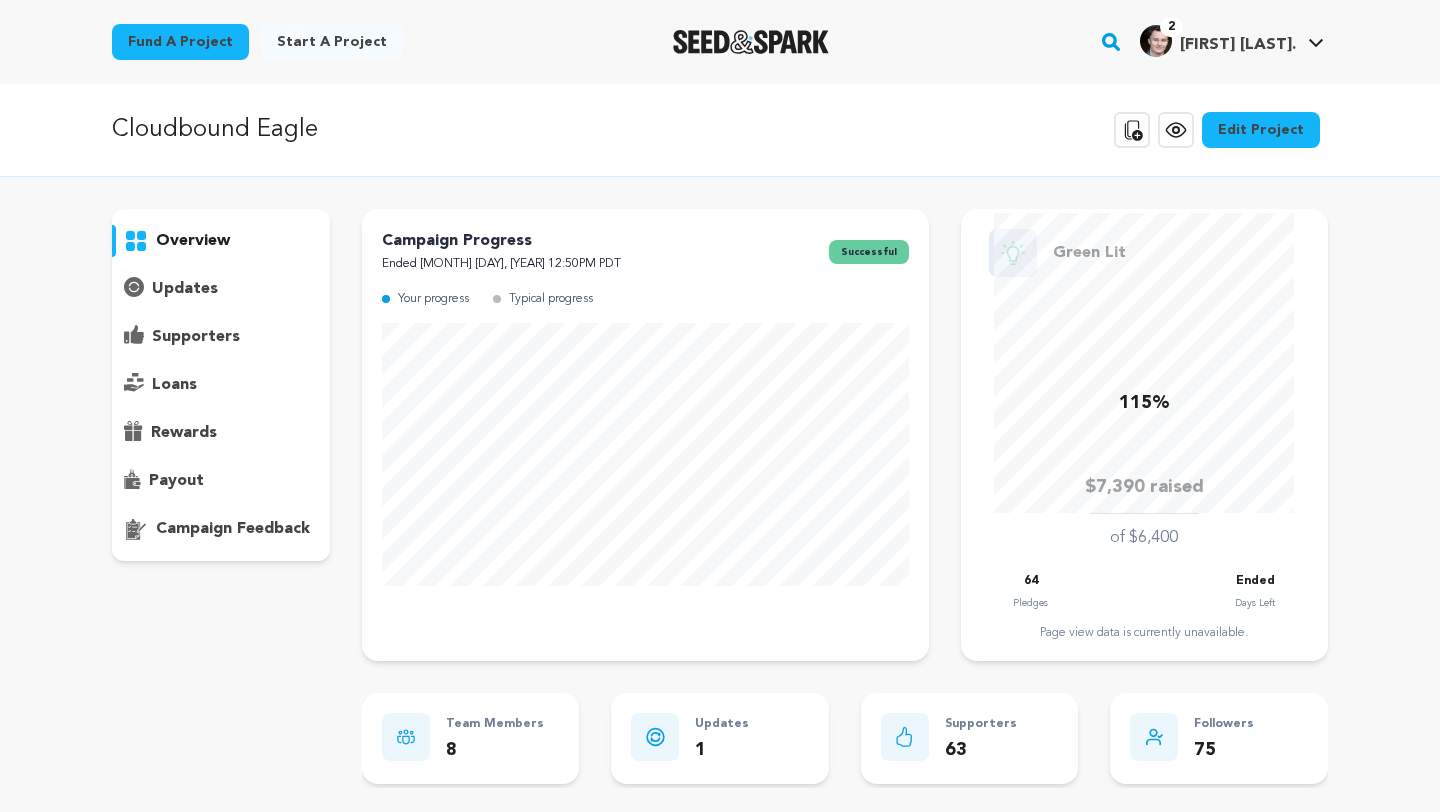 scroll, scrollTop: 0, scrollLeft: 0, axis: both 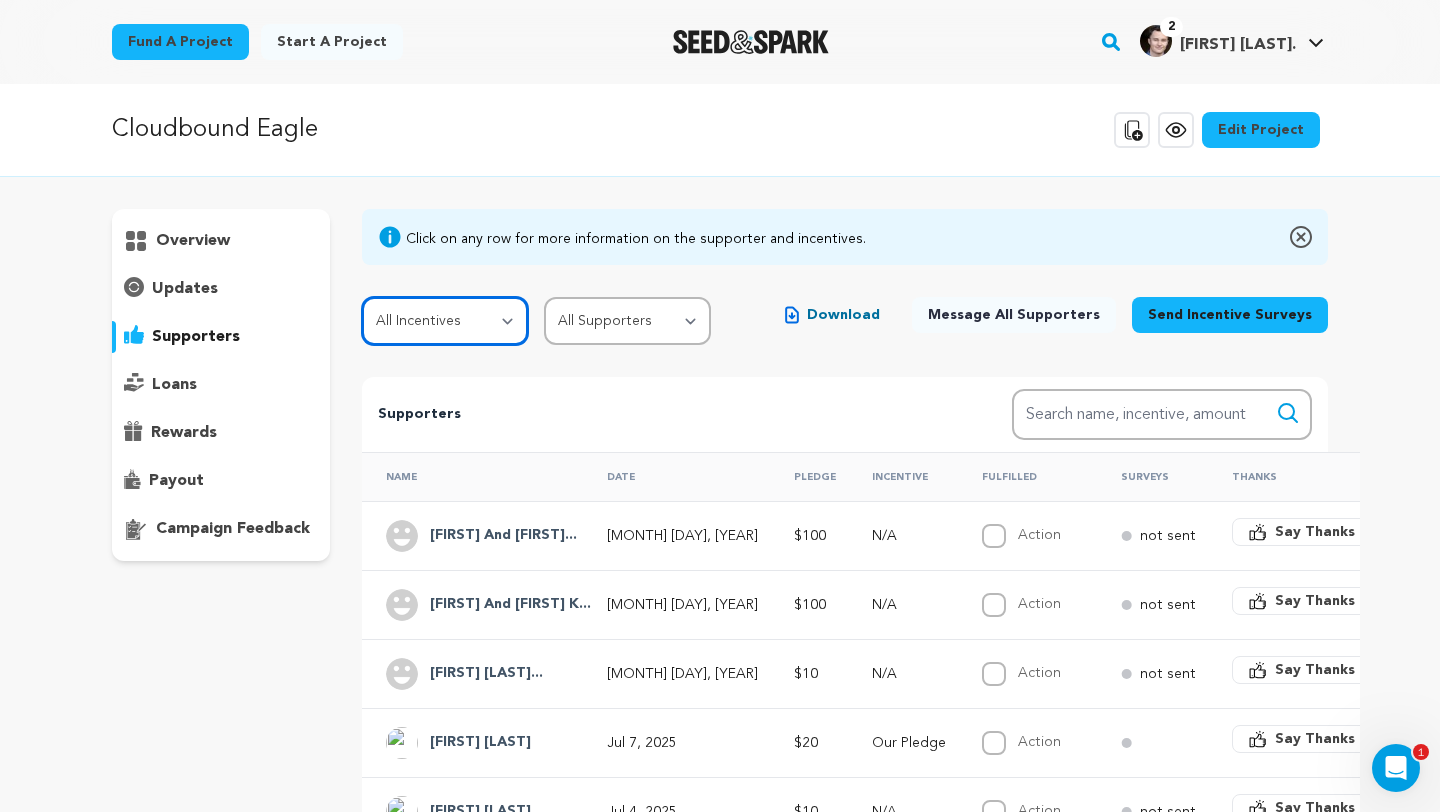 click on "All Incentives
Our Pledge
Camper
Scout
Counselor
Naturalist
Park Ranger
Trailblazer" at bounding box center [445, 321] 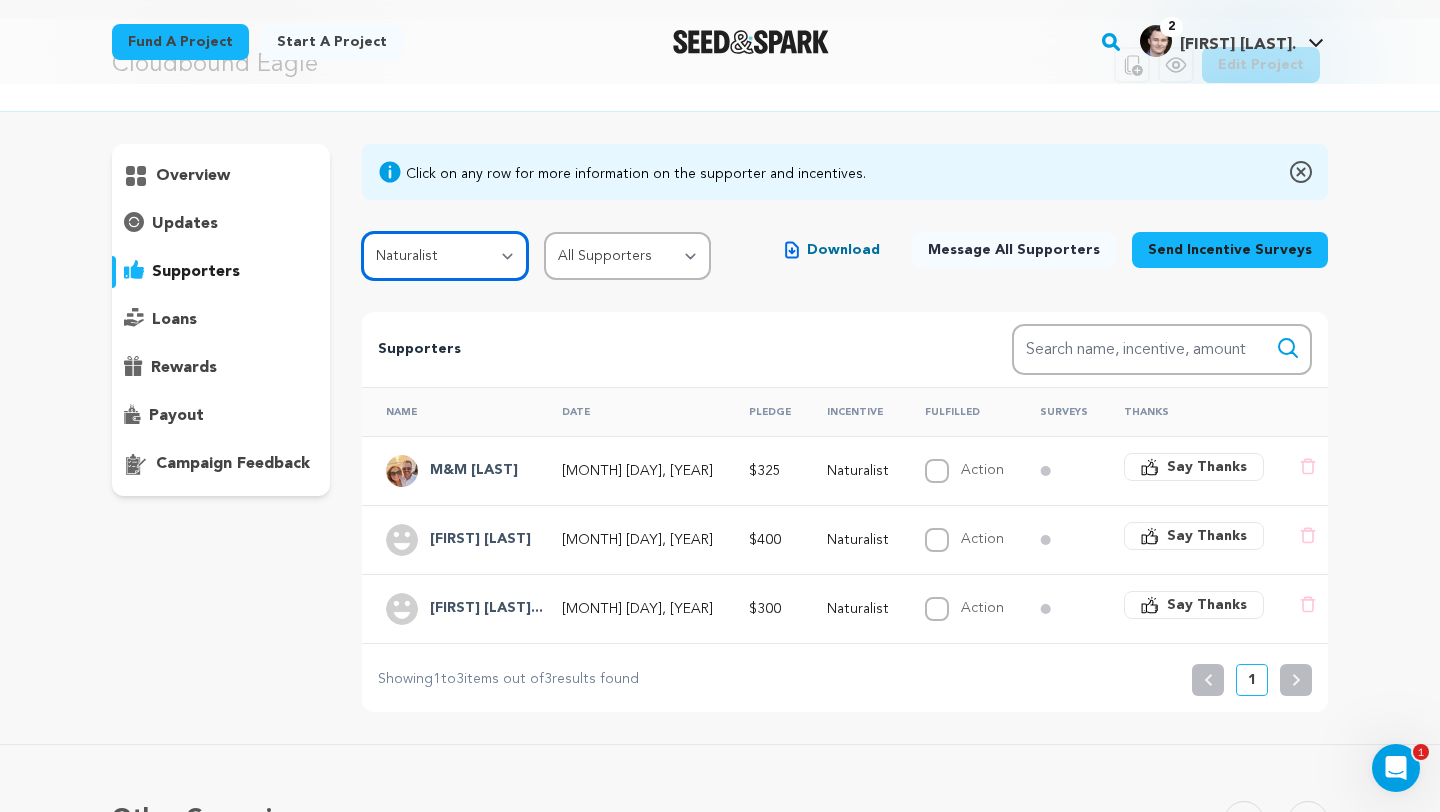 scroll, scrollTop: 79, scrollLeft: 0, axis: vertical 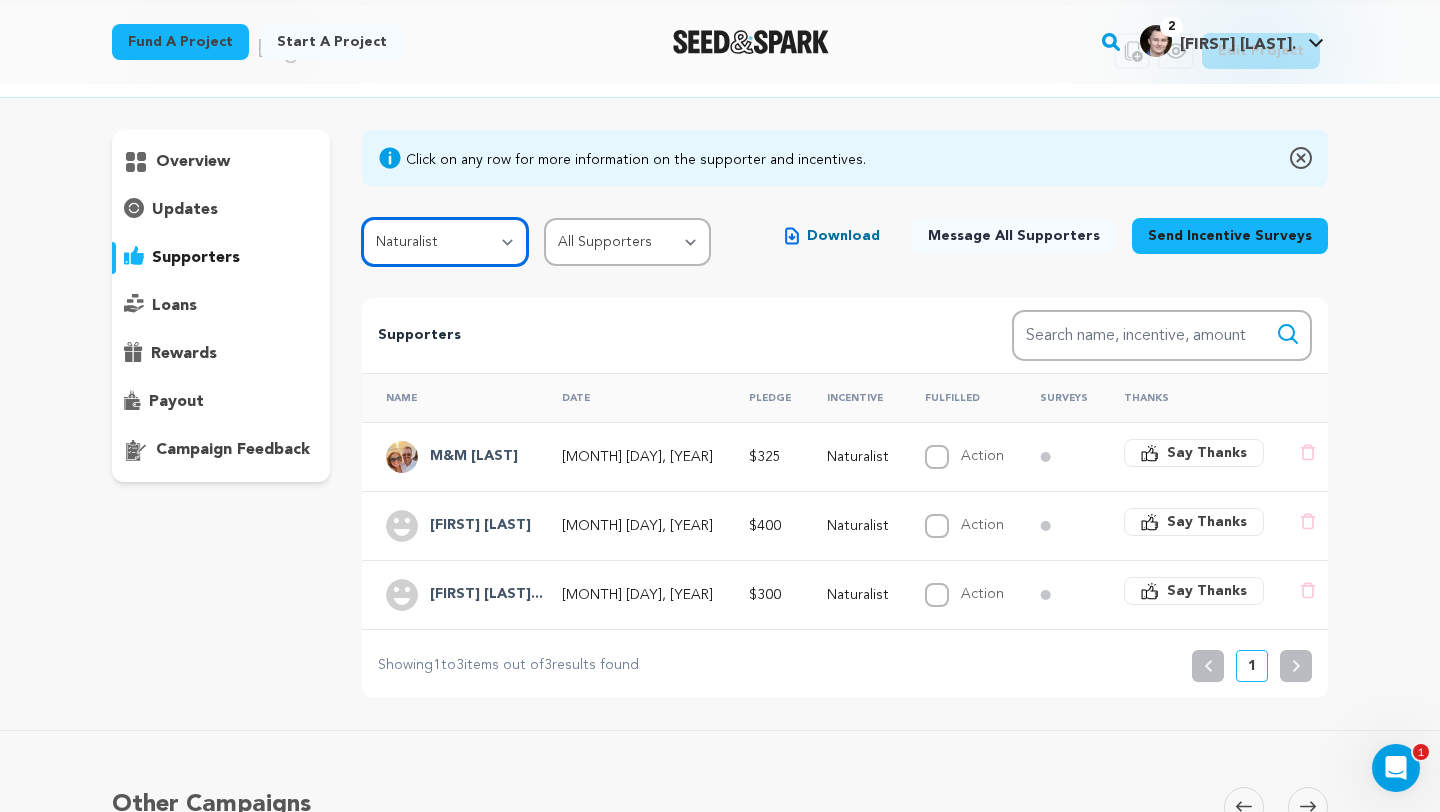 click on "All Incentives
Our Pledge
Camper
Scout
Counselor
Naturalist
Park Ranger
Trailblazer" at bounding box center [445, 242] 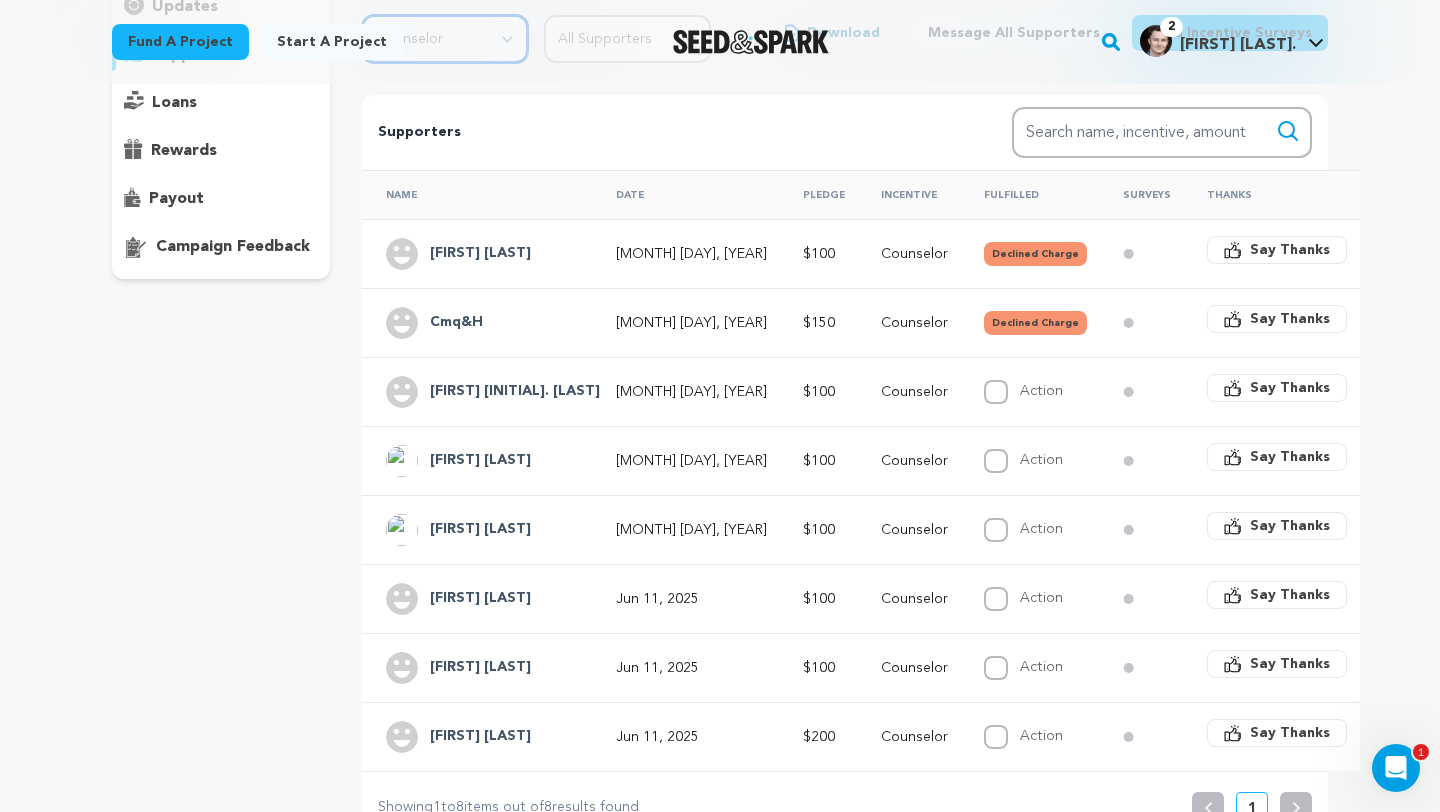 scroll, scrollTop: 54, scrollLeft: 0, axis: vertical 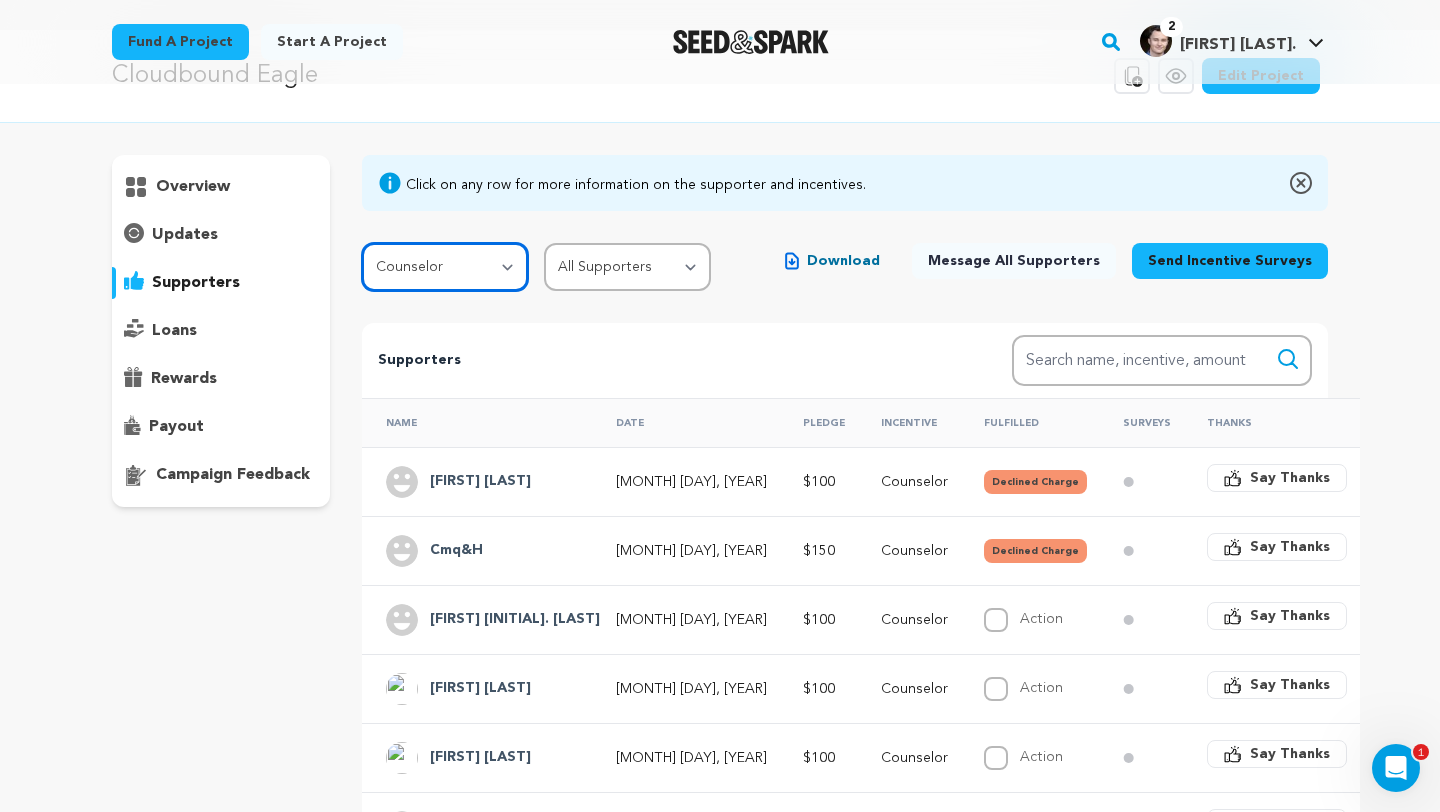 click on "All Incentives
Our Pledge
Camper
Scout
Counselor
Naturalist
Park Ranger
Trailblazer" at bounding box center (445, 267) 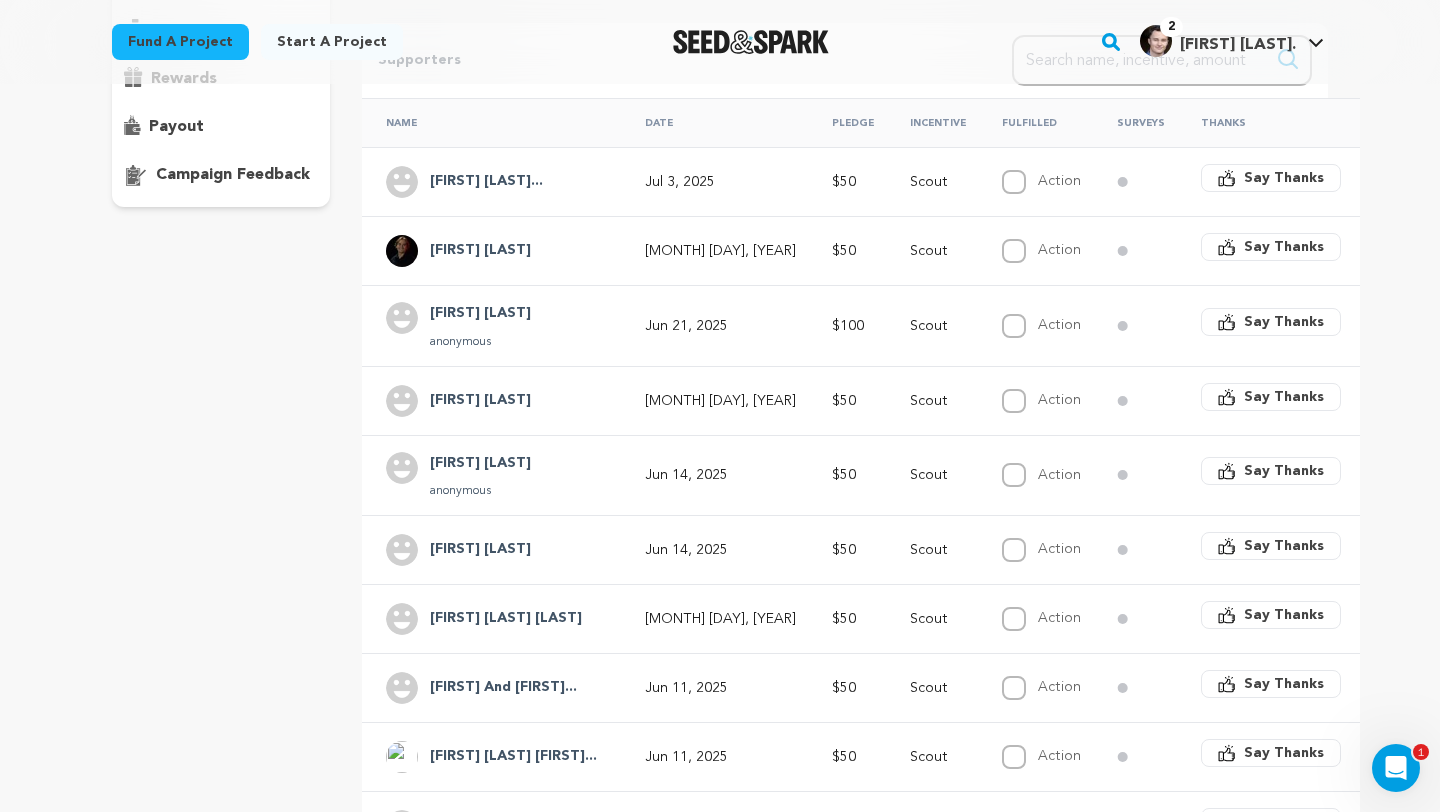 scroll, scrollTop: 22, scrollLeft: 0, axis: vertical 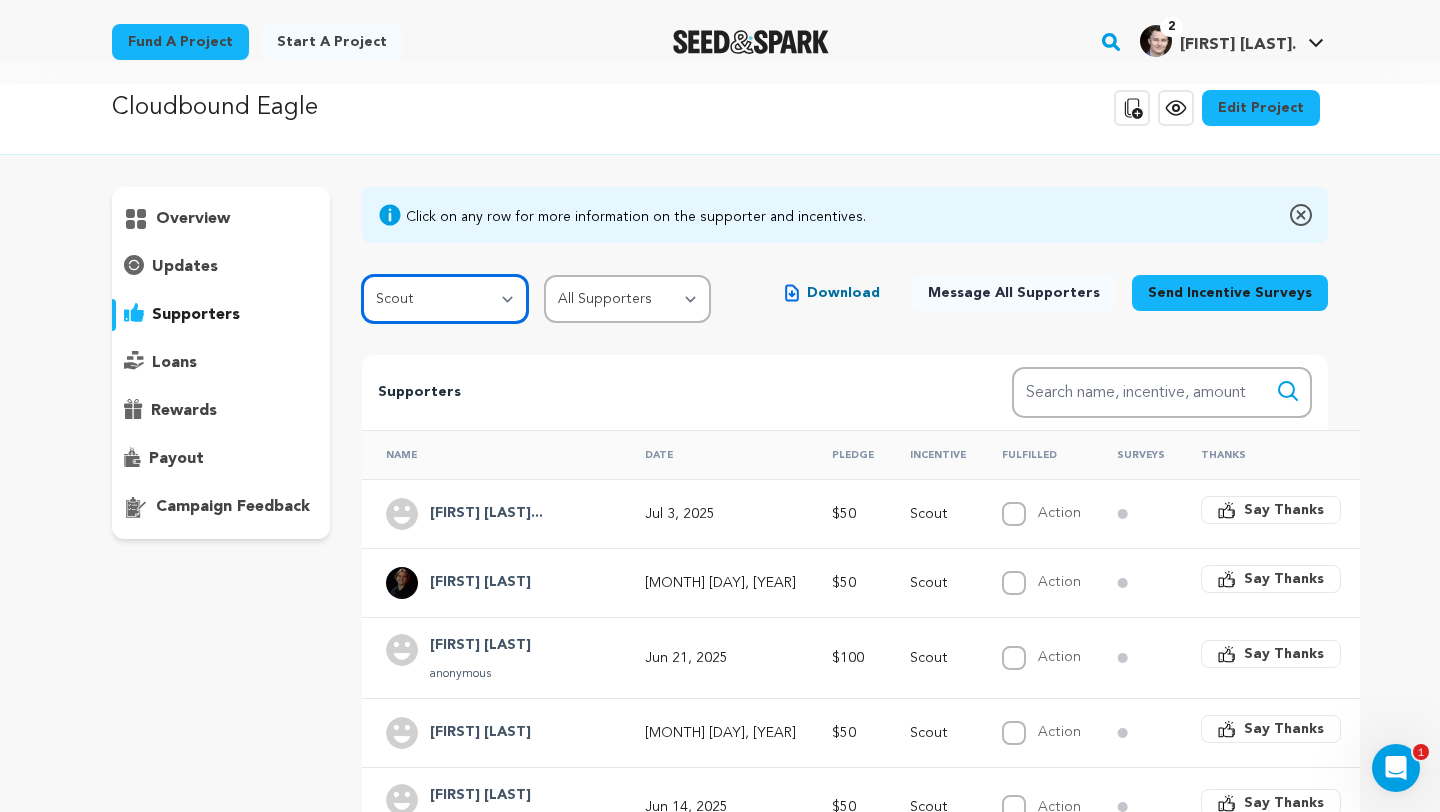 click on "All Incentives
Our Pledge
Camper
Scout
Counselor
Naturalist
Park Ranger
Trailblazer" at bounding box center [445, 299] 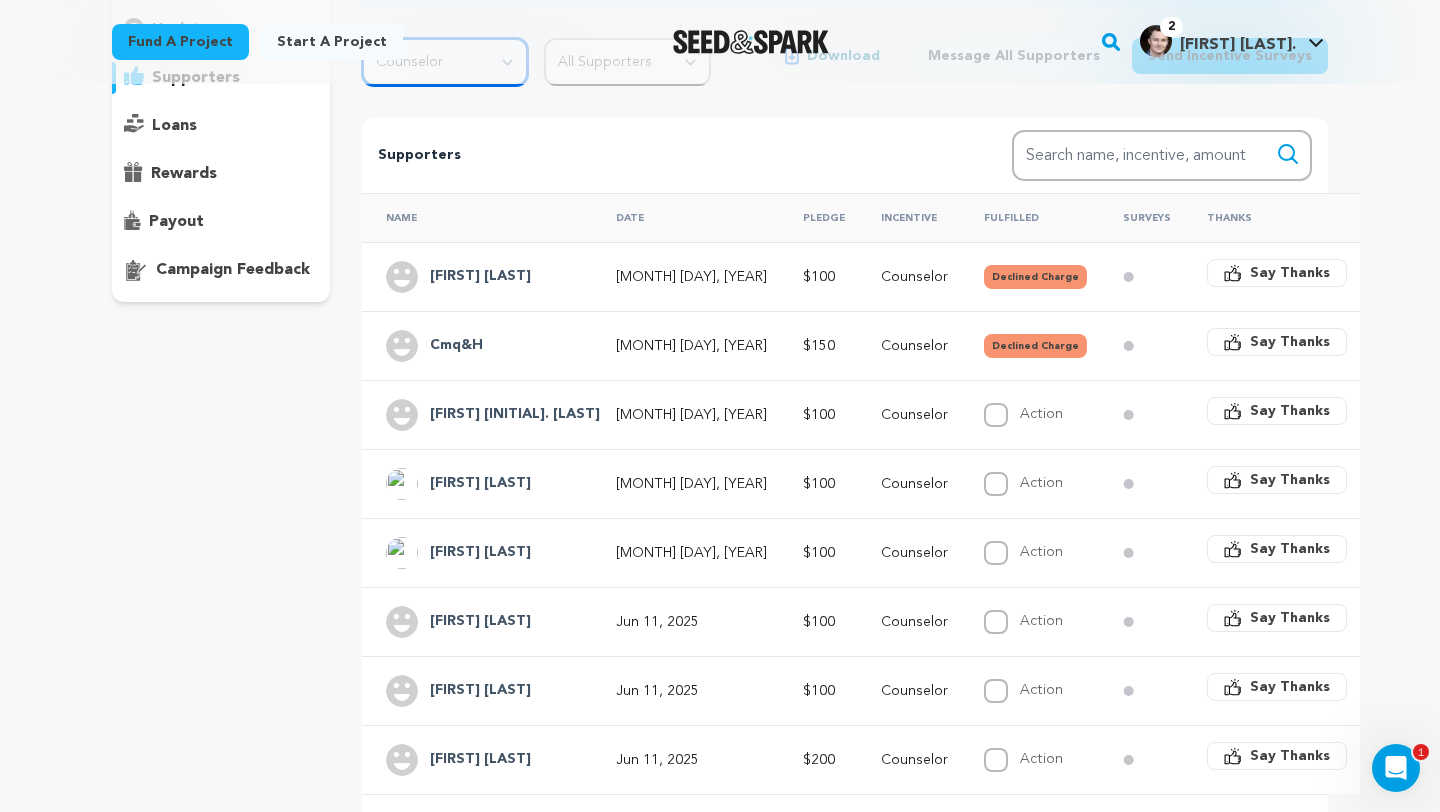 scroll, scrollTop: 187, scrollLeft: 0, axis: vertical 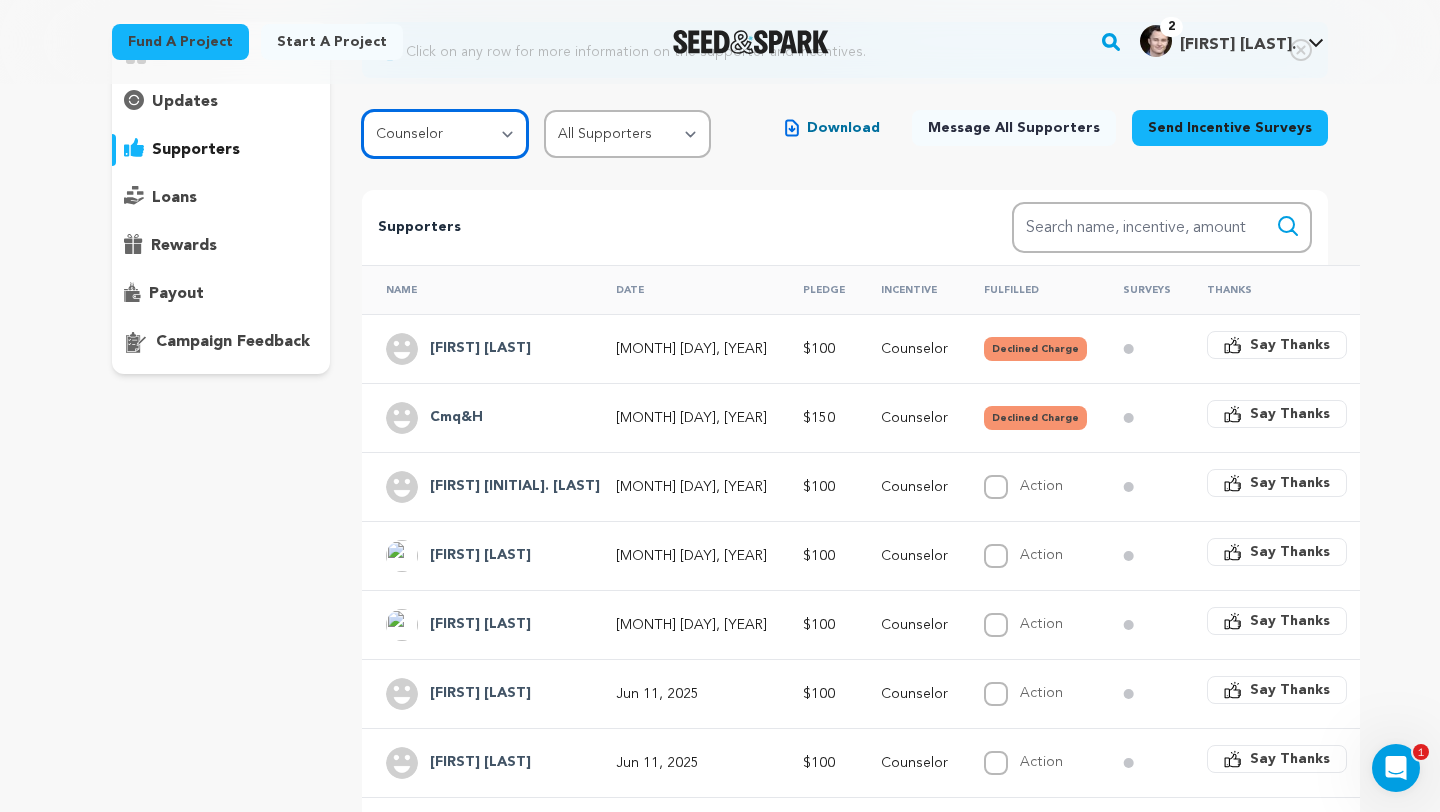 click on "All Incentives
Our Pledge
Camper
Scout
Counselor
Naturalist
Park Ranger
Trailblazer" at bounding box center [445, 134] 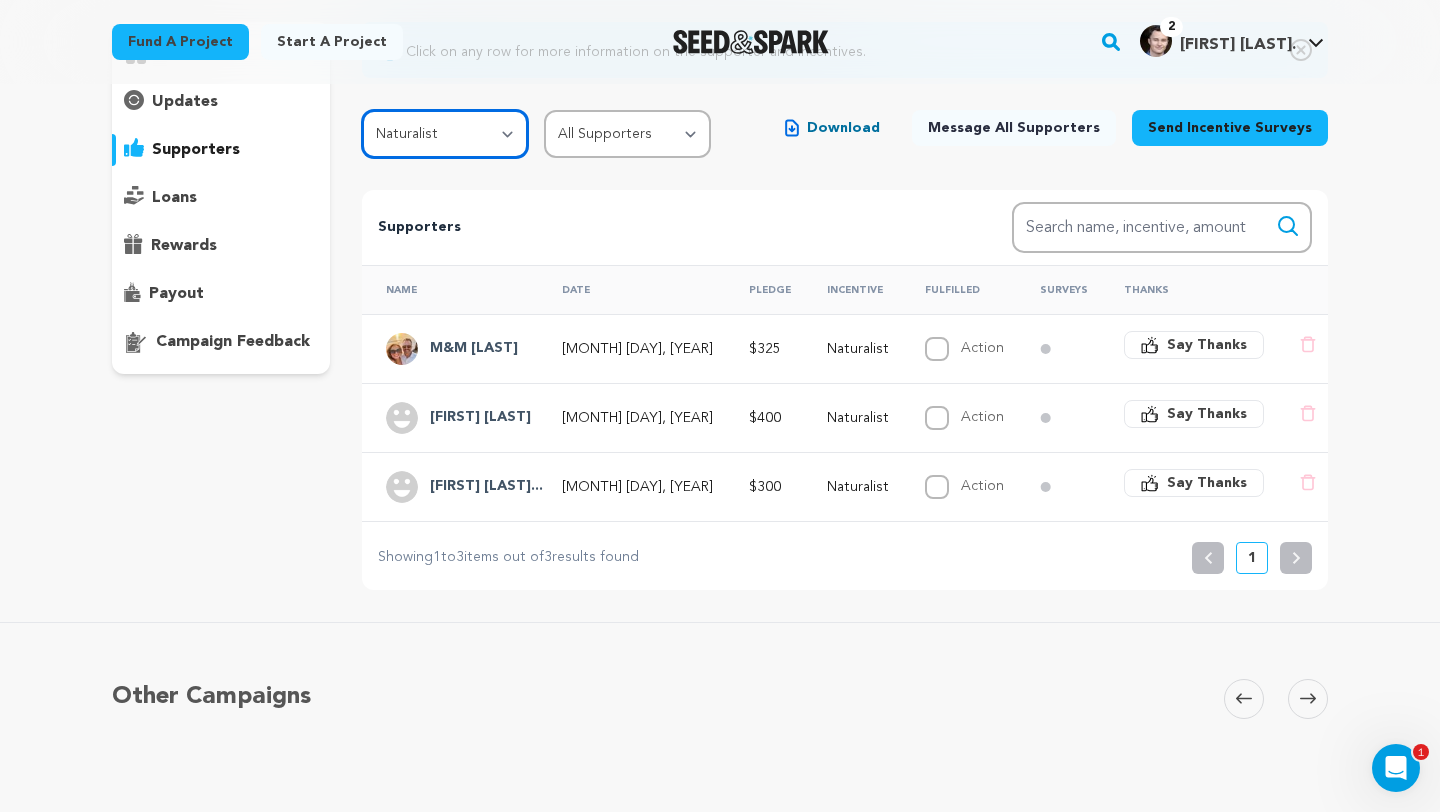 click on "All Incentives
Our Pledge
Camper
Scout
Counselor
Naturalist
Park Ranger
Trailblazer" at bounding box center (445, 134) 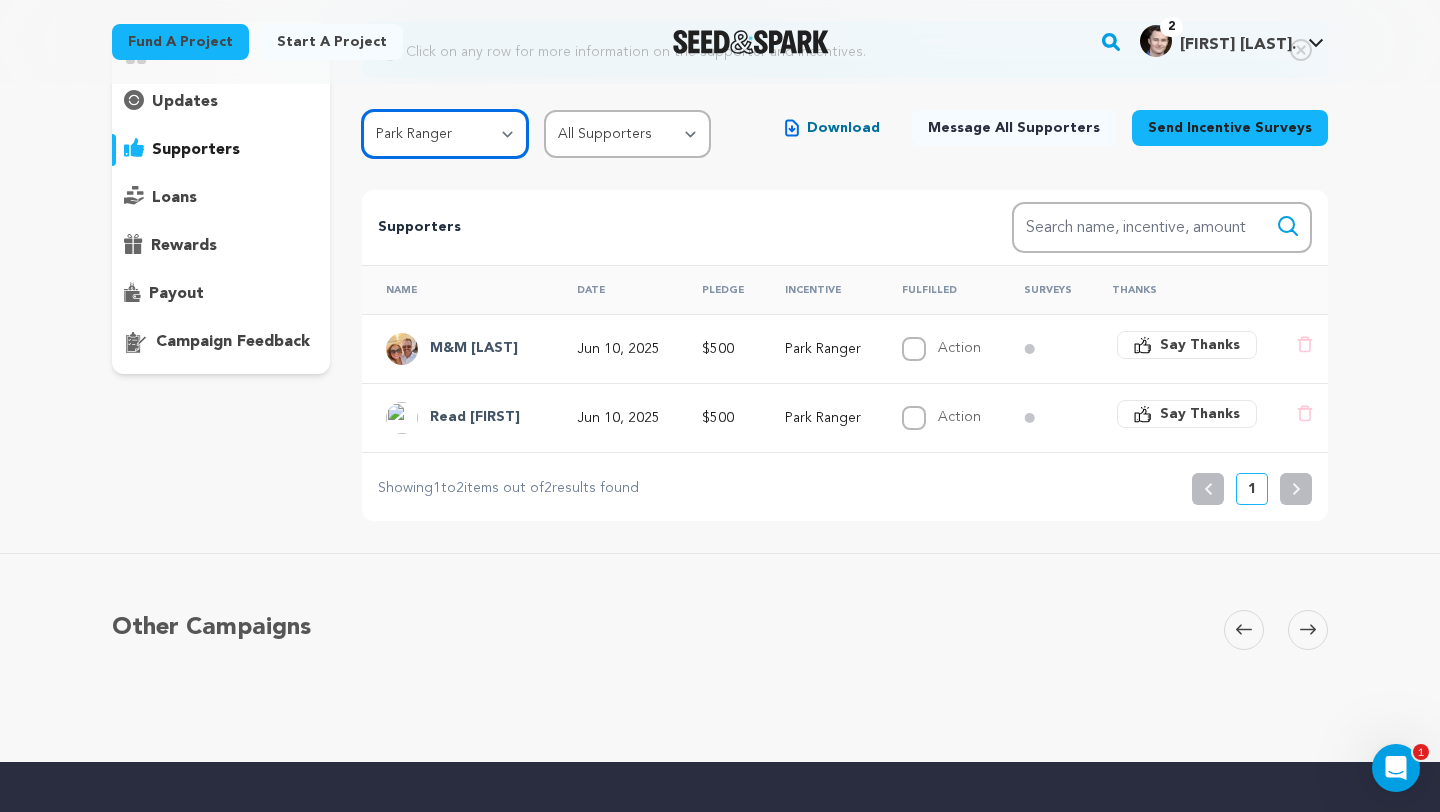 click on "All Incentives
Our Pledge
Camper
Scout
Counselor
Naturalist
Park Ranger
Trailblazer" at bounding box center [445, 134] 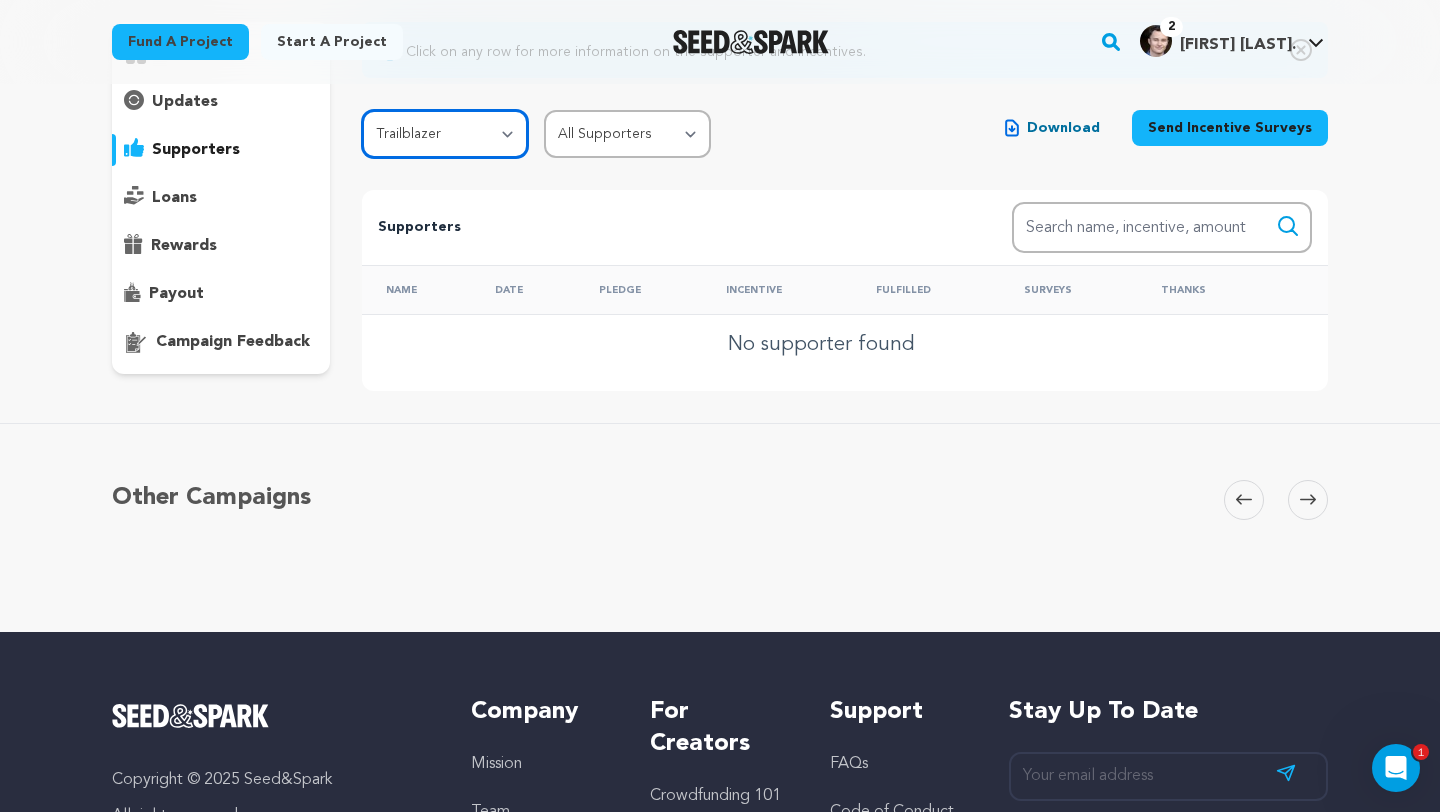 click on "All Incentives
Our Pledge
Camper
Scout
Counselor
Naturalist
Park Ranger
Trailblazer" at bounding box center (445, 134) 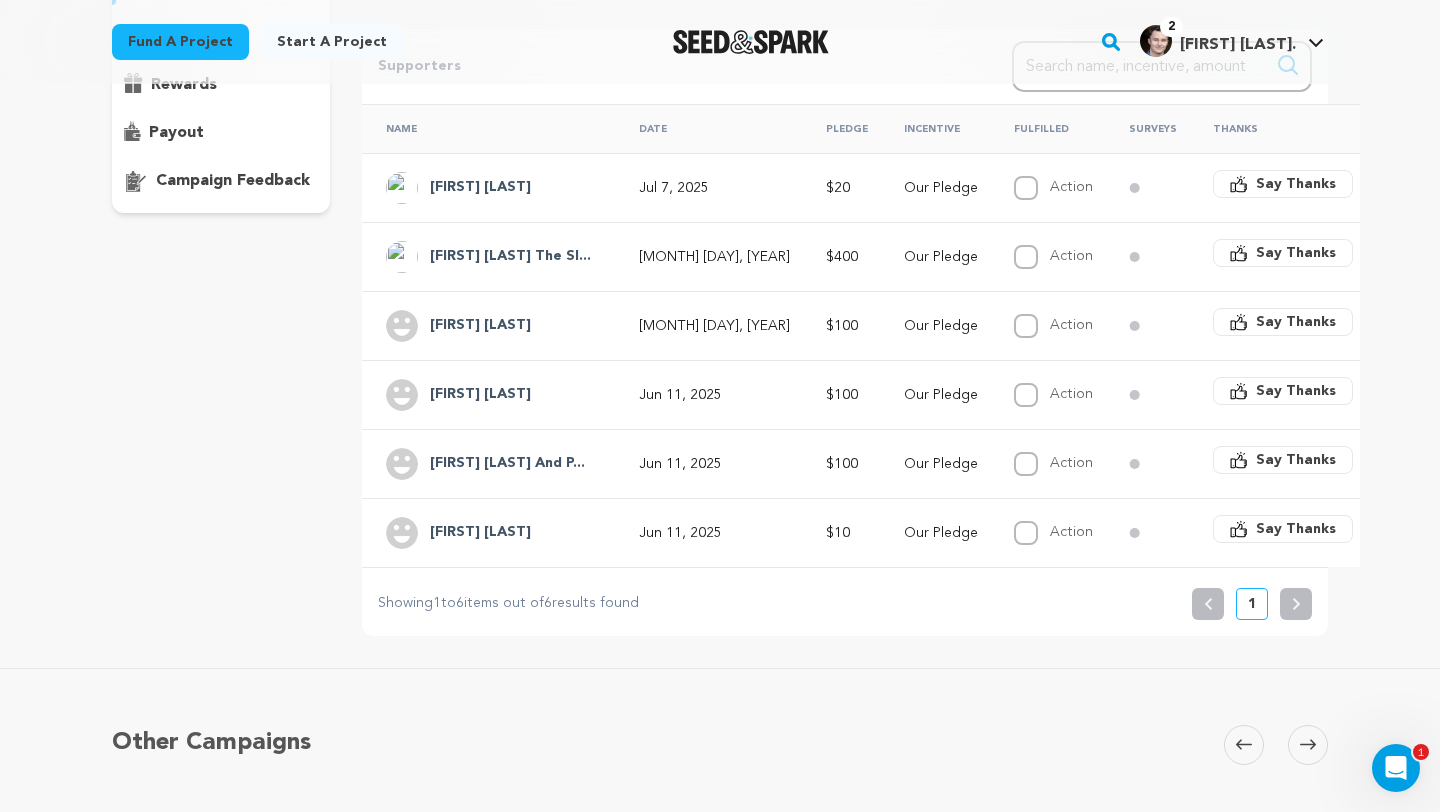 scroll, scrollTop: 169, scrollLeft: 0, axis: vertical 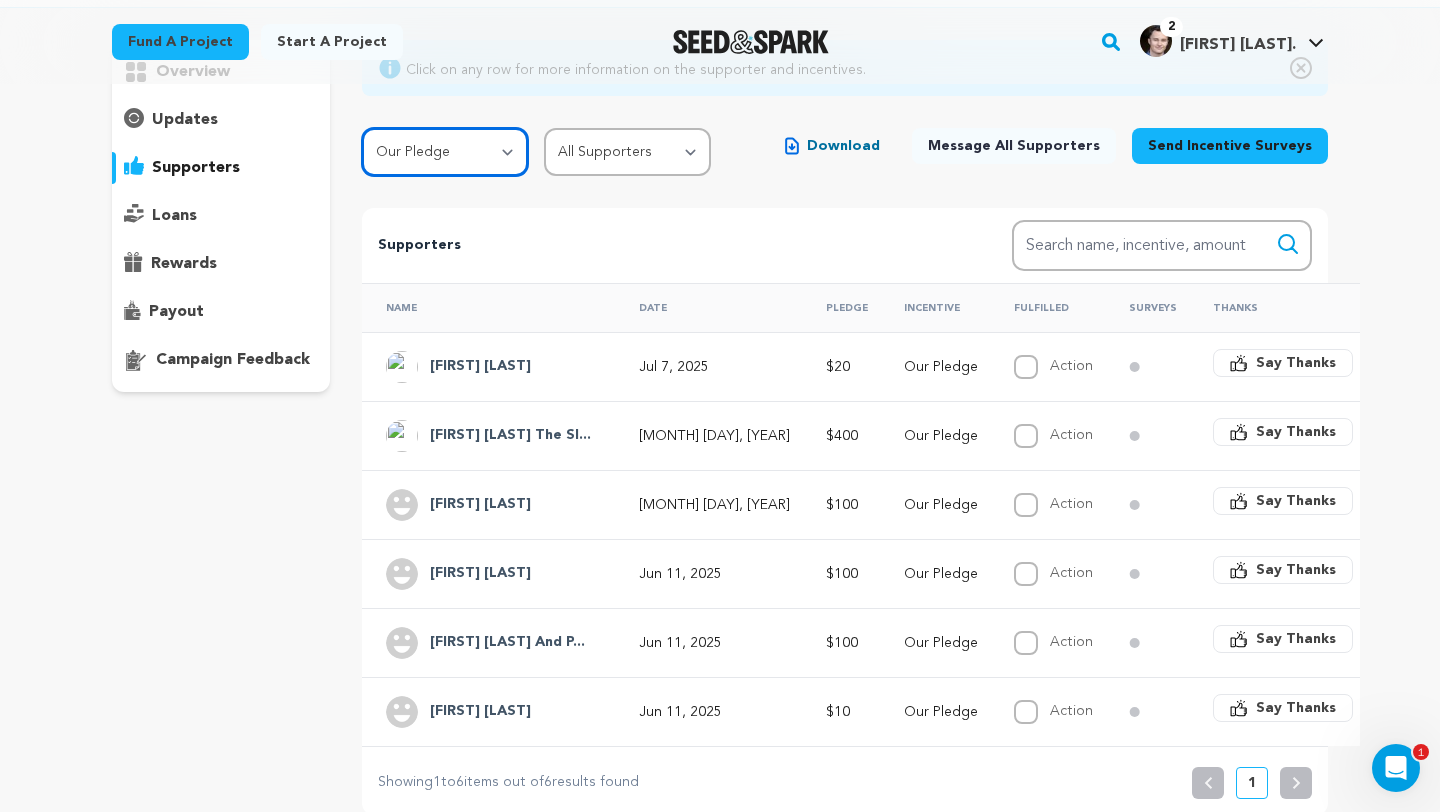 click on "All Incentives
Our Pledge
Camper
Scout
Counselor
Naturalist
Park Ranger
Trailblazer" at bounding box center (445, 152) 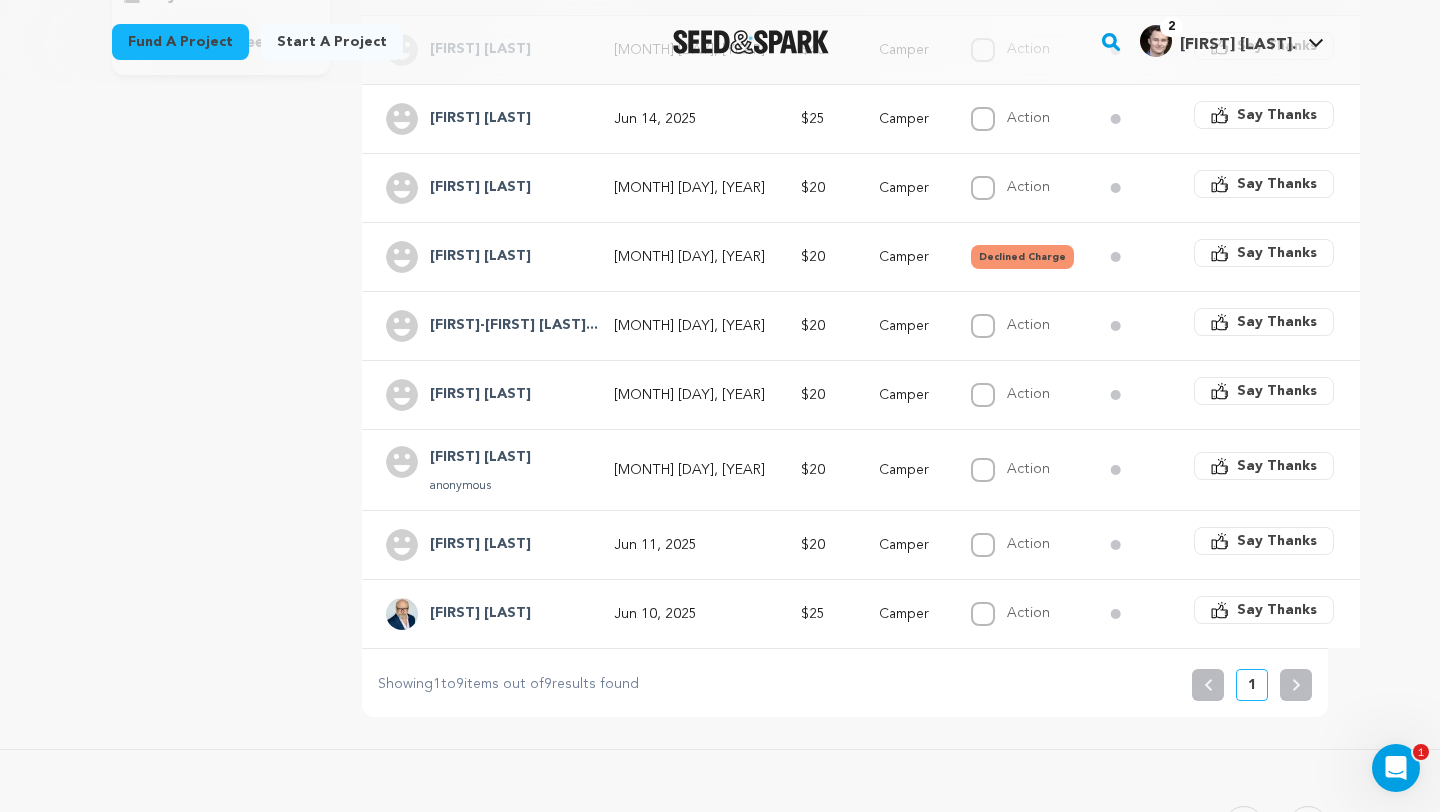 scroll, scrollTop: 111, scrollLeft: 0, axis: vertical 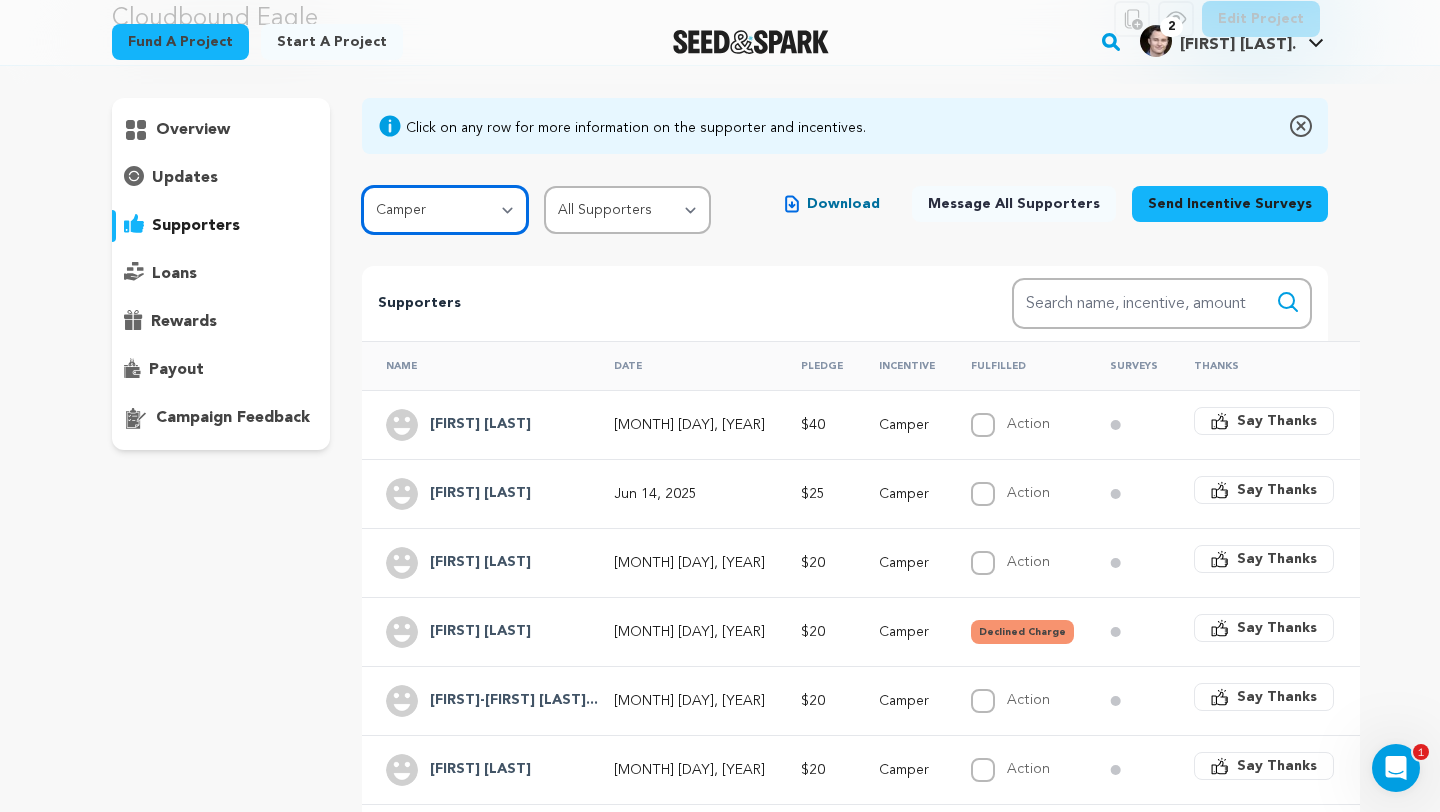click on "All Incentives
Our Pledge
Camper
Scout
Counselor
Naturalist
Park Ranger
Trailblazer" at bounding box center [445, 210] 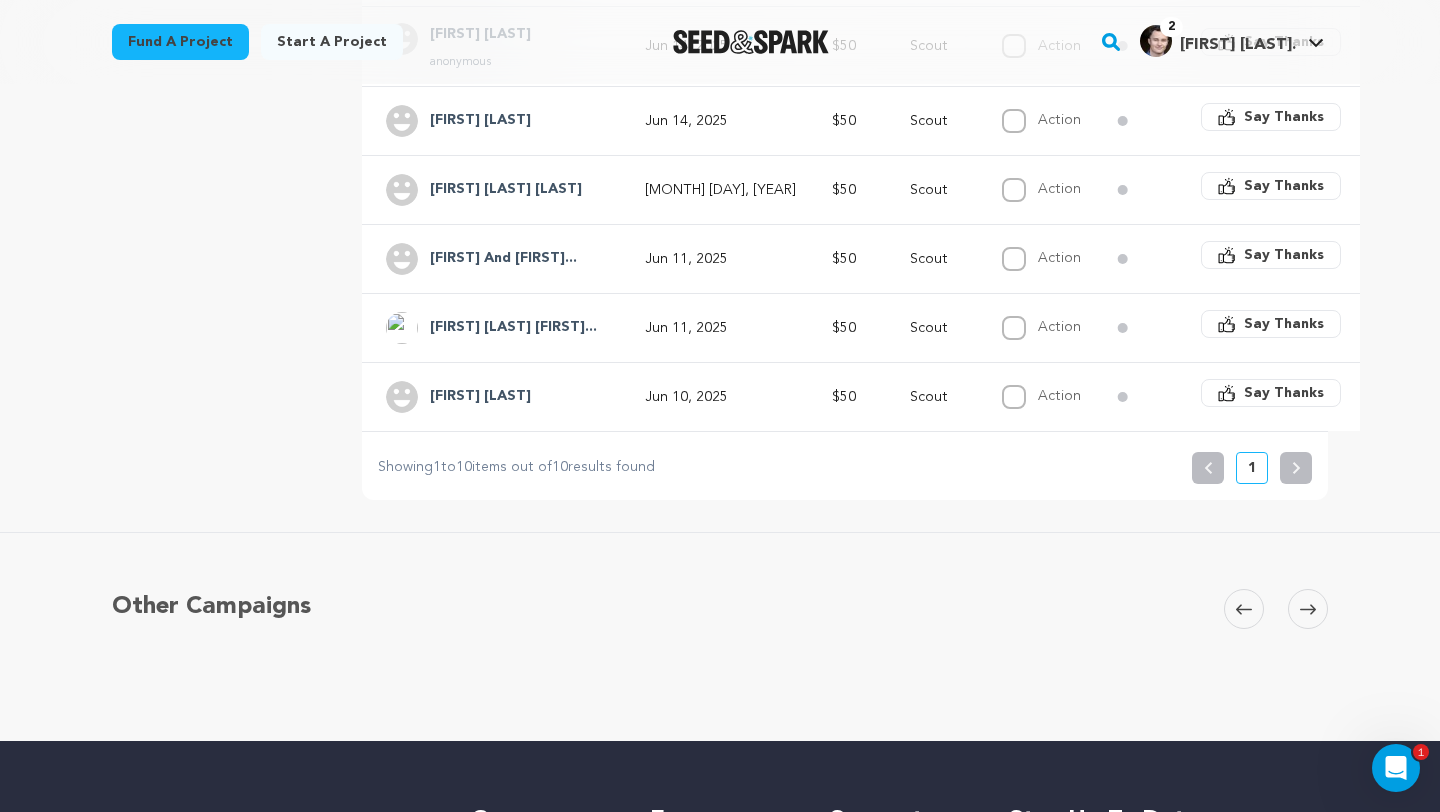 scroll, scrollTop: 783, scrollLeft: 0, axis: vertical 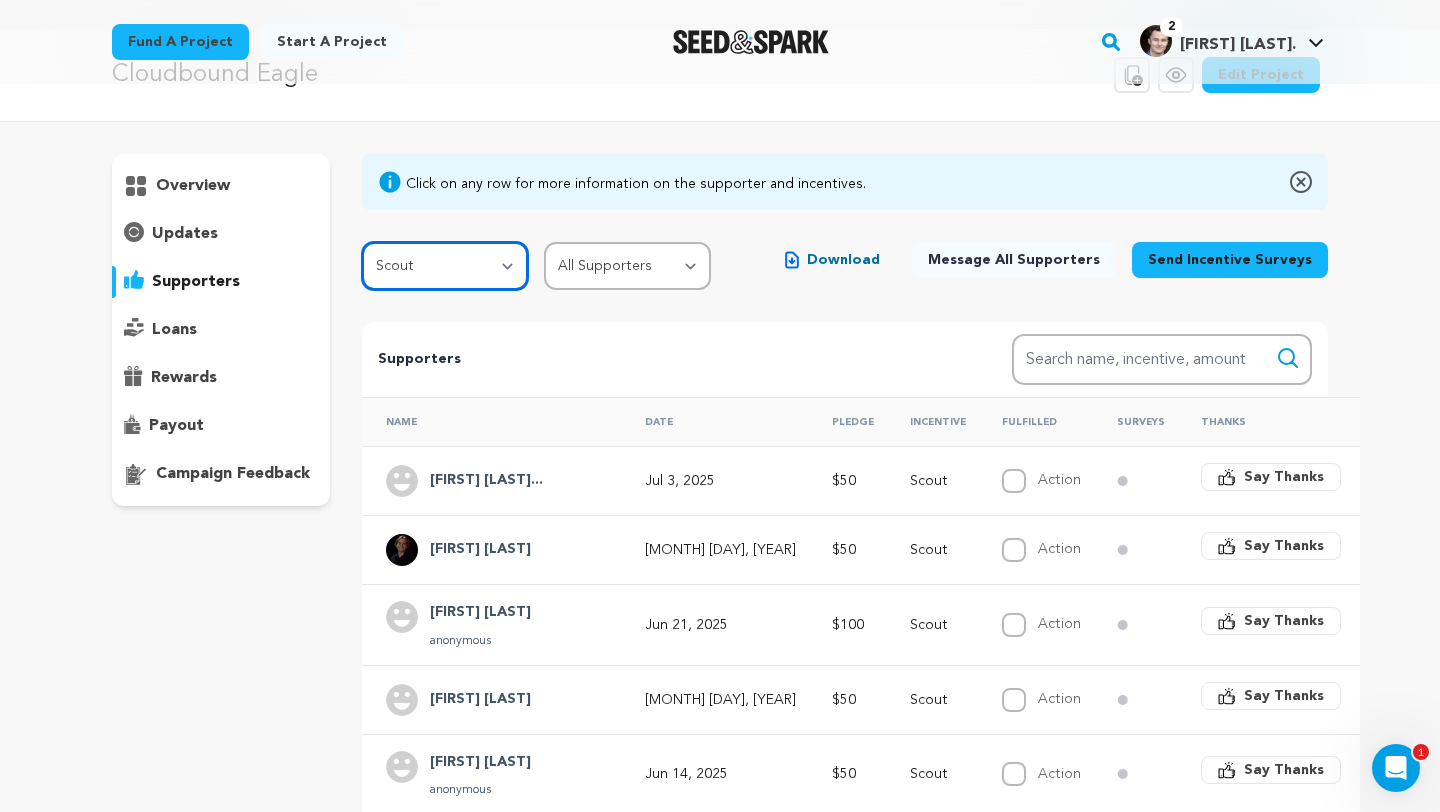 click on "All Incentives
Our Pledge
Camper
Scout
Counselor
Naturalist
Park Ranger
Trailblazer" at bounding box center (445, 266) 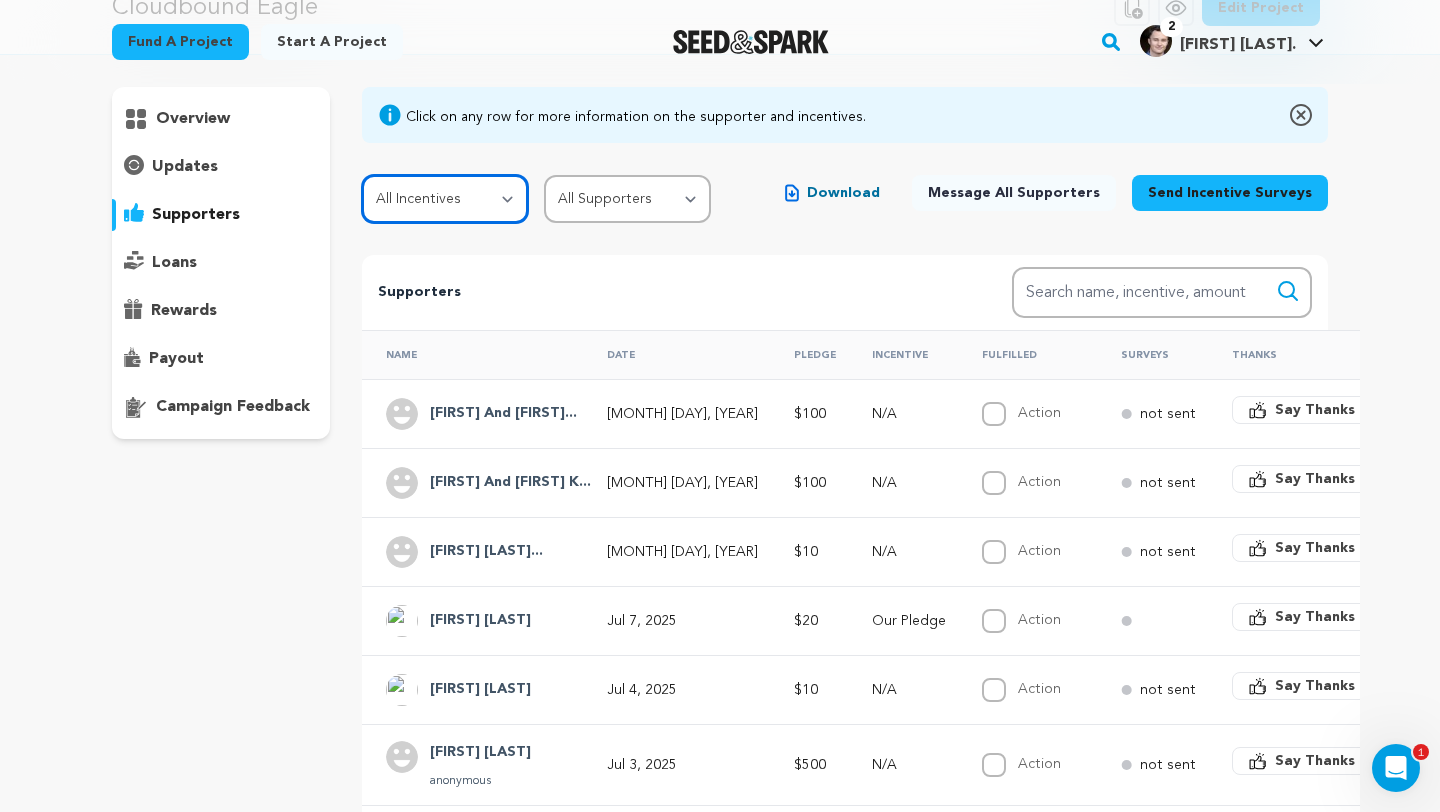 scroll, scrollTop: 128, scrollLeft: 0, axis: vertical 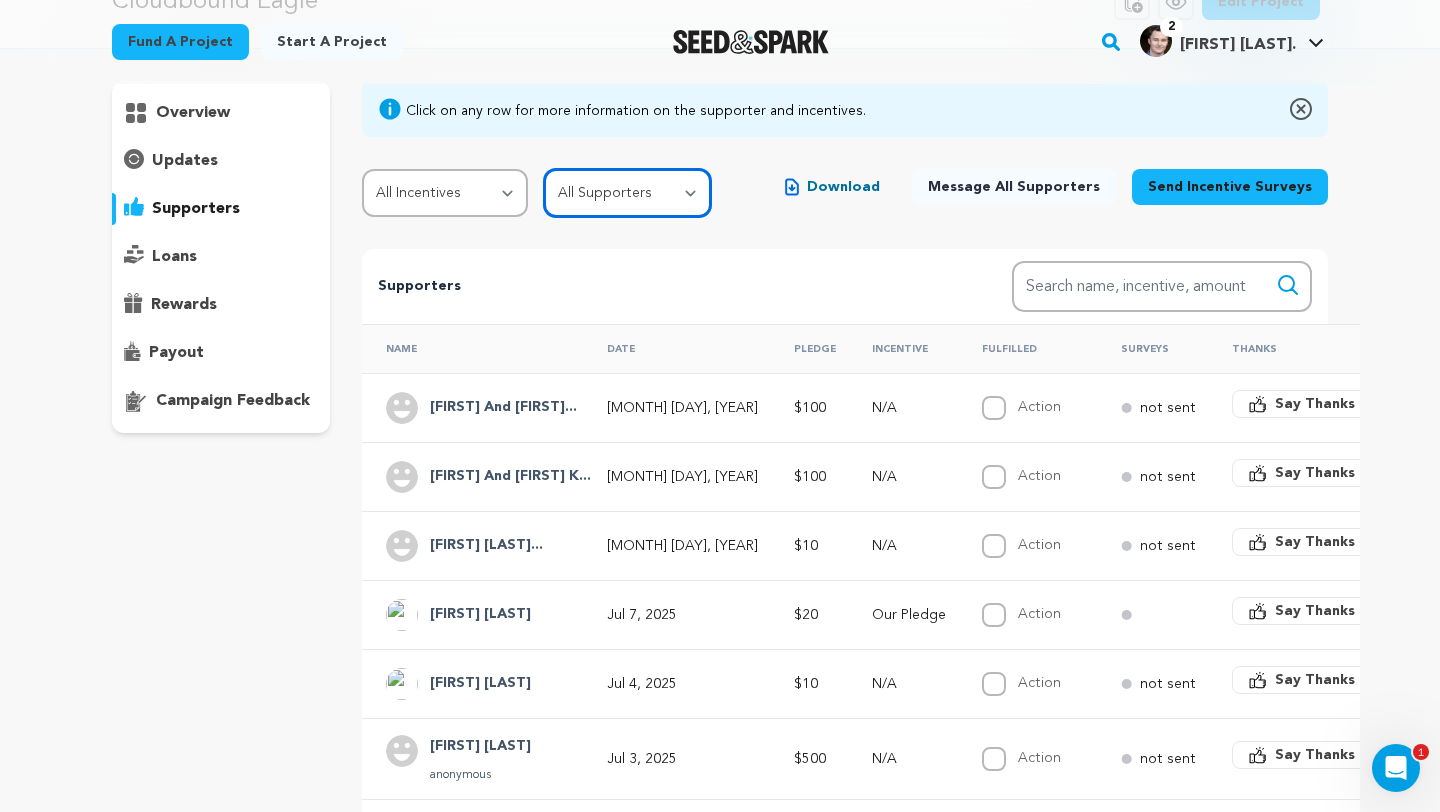 click on "All Supporters
Survey not sent Survey incomplete Survey complete Incentive not fulfilled Incentive fulfilled Declined charge" at bounding box center [627, 193] 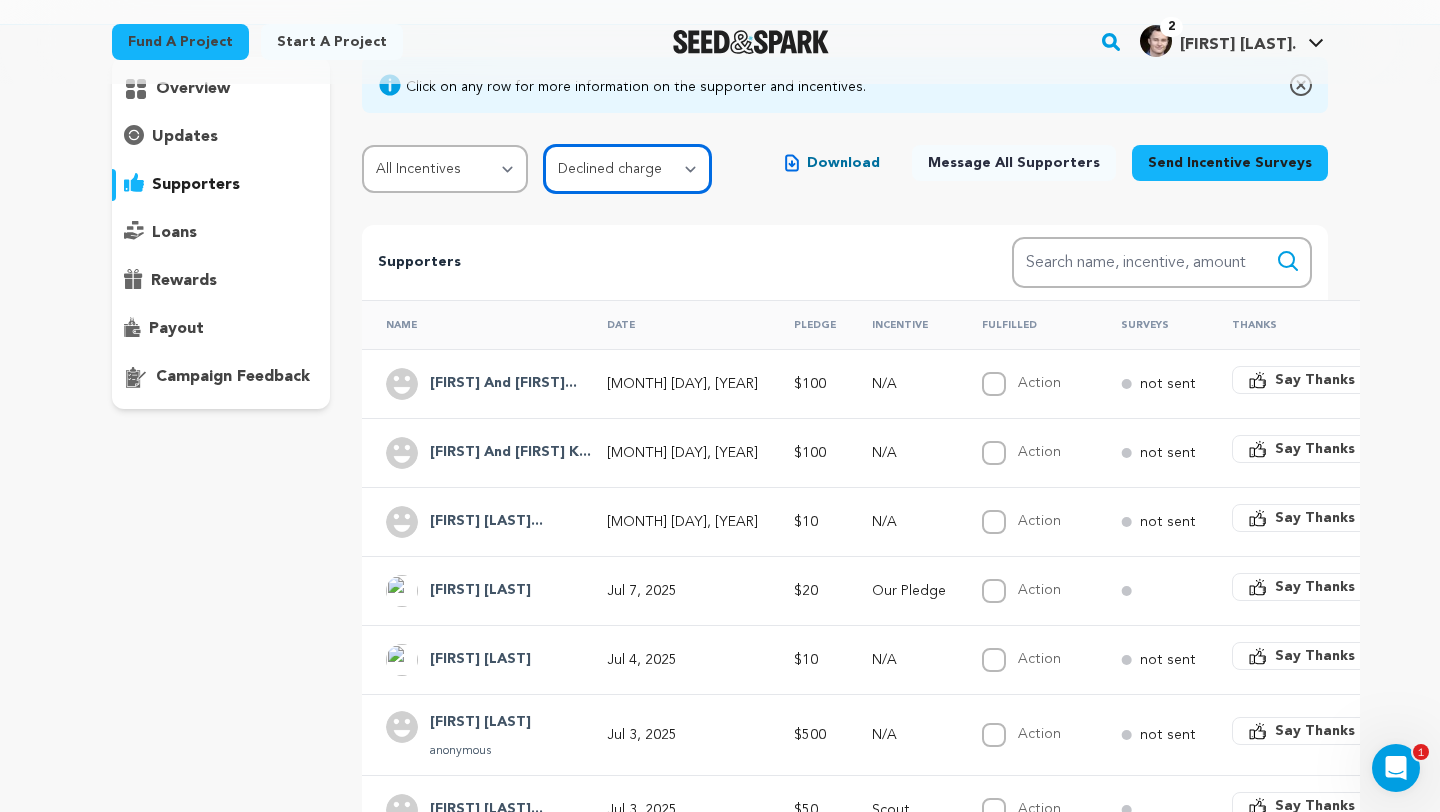 scroll, scrollTop: 154, scrollLeft: 0, axis: vertical 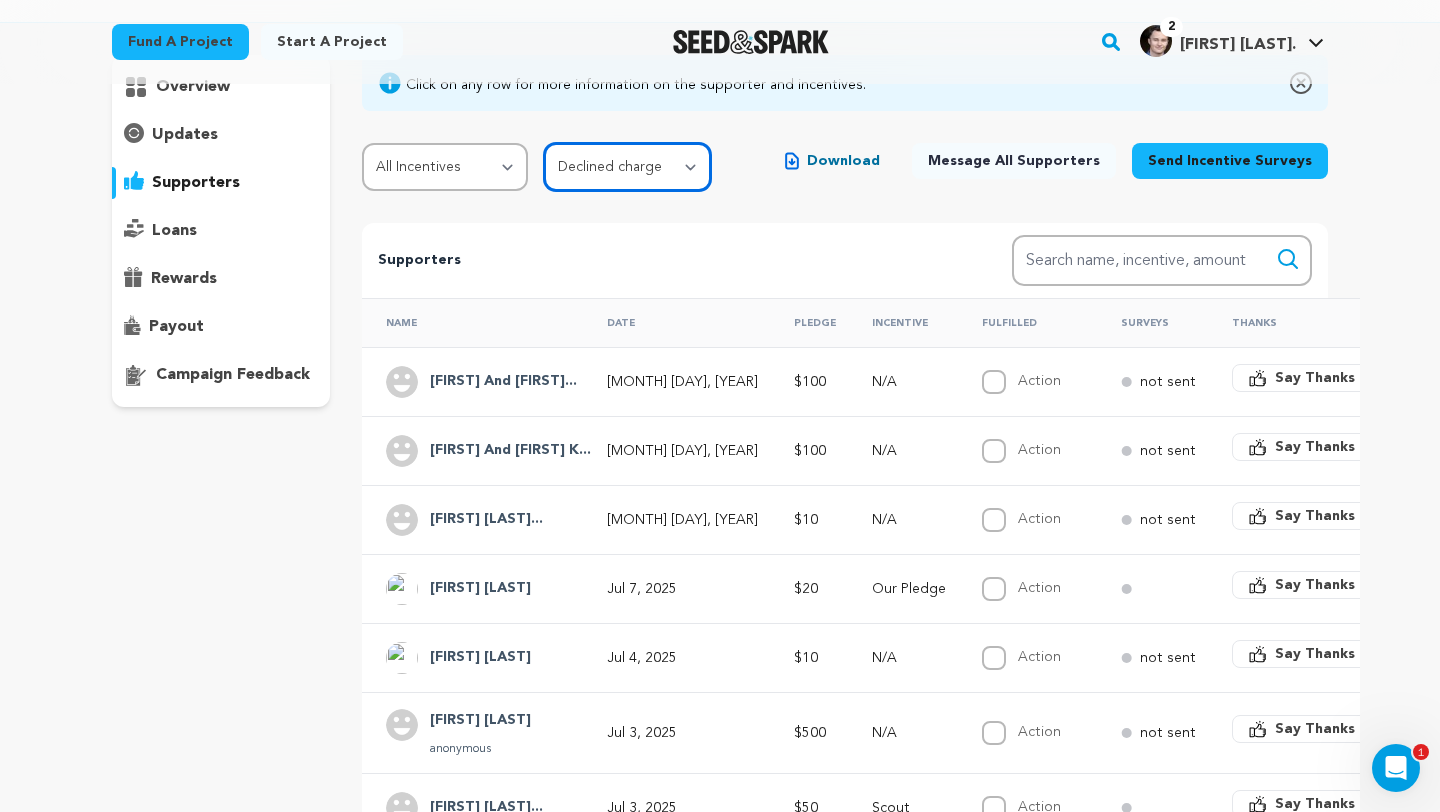 click on "All Supporters
Survey not sent Survey incomplete Survey complete Incentive not fulfilled Incentive fulfilled Declined charge" at bounding box center [627, 167] 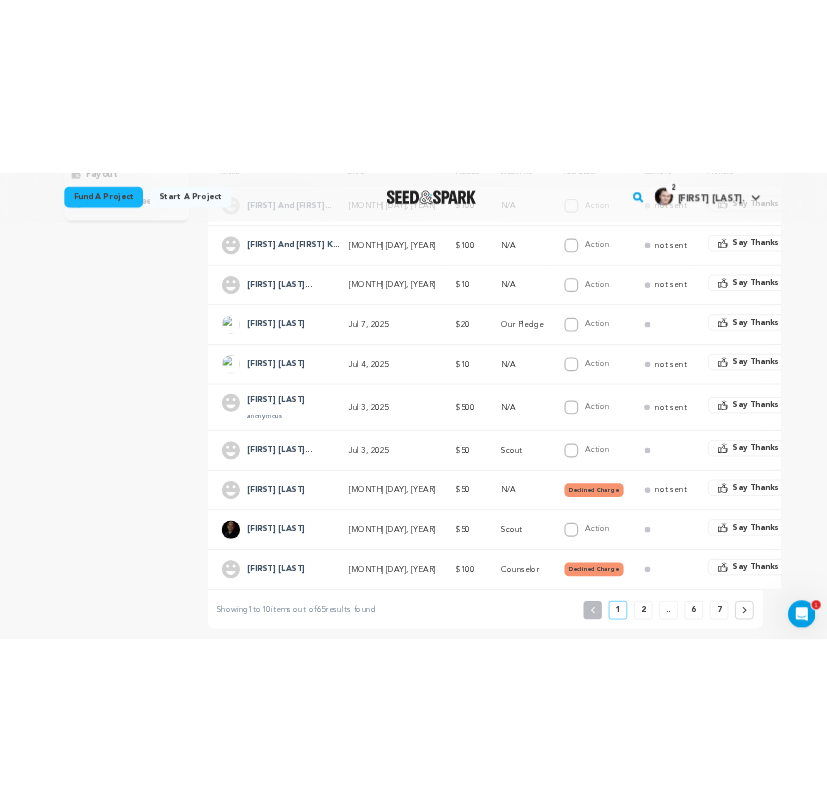 scroll, scrollTop: 459, scrollLeft: 0, axis: vertical 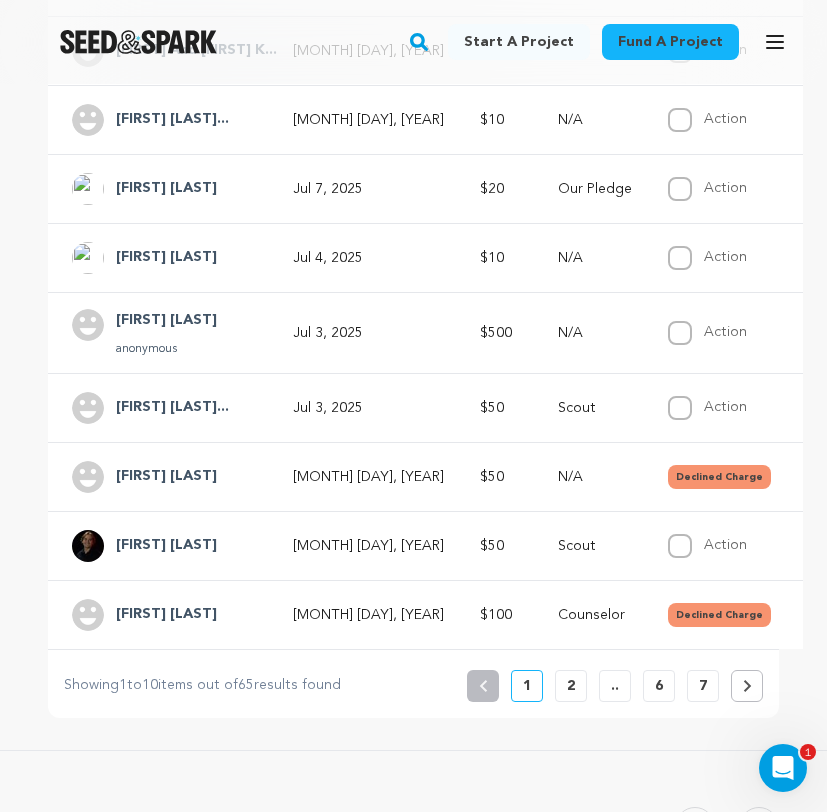 click on "2" at bounding box center [571, 686] 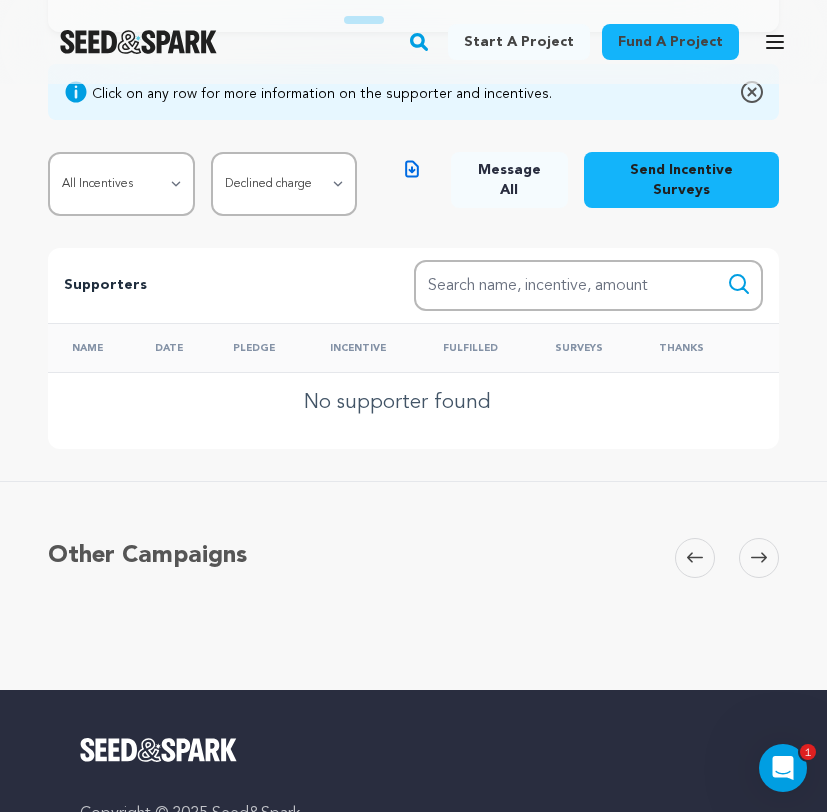 scroll, scrollTop: 252, scrollLeft: 0, axis: vertical 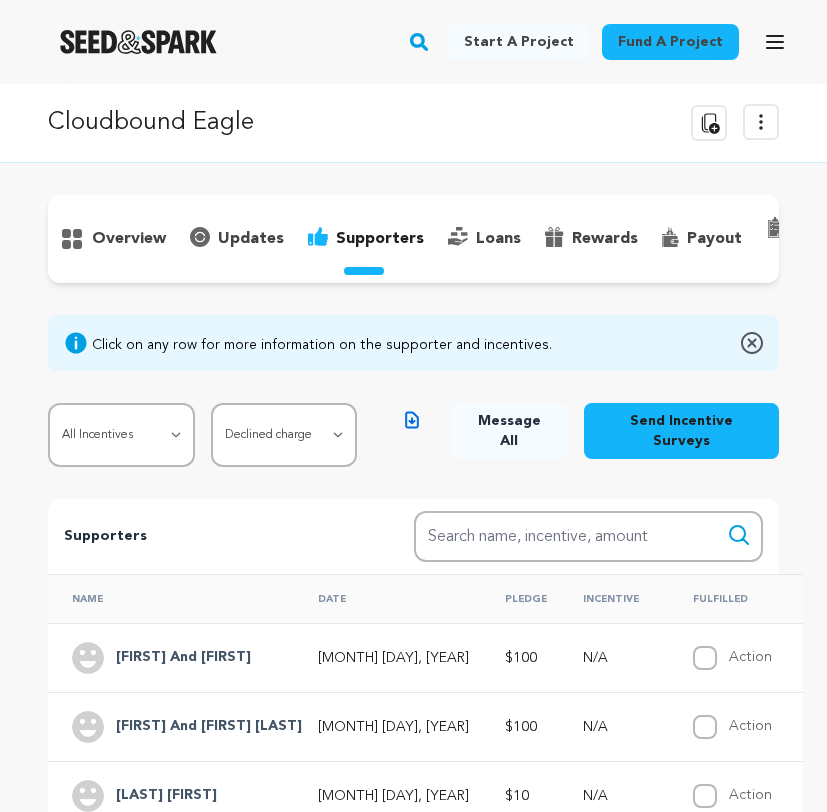 select on "pledge_incomplete" 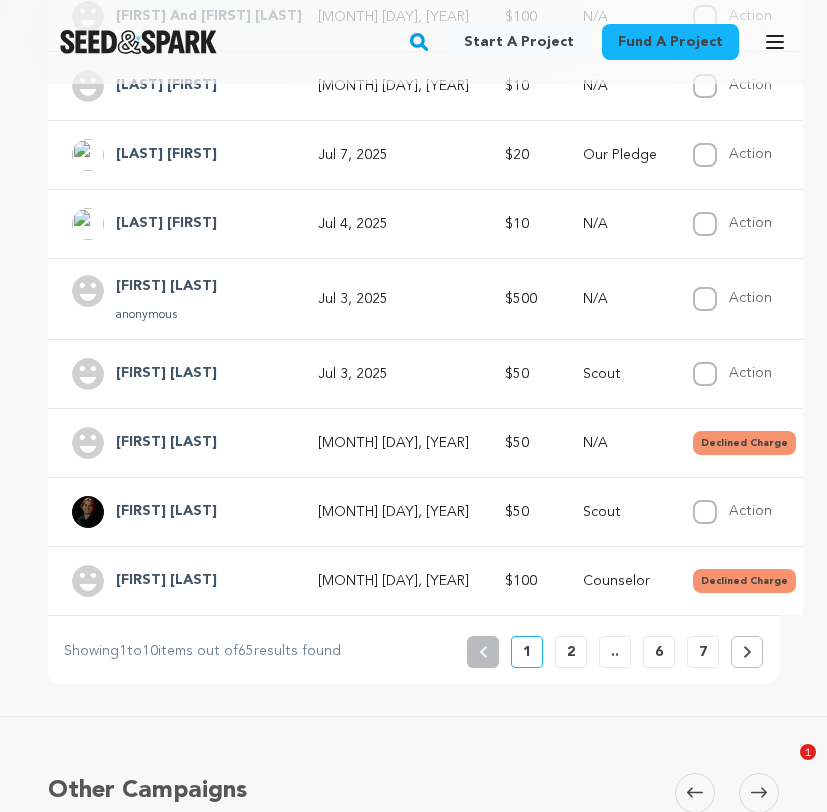 scroll, scrollTop: 790, scrollLeft: 0, axis: vertical 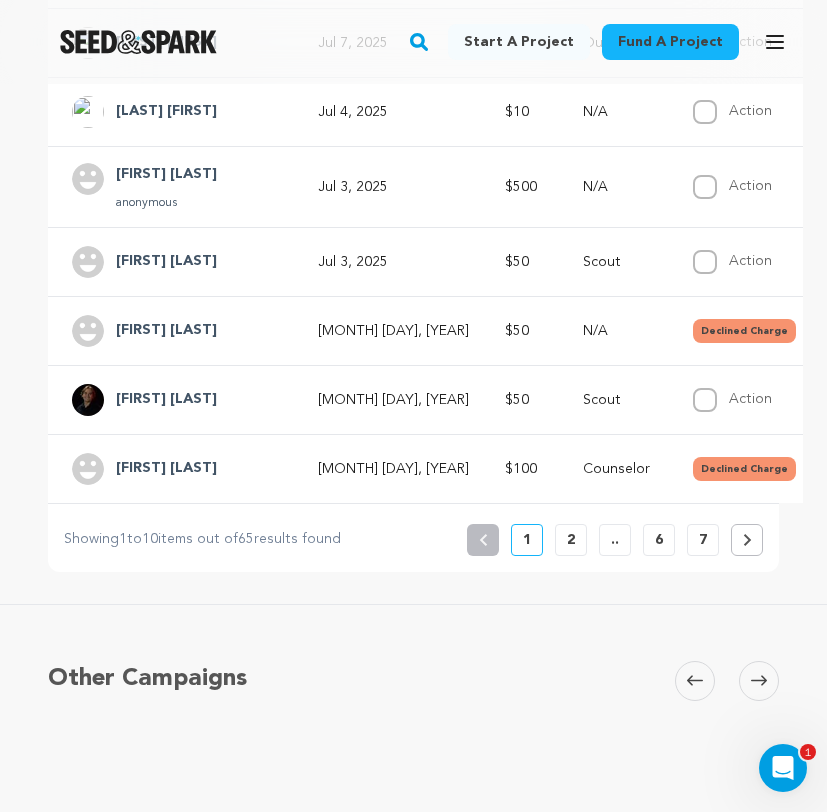click on "2" at bounding box center [571, 540] 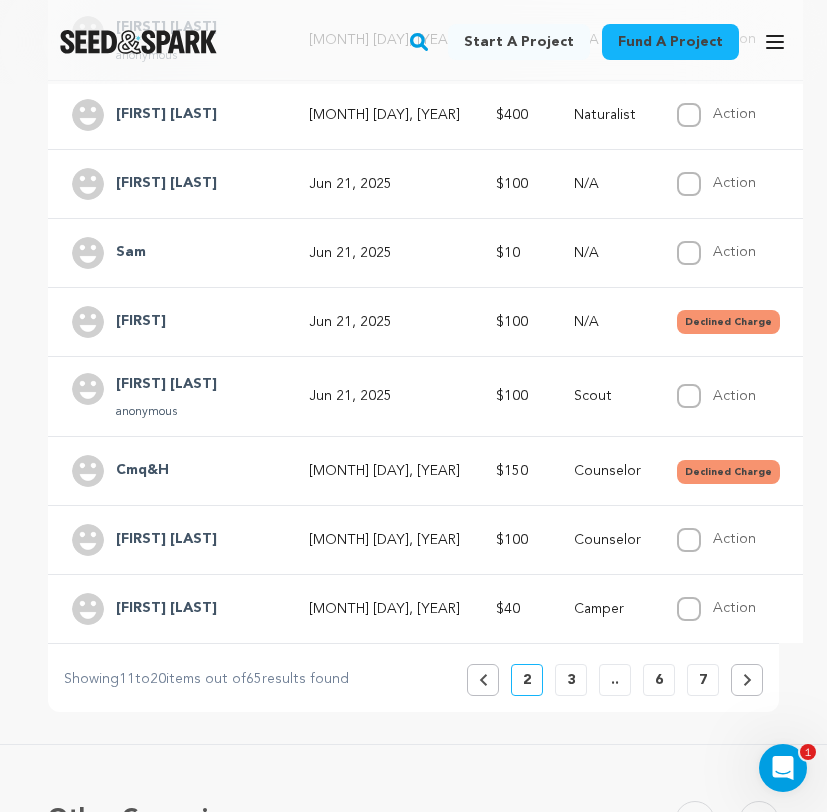 scroll, scrollTop: 892, scrollLeft: 0, axis: vertical 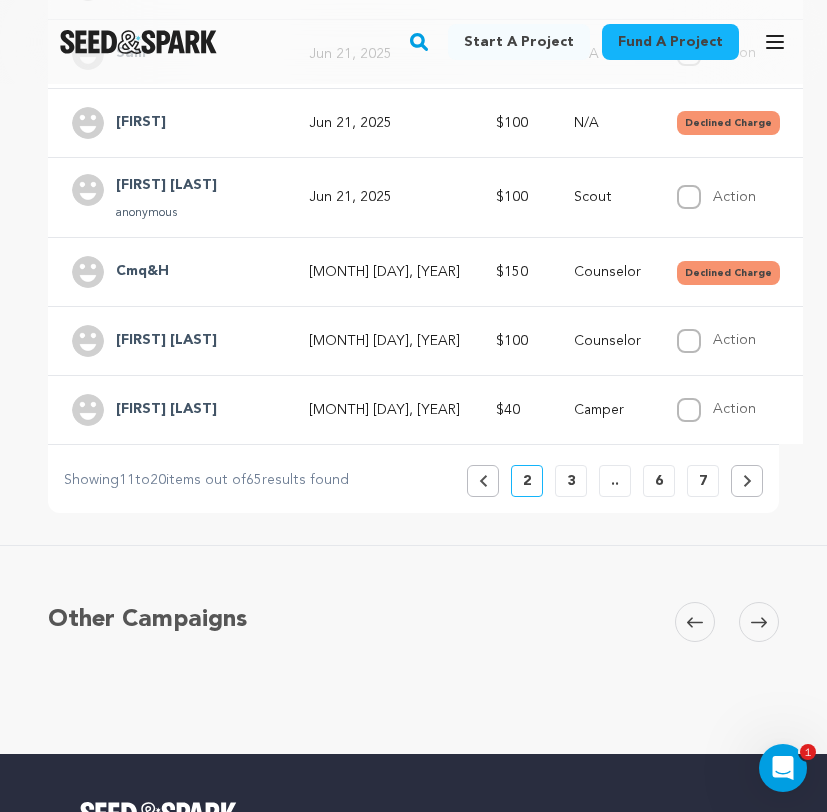 click on "3" at bounding box center [571, 481] 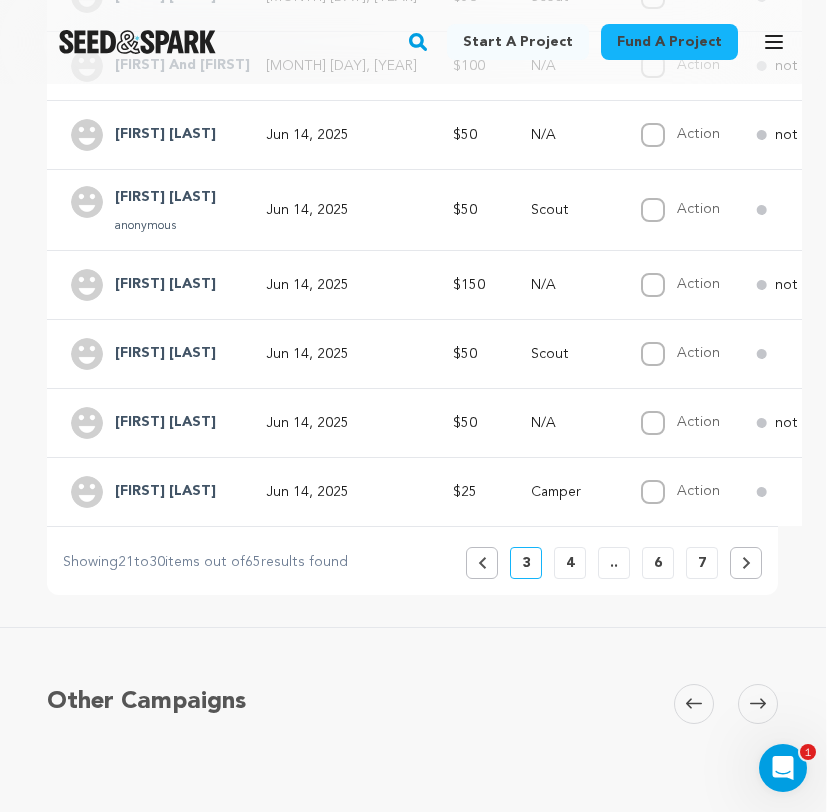 scroll, scrollTop: 809, scrollLeft: 1, axis: both 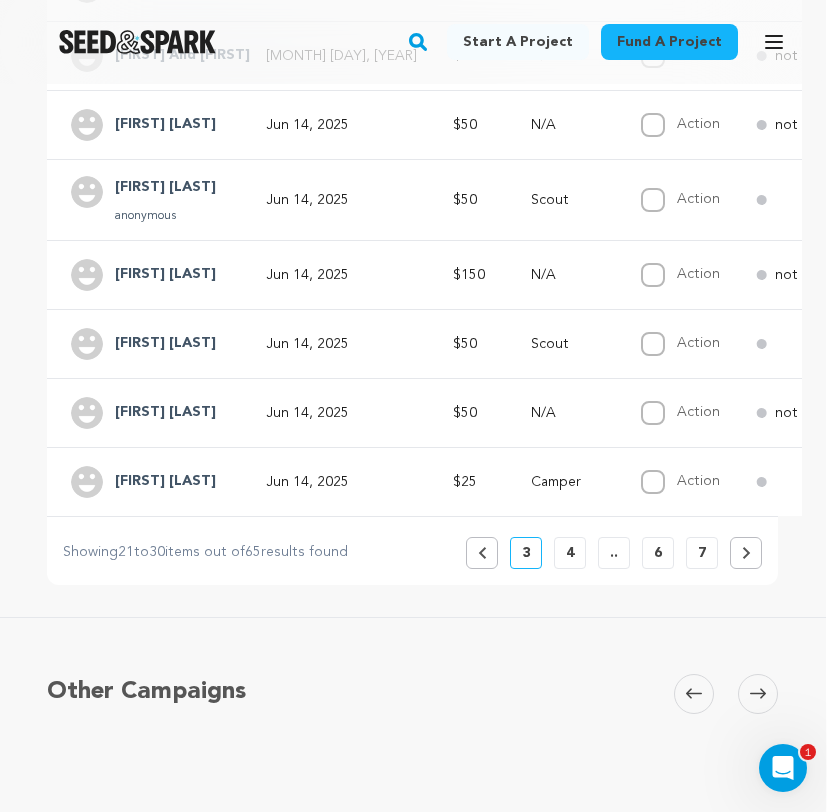click on "4" at bounding box center (570, 553) 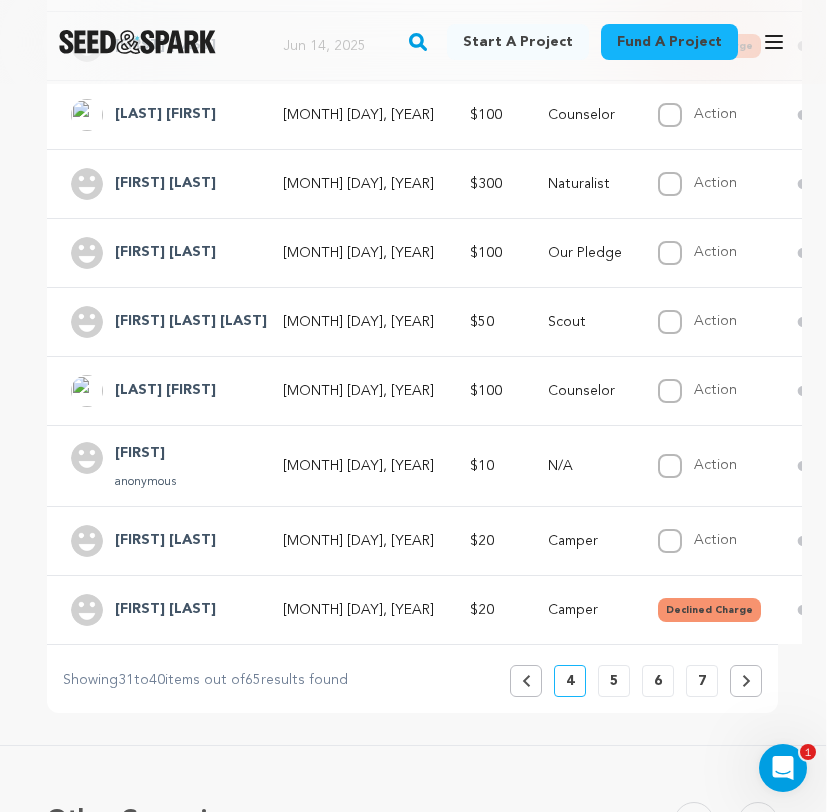 scroll, scrollTop: 717, scrollLeft: 1, axis: both 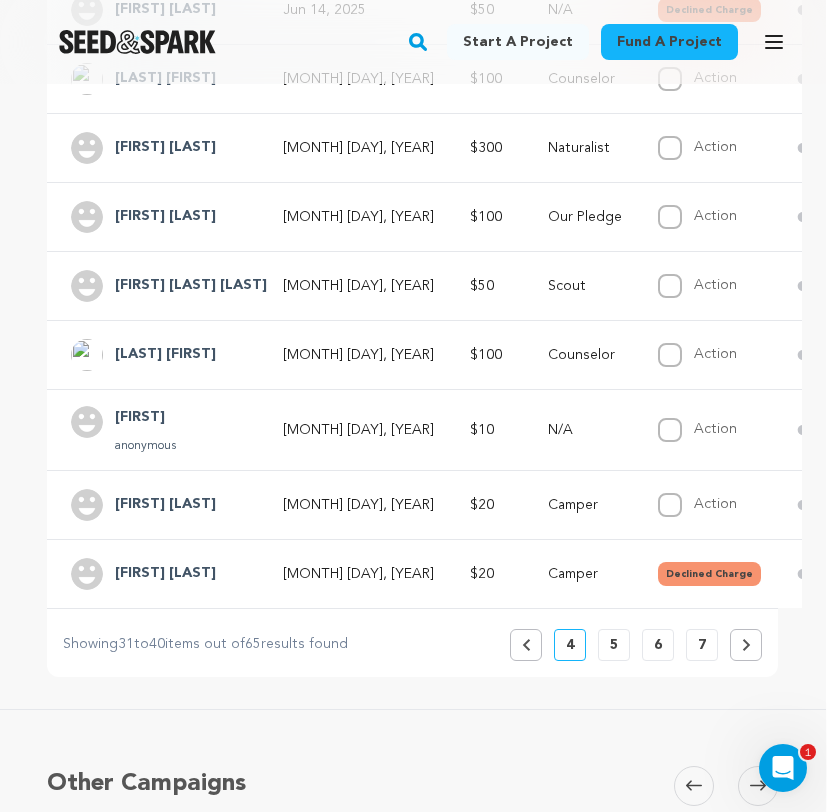 click on "5" at bounding box center (614, 645) 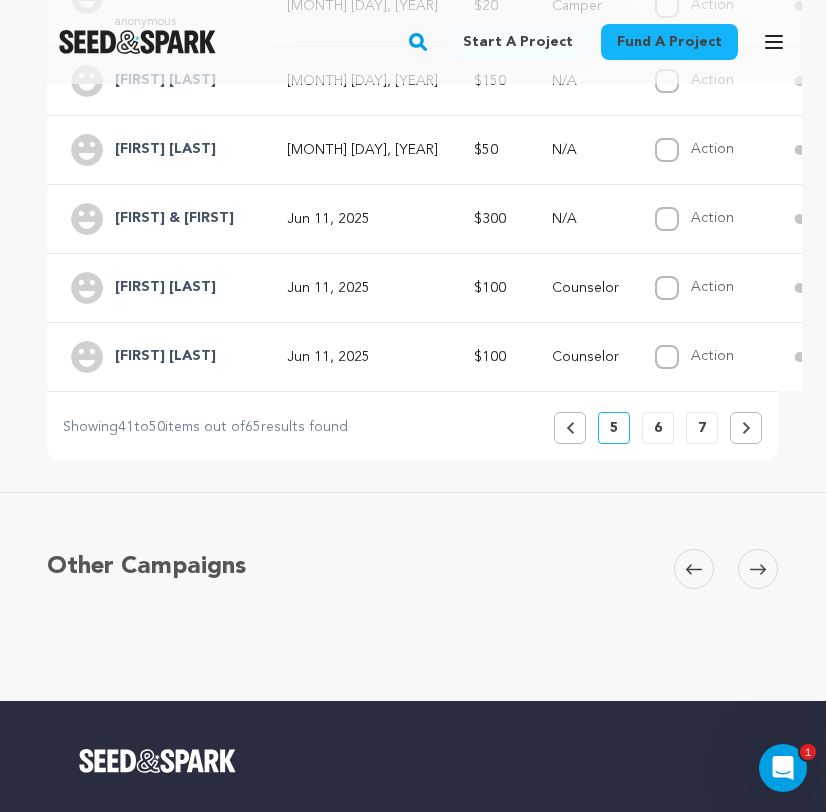 scroll, scrollTop: 1046, scrollLeft: 1, axis: both 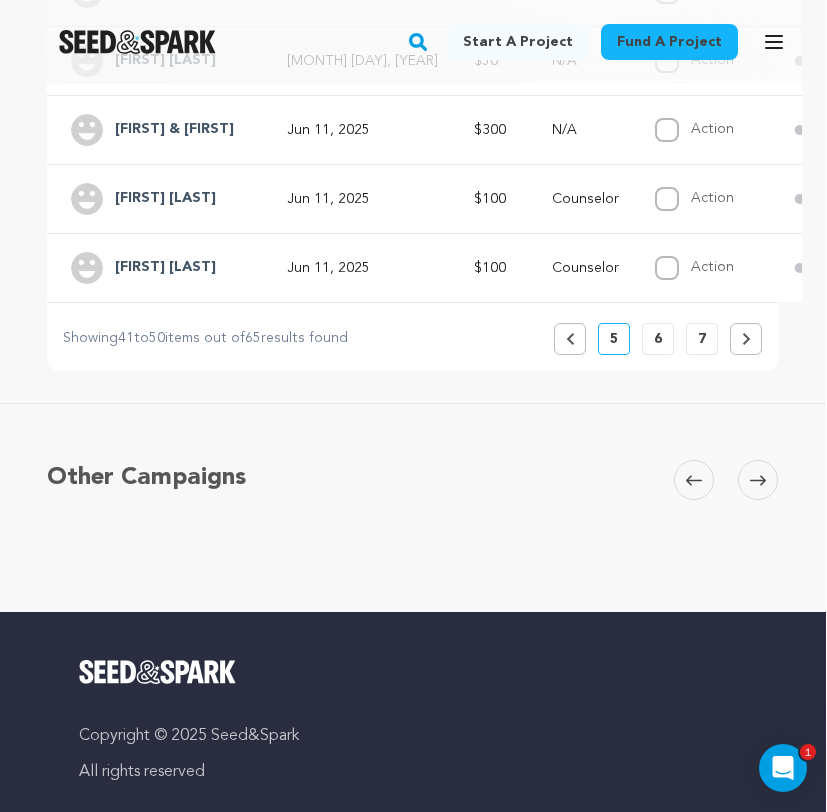 click on "6" at bounding box center [658, 339] 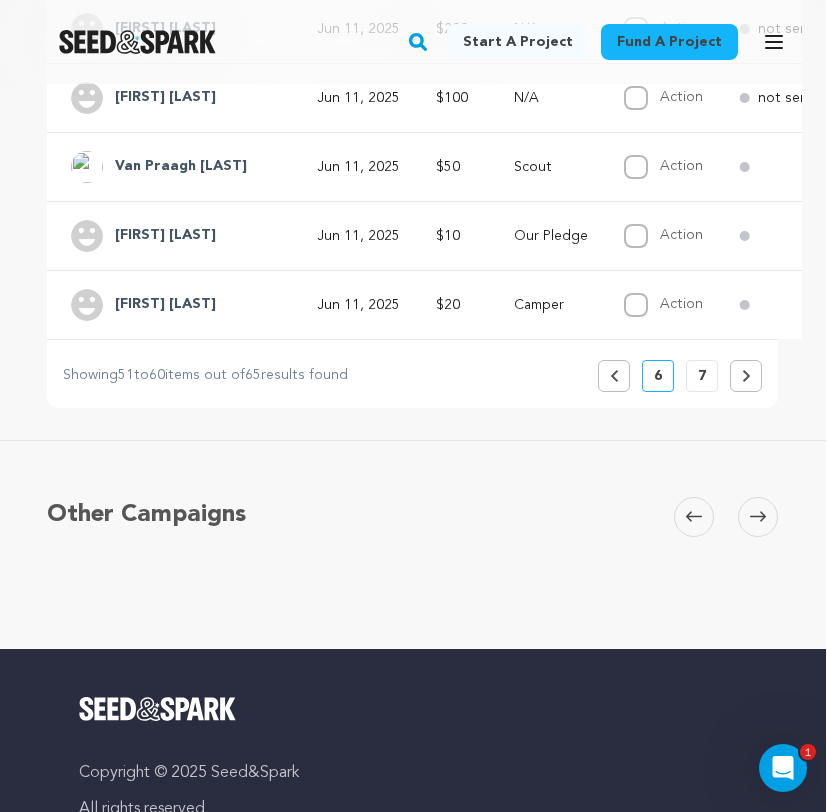scroll, scrollTop: 994, scrollLeft: 1, axis: both 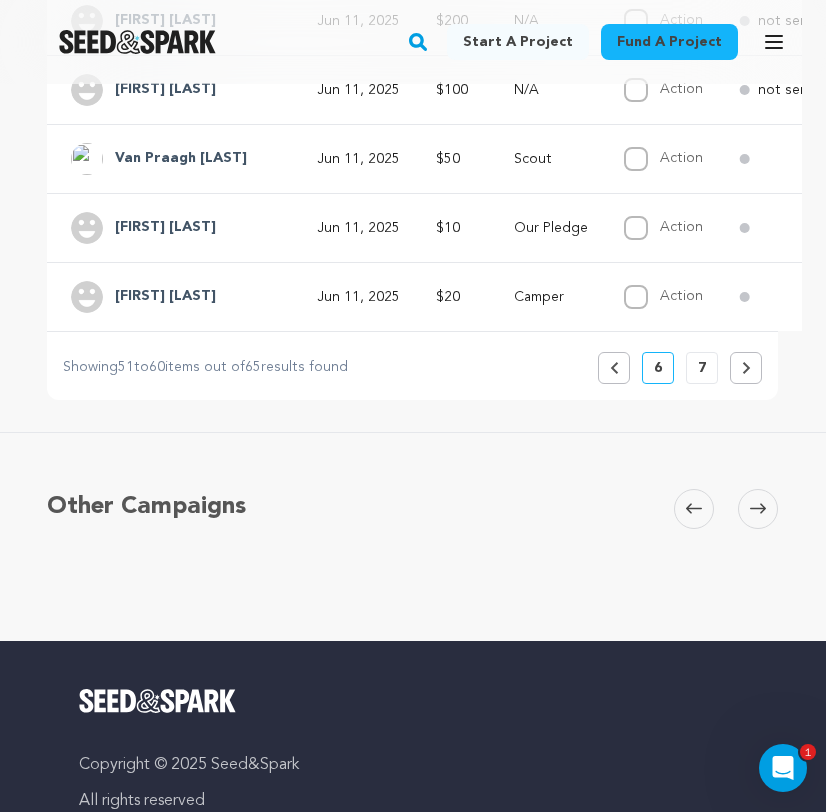 click on "7" at bounding box center [702, 368] 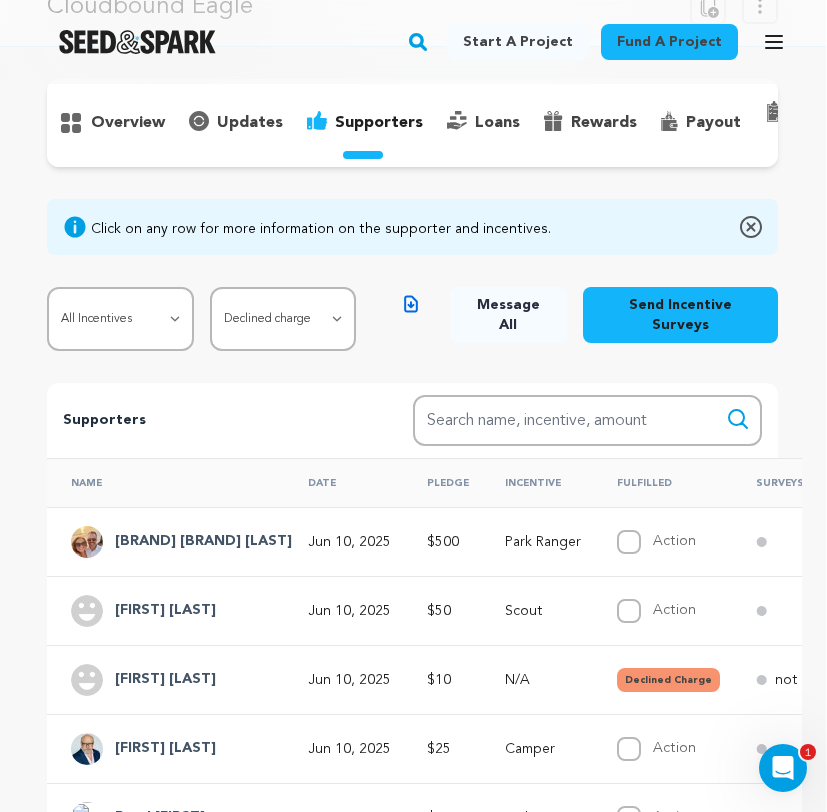 scroll, scrollTop: 136, scrollLeft: 1, axis: both 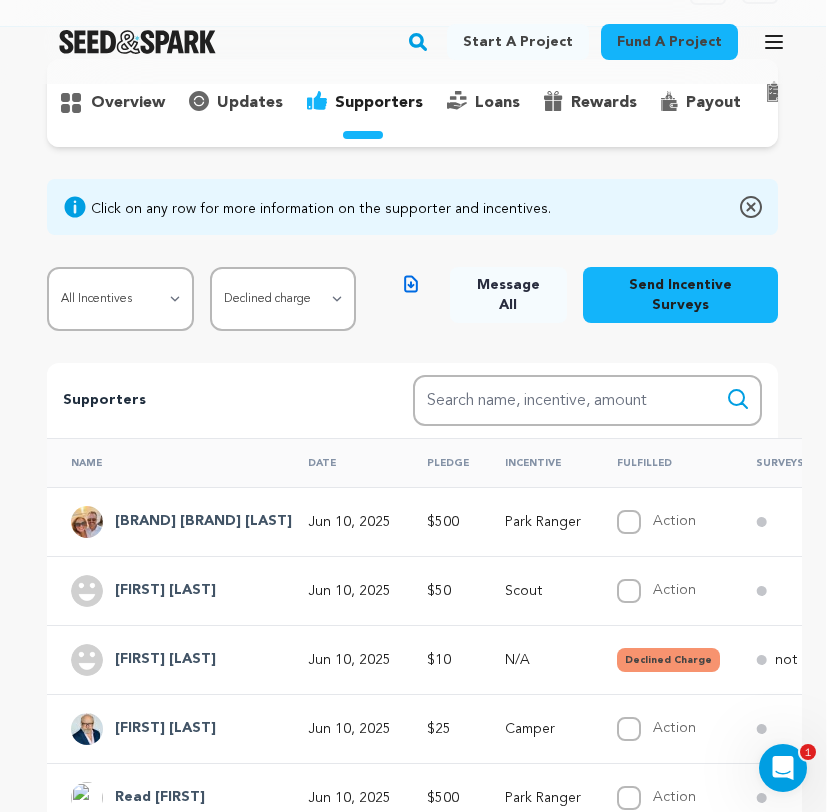 click on "Sarah-Lynn Cler..." at bounding box center (165, 660) 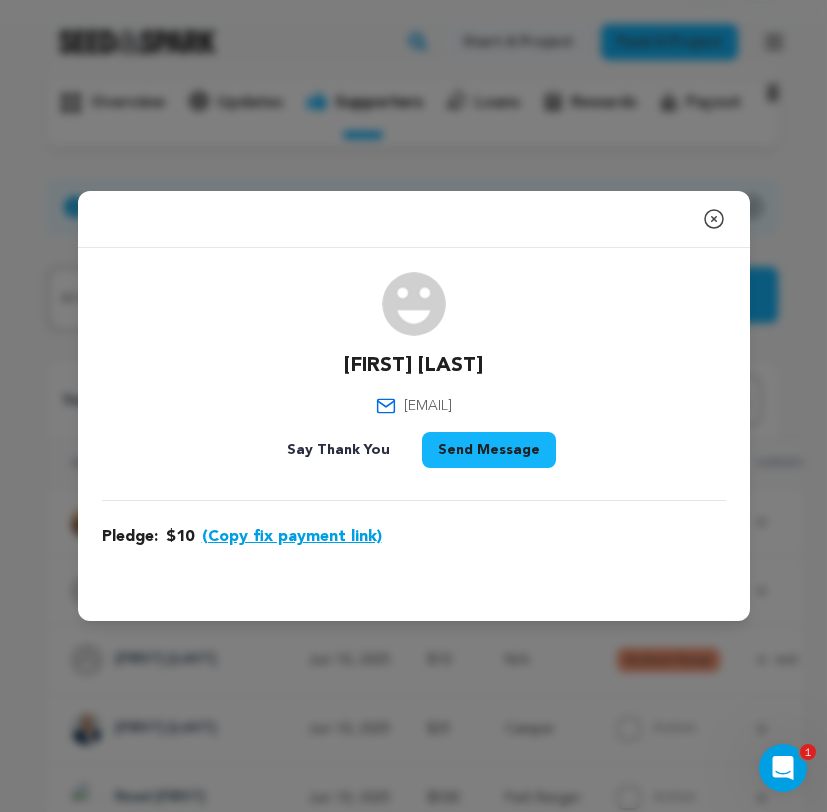 click 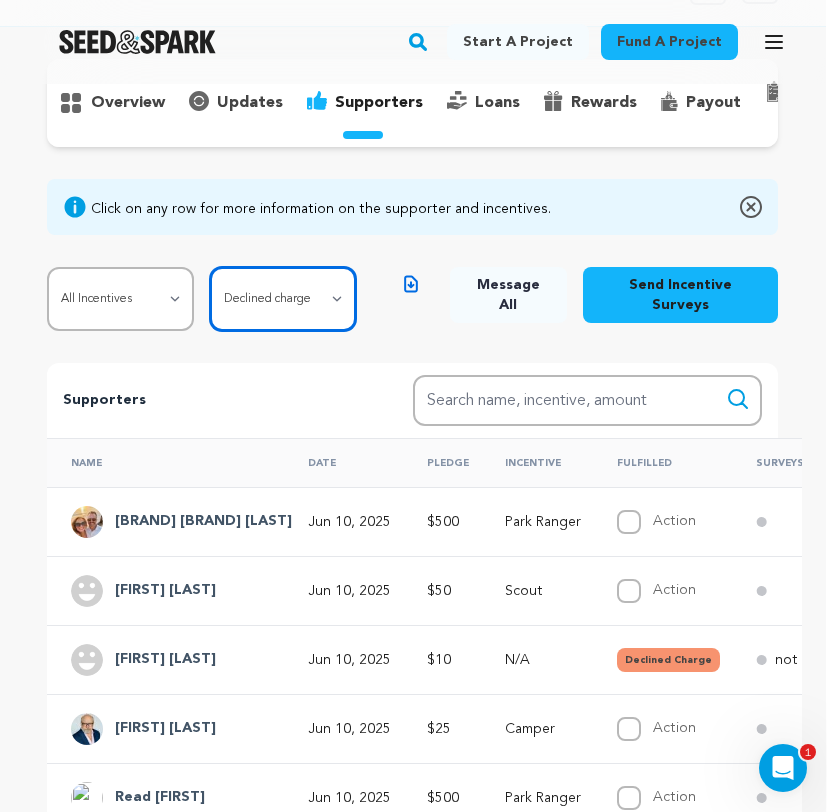 click on "All Supporters
Survey not sent Survey incomplete Survey complete Incentive not fulfilled Incentive fulfilled Declined charge" at bounding box center (283, 299) 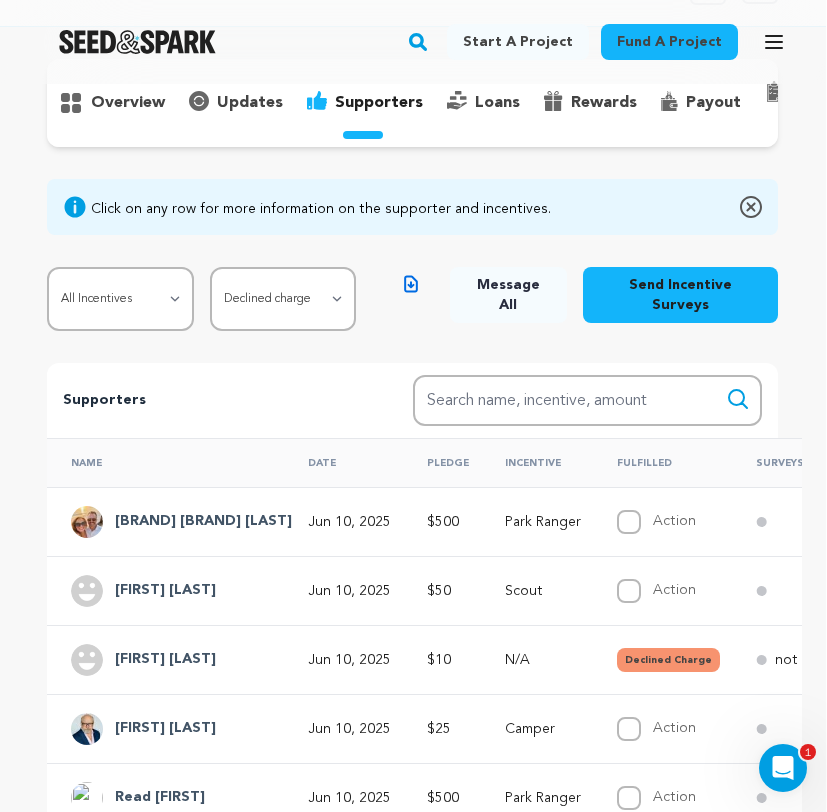 click on "Fulfilled" at bounding box center (662, 462) 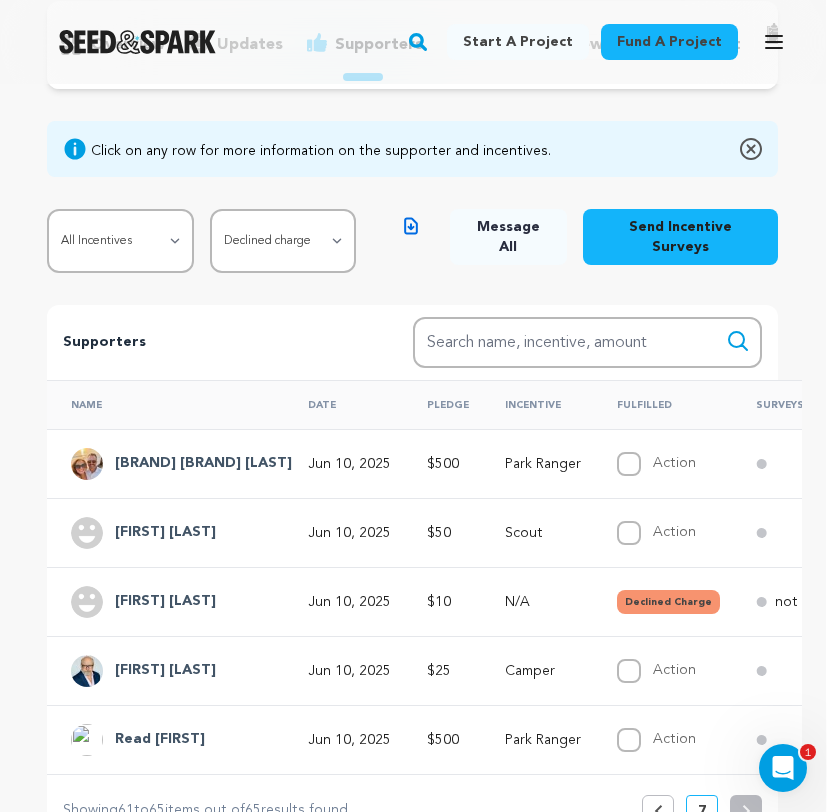 scroll, scrollTop: 209, scrollLeft: 1, axis: both 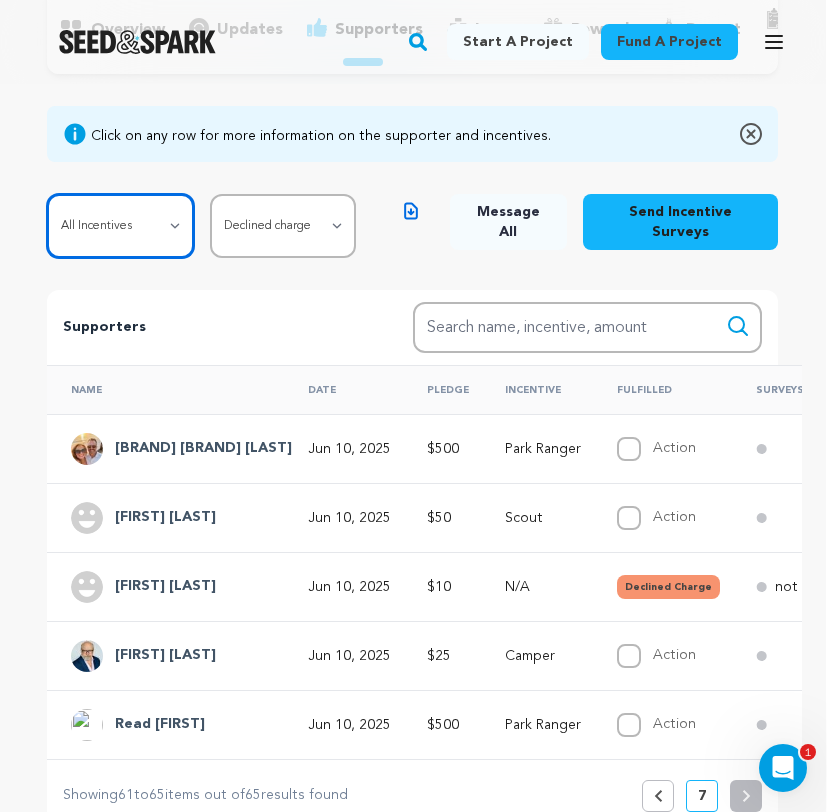 click on "All Incentives
Our Pledge
Camper
Scout
Counselor
Naturalist
Park Ranger
Trailblazer" at bounding box center (120, 226) 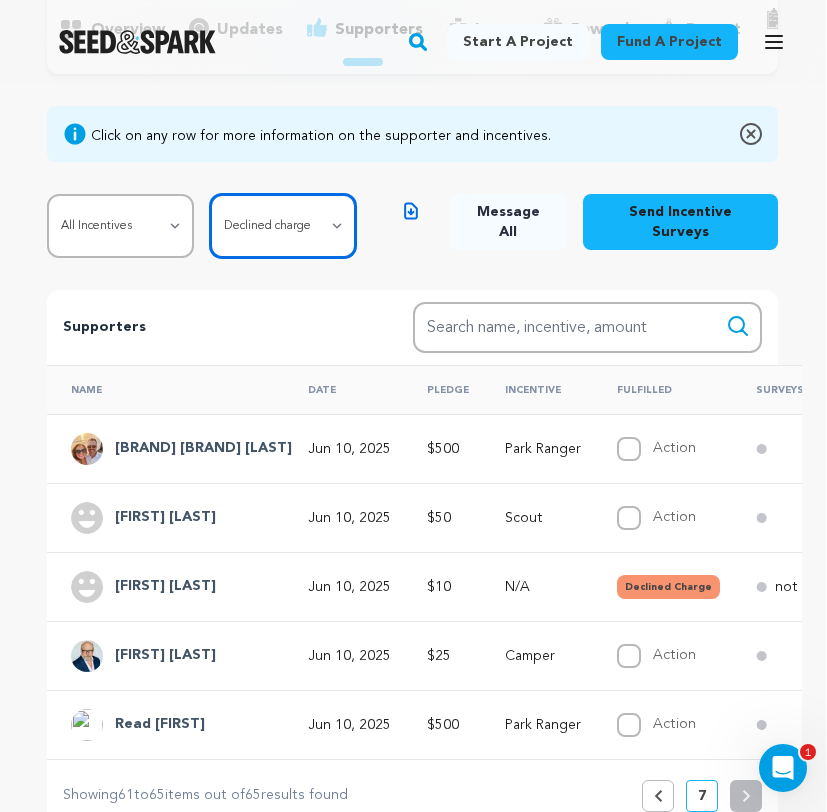 click on "All Supporters
Survey not sent Survey incomplete Survey complete Incentive not fulfilled Incentive fulfilled Declined charge" at bounding box center [283, 226] 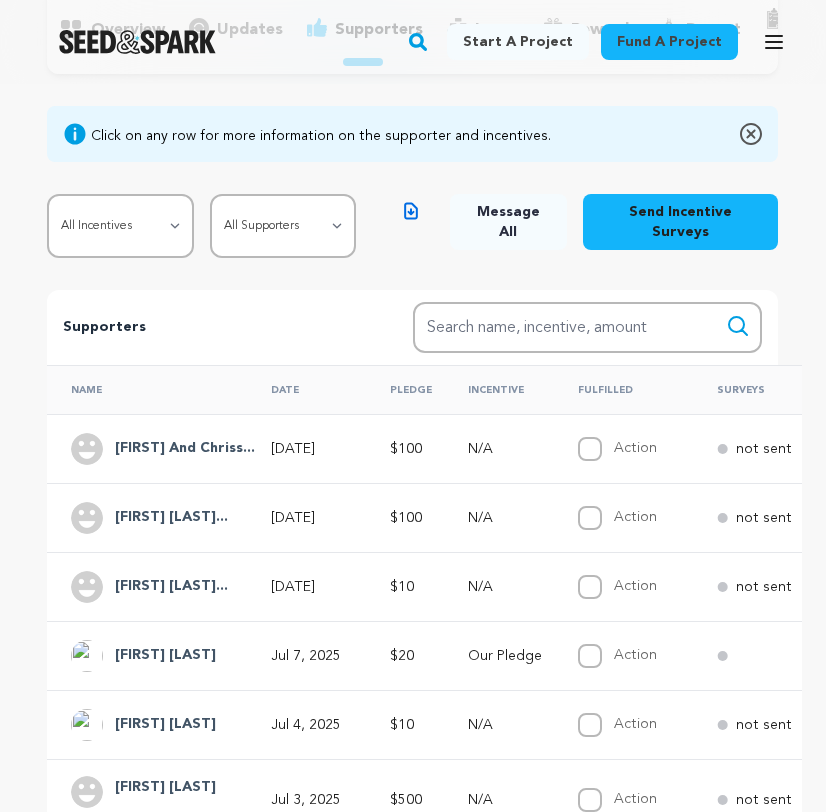 scroll, scrollTop: 209, scrollLeft: 1, axis: both 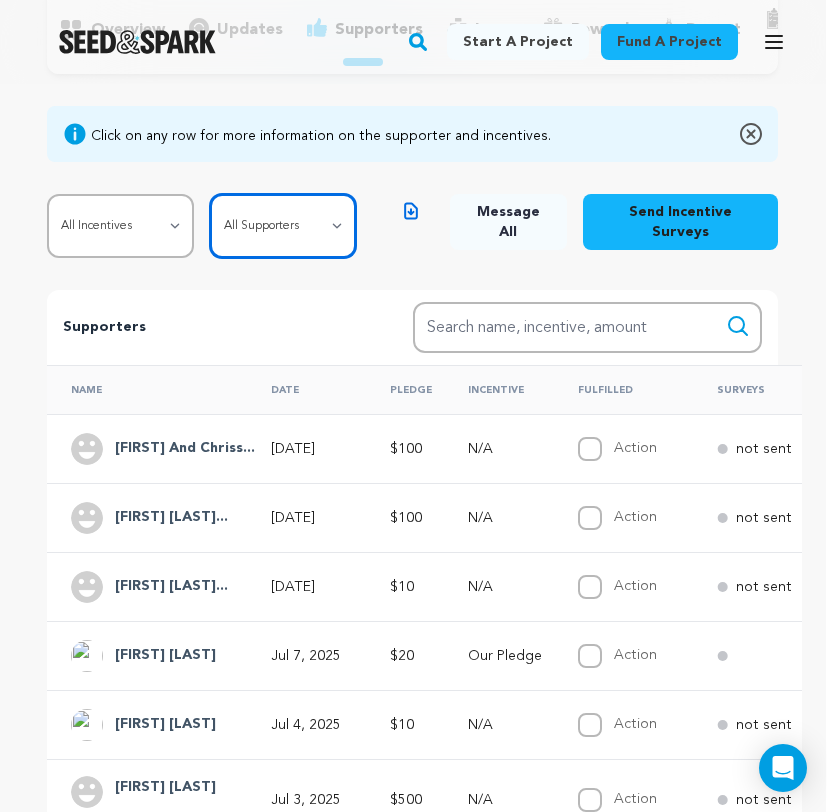 click on "All Supporters
Survey not sent Survey incomplete Survey complete Incentive not fulfilled Incentive fulfilled Declined charge" at bounding box center (283, 226) 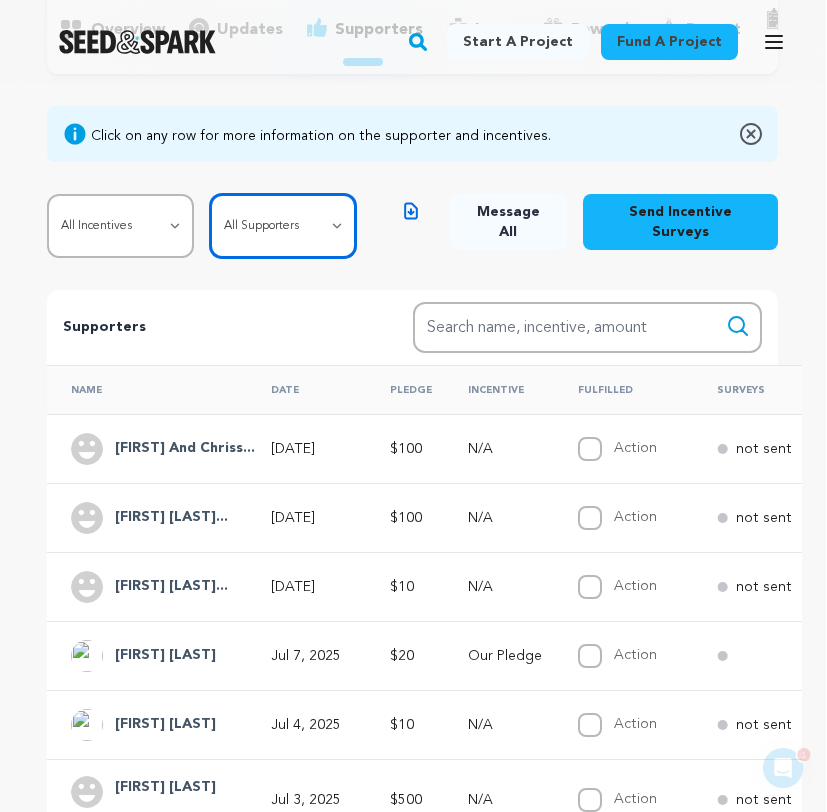 scroll, scrollTop: 0, scrollLeft: 0, axis: both 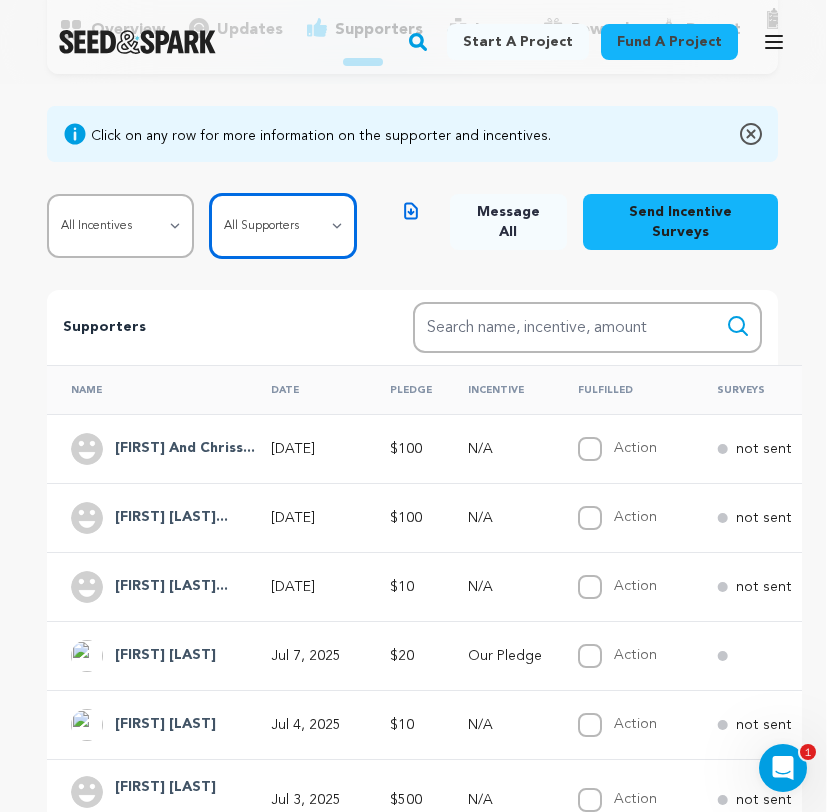 select on "pledge_incomplete" 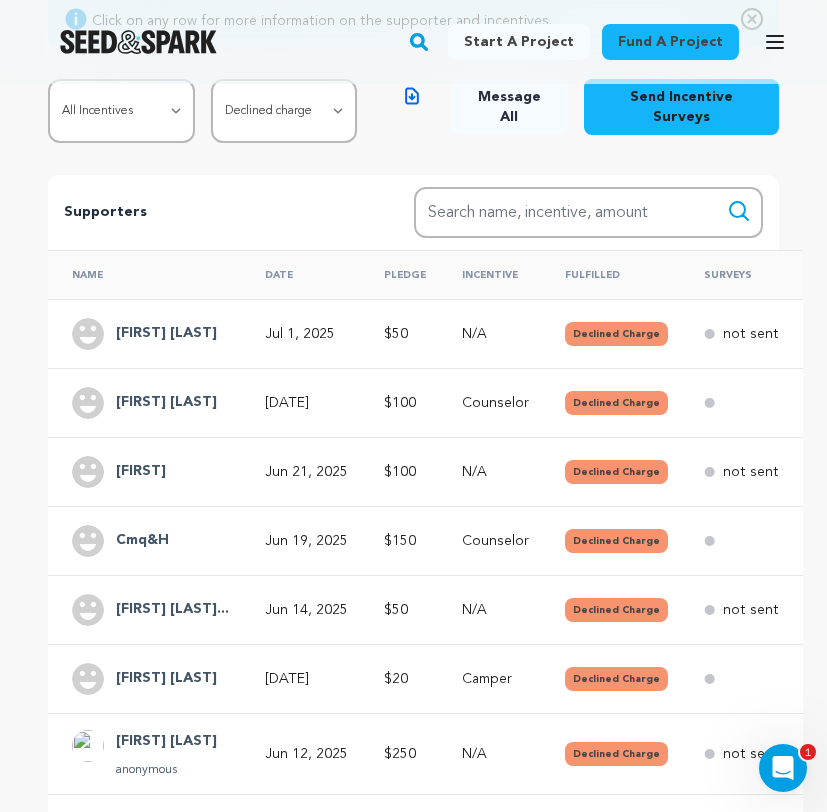 scroll, scrollTop: 234, scrollLeft: 0, axis: vertical 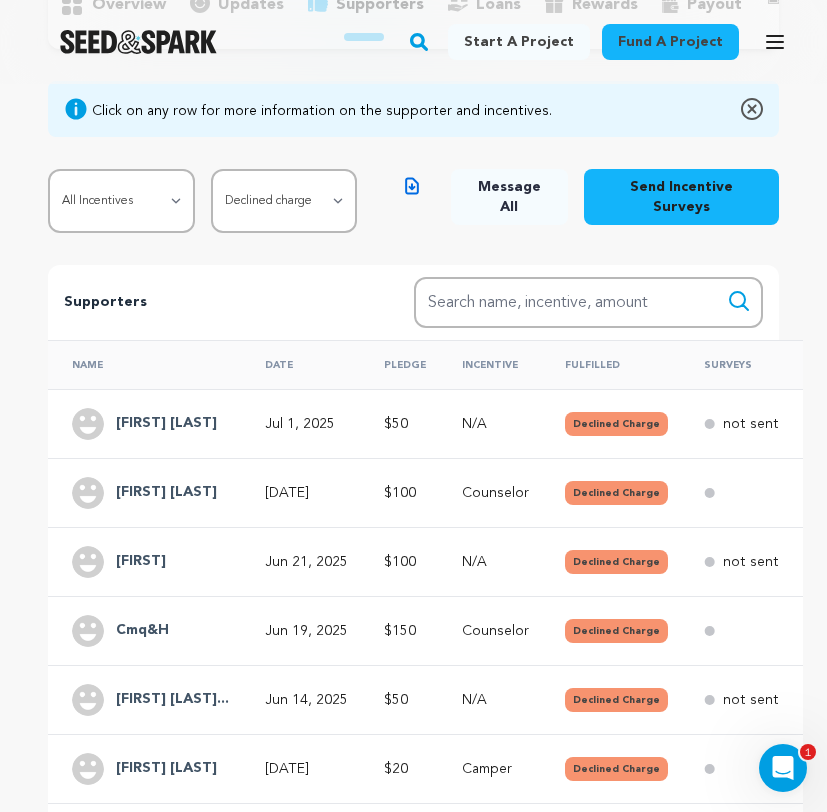 click on "Message All" at bounding box center (509, 197) 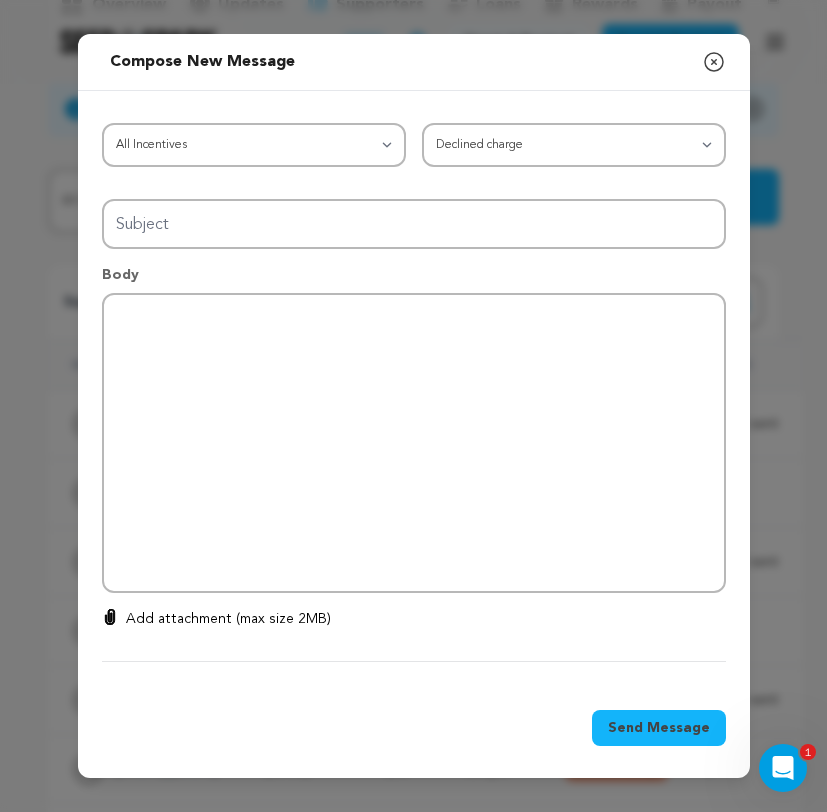 type on "Thanks for your support!" 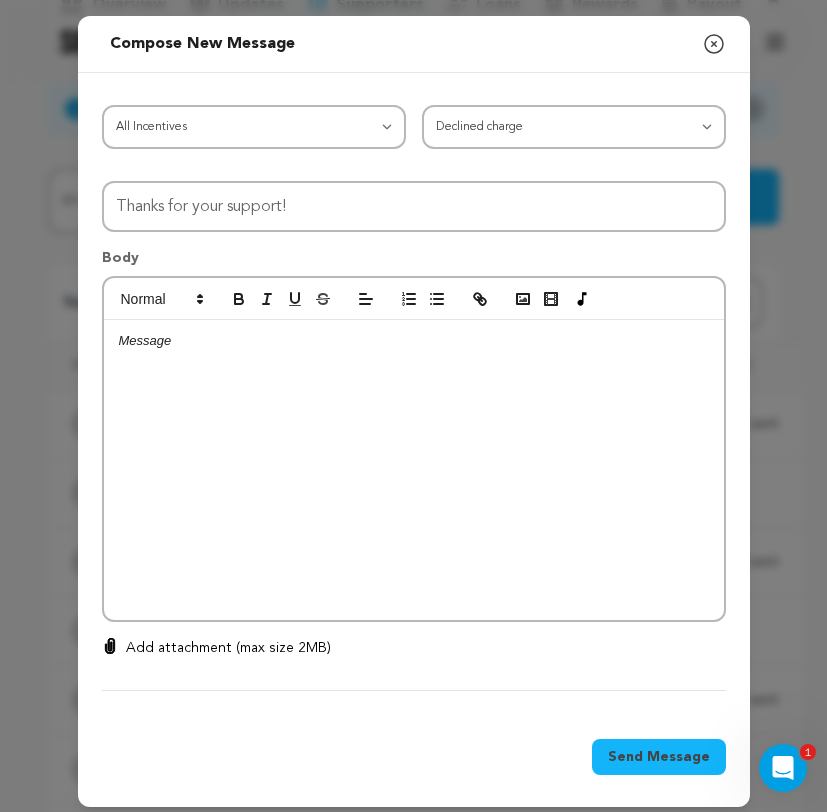click at bounding box center [414, 341] 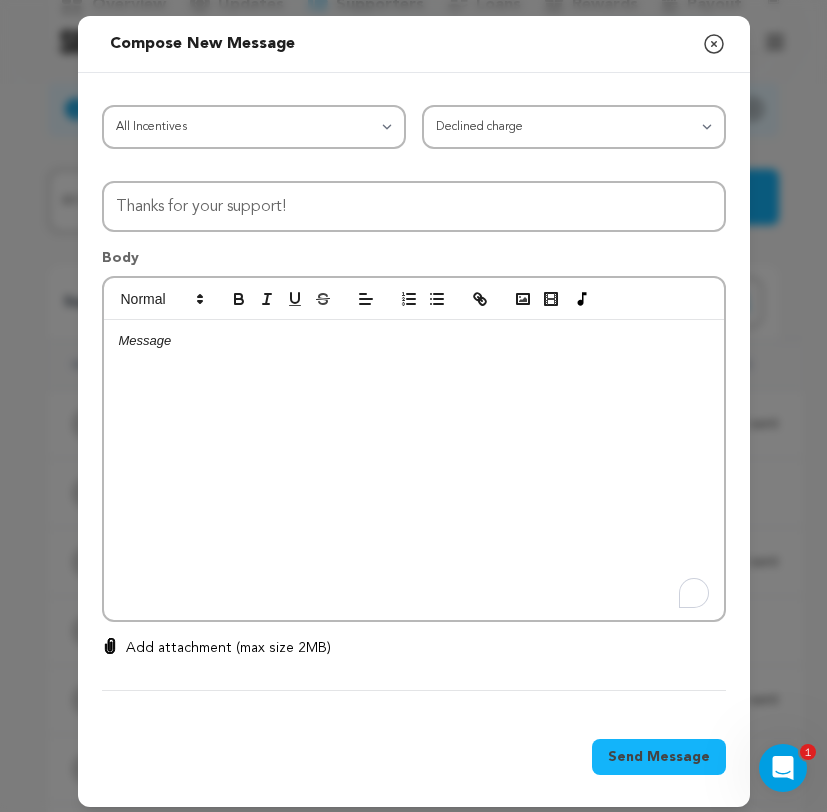 type 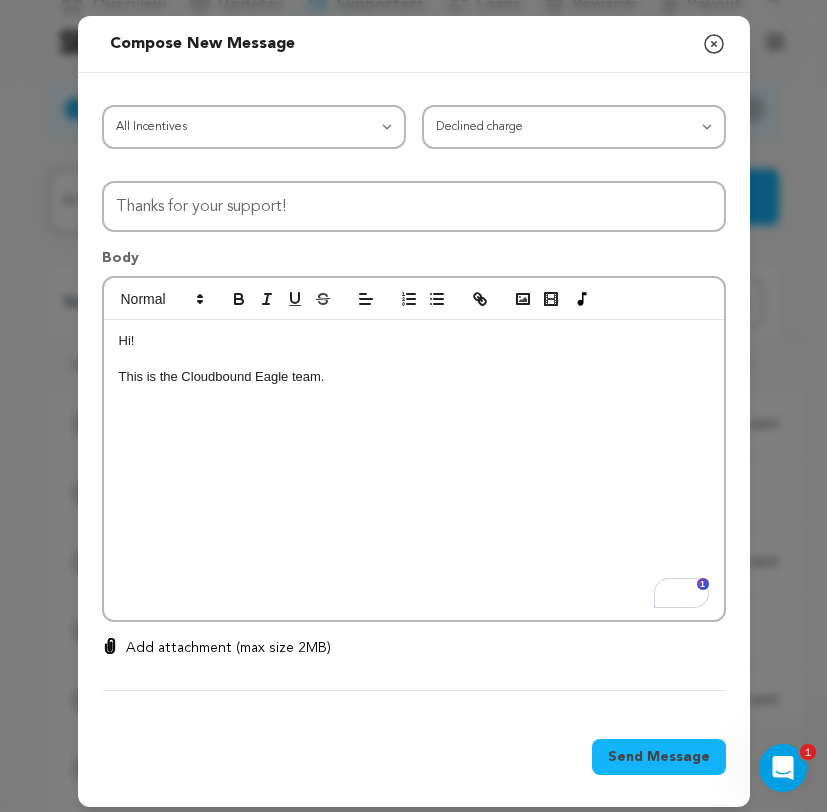 drag, startPoint x: 356, startPoint y: 394, endPoint x: 28, endPoint y: 394, distance: 328 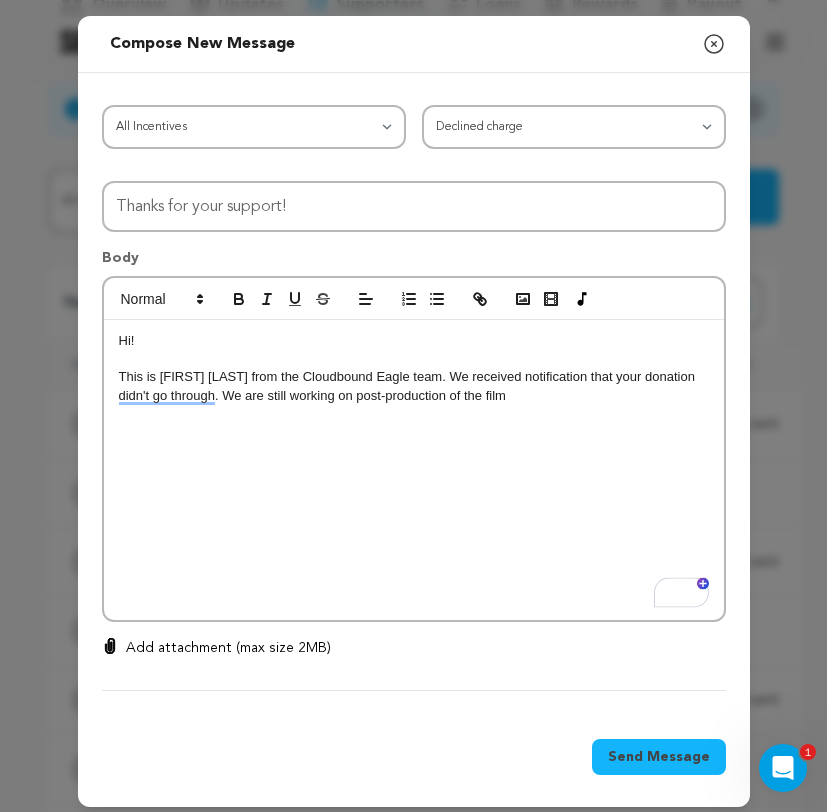 click on "This is Gavin Shaub from the Cloudbound Eagle team. We received notification that your donation didn't go through. We are still working on post-production of the film" at bounding box center (414, 386) 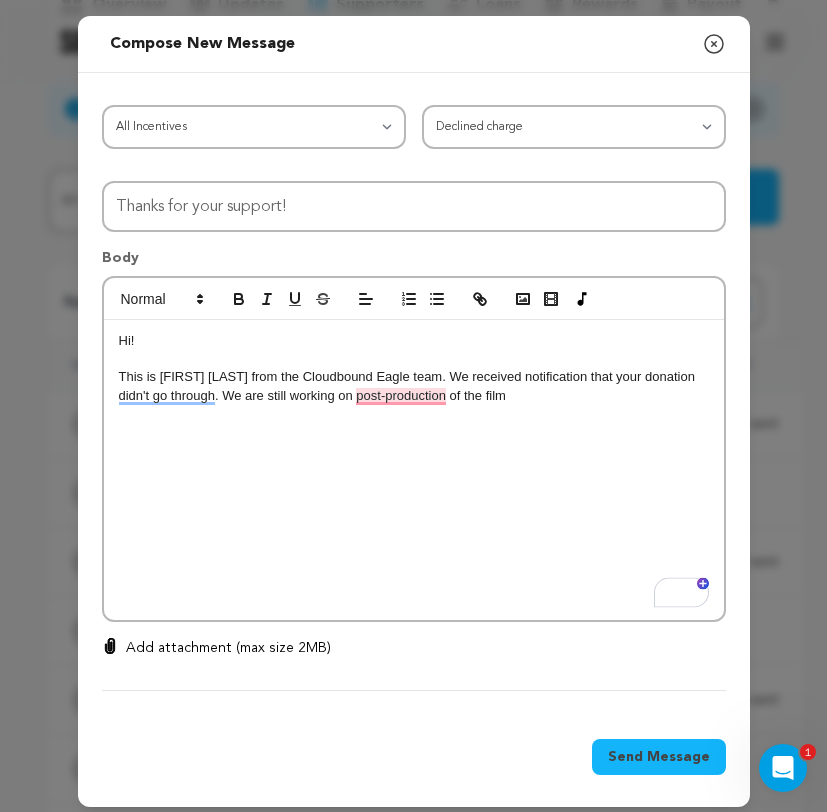 click on "To fix  1 error : Press" 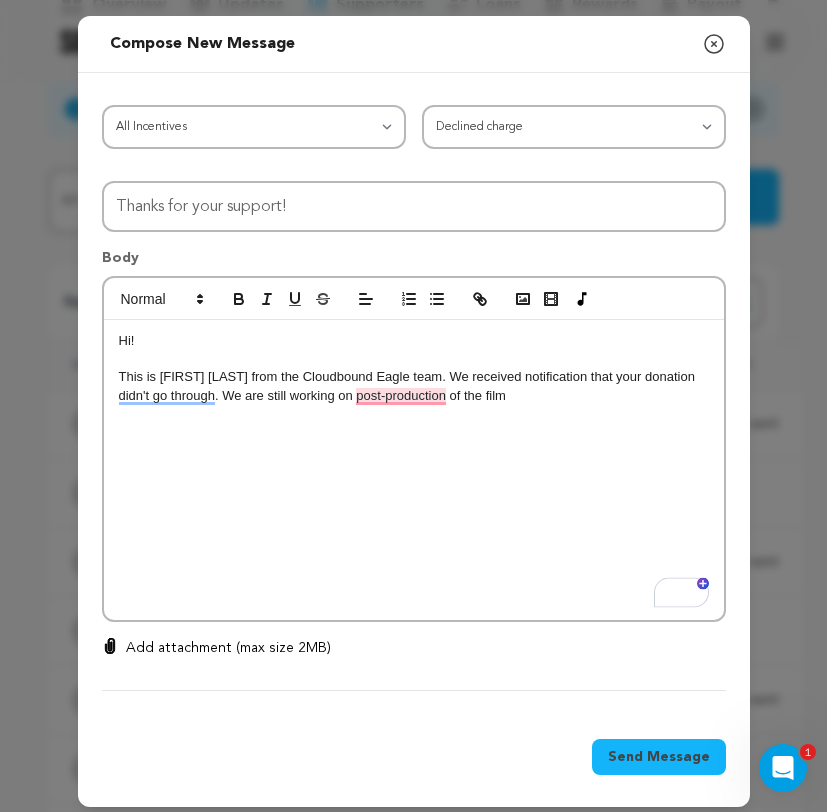 click on "This is Gavin Shaub from the Cloudbound Eagle team. We received notification that your donation didn't go through. We are still working on post-production of the film" at bounding box center (414, 386) 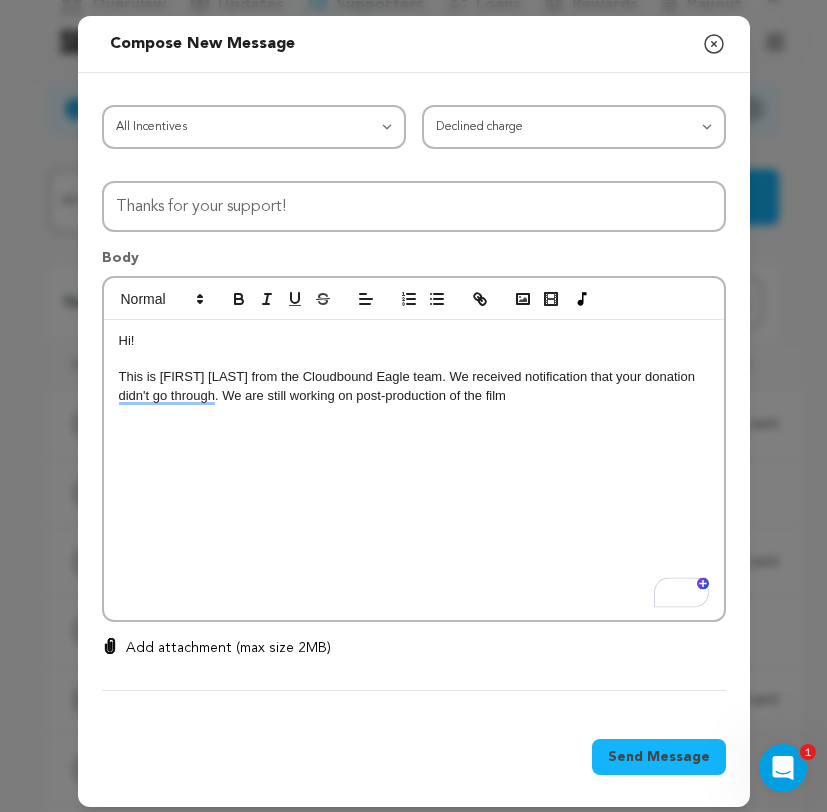 click on "This is Gavin Shaub from the Cloudbound Eagle team. We received notification that your donation didn't go through. We are still working on post-production of the film" at bounding box center (414, 386) 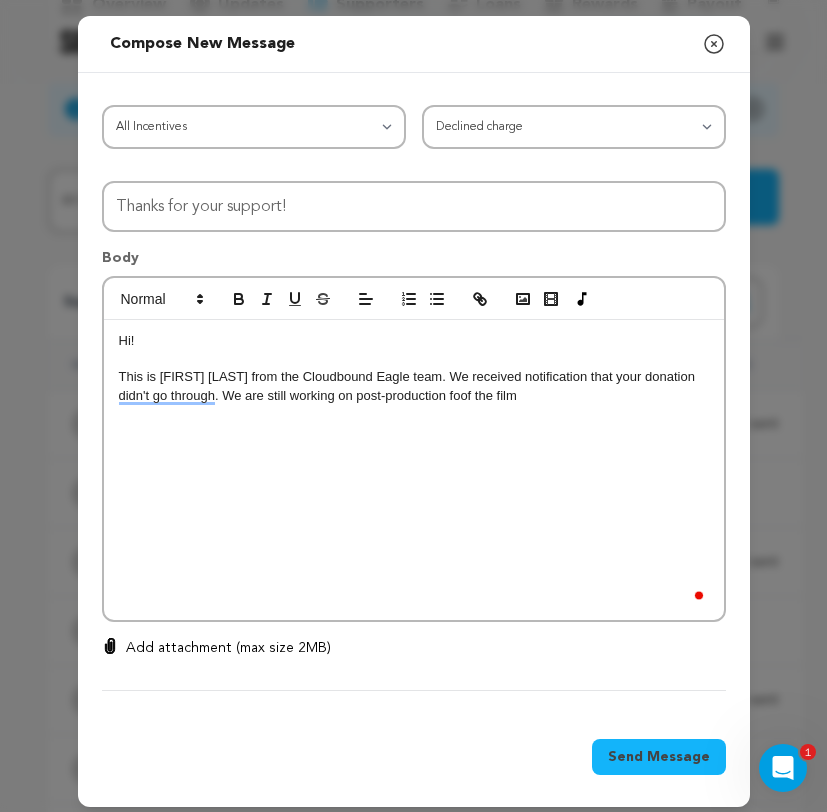click on "This is Gavin Shaub from the Cloudbound Eagle team. We received notification that your donation didn't go through. We are still working on post-production foof the film" at bounding box center [414, 386] 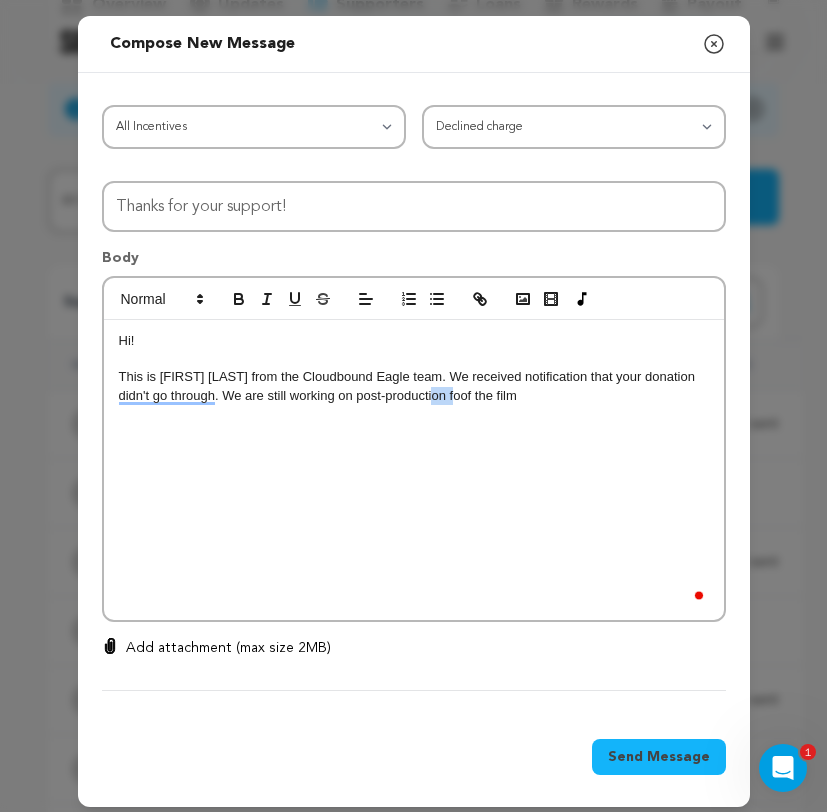click on "This is Gavin Shaub from the Cloudbound Eagle team. We received notification that your donation didn't go through. We are still working on post-production foof the film" at bounding box center (414, 386) 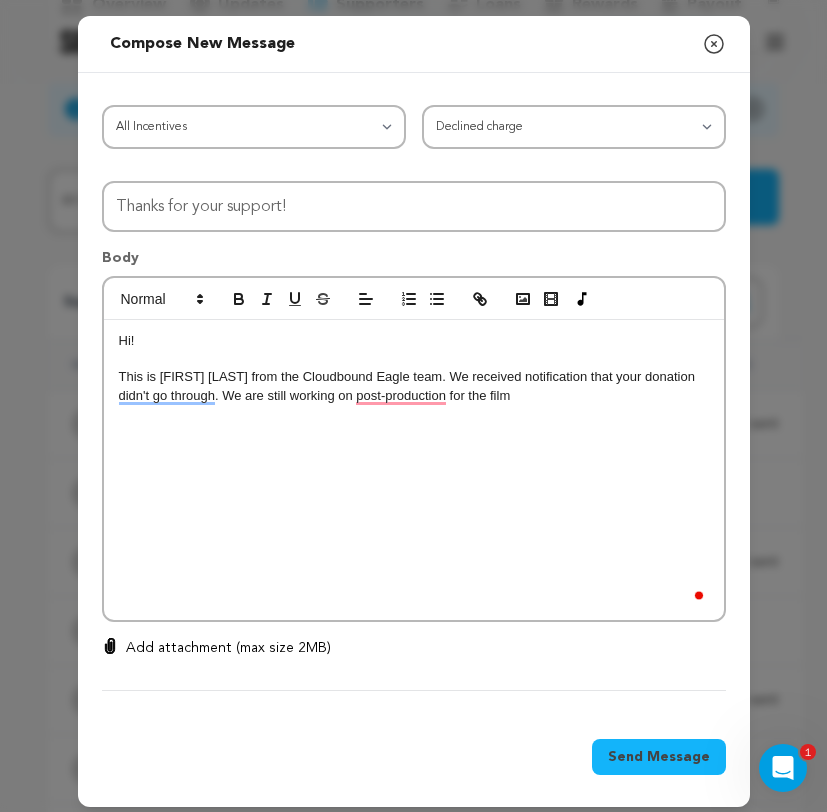click on "This is Gavin Shaub from the Cloudbound Eagle team. We received notification that your donation didn't go through. We are still working on post-production for the film" at bounding box center [414, 386] 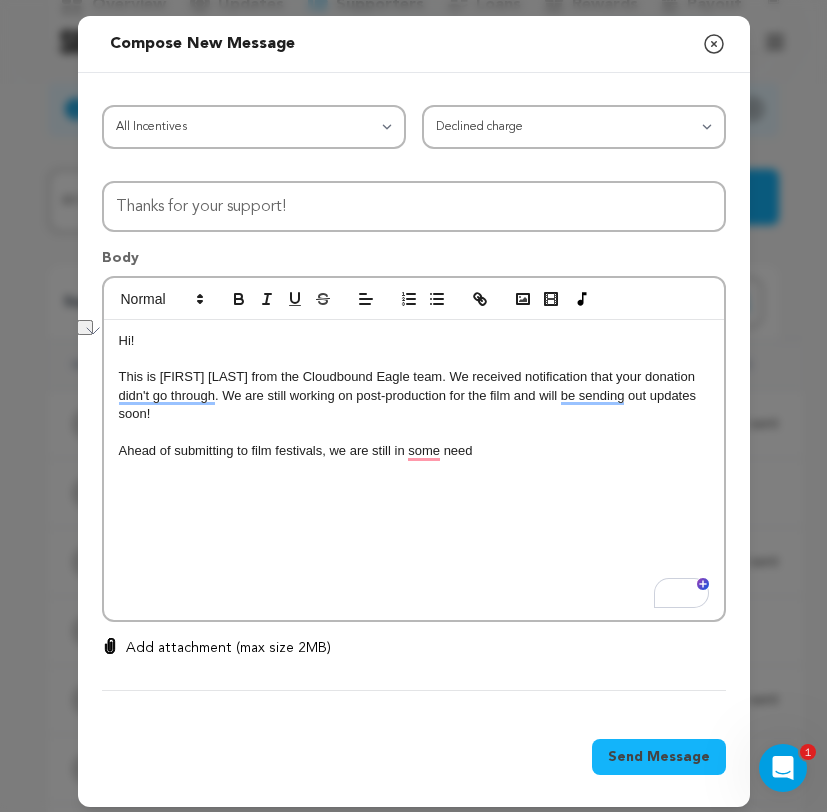 drag, startPoint x: 541, startPoint y: 456, endPoint x: 335, endPoint y: 455, distance: 206.00243 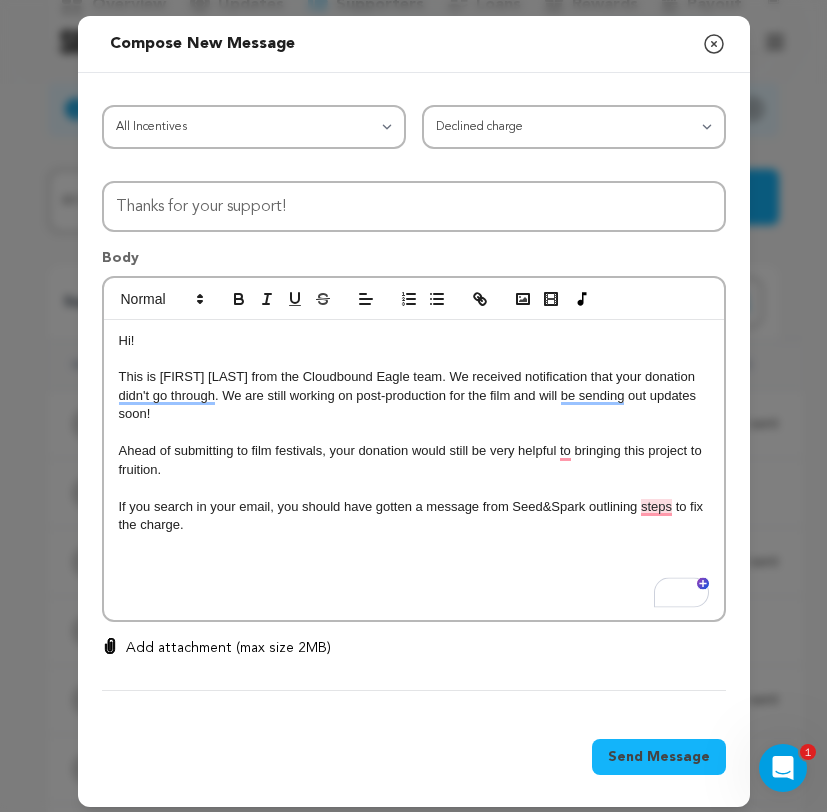 click on "Hi! This is Gavin Shaub from the Cloudbound Eagle team. We received notification that your donation didn't go through. We are still working on post-production for the film and will be sending out updates soon! Ahead of submitting to film festivals, your donation would still be very helpful to bringing this project to fruition.  If you search in your email, you should have gotten a message from Seed&Spark outlining steps to fix the charge." at bounding box center (414, 470) 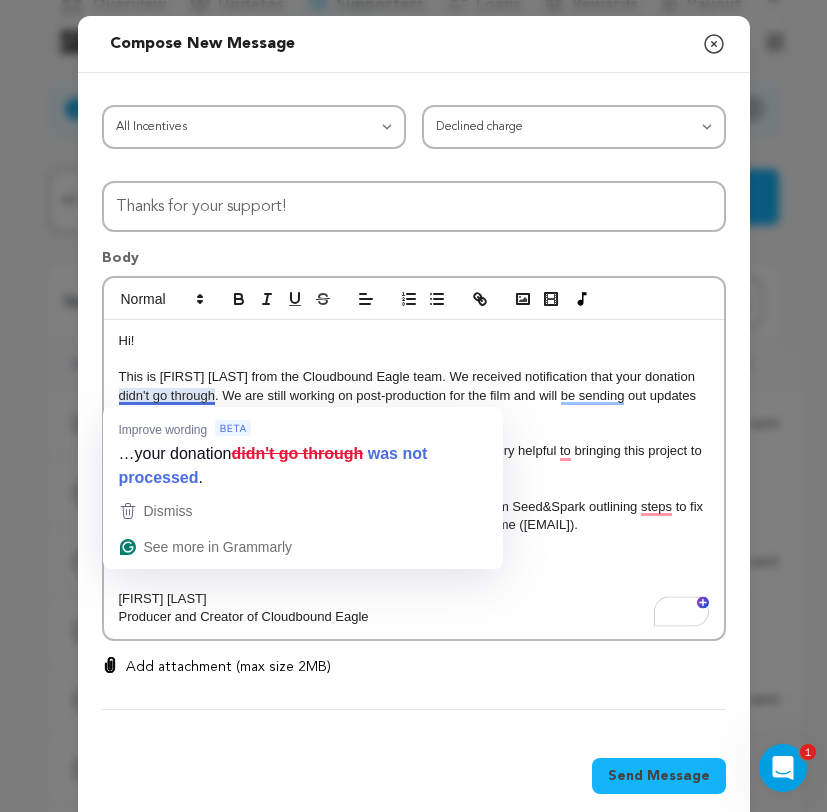 click on "This is Gavin Shaub from the Cloudbound Eagle team. We received notification that your donation didn't go through. We are still working on post-production for the film and will be sending out updates soon!" at bounding box center [414, 395] 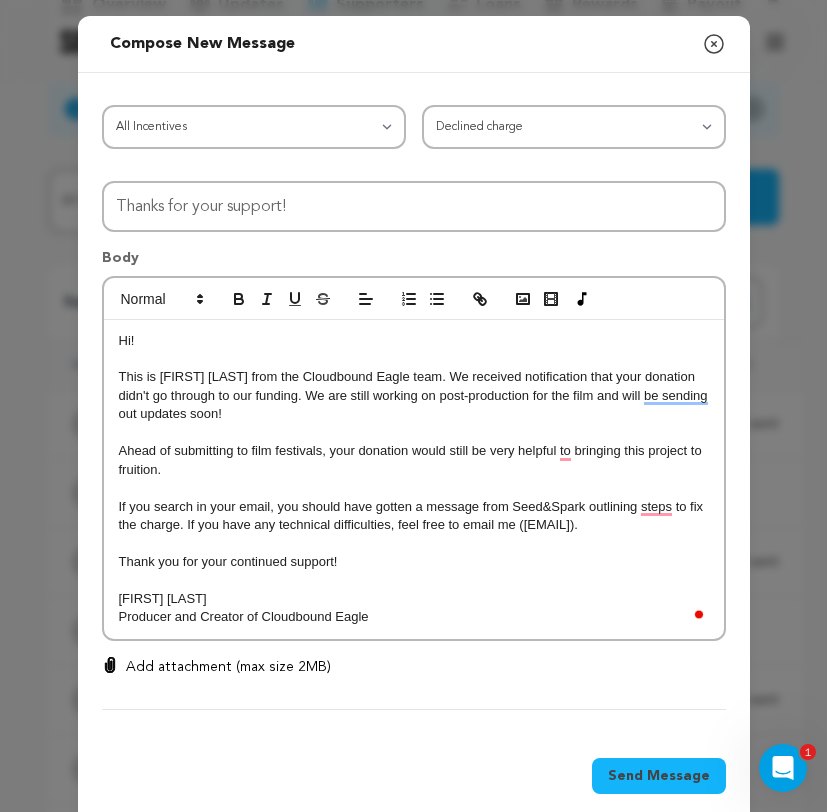 click on "This is Gavin Shaub from the Cloudbound Eagle team. We received notification that your donation didn't go through to our funding. We are still working on post-production for the film and will be sending out updates soon!" at bounding box center [414, 395] 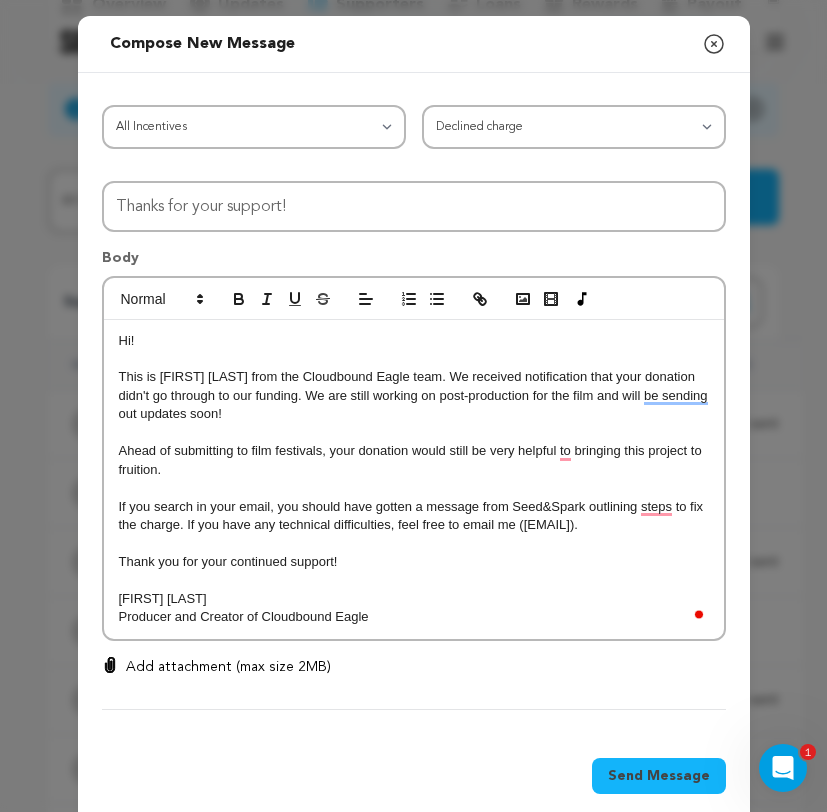 click on "This is Gavin Shaub from the Cloudbound Eagle team. We received notification that your donation didn't go through to our funding. We are still working on post-production for the film and will be sending out updates soon!" at bounding box center (414, 395) 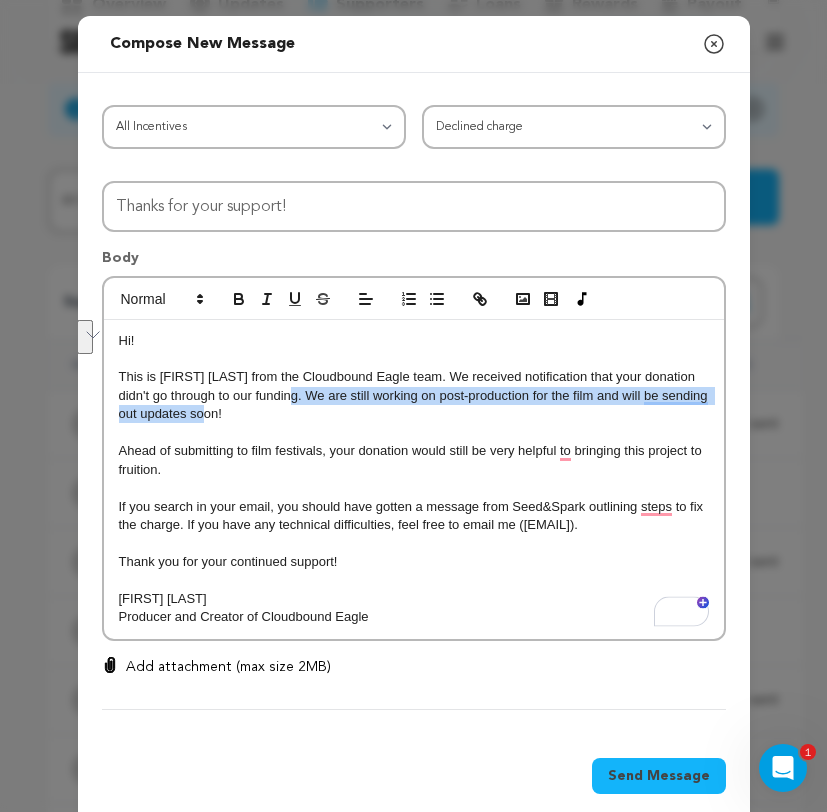 drag, startPoint x: 304, startPoint y: 400, endPoint x: 311, endPoint y: 415, distance: 16.552946 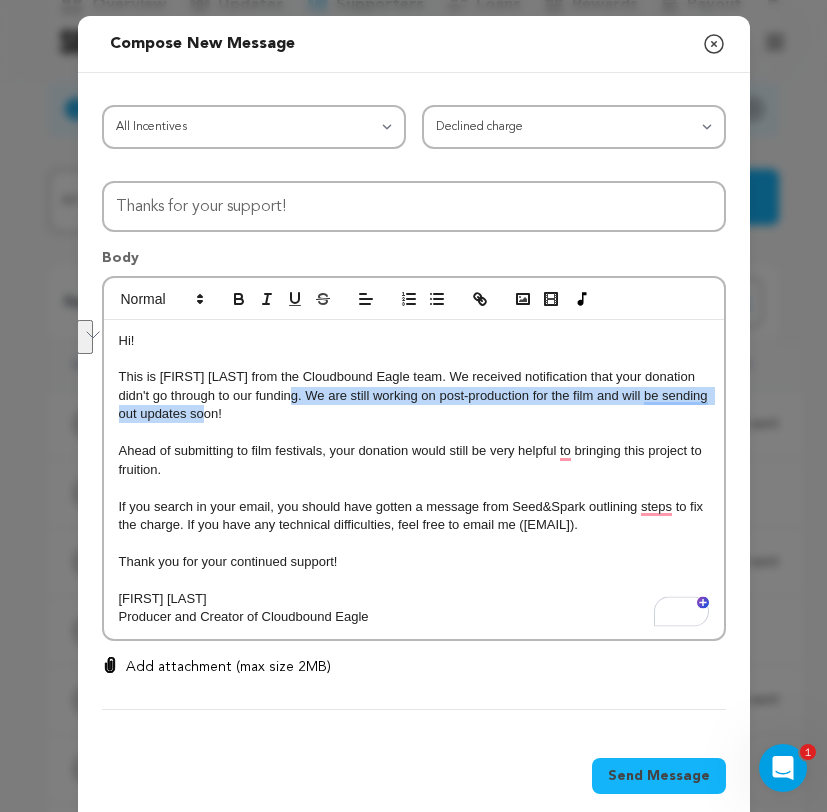 click on "This is Gavin Shaub from the Cloudbound Eagle team. We received notification that your donation didn't go through to our funding. We are still working on post-production for the film and will be sending out updates soon!" at bounding box center [414, 395] 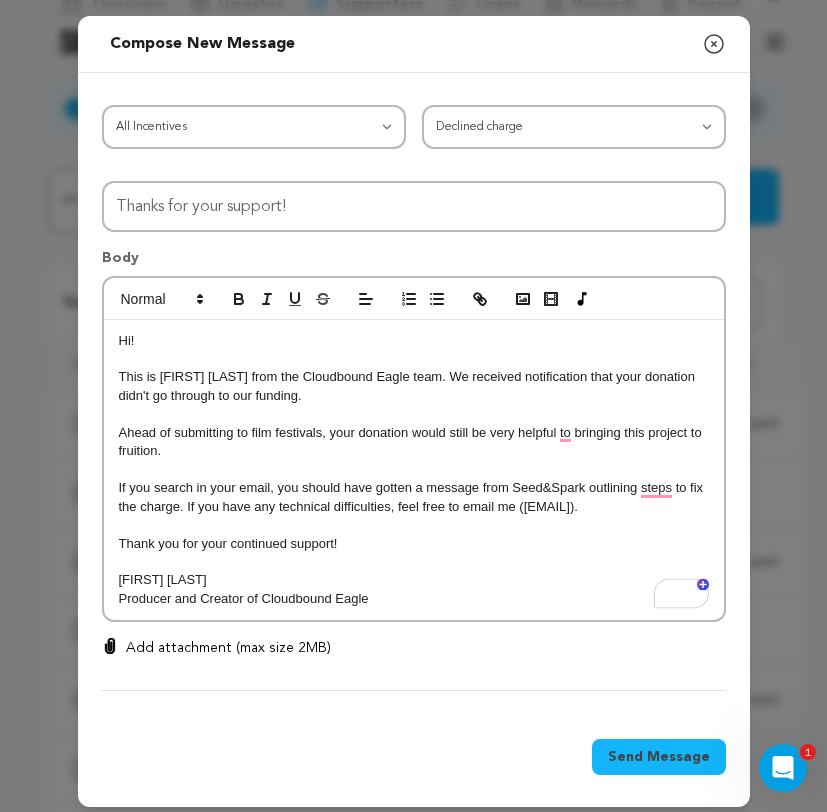click on "Ahead of submitting to film festivals, your donation would still be very helpful to bringing this project to fruition." at bounding box center (414, 442) 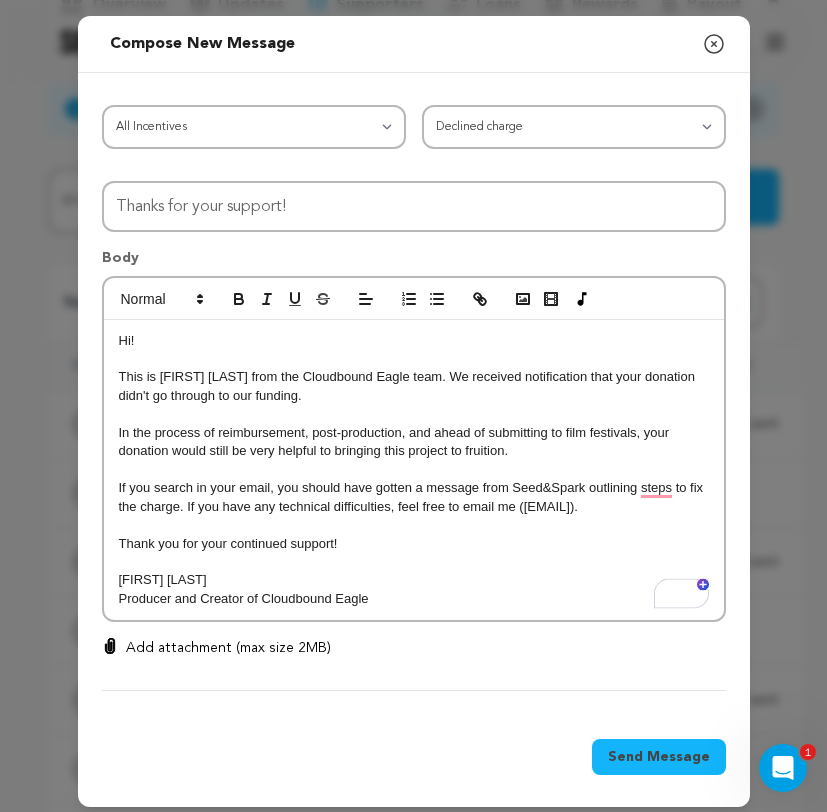 click on "In the process of reimbursement, post-production, and ahead of submitting to film festivals, your donation would still be very helpful to bringing this project to fruition." at bounding box center (414, 442) 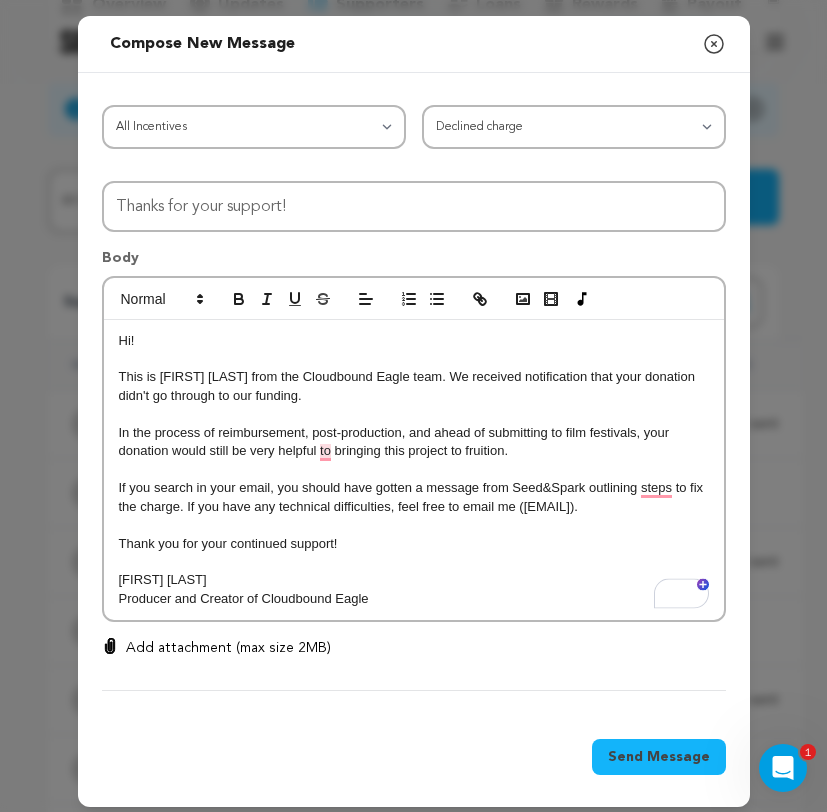 click on "If you search in your email, you should have gotten a message from Seed&Spark outlining steps to fix the charge. If you have any technical difficulties, feel free to email me (gavin.shaub@gmail.com)." at bounding box center [414, 497] 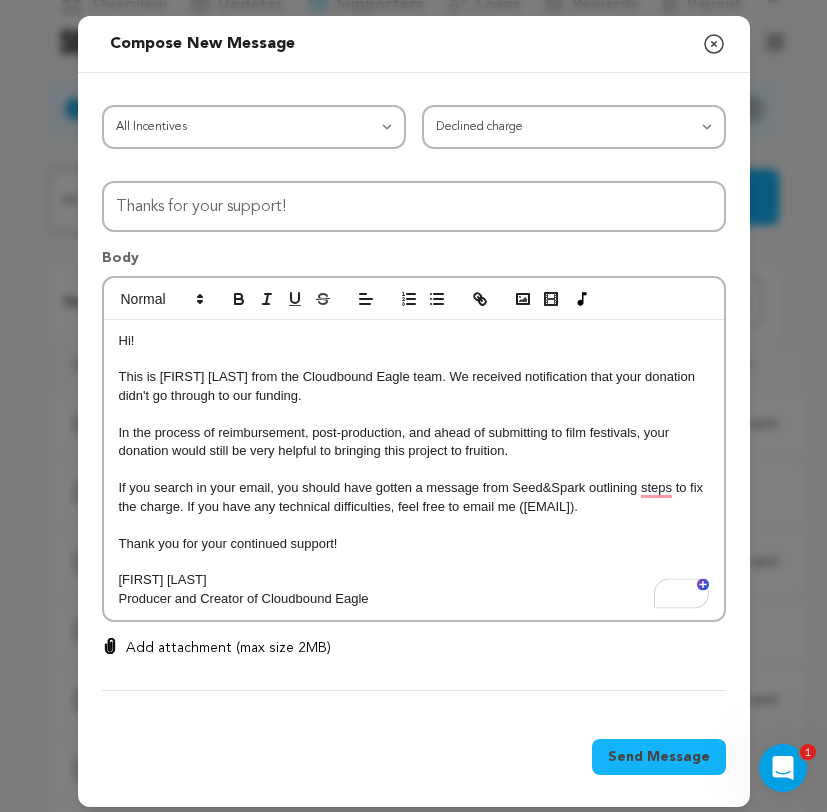 click on "Thank you for your continued support!" at bounding box center [414, 544] 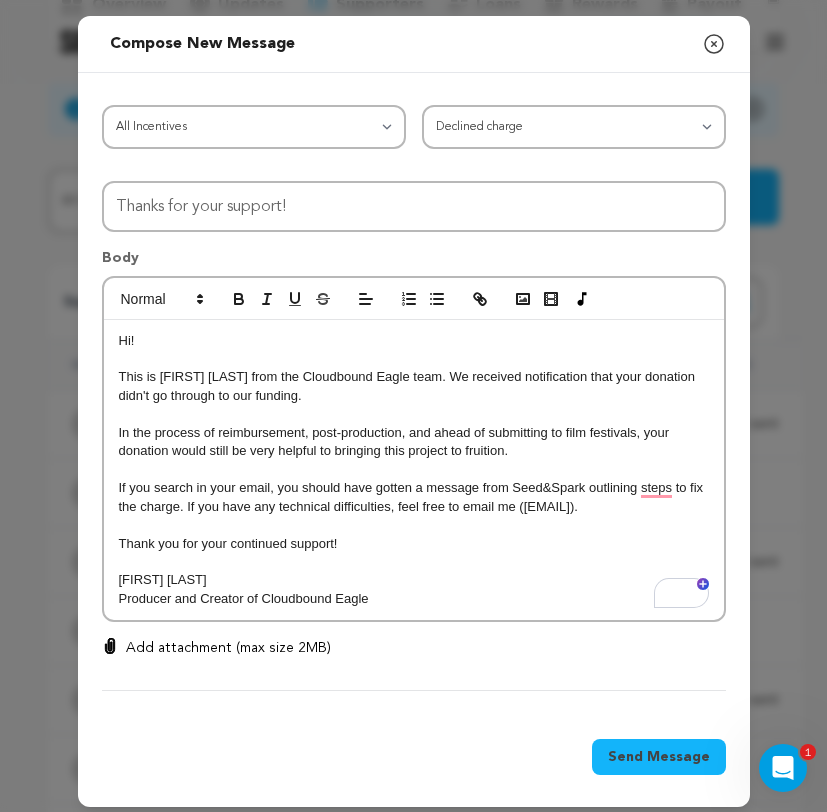 click on "Gavin Shaub" at bounding box center [414, 580] 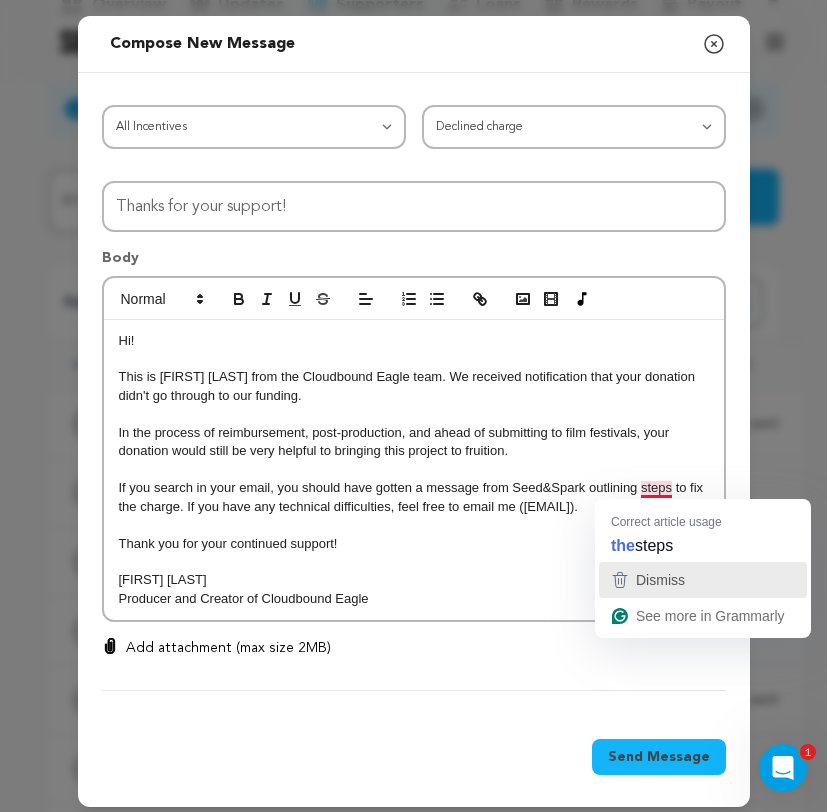 click on "Dismiss" at bounding box center [660, 580] 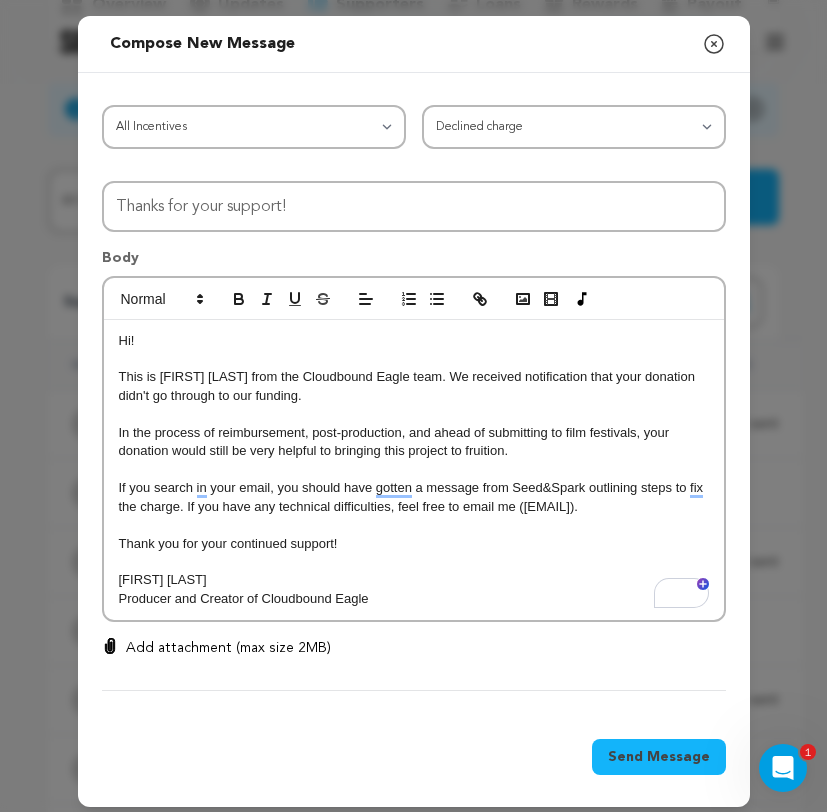 click on "Hi! This is Gavin Shaub from the Cloudbound Eagle team. We received notification that your donation didn't go through to our funding. In the process of reimbursement, post-production, and ahead of submitting to film festivals, your donation would still be very helpful to bringing this project to fruition.  If you search in your email, you should have gotten a message from Seed&Spark outlining steps to fix the charge. If you have any technical difficulties, feel free to email me (gavin.shaub@gmail.com). Thank you for your continued support! Gavin Shaub Producer and Creator of Cloudbound Eagle" at bounding box center [414, 470] 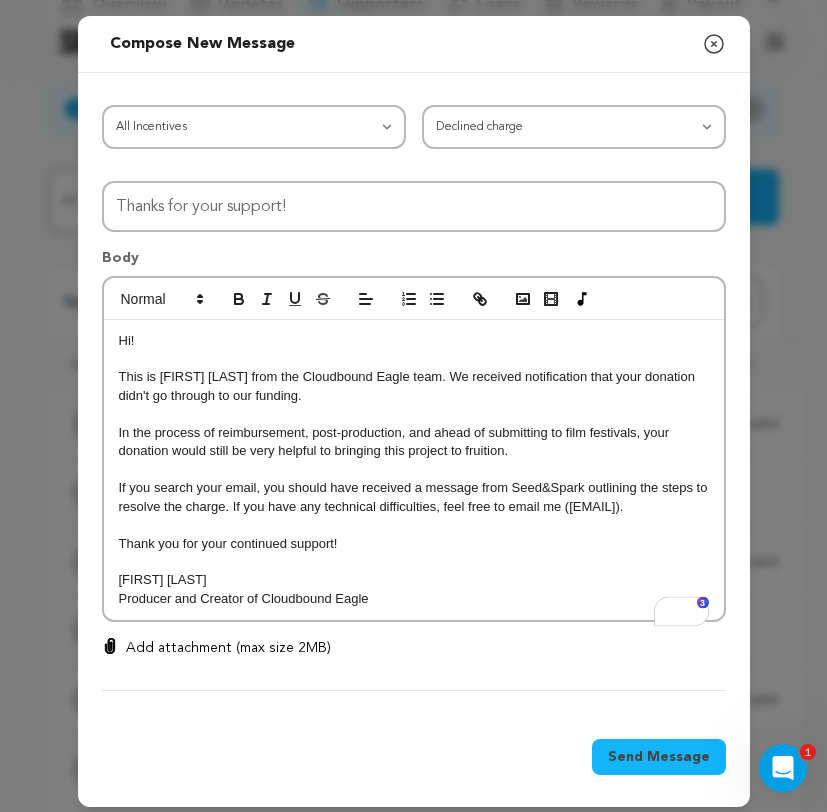 click on "This is Gavin Shaub from the Cloudbound Eagle team. We received notification that your donation didn't go through to our funding." at bounding box center [414, 386] 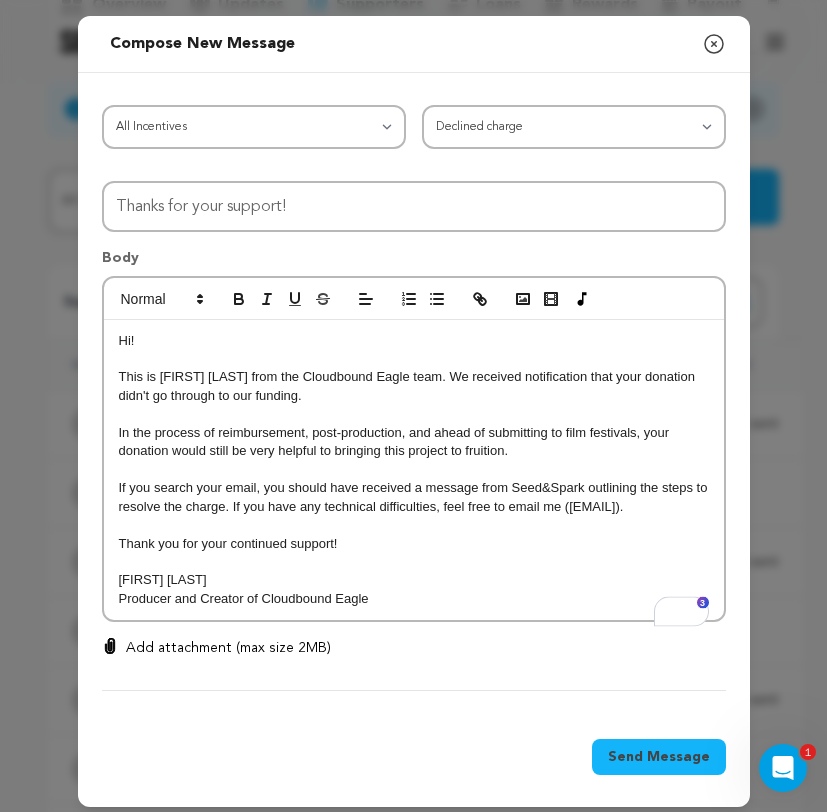 click at bounding box center [414, 414] 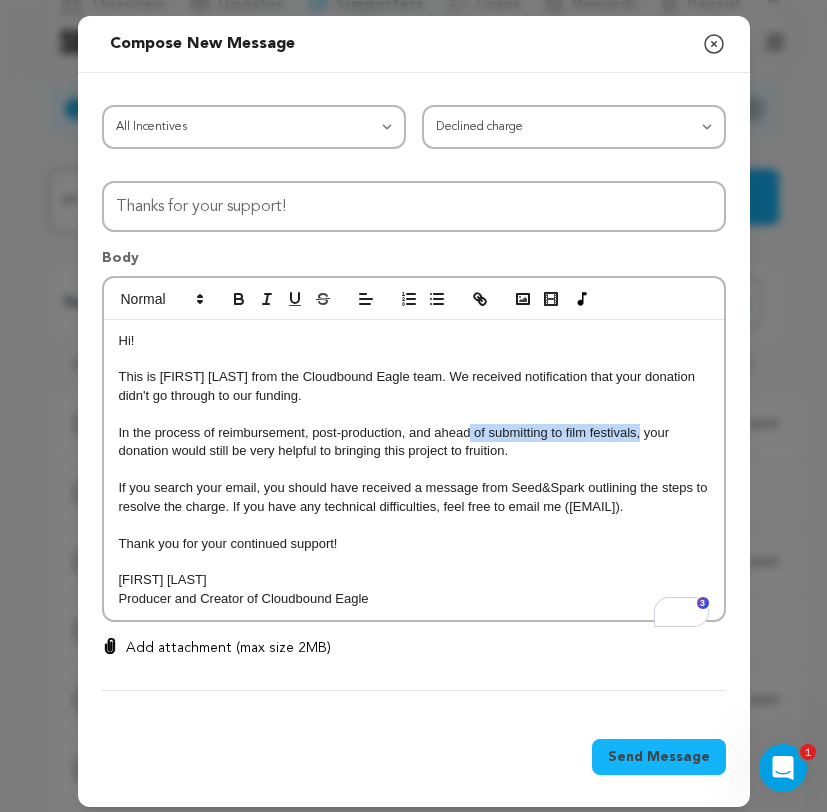 drag, startPoint x: 470, startPoint y: 425, endPoint x: 643, endPoint y: 428, distance: 173.02602 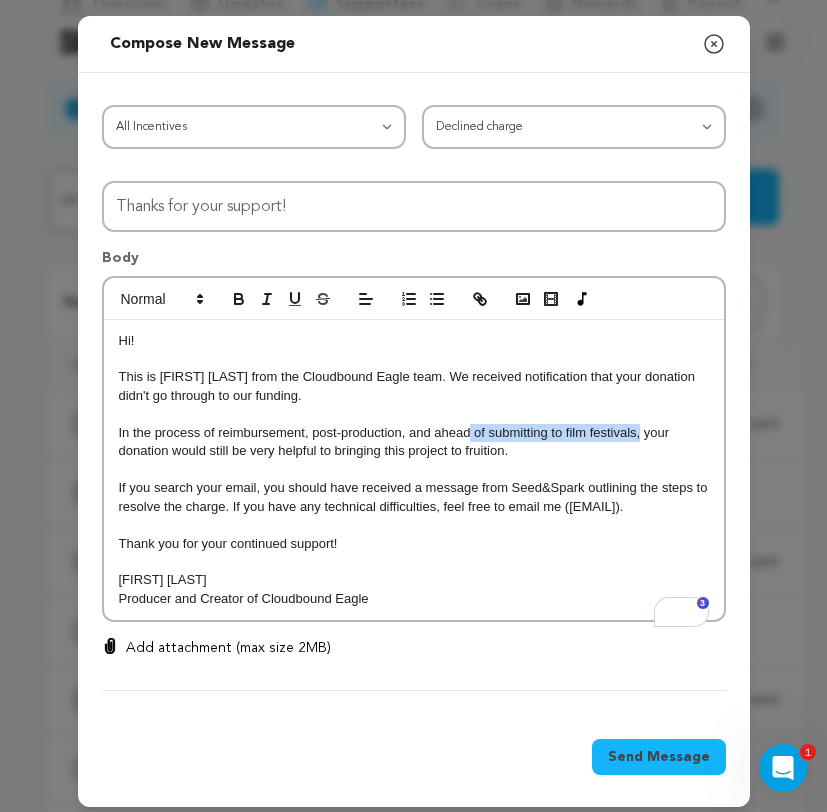 click on "In the process of reimbursement, post-production, and ahead of submitting to film festivals, your donation would still be very helpful to bringing this project to fruition." at bounding box center (414, 442) 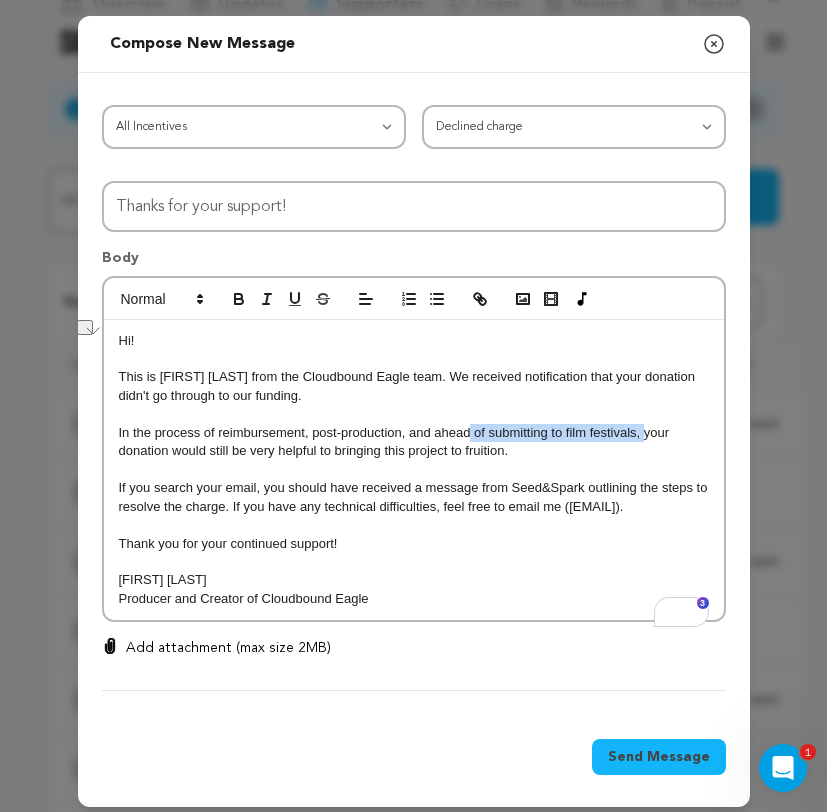 click on "In the process of reimbursement, post-production, and ahead of submitting to film festivals, your donation would still be very helpful to bringing this project to fruition." at bounding box center (414, 442) 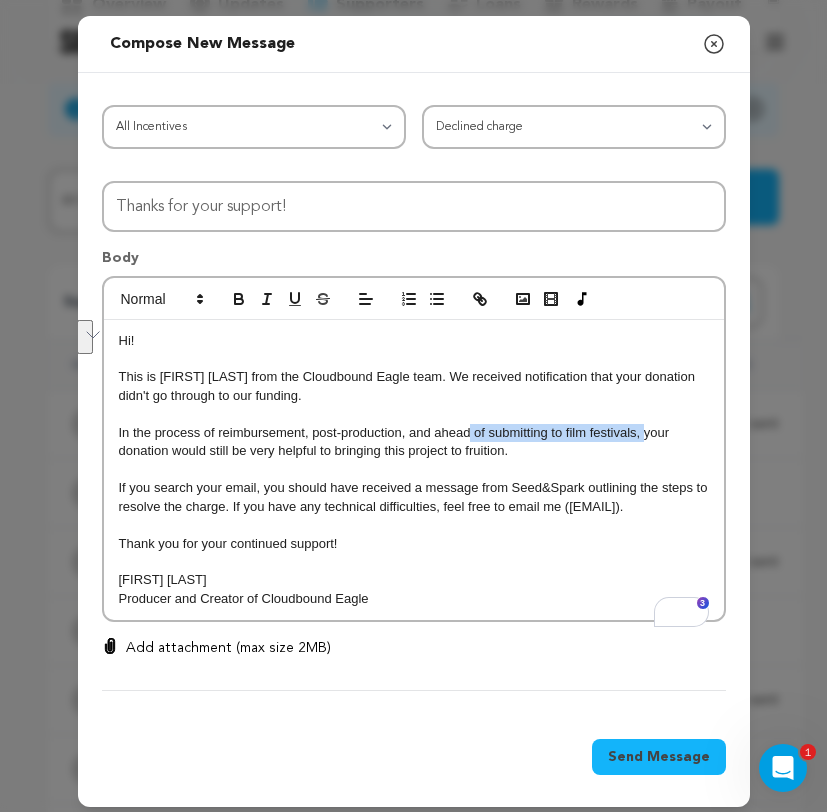 drag, startPoint x: 561, startPoint y: 456, endPoint x: 263, endPoint y: 421, distance: 300.04834 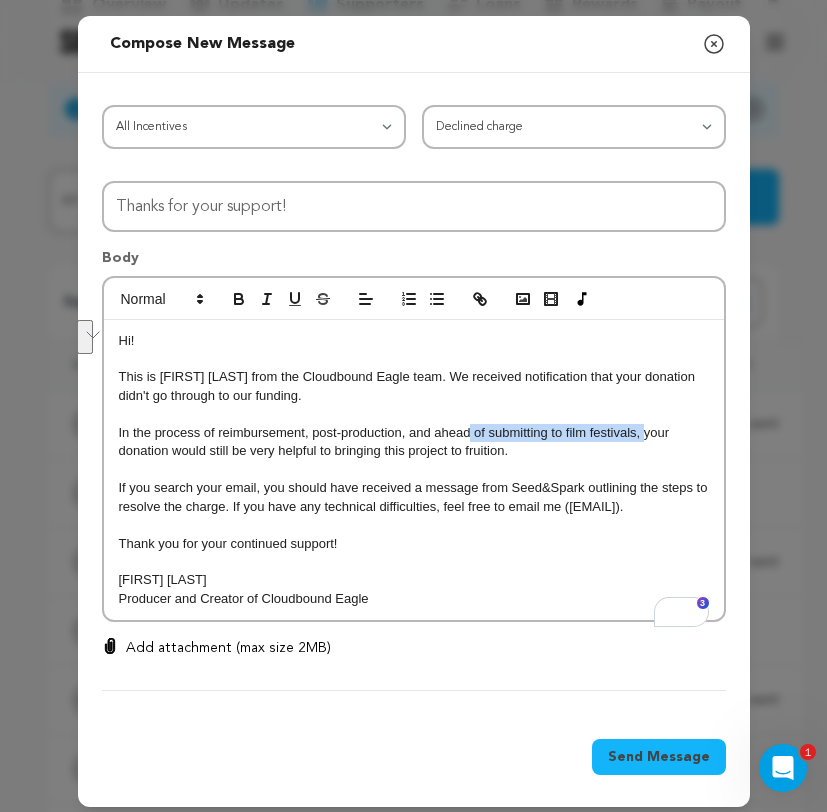 click on "Hi! This is Gavin Shaub from the Cloudbound Eagle team. We received notification that your donation didn't go through to our funding. In the process of reimbursement, post-production, and ahead of submitting to film festivals, your donation would still be very helpful to bringing this project to fruition.  If you search your email, you should have received a message from Seed&Spark outlining the steps to resolve the charge. If you have any technical difficulties, feel free to email me (gavin.shaub@gmail.com). Thank you for your continued support! Gavin Shaub Producer and Creator of Cloudbound Eagle" at bounding box center (414, 470) 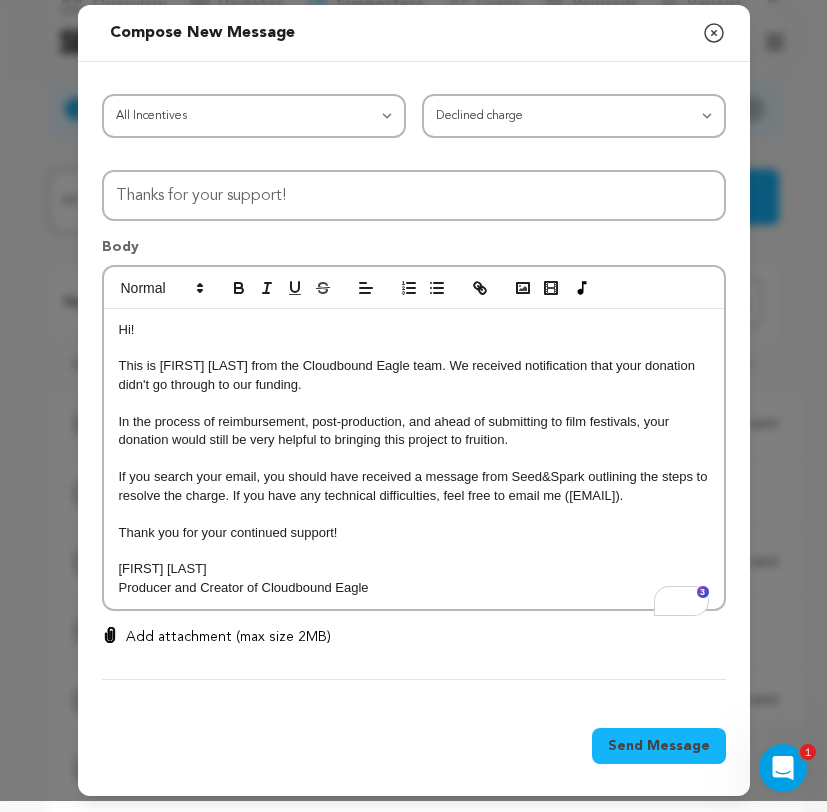 scroll, scrollTop: 23, scrollLeft: 0, axis: vertical 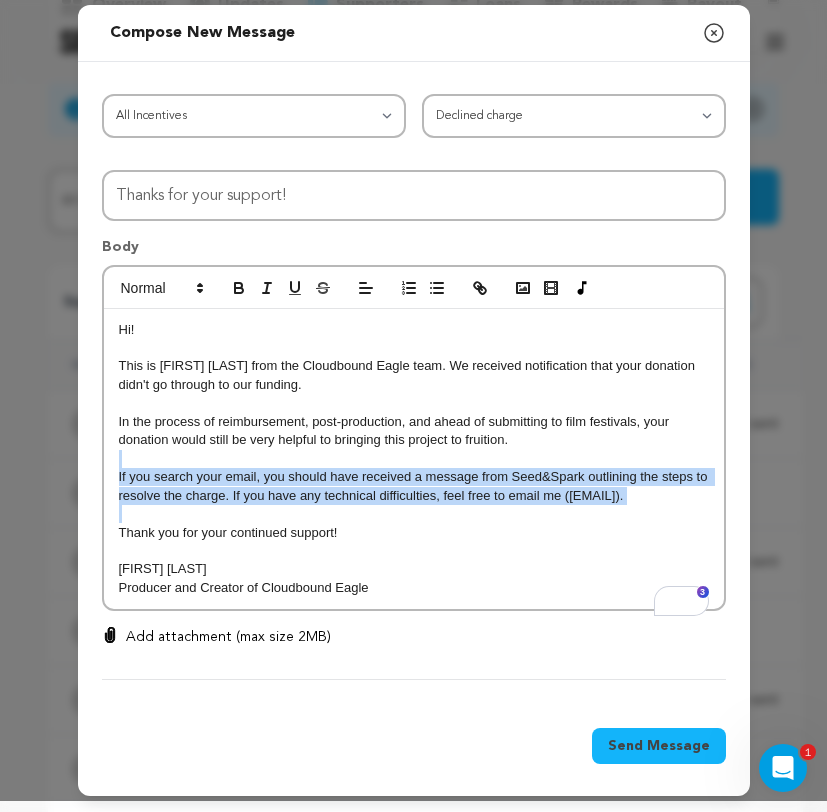 drag, startPoint x: 114, startPoint y: 451, endPoint x: 324, endPoint y: 517, distance: 220.12724 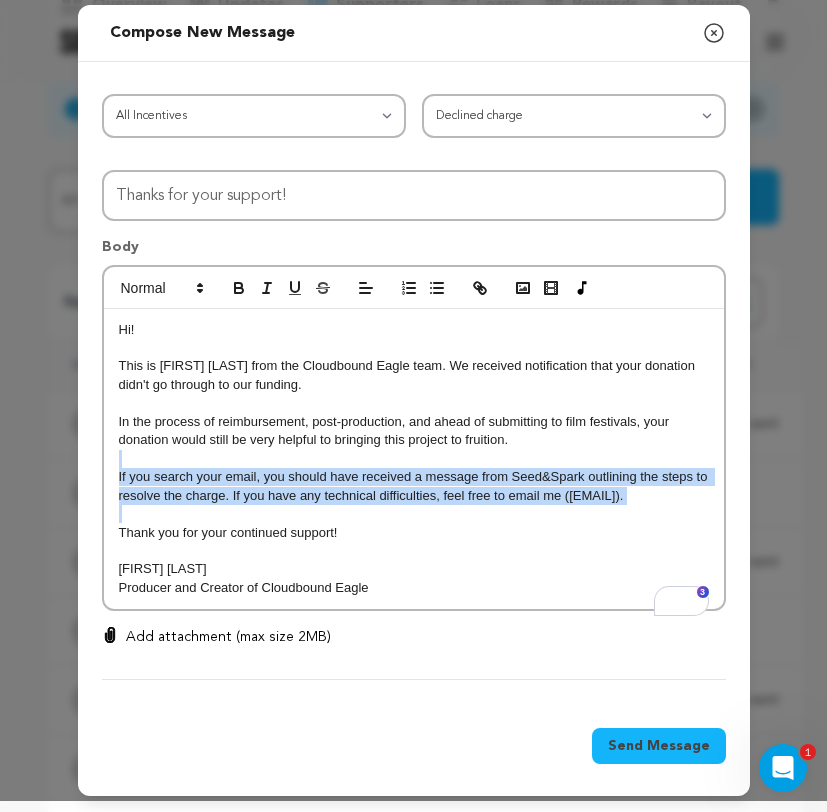 click on "Hi! This is Gavin Shaub from the Cloudbound Eagle team. We received notification that your donation didn't go through to our funding. In the process of reimbursement, post-production, and ahead of submitting to film festivals, your donation would still be very helpful to bringing this project to fruition.  If you search your email, you should have received a message from Seed&Spark outlining the steps to resolve the charge. If you have any technical difficulties, feel free to email me (gavin.shaub@gmail.com). Thank you for your continued support! Gavin Shaub Producer and Creator of Cloudbound Eagle" at bounding box center (414, 459) 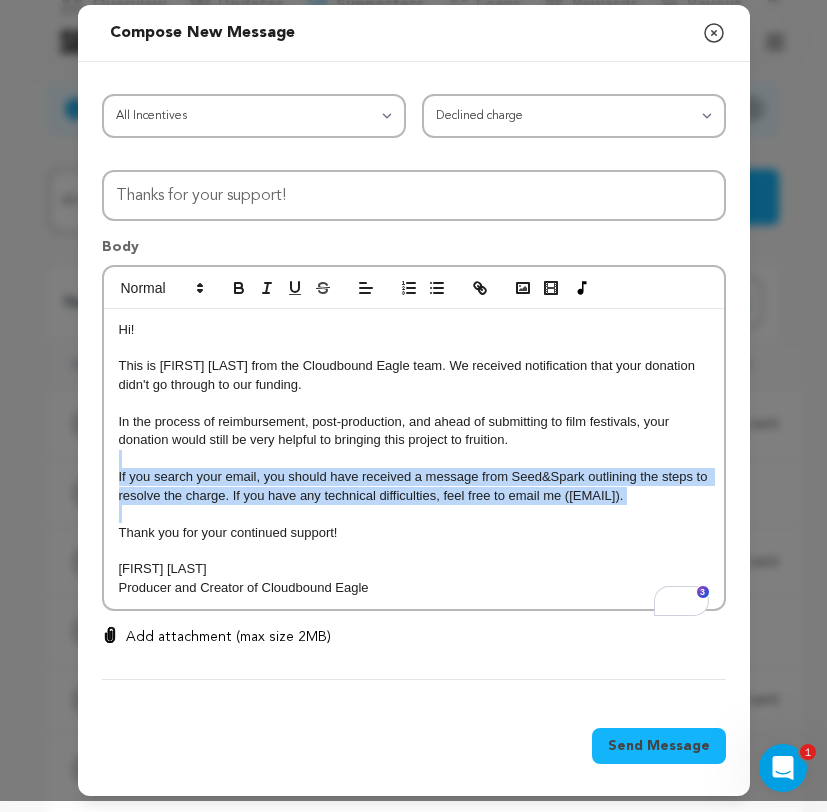 click at bounding box center (414, 514) 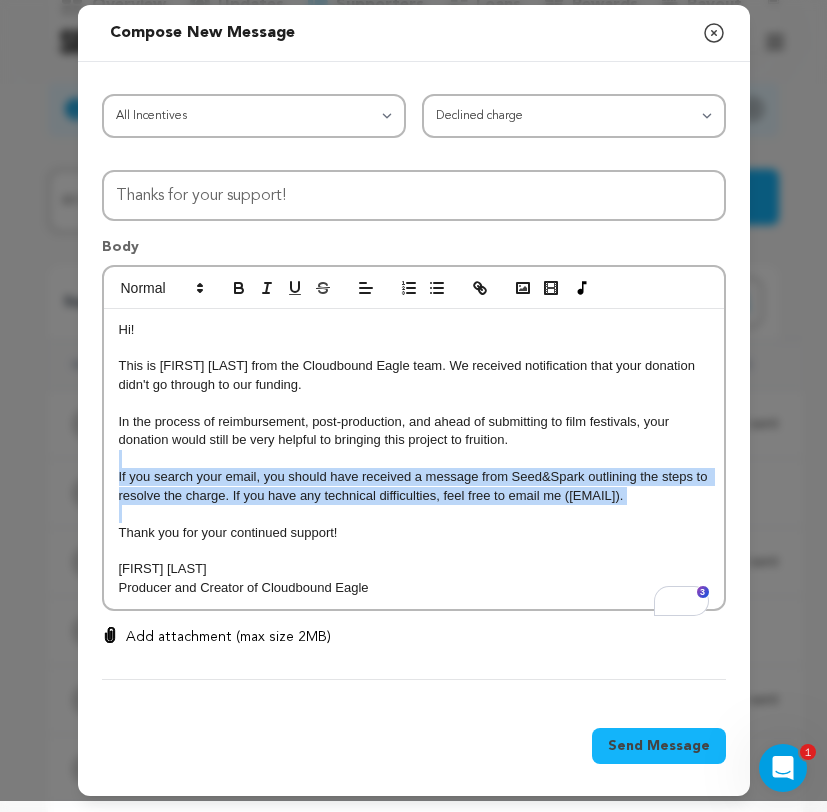 drag, startPoint x: 359, startPoint y: 517, endPoint x: 157, endPoint y: 452, distance: 212.20038 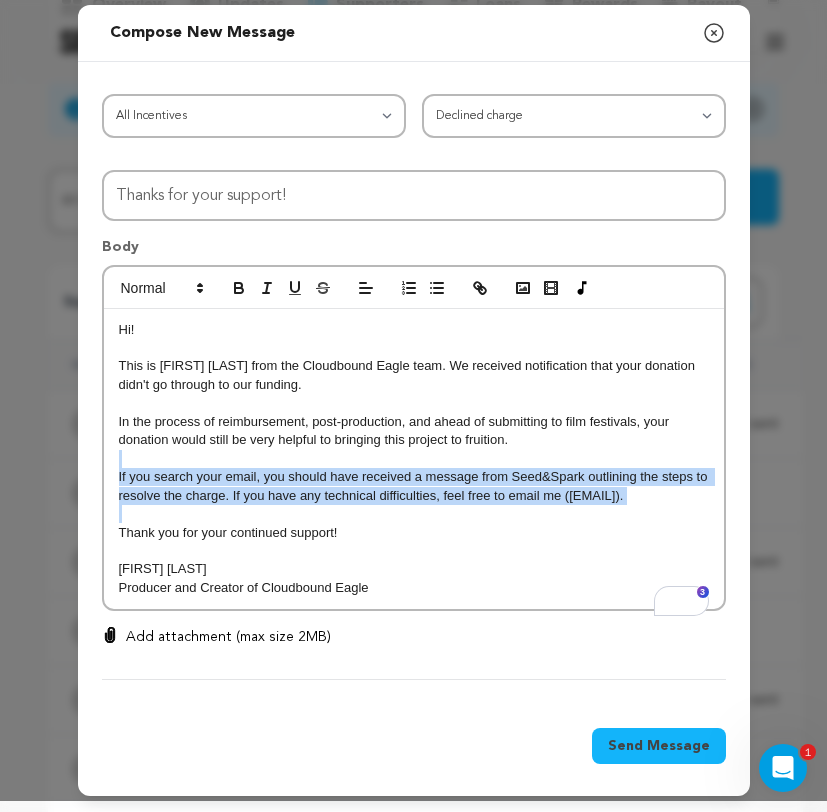 click on "Hi! This is Gavin Shaub from the Cloudbound Eagle team. We received notification that your donation didn't go through to our funding. In the process of reimbursement, post-production, and ahead of submitting to film festivals, your donation would still be very helpful to bringing this project to fruition.  If you search your email, you should have received a message from Seed&Spark outlining the steps to resolve the charge. If you have any technical difficulties, feel free to email me (gavin.shaub@gmail.com). Thank you for your continued support! Gavin Shaub Producer and Creator of Cloudbound Eagle" at bounding box center [414, 459] 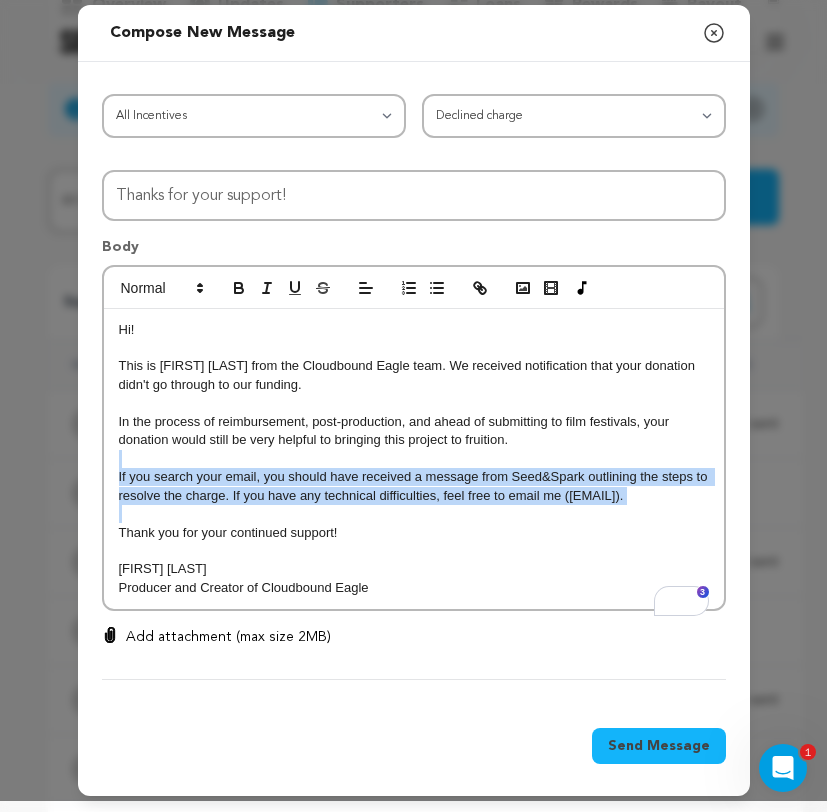 click at bounding box center [414, 459] 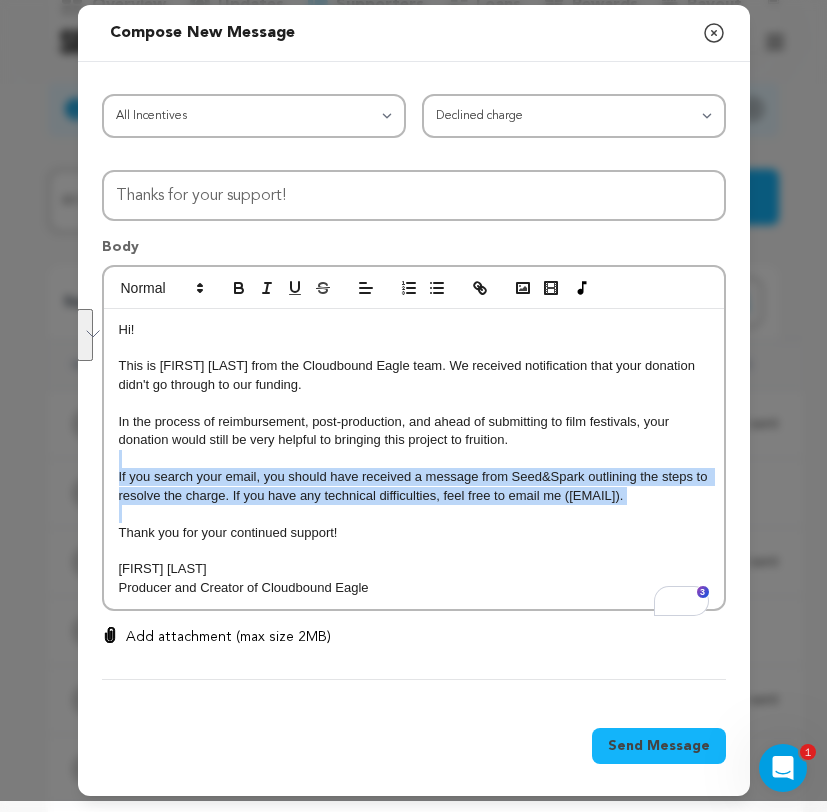 drag, startPoint x: 156, startPoint y: 445, endPoint x: 337, endPoint y: 498, distance: 188.60011 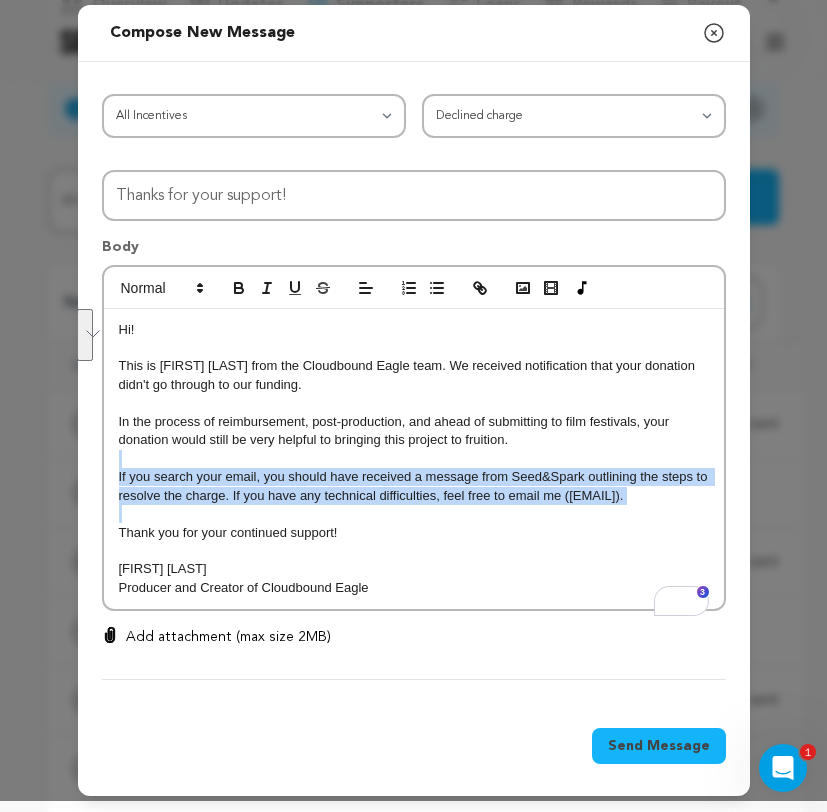 click on "Hi! This is Gavin Shaub from the Cloudbound Eagle team. We received notification that your donation didn't go through to our funding. In the process of reimbursement, post-production, and ahead of submitting to film festivals, your donation would still be very helpful to bringing this project to fruition.  If you search your email, you should have received a message from Seed&Spark outlining the steps to resolve the charge. If you have any technical difficulties, feel free to email me (gavin.shaub@gmail.com). Thank you for your continued support! Gavin Shaub Producer and Creator of Cloudbound Eagle" at bounding box center (414, 459) 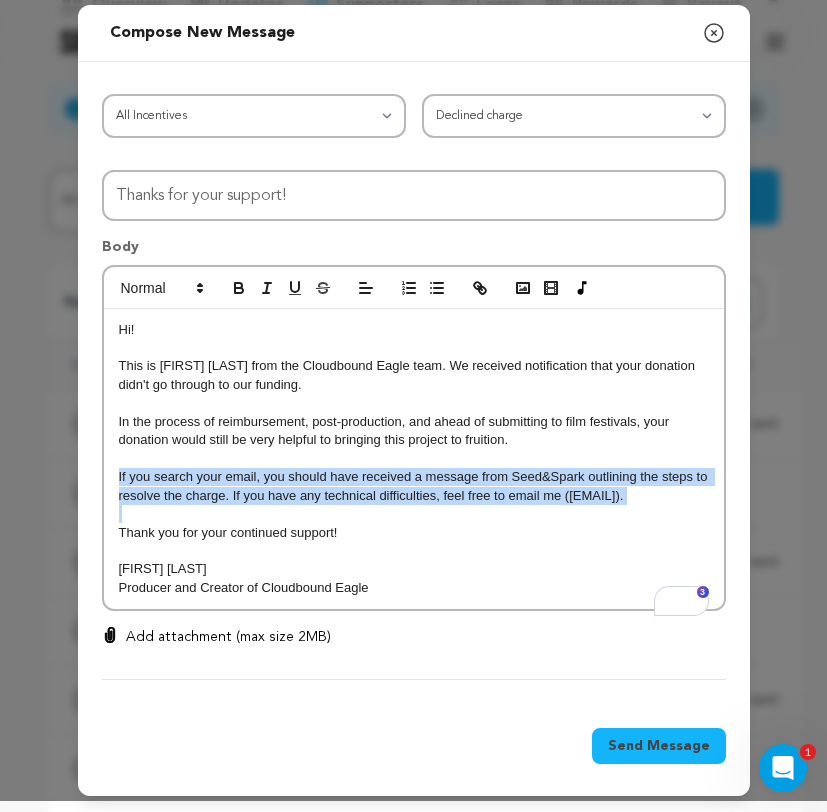 drag, startPoint x: 337, startPoint y: 498, endPoint x: 110, endPoint y: 462, distance: 229.8369 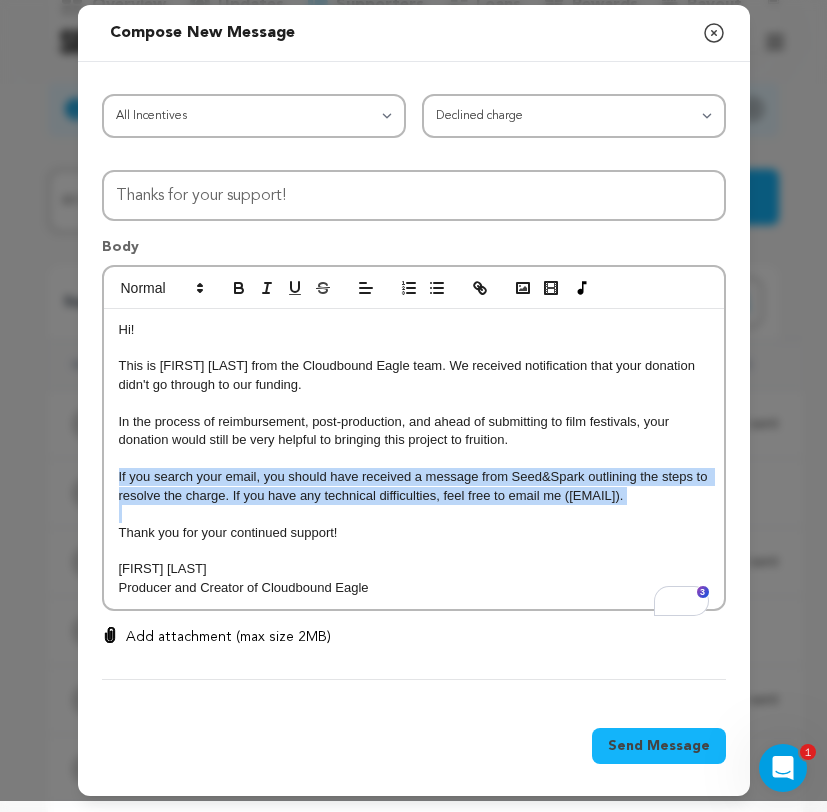 click on "Hi! This is Gavin Shaub from the Cloudbound Eagle team. We received notification that your donation didn't go through to our funding. In the process of reimbursement, post-production, and ahead of submitting to film festivals, your donation would still be very helpful to bringing this project to fruition.  If you search your email, you should have received a message from Seed&Spark outlining the steps to resolve the charge. If you have any technical difficulties, feel free to email me (gavin.shaub@gmail.com). Thank you for your continued support! Gavin Shaub Producer and Creator of Cloudbound Eagle" at bounding box center (414, 459) 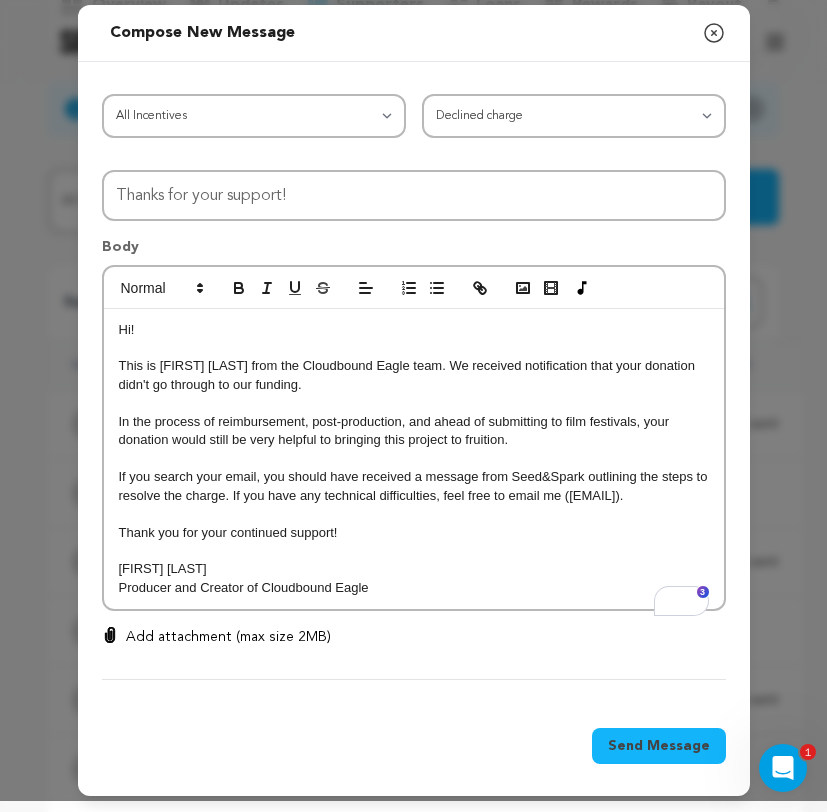 click on "If you search your email, you should have received a message from Seed&Spark outlining the steps to resolve the charge. If you have any technical difficulties, feel free to email me (gavin.shaub@gmail.com)." at bounding box center (414, 486) 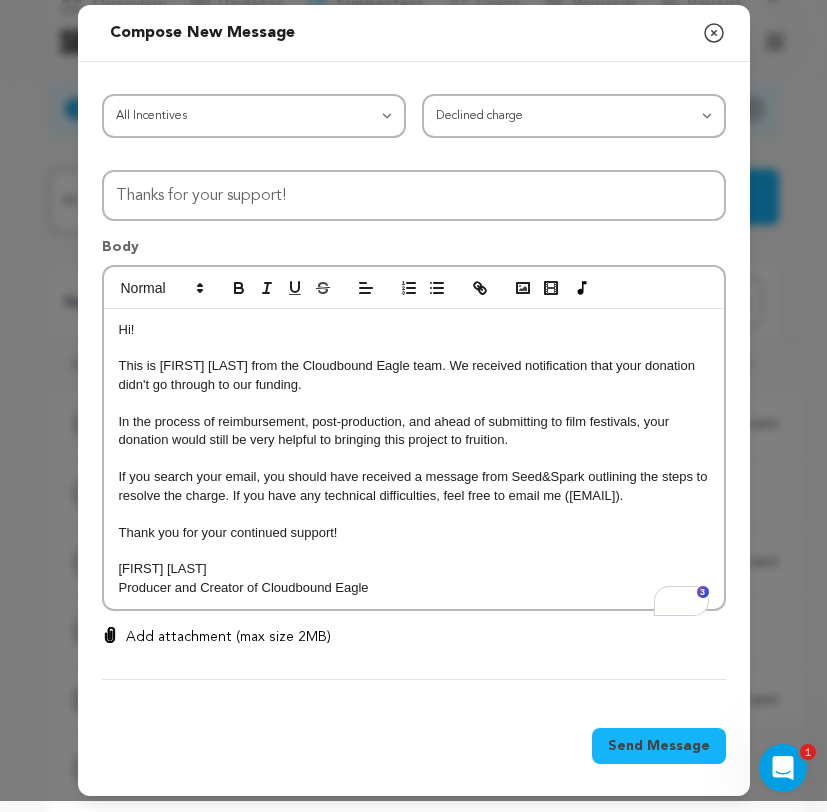 click on "If you search your email, you should have received a message from Seed&Spark outlining the steps to resolve the charge. If you have any technical difficulties, feel free to email me (gavin.shaub@gmail.com)." at bounding box center [414, 486] 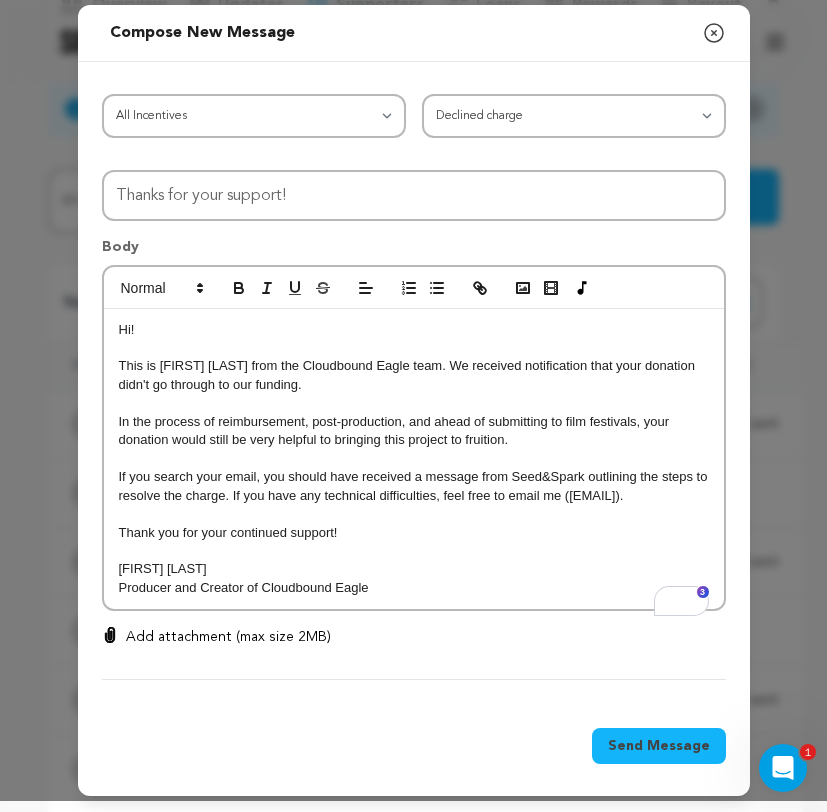 click at bounding box center (414, 514) 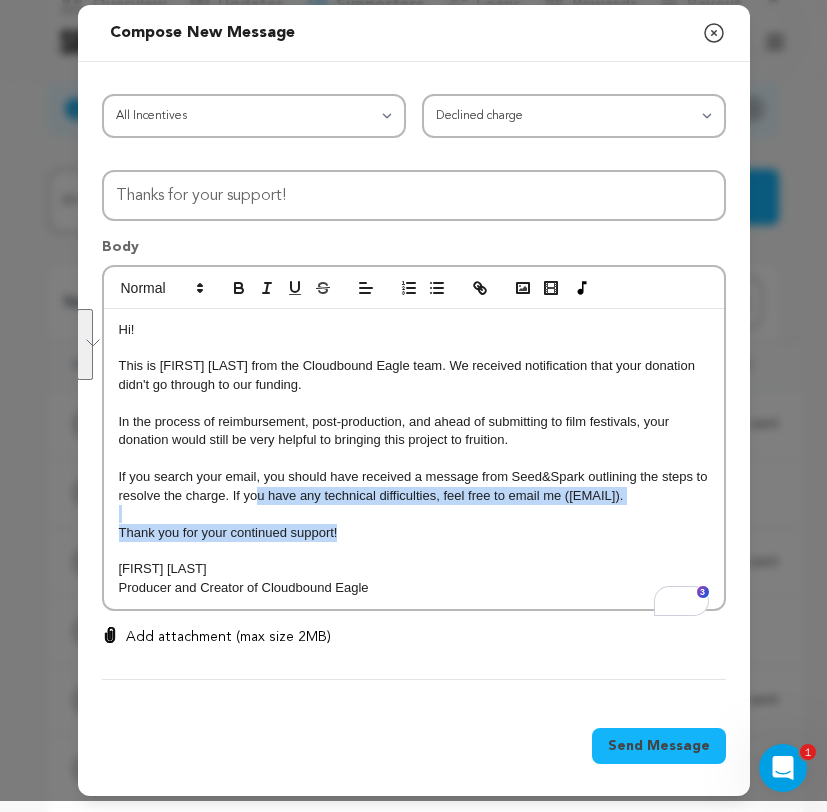 drag, startPoint x: 405, startPoint y: 535, endPoint x: 254, endPoint y: 483, distance: 159.70285 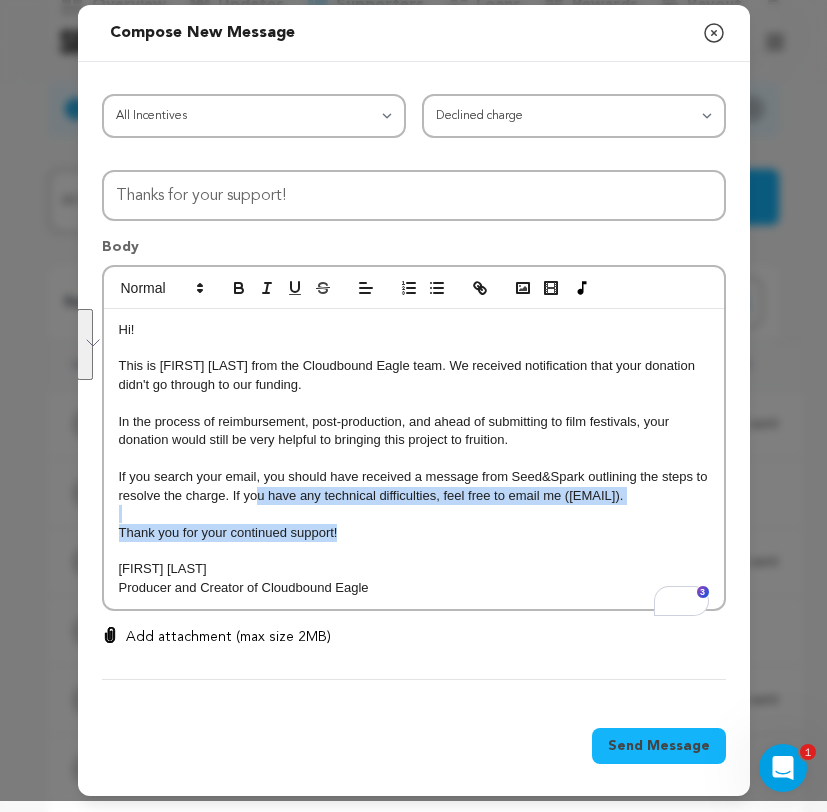 click on "Hi! This is Gavin Shaub from the Cloudbound Eagle team. We received notification that your donation didn't go through to our funding. In the process of reimbursement, post-production, and ahead of submitting to film festivals, your donation would still be very helpful to bringing this project to fruition.  If you search your email, you should have received a message from Seed&Spark outlining the steps to resolve the charge. If you have any technical difficulties, feel free to email me (gavin.shaub@gmail.com). Thank you for your continued support! Gavin Shaub Producer and Creator of Cloudbound Eagle" at bounding box center (414, 459) 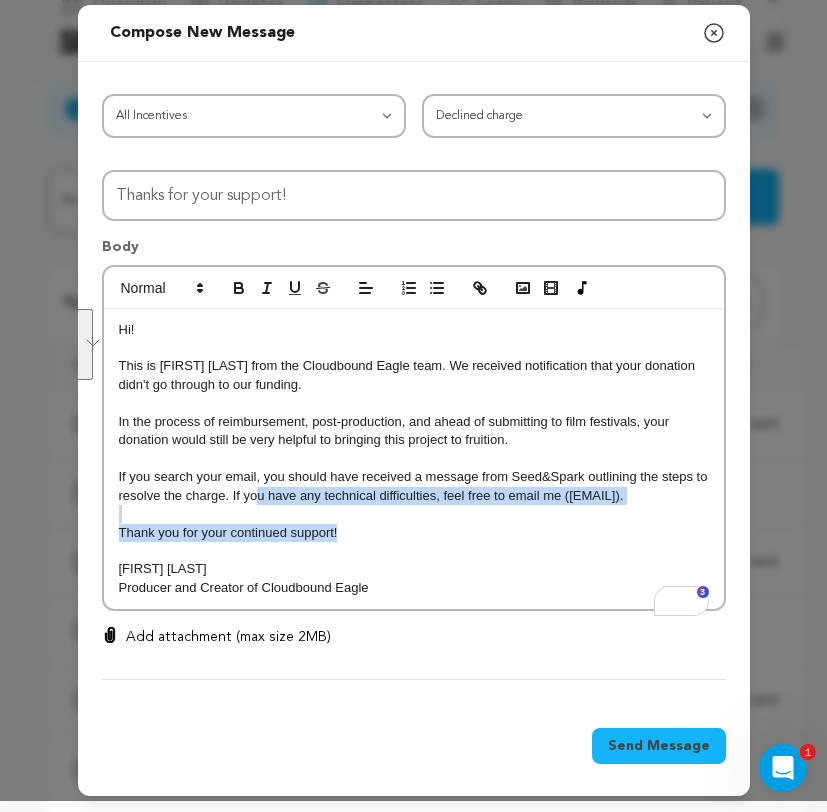 click on "If you search your email, you should have received a message from Seed&Spark outlining the steps to resolve the charge. If you have any technical difficulties, feel free to email me (gavin.shaub@gmail.com)." at bounding box center (414, 486) 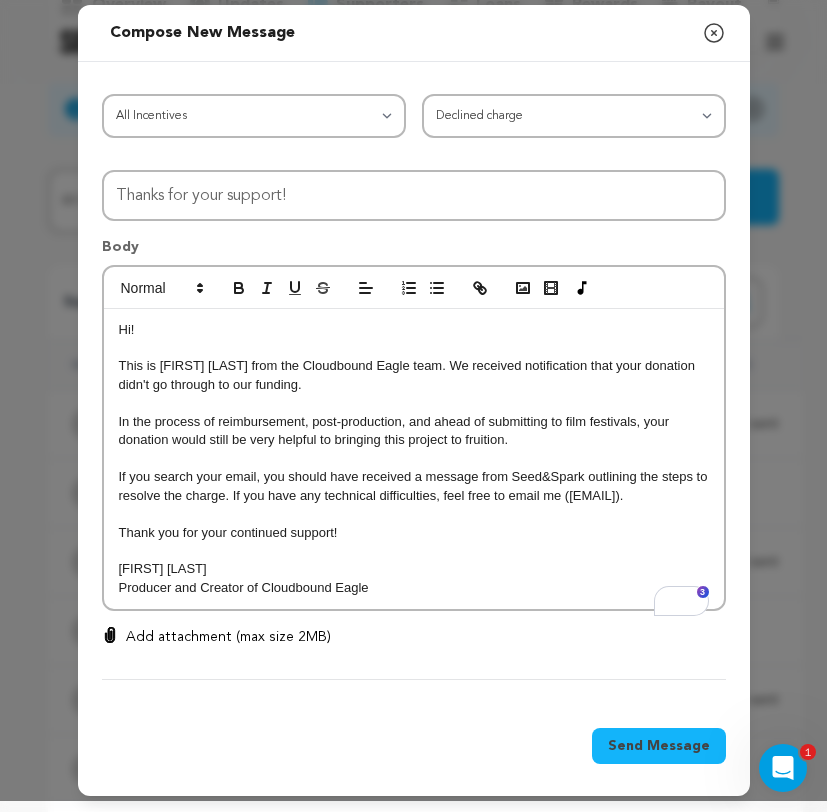 click on "[FIRST] [LAST]" at bounding box center [414, 569] 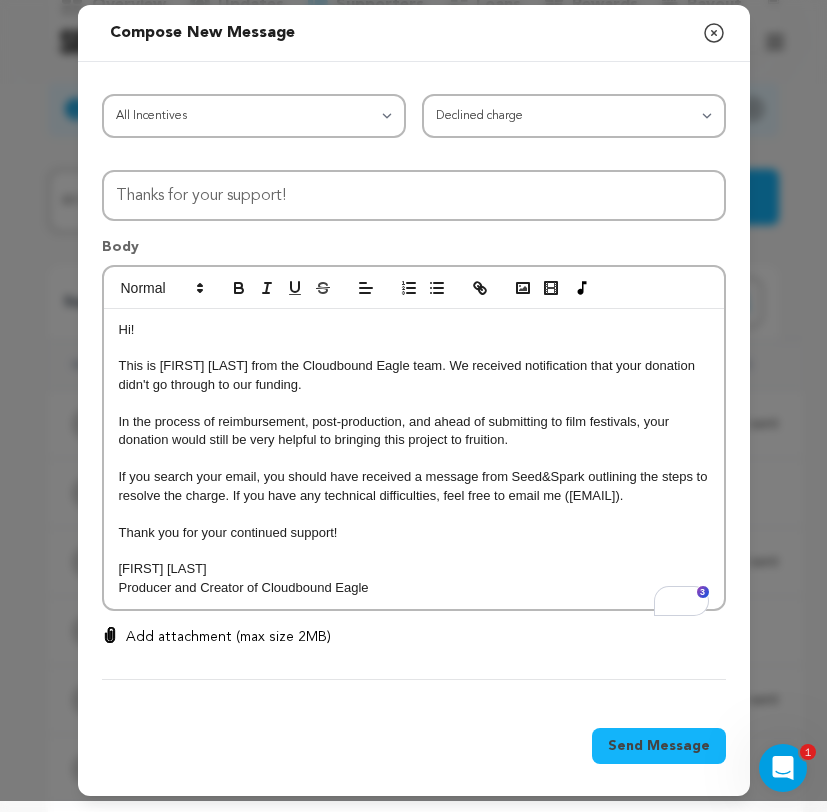click on "Producer and Creator of Cloudbound Eagle" at bounding box center [414, 588] 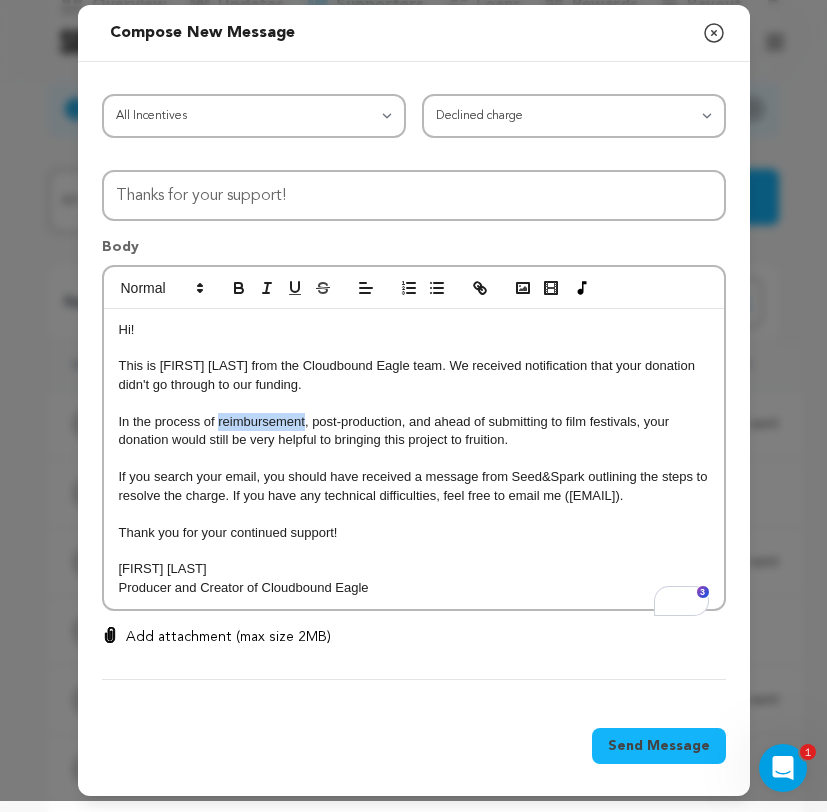 click on "In the process of reimbursement, post-production, and ahead of submitting to film festivals, your donation would still be very helpful to bringing this project to fruition." at bounding box center [414, 431] 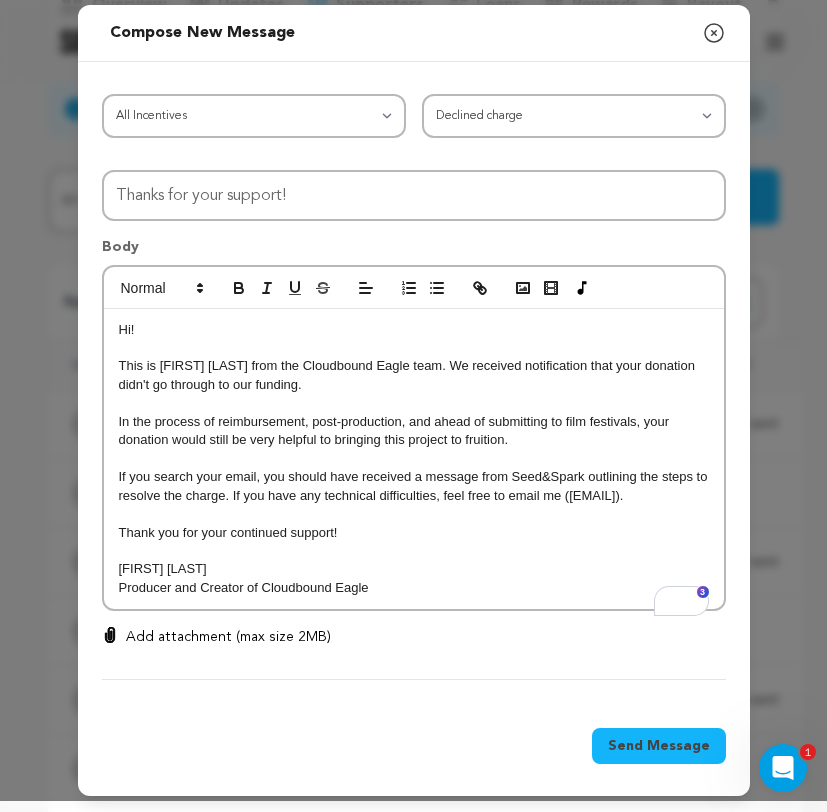 click on "Producer and Creator of Cloudbound Eagle" at bounding box center [414, 588] 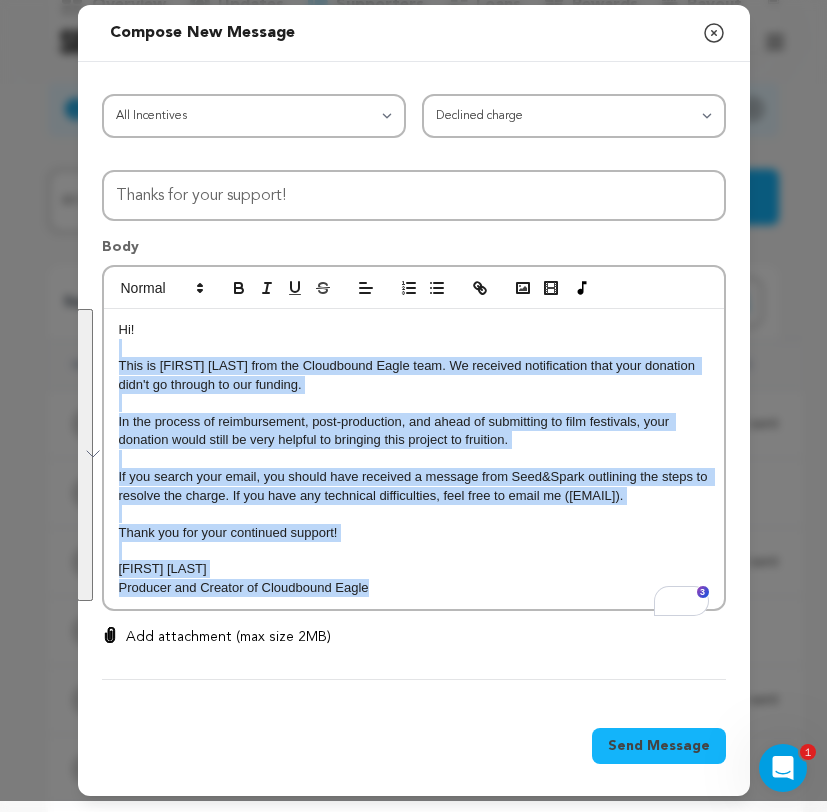drag, startPoint x: 410, startPoint y: 598, endPoint x: 168, endPoint y: 361, distance: 338.7226 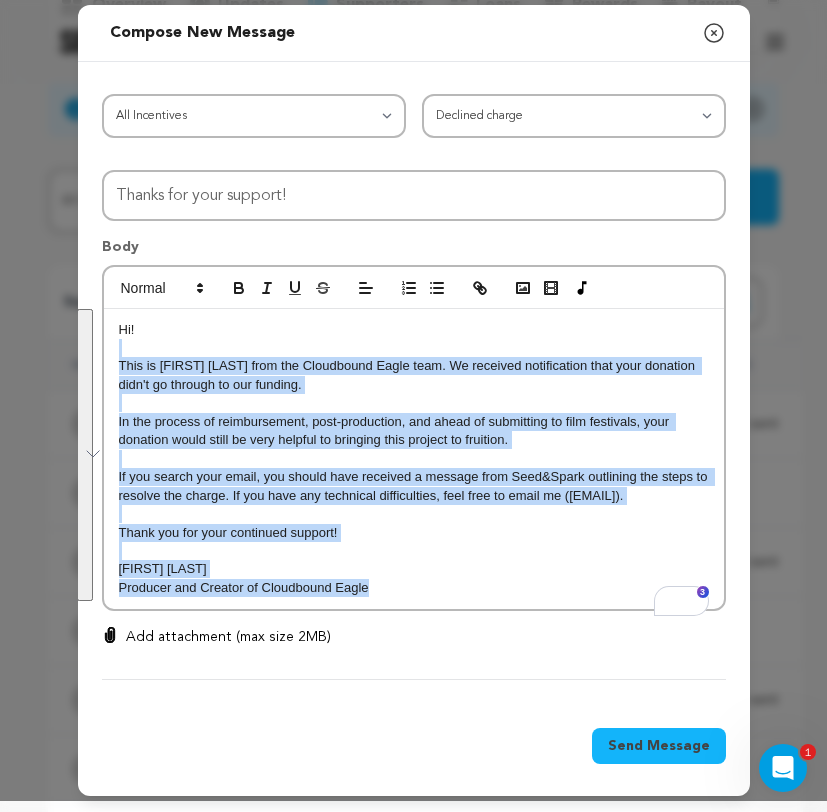 click on "Hi! This is Gavin Shaub from the Cloudbound Eagle team. We received notification that your donation didn't go through to our funding. In the process of reimbursement, post-production, and ahead of submitting to film festivals, your donation would still be very helpful to bringing this project to fruition.  If you search your email, you should have received a message from Seed&Spark outlining the steps to resolve the charge. If you have any technical difficulties, feel free to email me (gavin.shaub@gmail.com). Thank you for your continued support! Gavin Shaub Producer and Creator of Cloudbound Eagle" at bounding box center [414, 459] 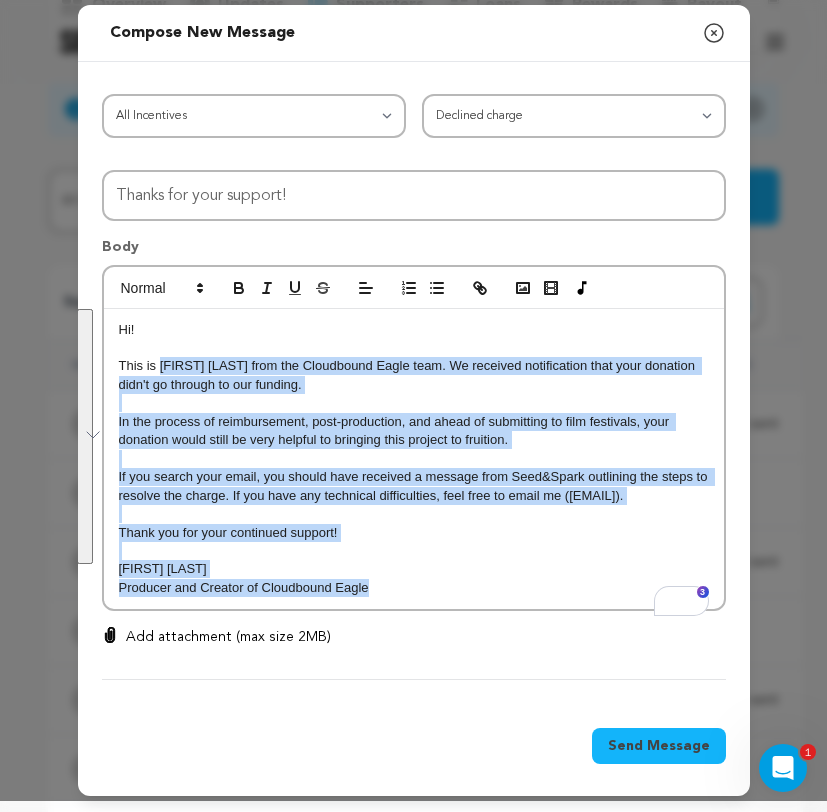 click on "This is Gavin Shaub from the Cloudbound Eagle team. We received notification that your donation didn't go through to our funding." at bounding box center [414, 375] 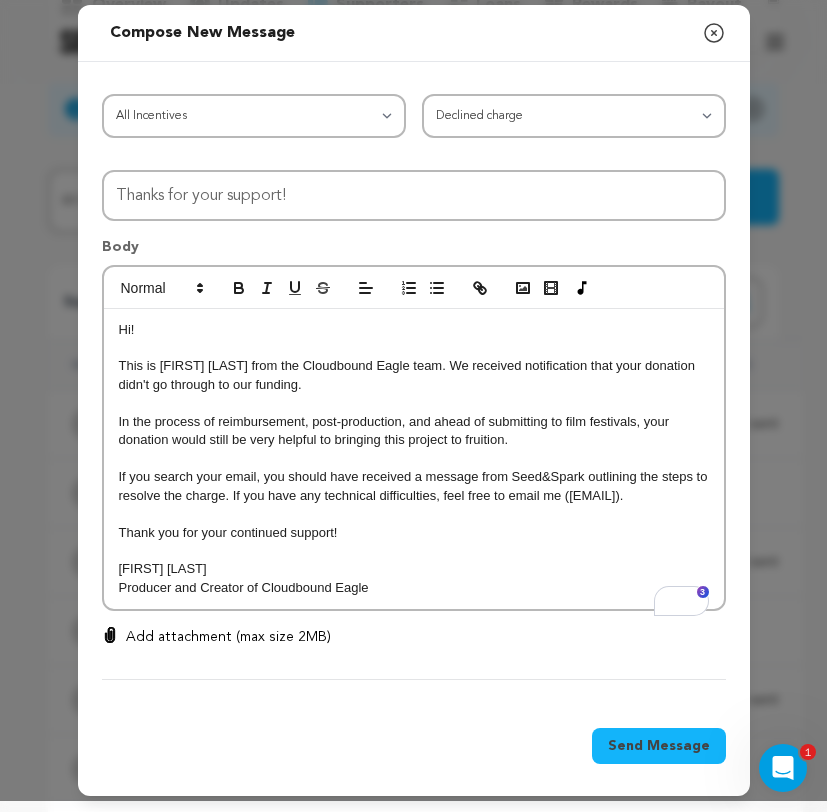 click at bounding box center [414, 459] 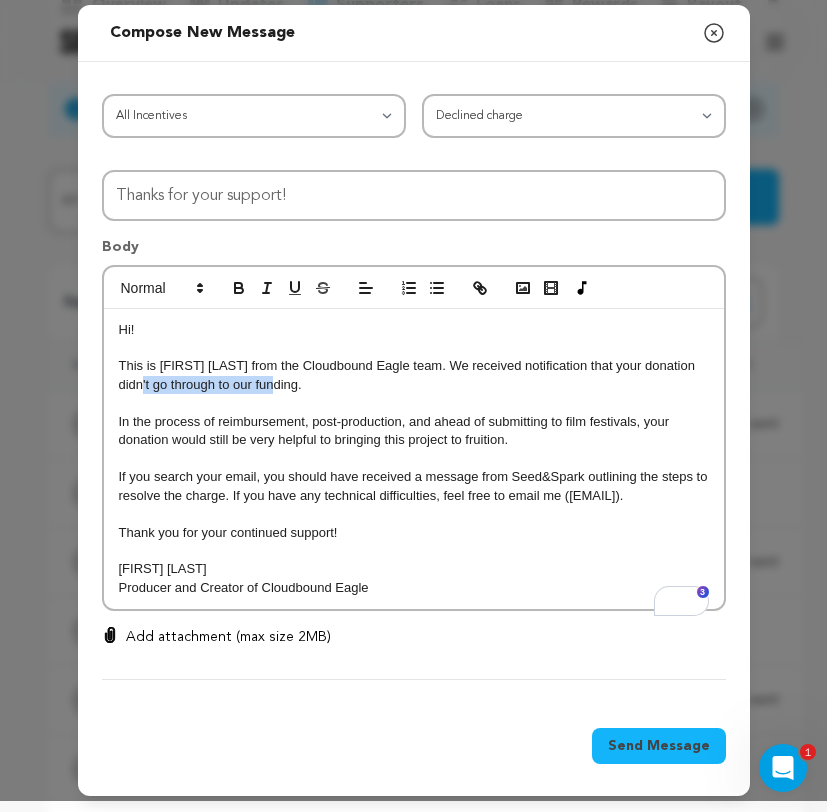 drag, startPoint x: 151, startPoint y: 377, endPoint x: 300, endPoint y: 381, distance: 149.05368 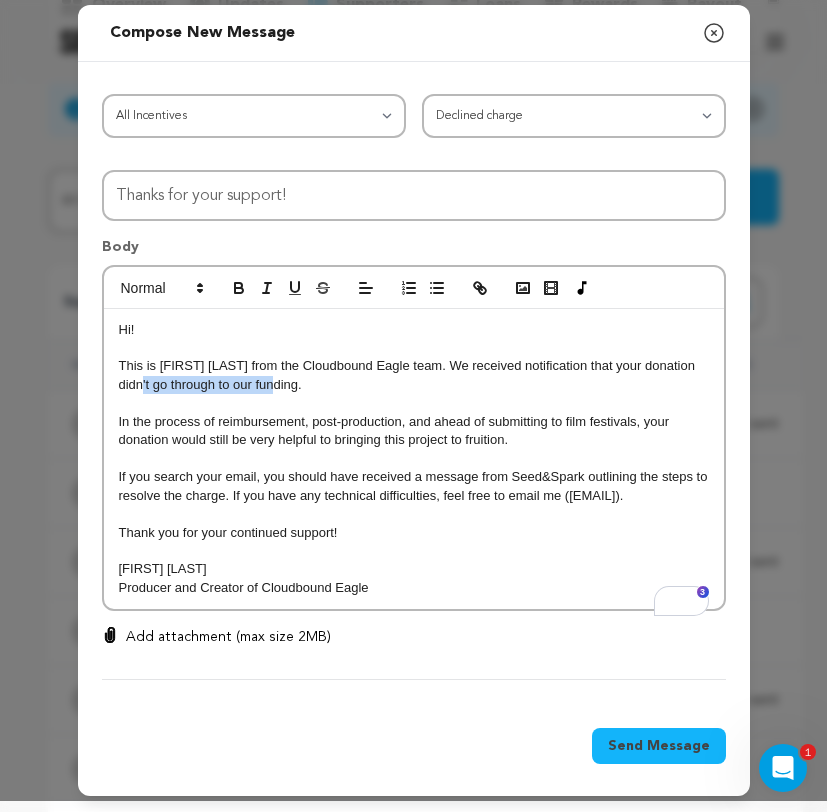 click on "This is Gavin Shaub from the Cloudbound Eagle team. We received notification that your donation didn't go through to our funding." at bounding box center (414, 375) 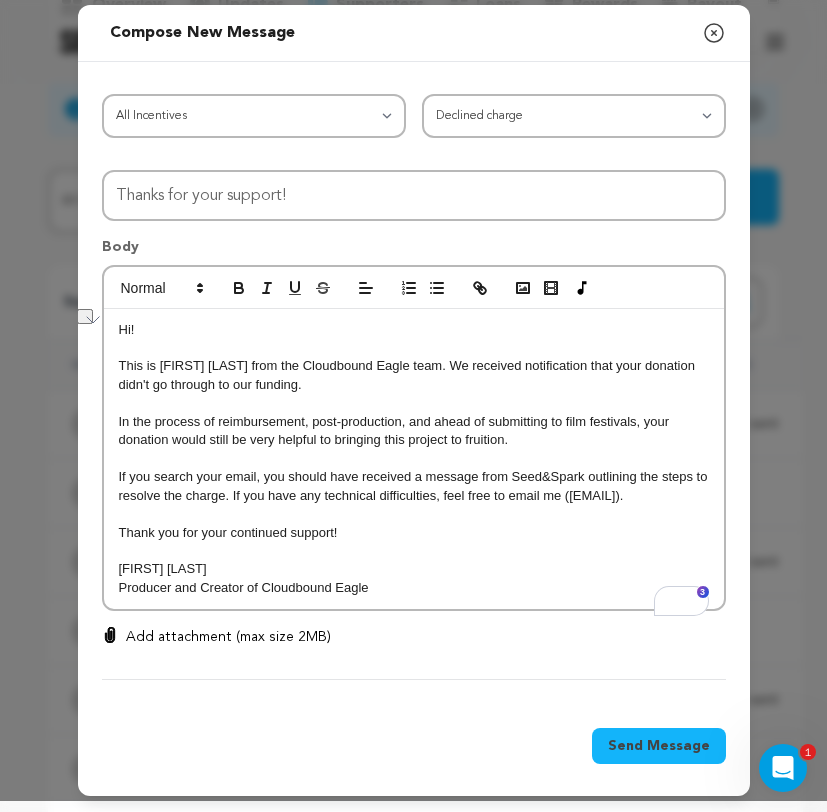 click on "This is Gavin Shaub from the Cloudbound Eagle team. We received notification that your donation didn't go through to our funding." at bounding box center [414, 375] 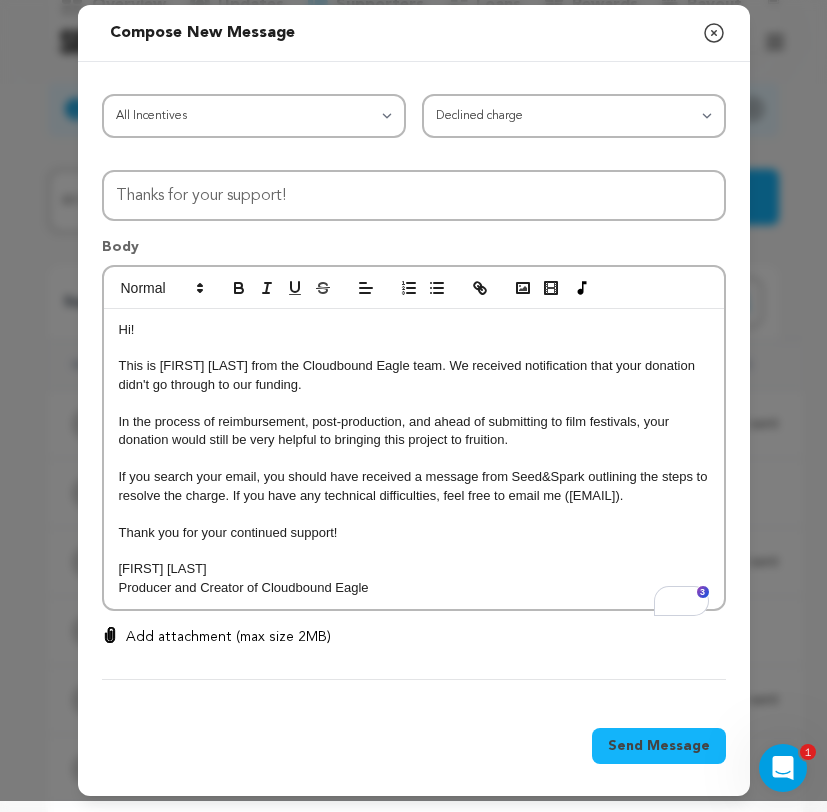click on "This is Gavin Shaub from the Cloudbound Eagle team. We received notification that your donation didn't go through to our funding." at bounding box center (414, 375) 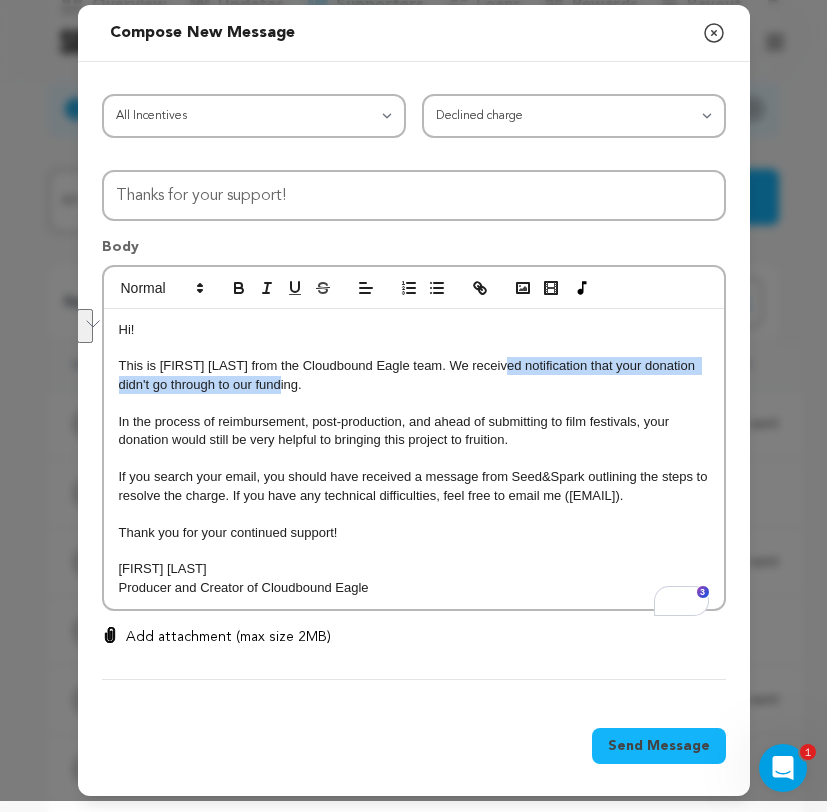 drag, startPoint x: 296, startPoint y: 377, endPoint x: 512, endPoint y: 355, distance: 217.11748 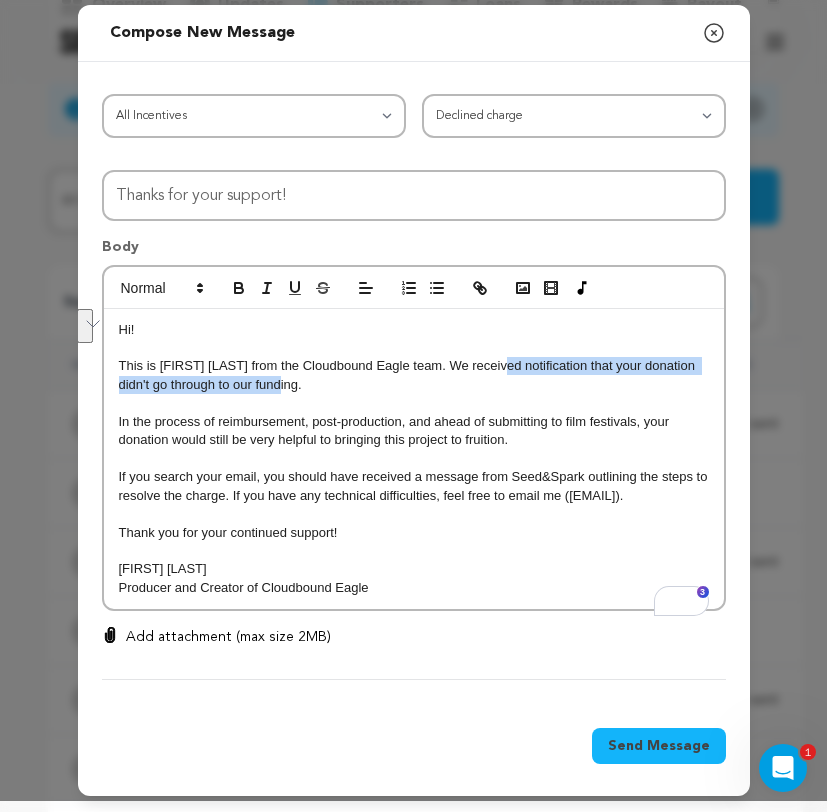 click on "This is Gavin Shaub from the Cloudbound Eagle team. We received notification that your donation didn't go through to our funding." at bounding box center [414, 375] 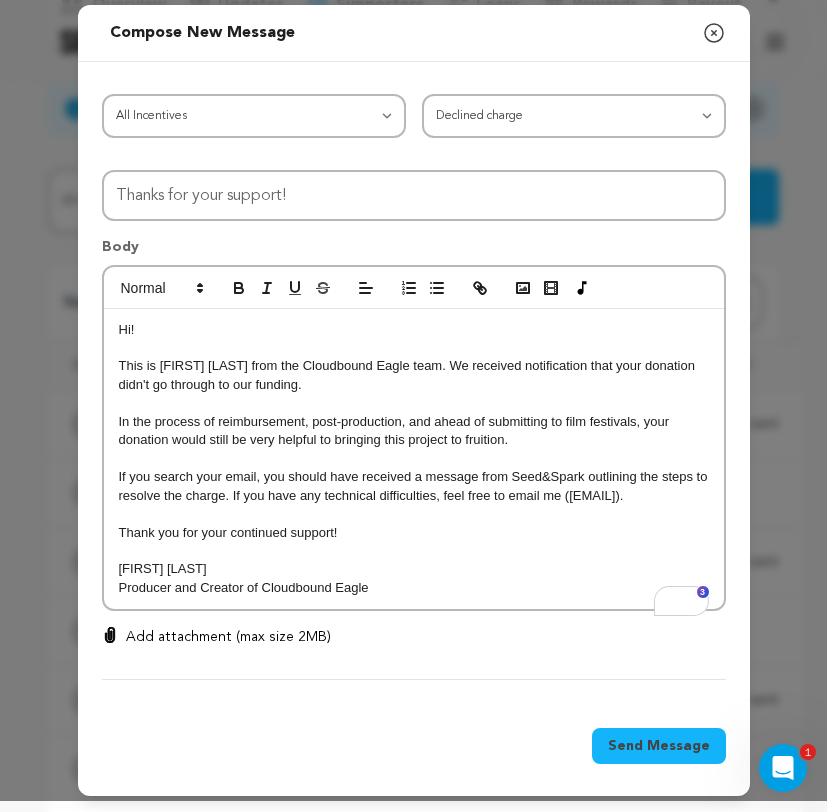 click on "This is Gavin Shaub from the Cloudbound Eagle team. We received notification that your donation didn't go through to our funding." at bounding box center (414, 375) 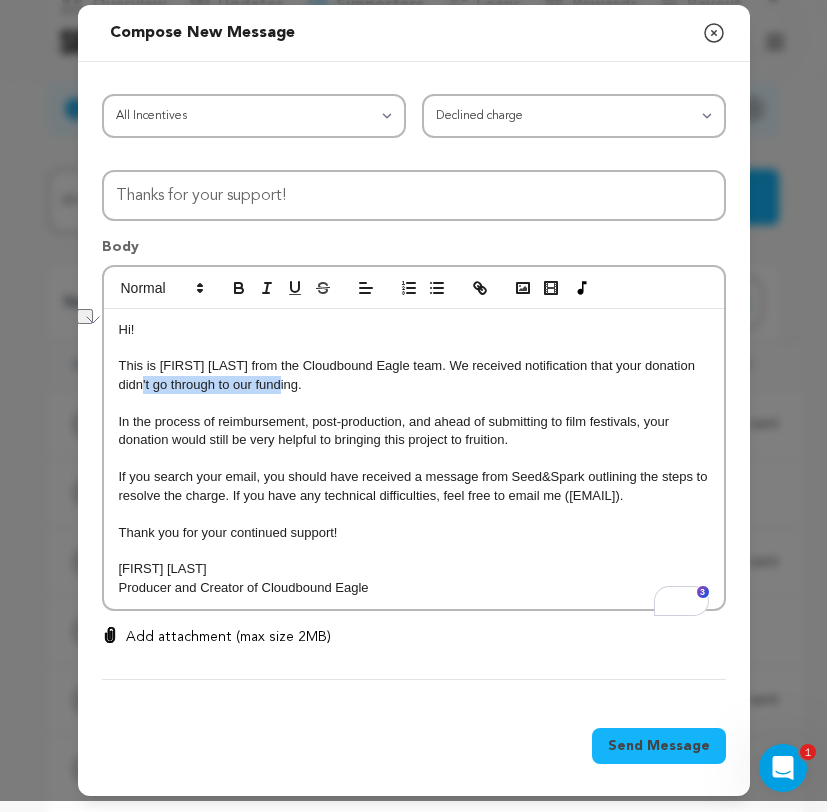 drag, startPoint x: 295, startPoint y: 375, endPoint x: 154, endPoint y: 377, distance: 141.01419 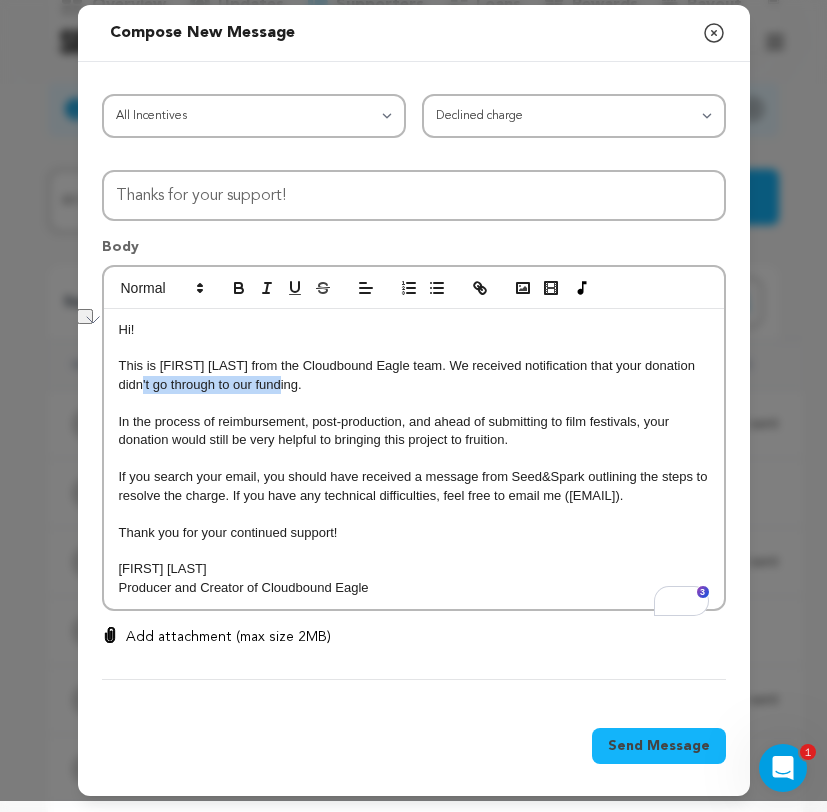 click on "This is Gavin Shaub from the Cloudbound Eagle team. We received notification that your donation didn't go through to our funding." at bounding box center (414, 375) 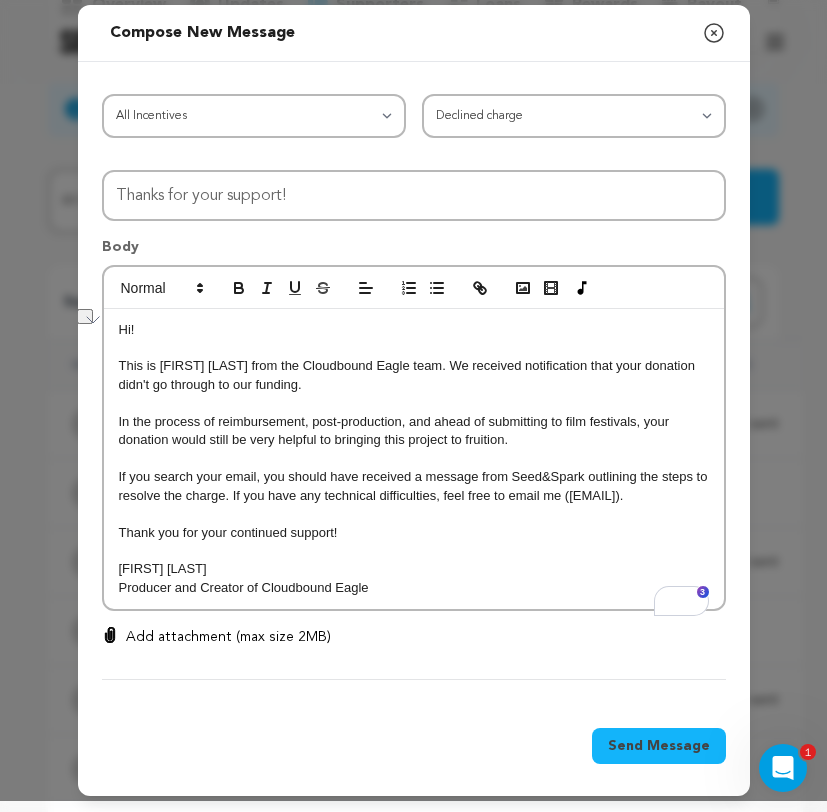 click on "This is Gavin Shaub from the Cloudbound Eagle team. We received notification that your donation didn't go through to our funding." at bounding box center [414, 375] 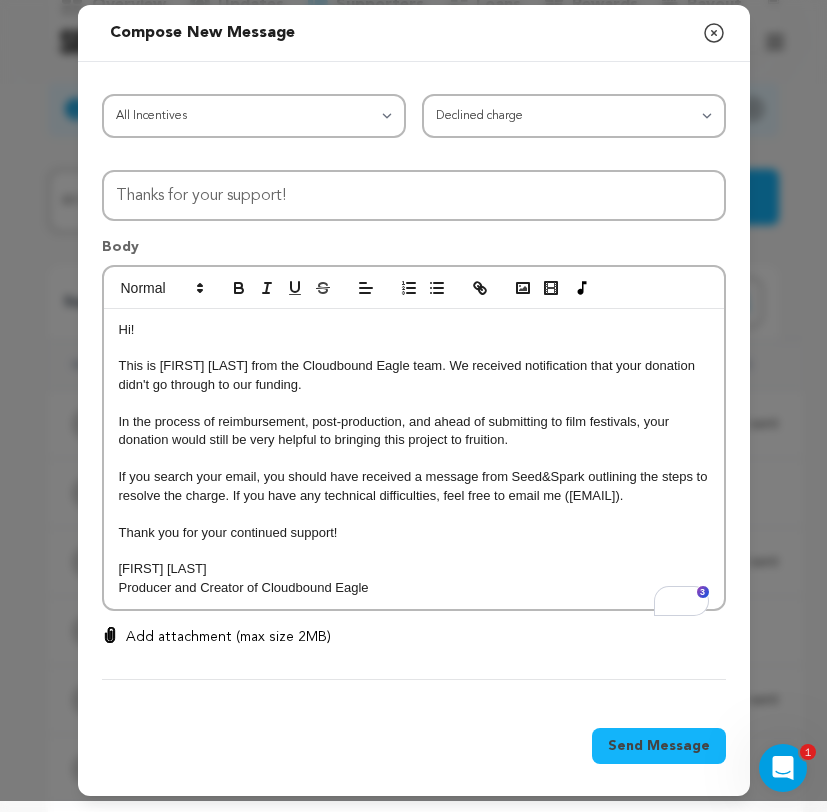 click at bounding box center (414, 403) 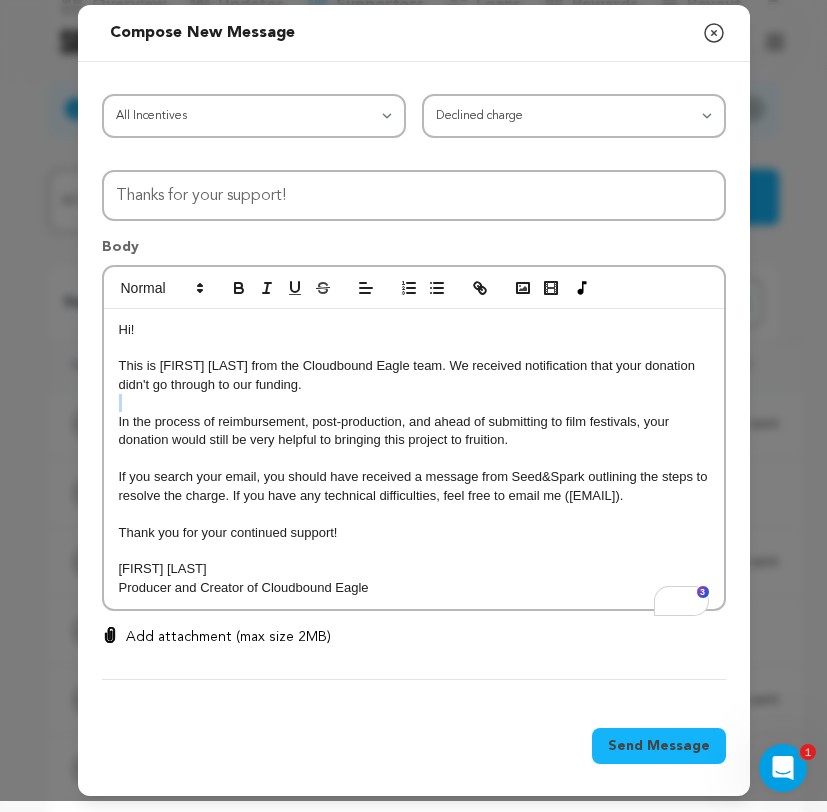 click at bounding box center (414, 403) 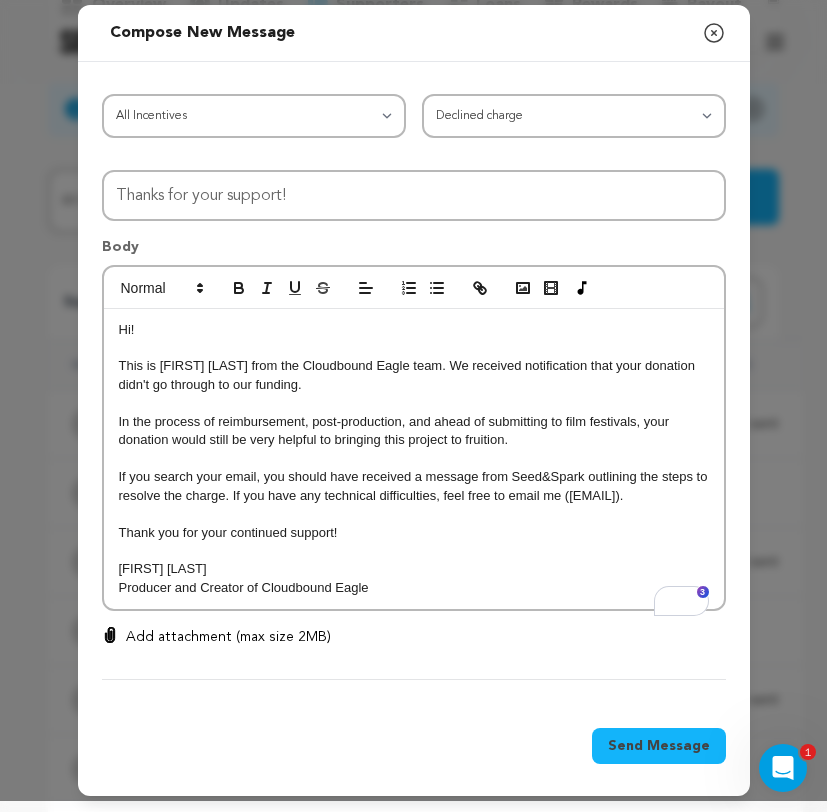 click on "This is Gavin Shaub from the Cloudbound Eagle team. We received notification that your donation didn't go through to our funding." at bounding box center (414, 375) 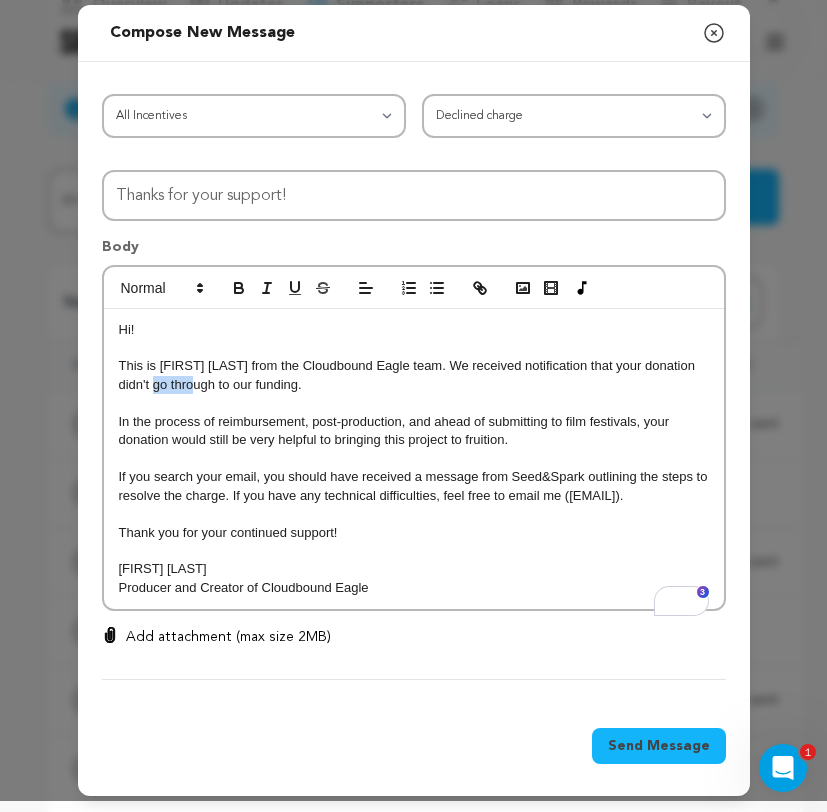 click on "This is Gavin Shaub from the Cloudbound Eagle team. We received notification that your donation didn't go through to our funding." at bounding box center [414, 375] 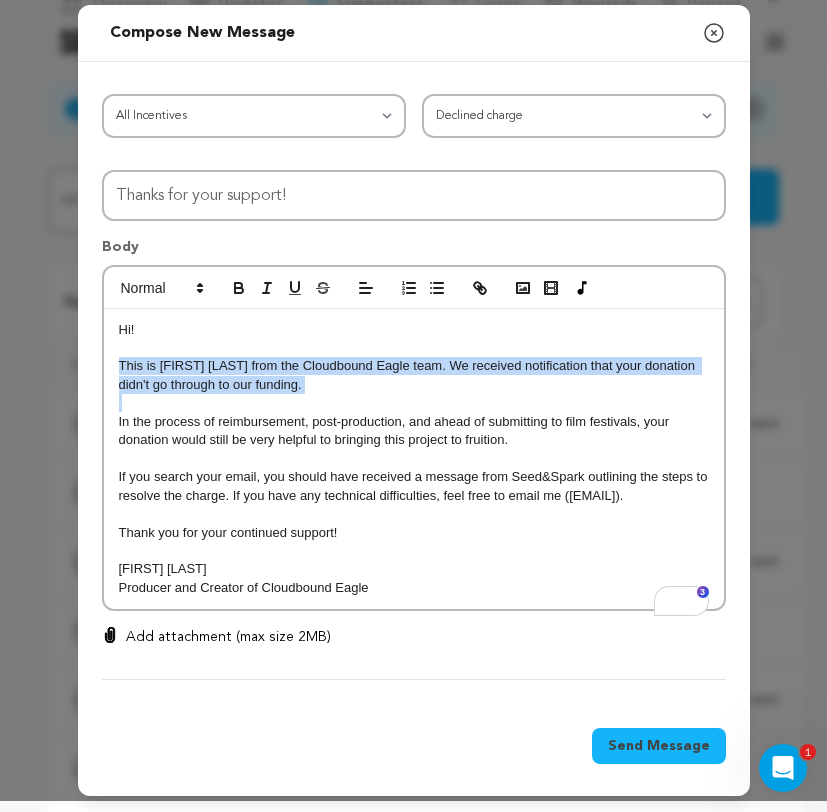 click on "This is Gavin Shaub from the Cloudbound Eagle team. We received notification that your donation didn't go through to our funding." at bounding box center (414, 375) 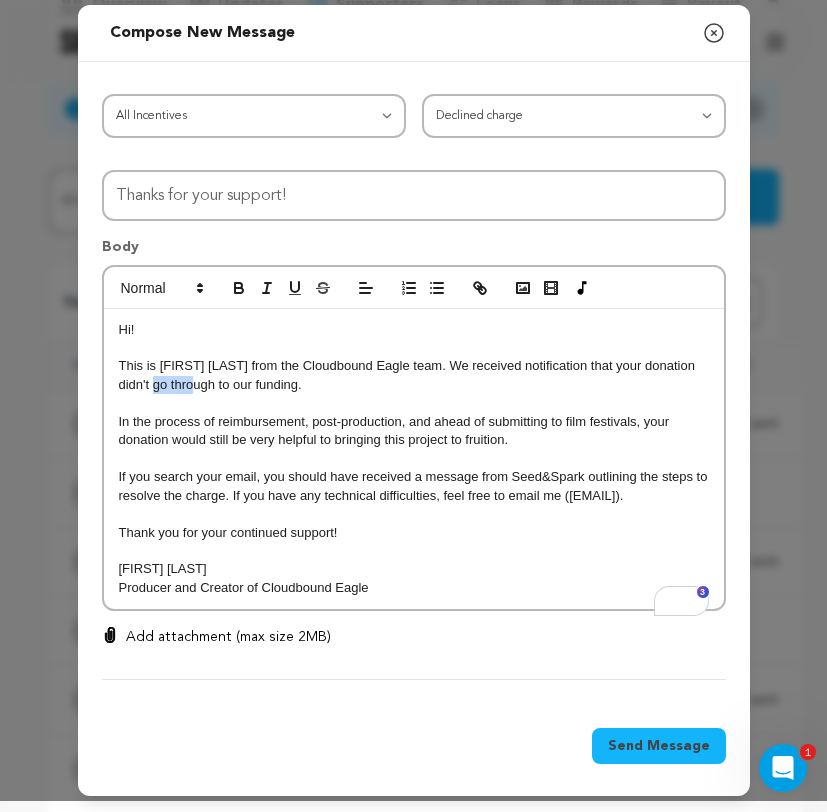click on "This is Gavin Shaub from the Cloudbound Eagle team. We received notification that your donation didn't go through to our funding." at bounding box center [414, 375] 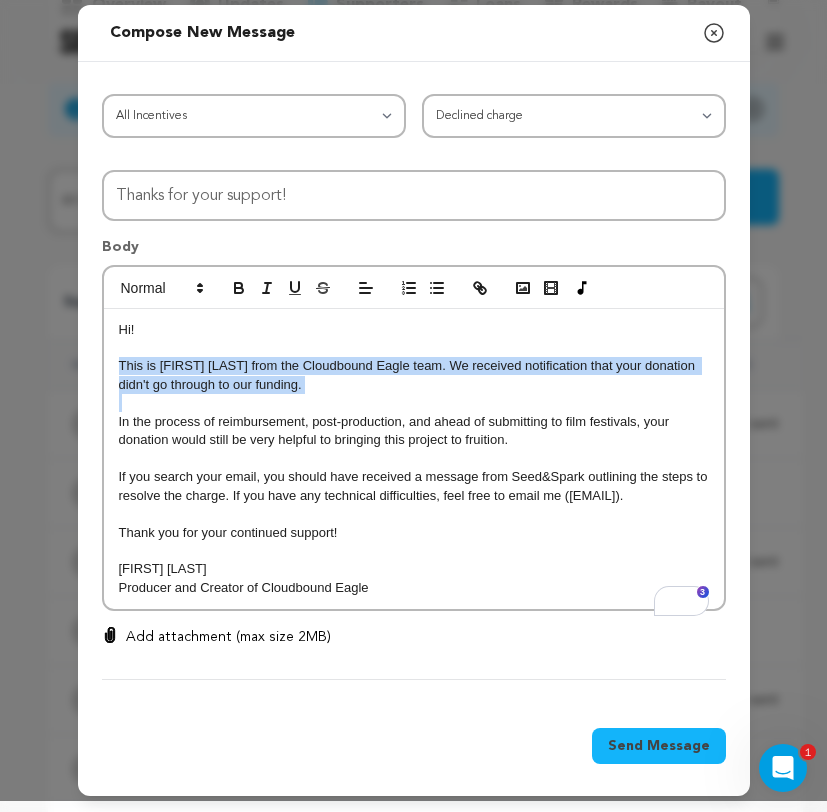 click on "This is Gavin Shaub from the Cloudbound Eagle team. We received notification that your donation didn't go through to our funding." at bounding box center [414, 375] 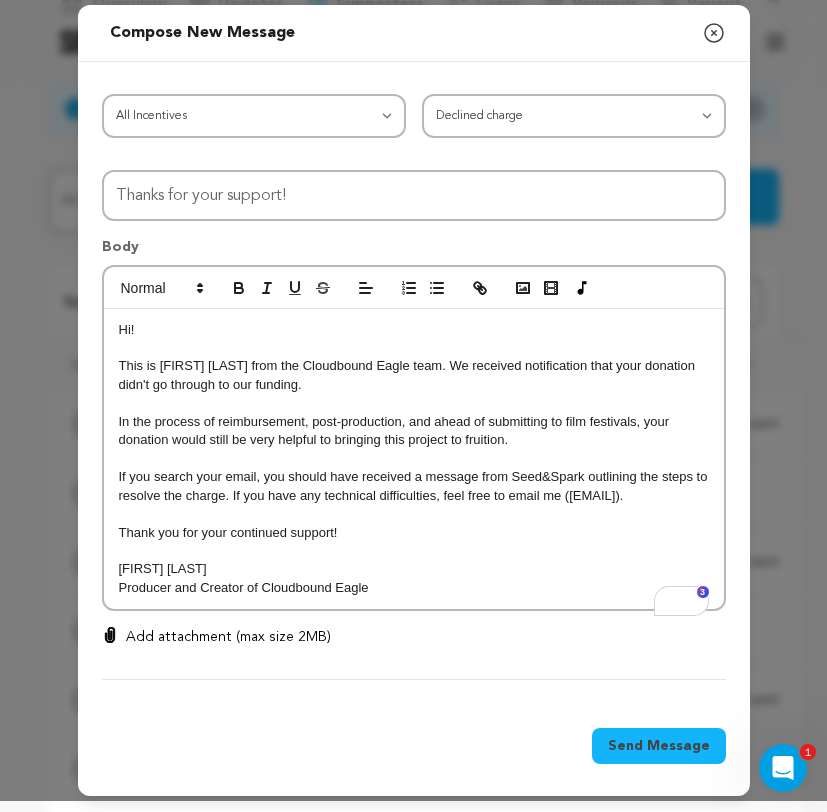 click on "If you search your email, you should have received a message from Seed&Spark outlining the steps to resolve the charge. If you have any technical difficulties, feel free to email me (gavin.shaub@gmail.com)." at bounding box center [414, 486] 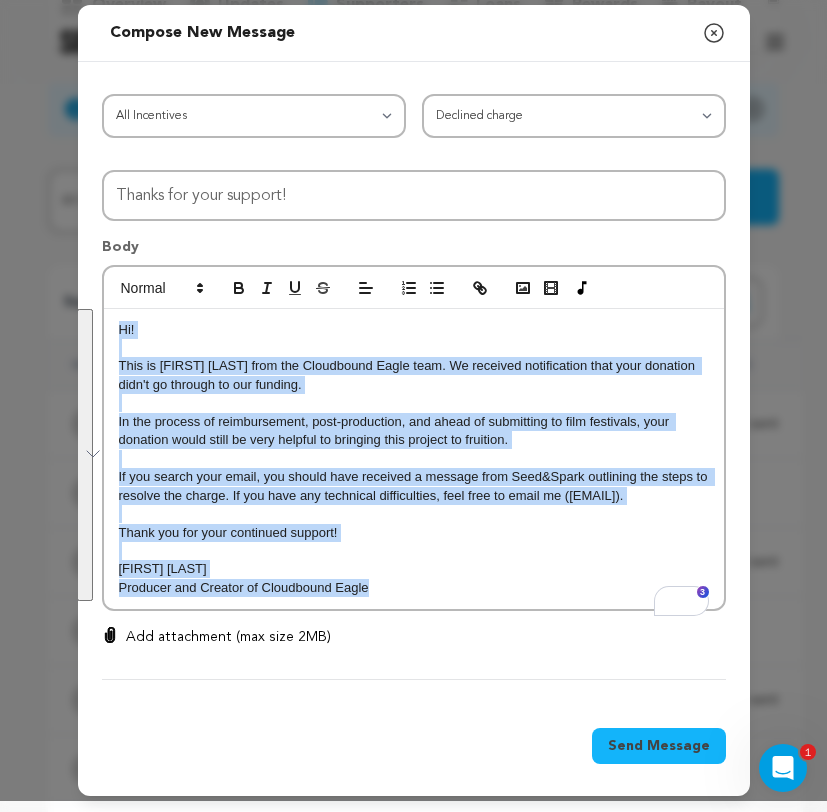 drag, startPoint x: 409, startPoint y: 599, endPoint x: 110, endPoint y: 324, distance: 406.23392 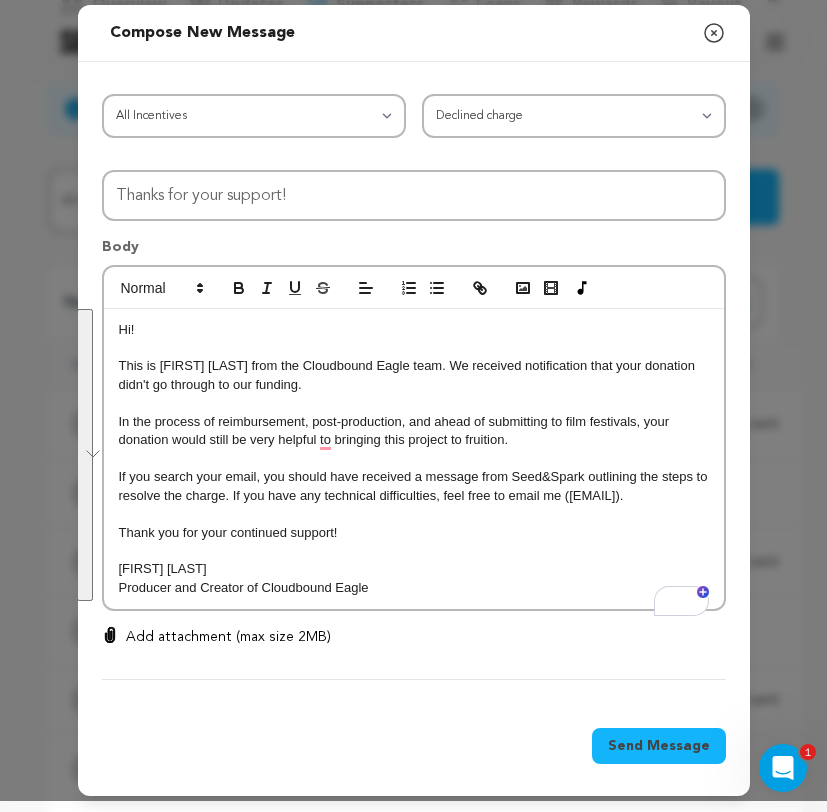 scroll, scrollTop: 0, scrollLeft: 0, axis: both 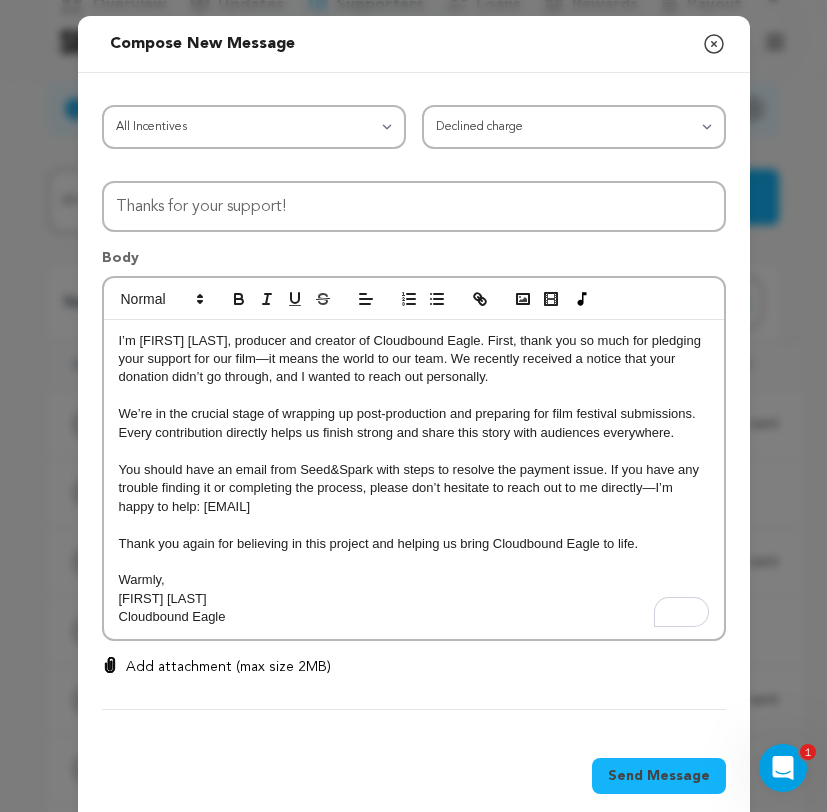click on "I’m Gavin Shaub, producer and creator of Cloudbound Eagle. First, thank you so much for pledging your support for our film—it means the world to our team. We recently received a notice that your donation didn’t go through, and I wanted to reach out personally." at bounding box center (414, 359) 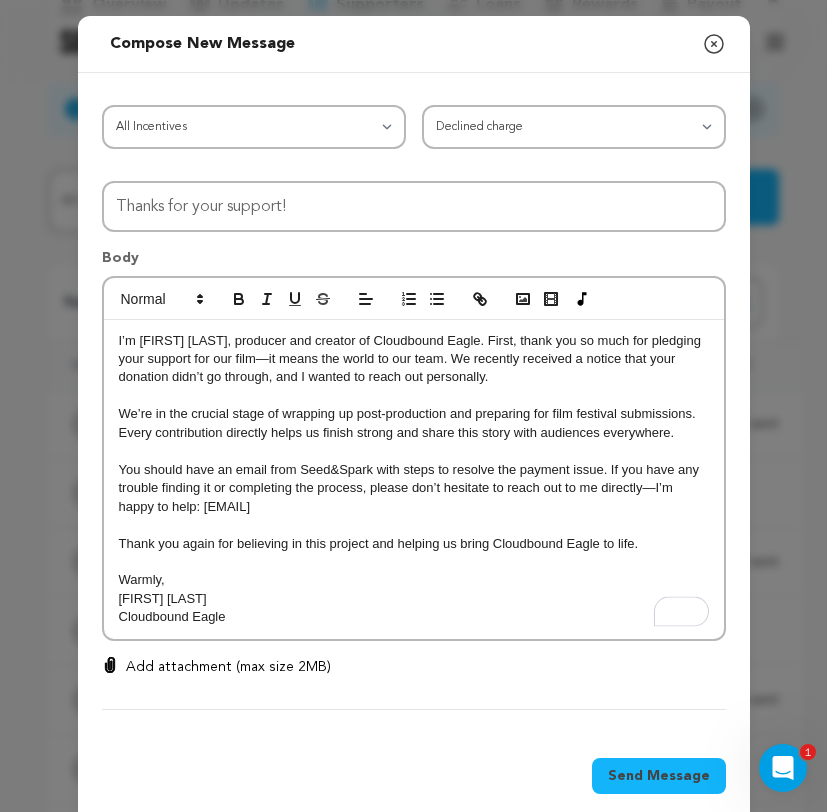 click on "I’m Gavin Shaub, producer and creator of Cloudbound Eagle. First, thank you so much for pledging your support for our film—it means the world to our team. We recently received a notice that your donation didn’t go through, and I wanted to reach out personally." at bounding box center [414, 359] 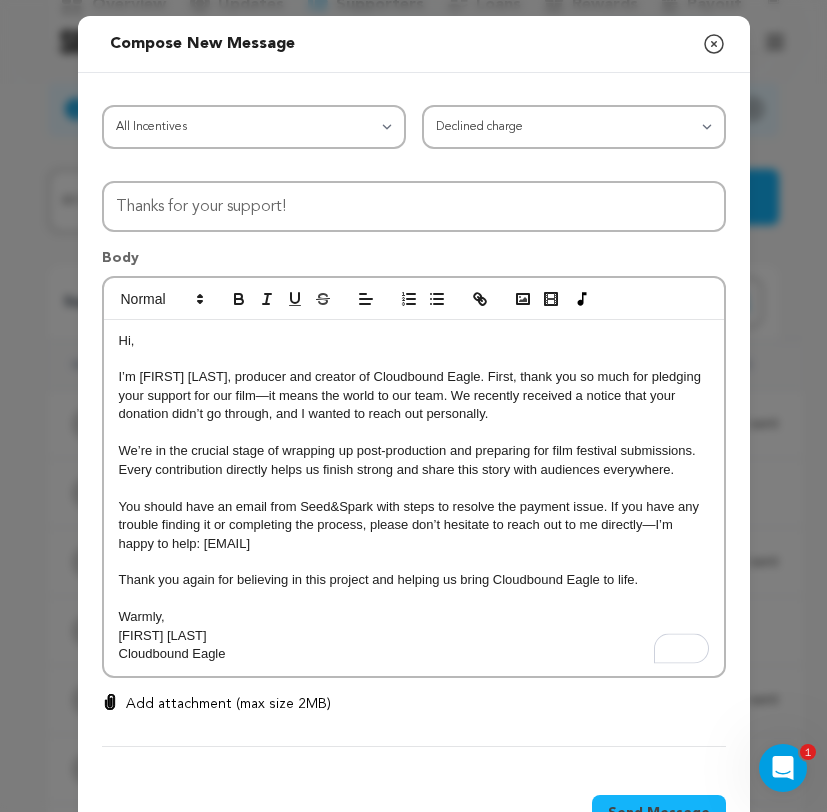 click on "Hi, I’m Gavin Shaub, producer and creator of Cloudbound Eagle. First, thank you so much for pledging your support for our film—it means the world to our team. We recently received a notice that your donation didn’t go through, and I wanted to reach out personally. We’re in the crucial stage of wrapping up post-production and preparing for film festival submissions. Every contribution directly helps us finish strong and share this story with audiences everywhere. You should have an email from Seed&Spark with steps to resolve the payment issue. If you have any trouble finding it or completing the process, please don’t hesitate to reach out to me directly—I’m happy to help: gavin.shaub@gmail.com Thank you again for believing in this project and helping us bring Cloudbound Eagle to life. Warmly, Gavin Shaub Cloudbound Eagle" at bounding box center [414, 498] 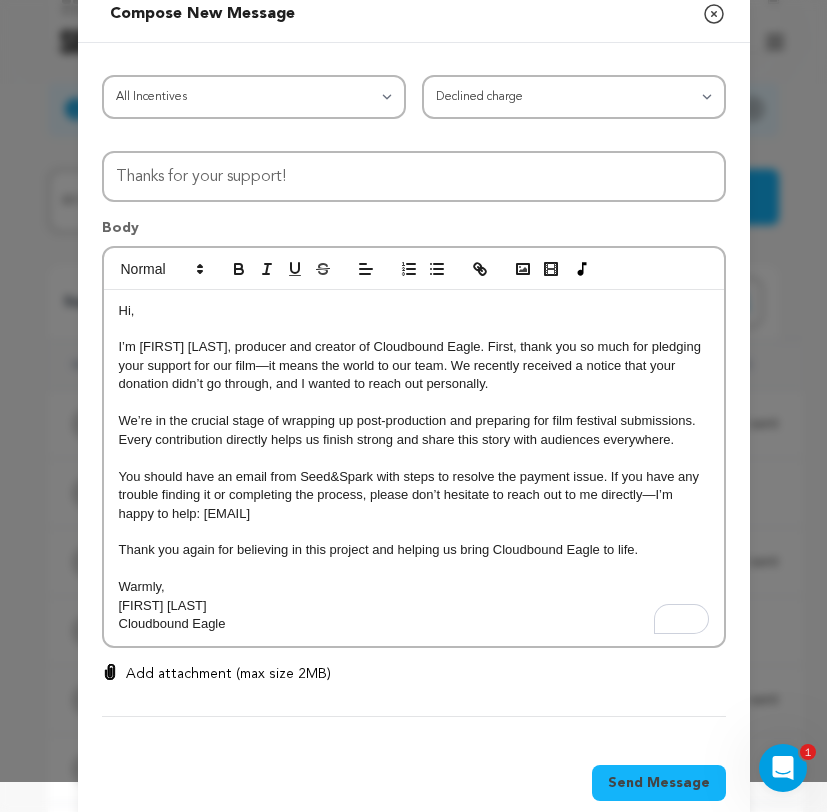 scroll, scrollTop: 15, scrollLeft: 0, axis: vertical 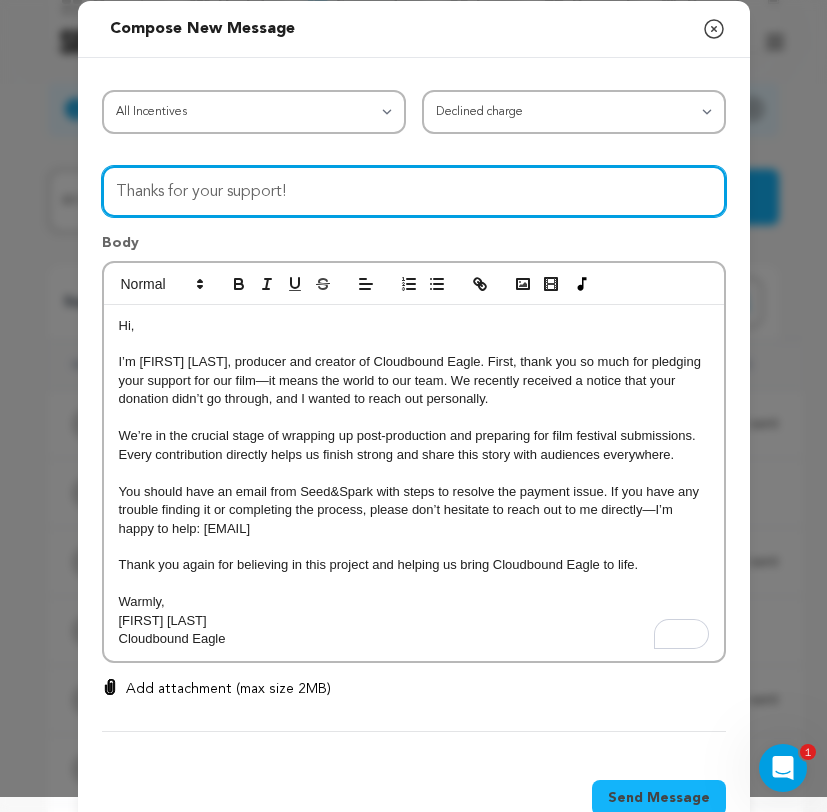 drag, startPoint x: 329, startPoint y: 197, endPoint x: 96, endPoint y: 185, distance: 233.3088 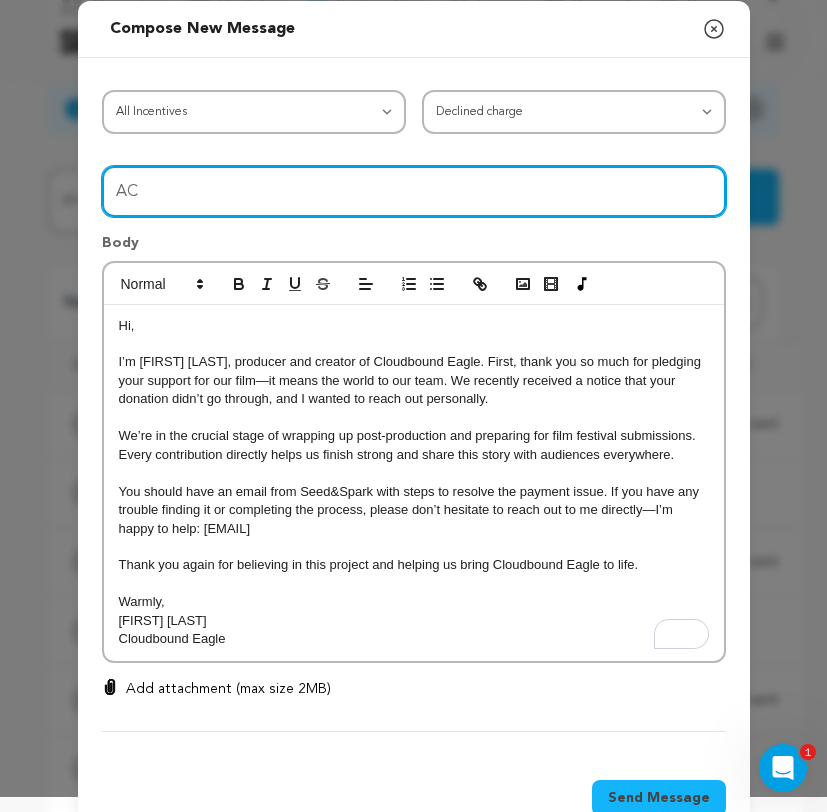 type on "A" 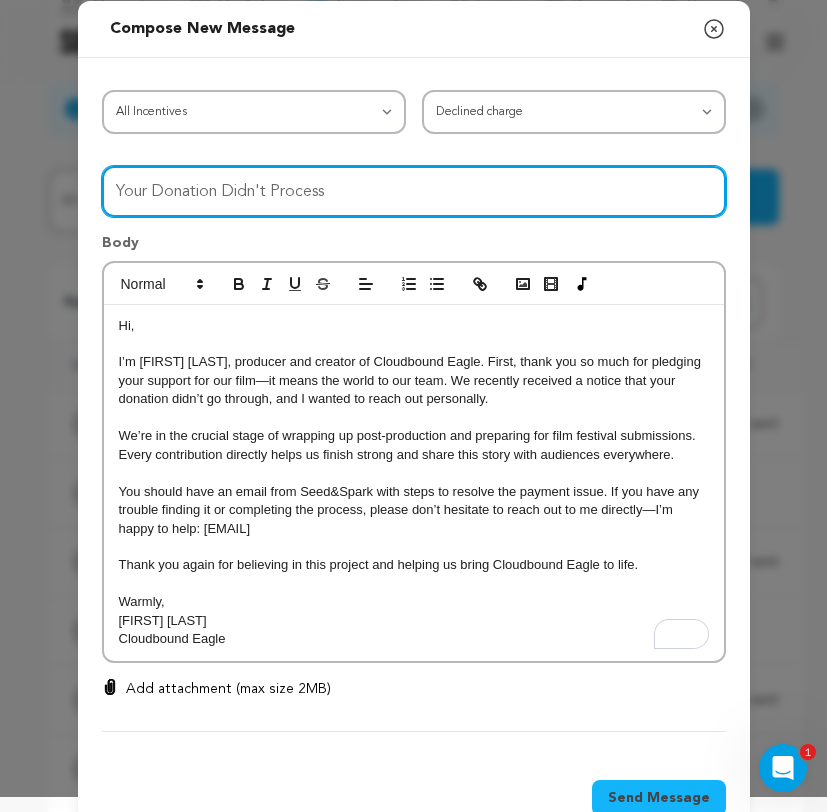 click on "Your Donation Didn't Process" at bounding box center [414, 191] 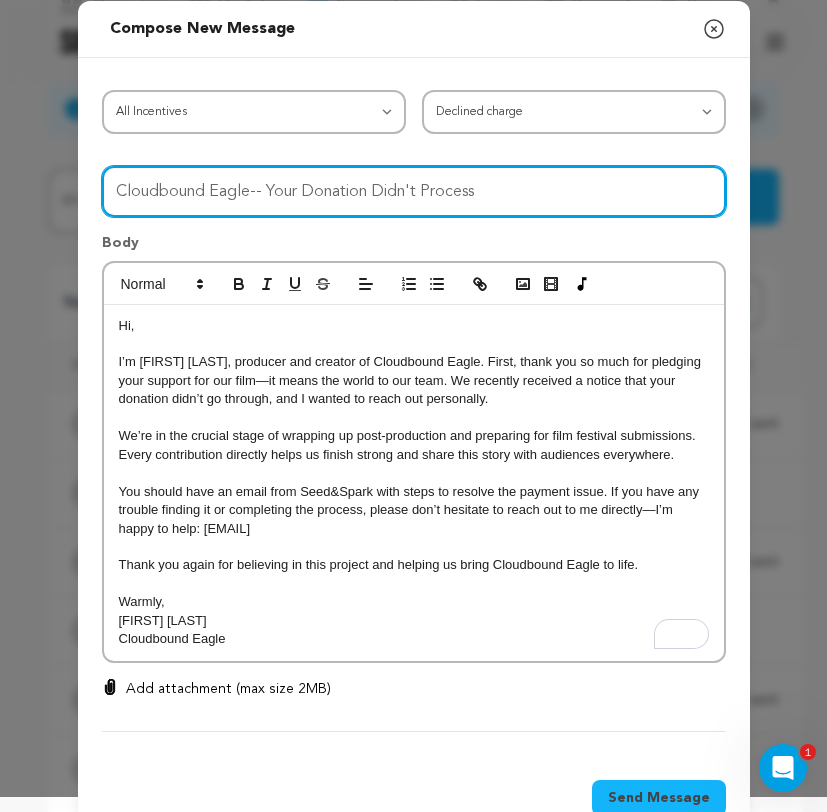 click on "Cloudbound Eagle-- Your Donation Didn't Process" at bounding box center [414, 191] 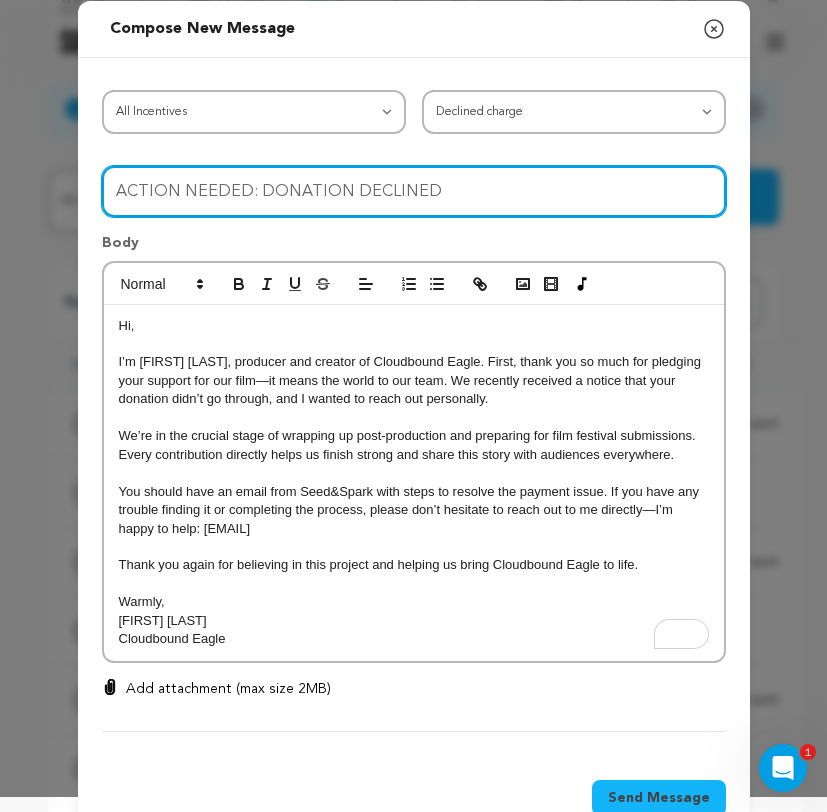 click on "ACTION NEEDED: DONATION DECLINED" at bounding box center [414, 191] 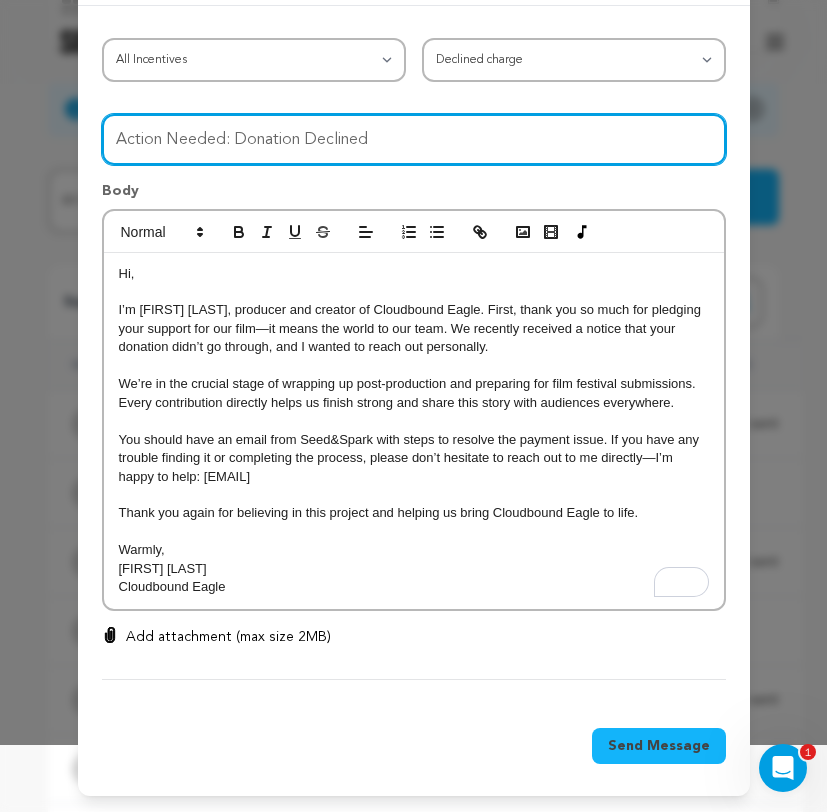 scroll, scrollTop: 0, scrollLeft: 0, axis: both 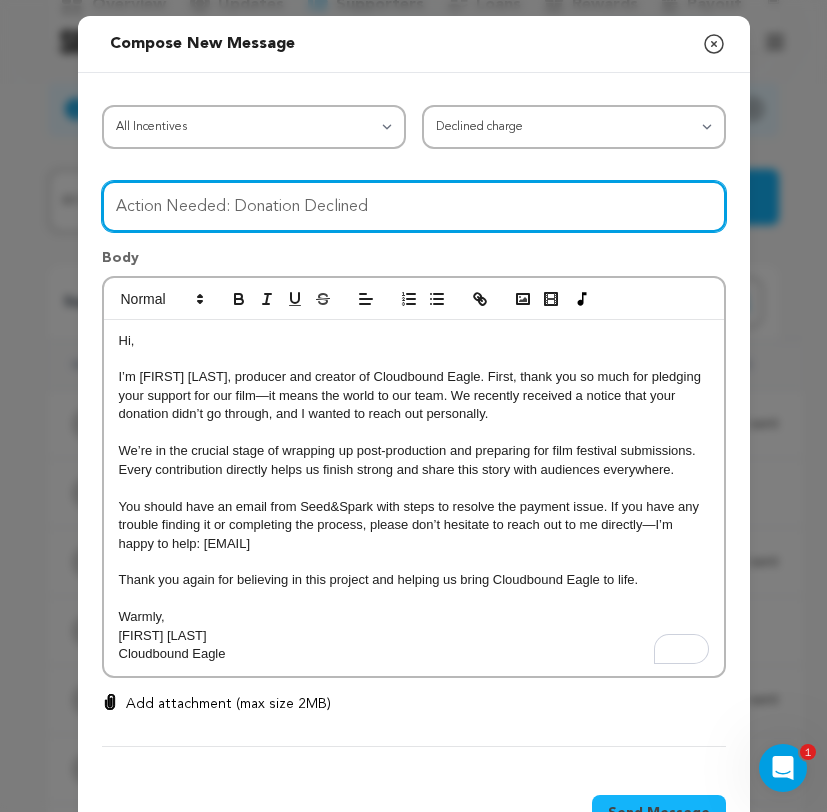 type on "Action Needed: Donation Declined" 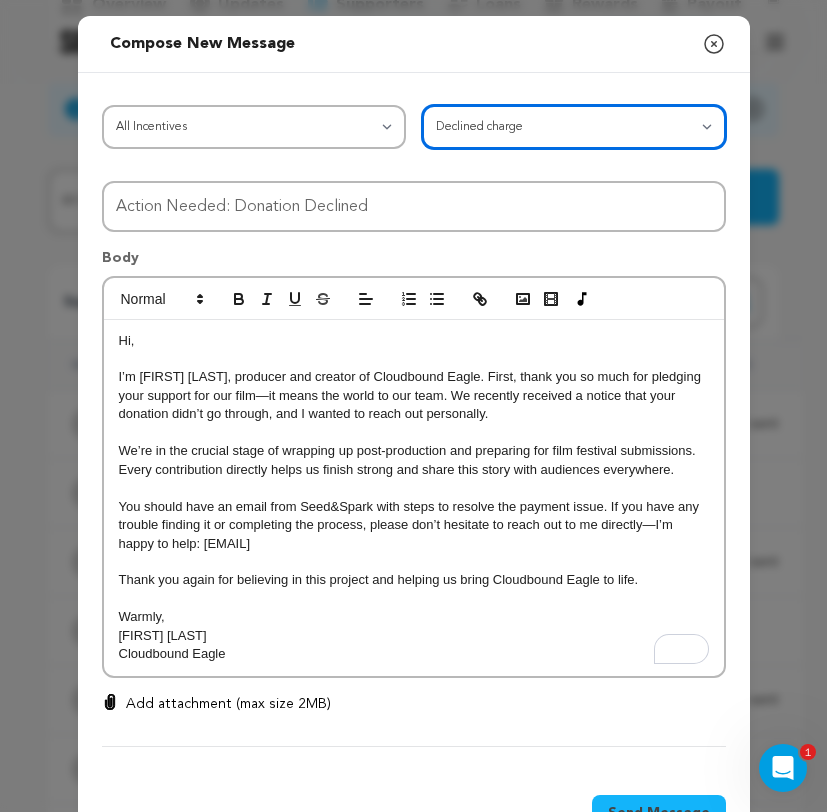 click on "All Supporters
Survey not sent Survey incomplete Survey complete Incentive not fulfilled Incentive fulfilled Declined charge" at bounding box center [574, 127] 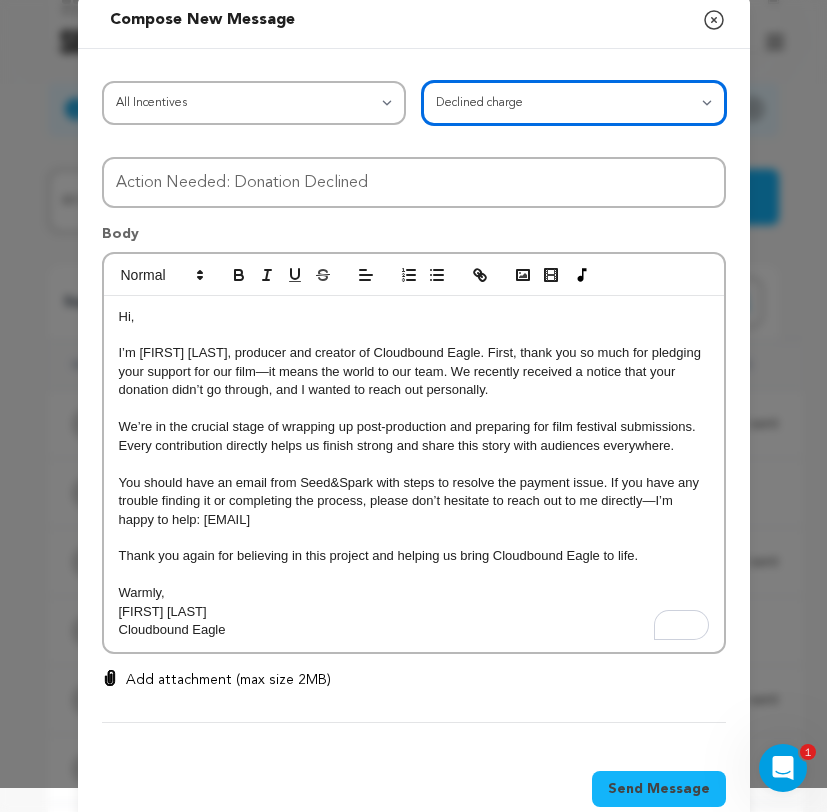 scroll, scrollTop: 26, scrollLeft: 0, axis: vertical 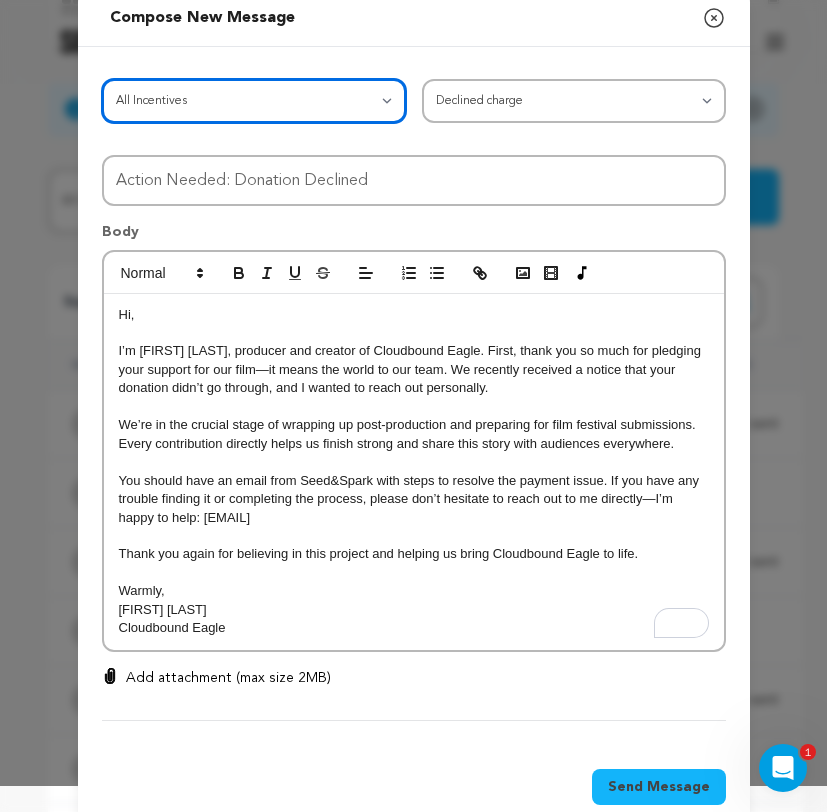 click on "All Incentives
Our Pledge
Camper
Scout
Counselor
Naturalist
Park Ranger
Trailblazer" at bounding box center [254, 101] 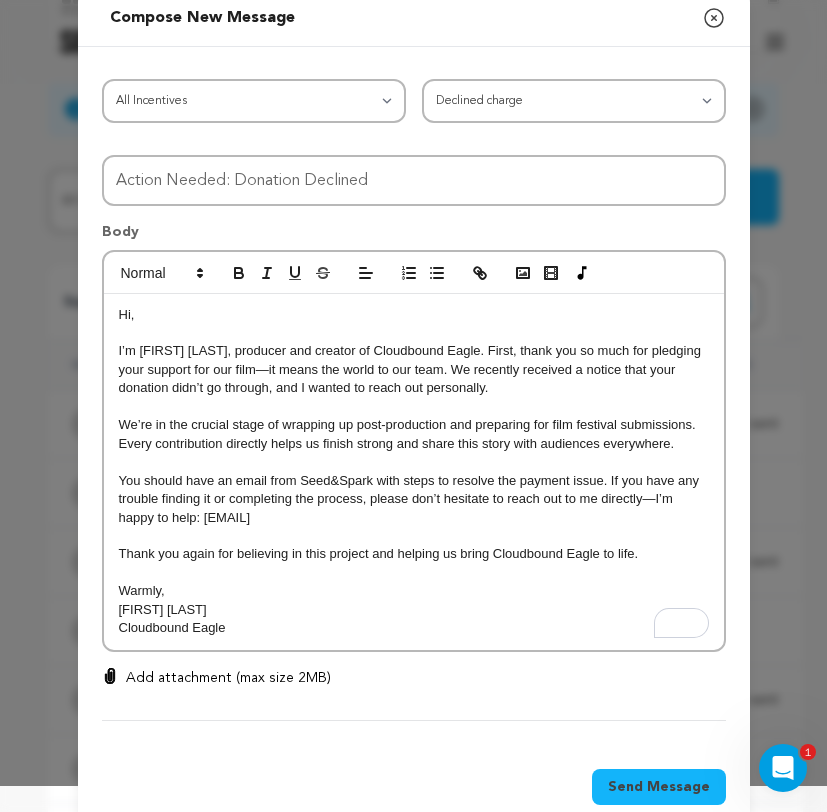 click on "Send Message" at bounding box center (659, 787) 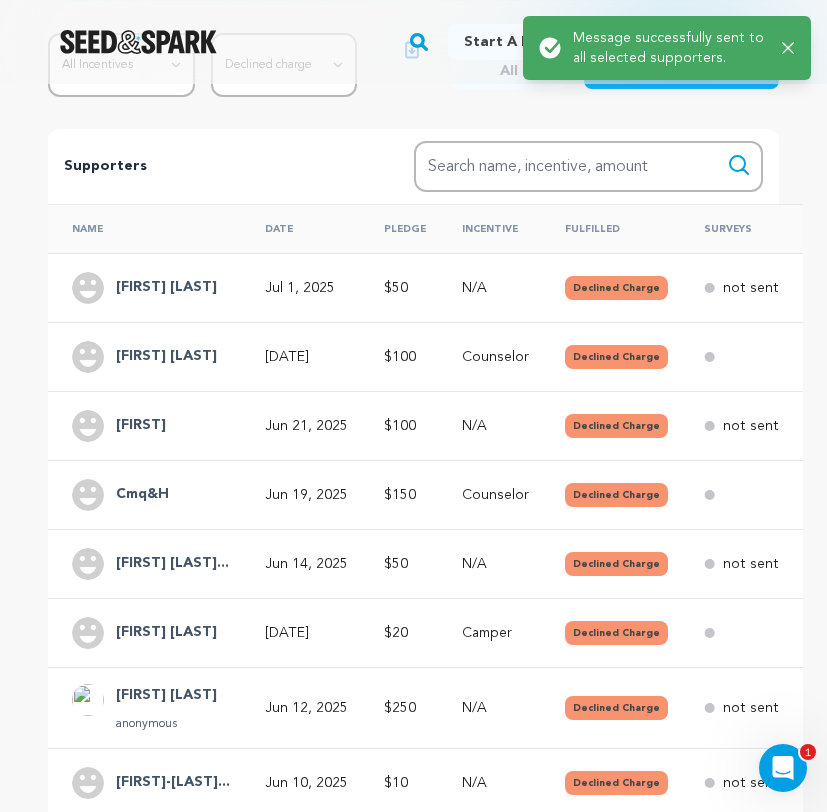 scroll, scrollTop: 330, scrollLeft: 0, axis: vertical 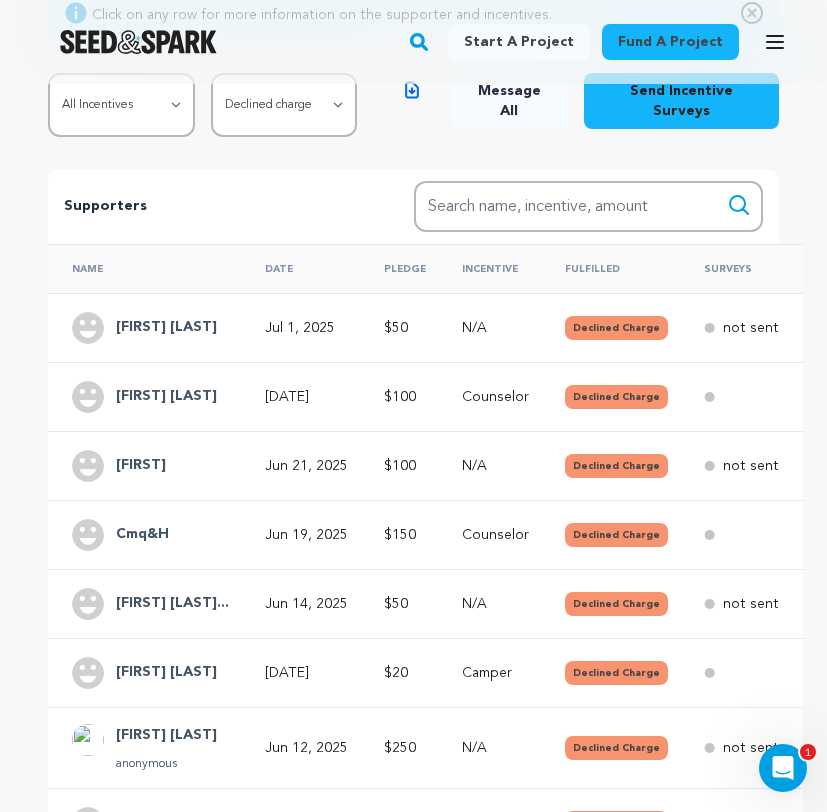 click on "not sent" at bounding box center [751, 328] 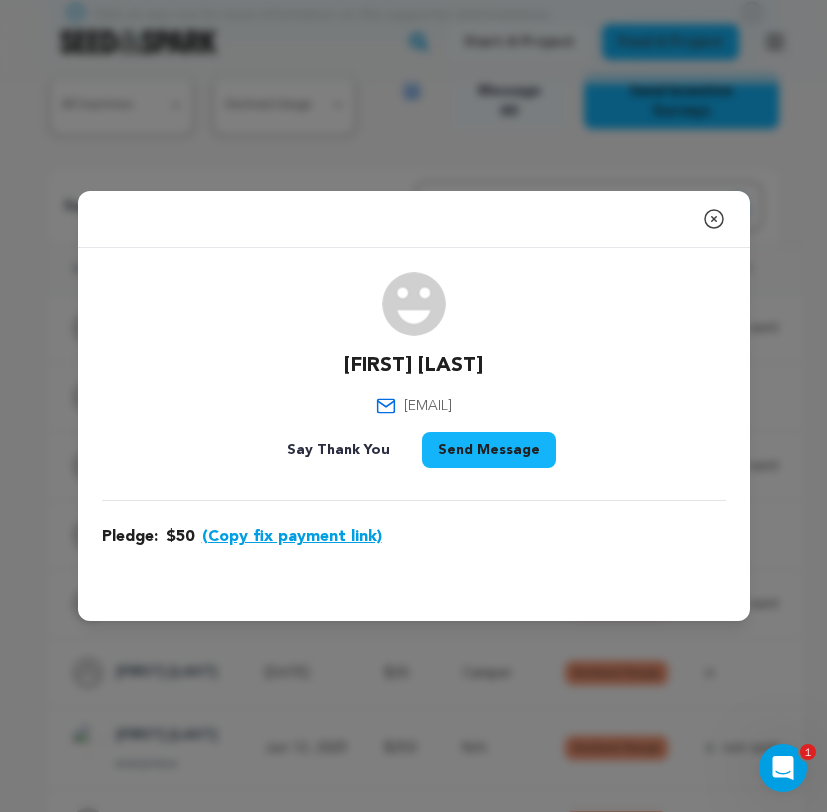 click 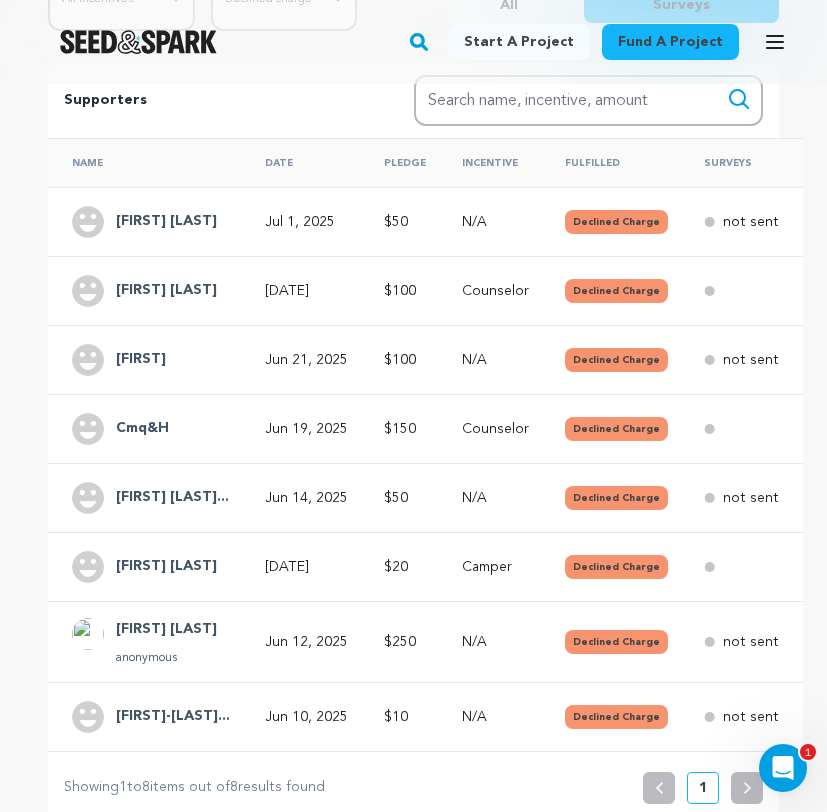 scroll, scrollTop: 214, scrollLeft: 0, axis: vertical 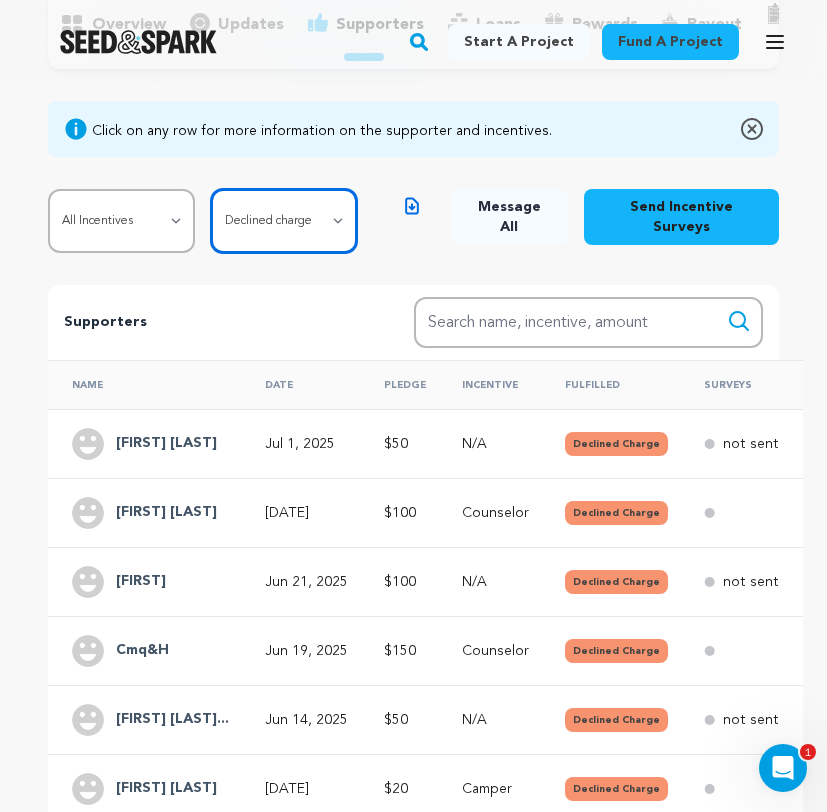 click on "All Supporters
Survey not sent Survey incomplete Survey complete Incentive not fulfilled Incentive fulfilled Declined charge" at bounding box center [284, 221] 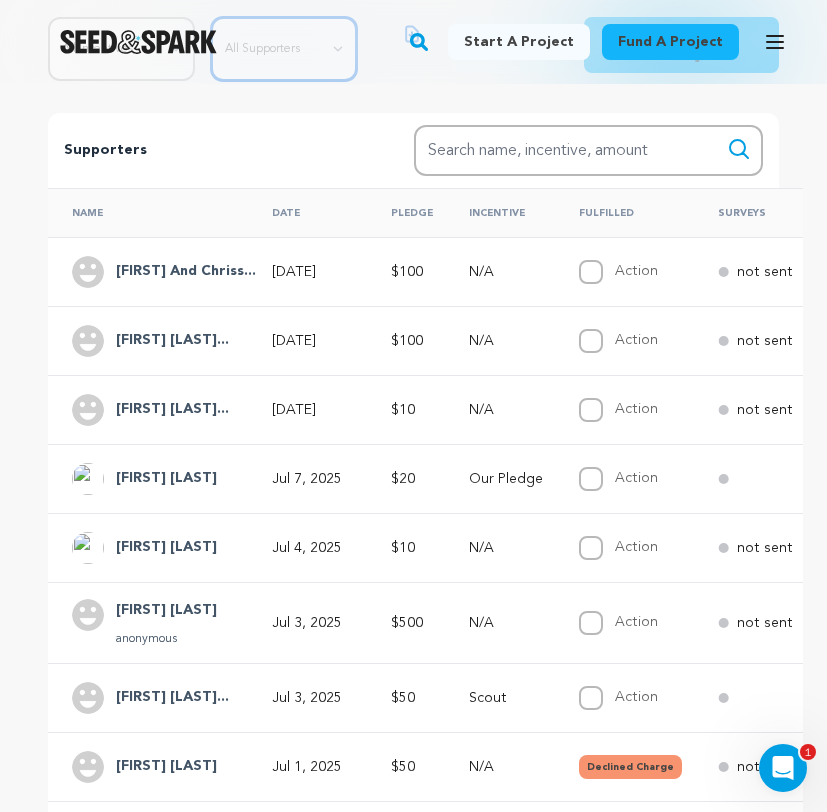 scroll, scrollTop: 488, scrollLeft: 0, axis: vertical 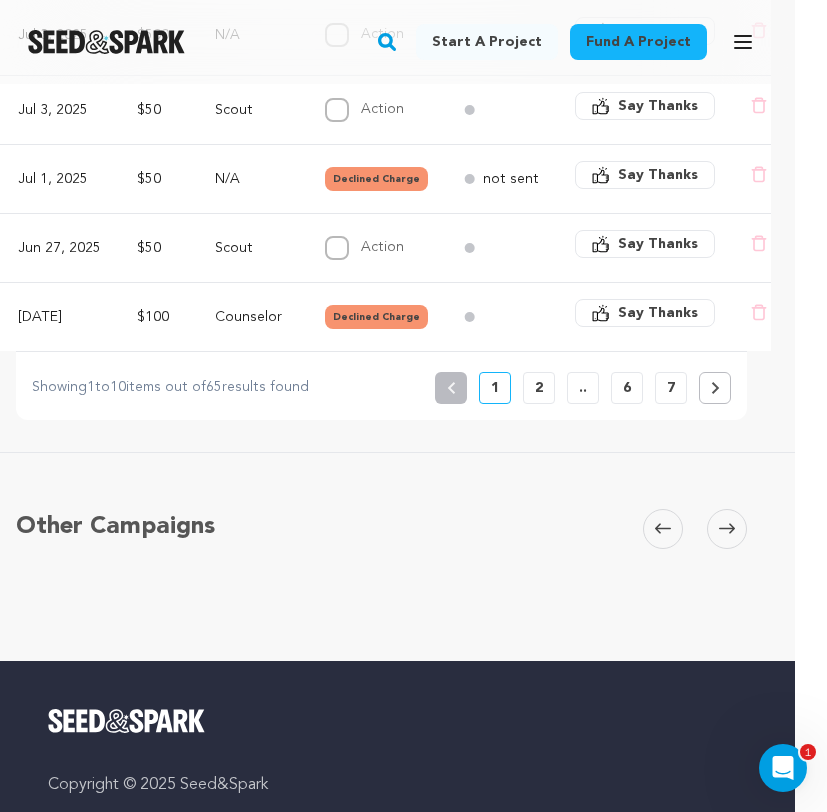 drag, startPoint x: 113, startPoint y: 148, endPoint x: 483, endPoint y: 297, distance: 398.87466 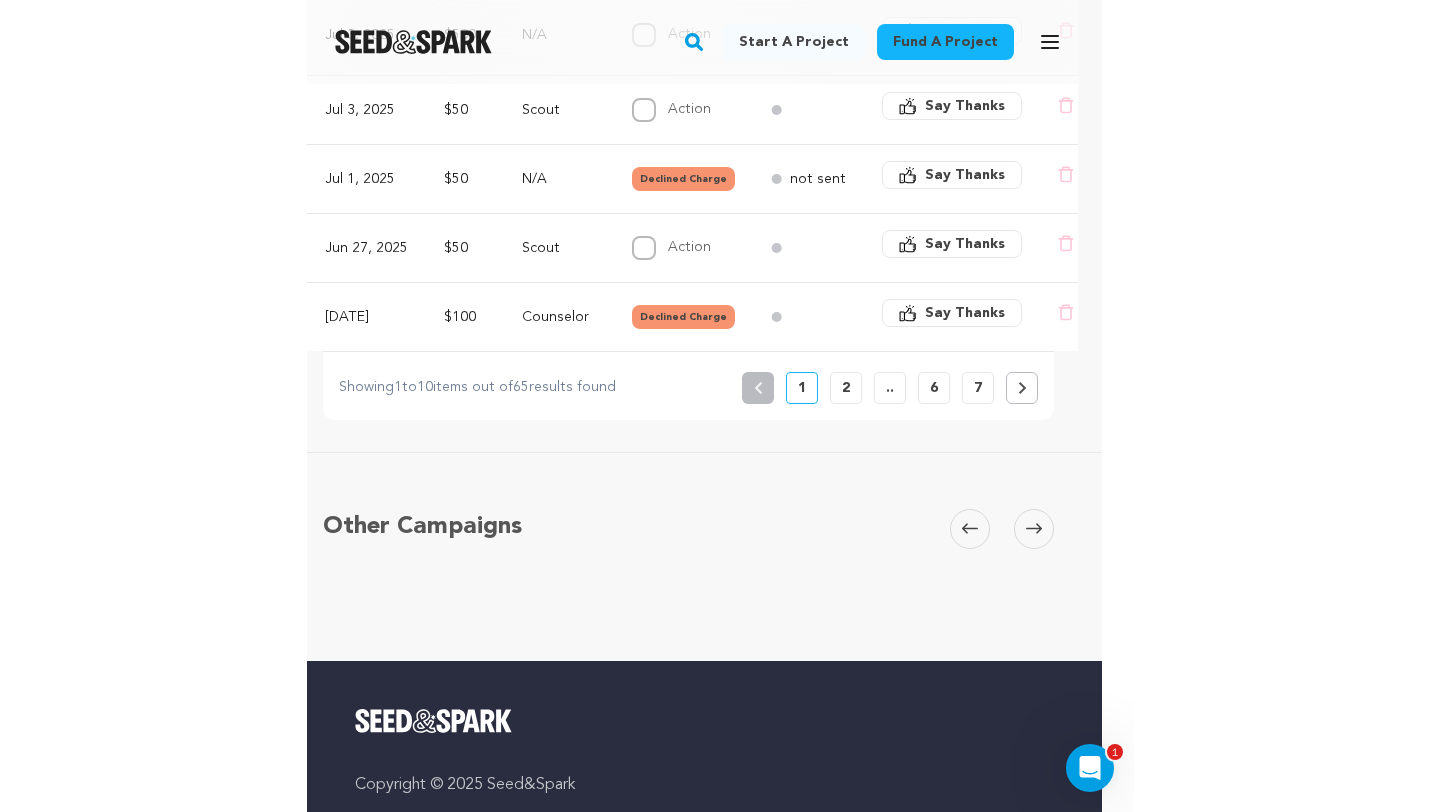 scroll, scrollTop: 974, scrollLeft: 0, axis: vertical 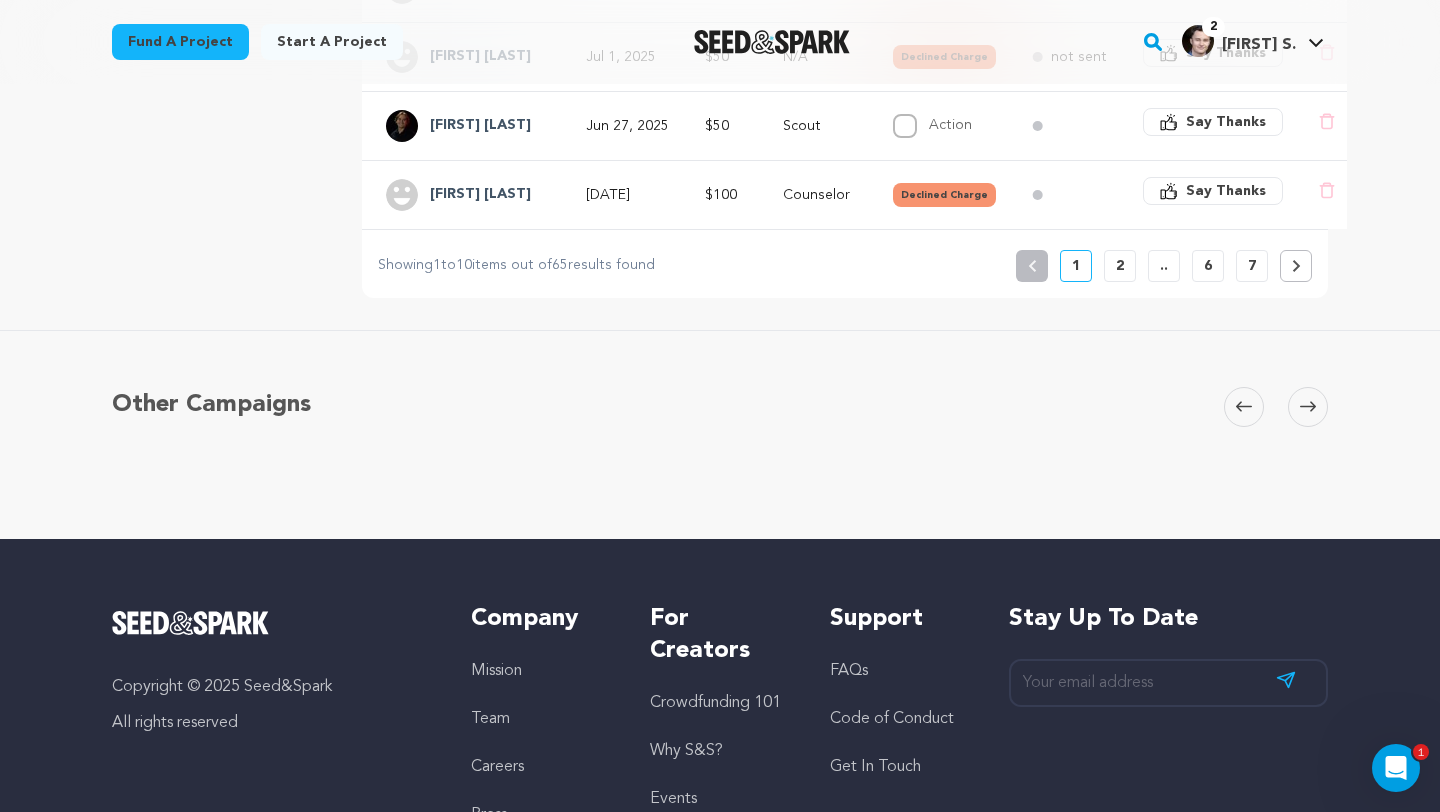 click on "2" at bounding box center [1120, 266] 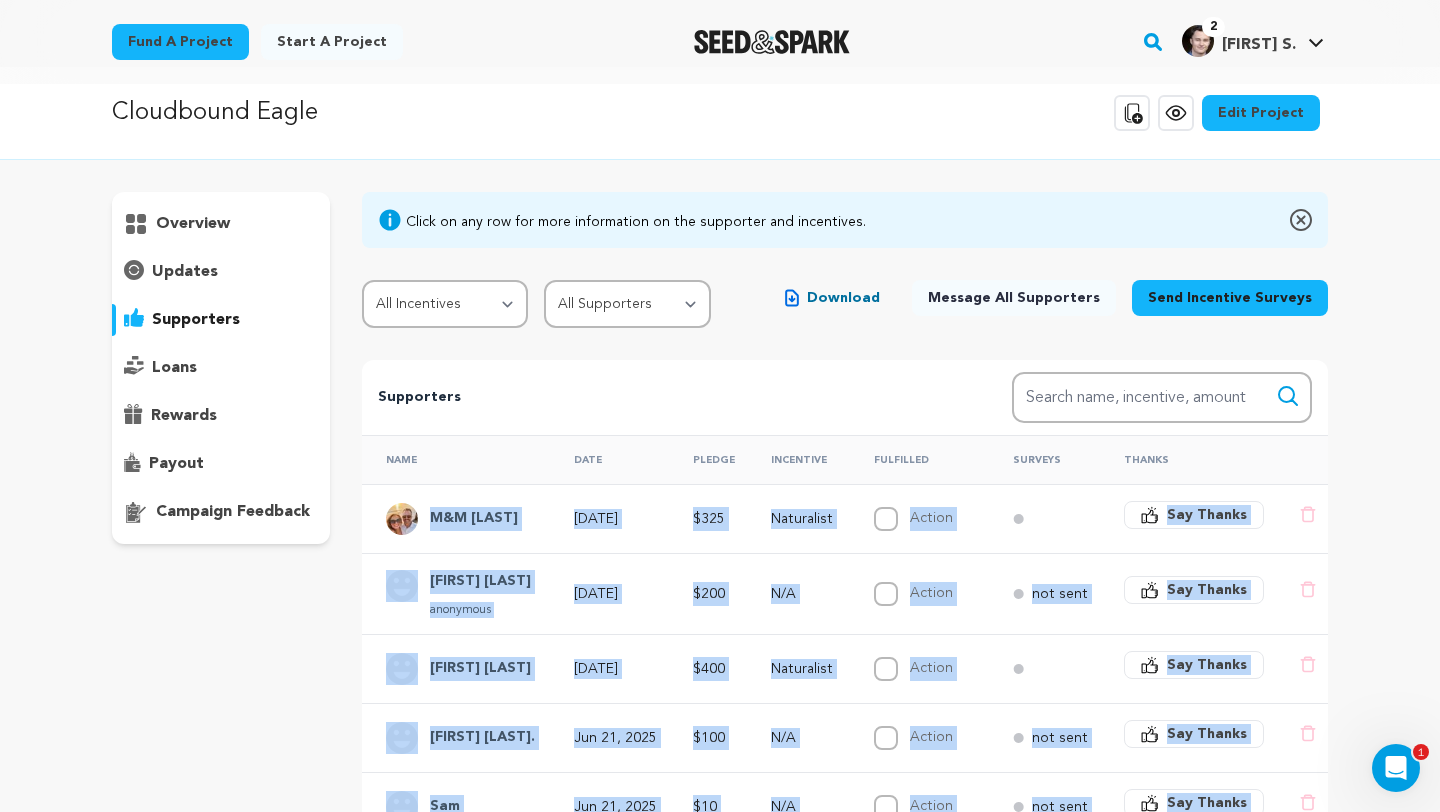 scroll, scrollTop: 0, scrollLeft: 0, axis: both 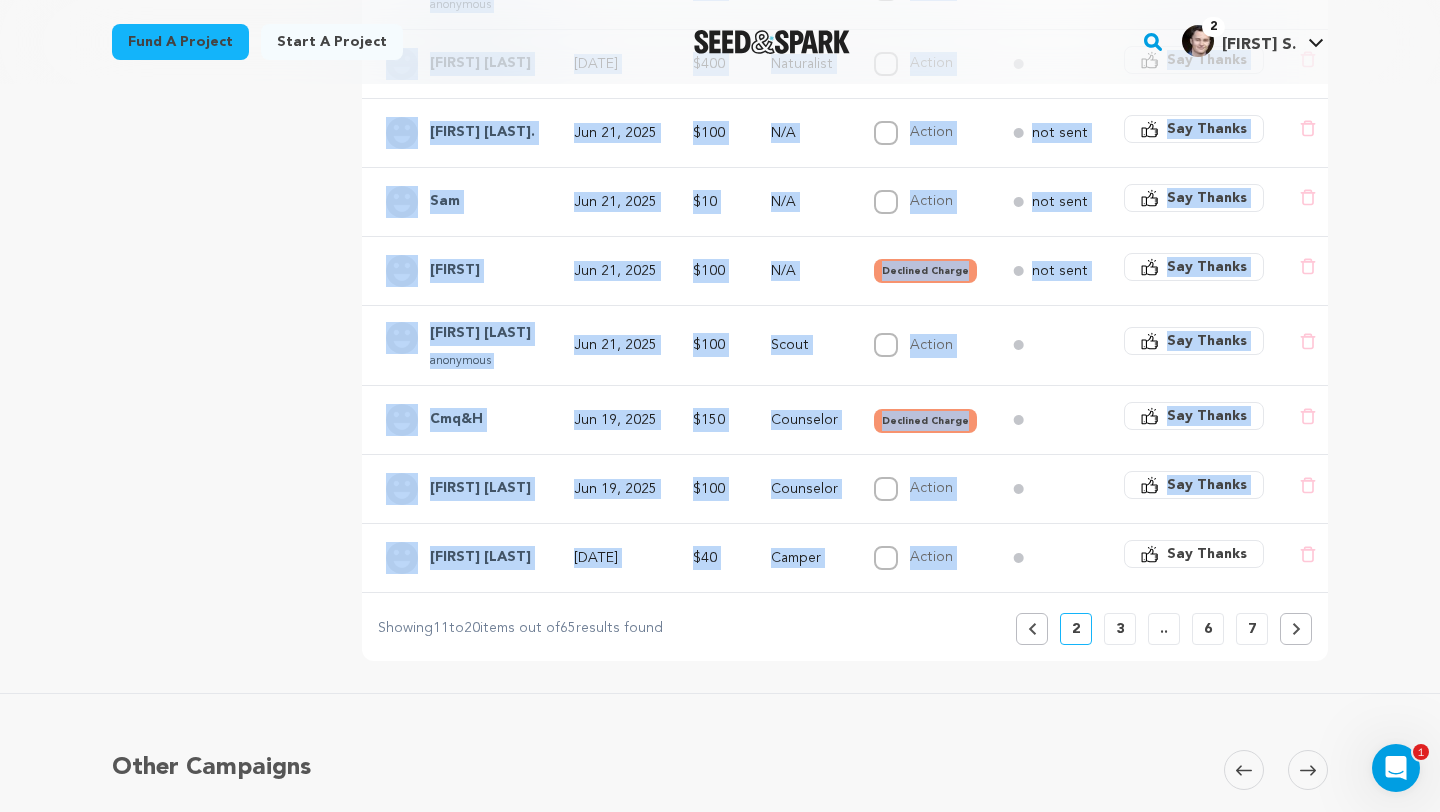 copy on "M&M Shaub
Jun 25, 2025
$325
Naturalist
Action
Complete
Say Thanks
Delete pledge button
Bob Quinn
anonymous
Jun 25, 2025
$200
N/A
Action
Complete
not sent
Say Thanks
Delete pledge button
Alice Malloy
Jun 24, 2025
$400
Naturalist
Action
Complete
Say Thanks
..." 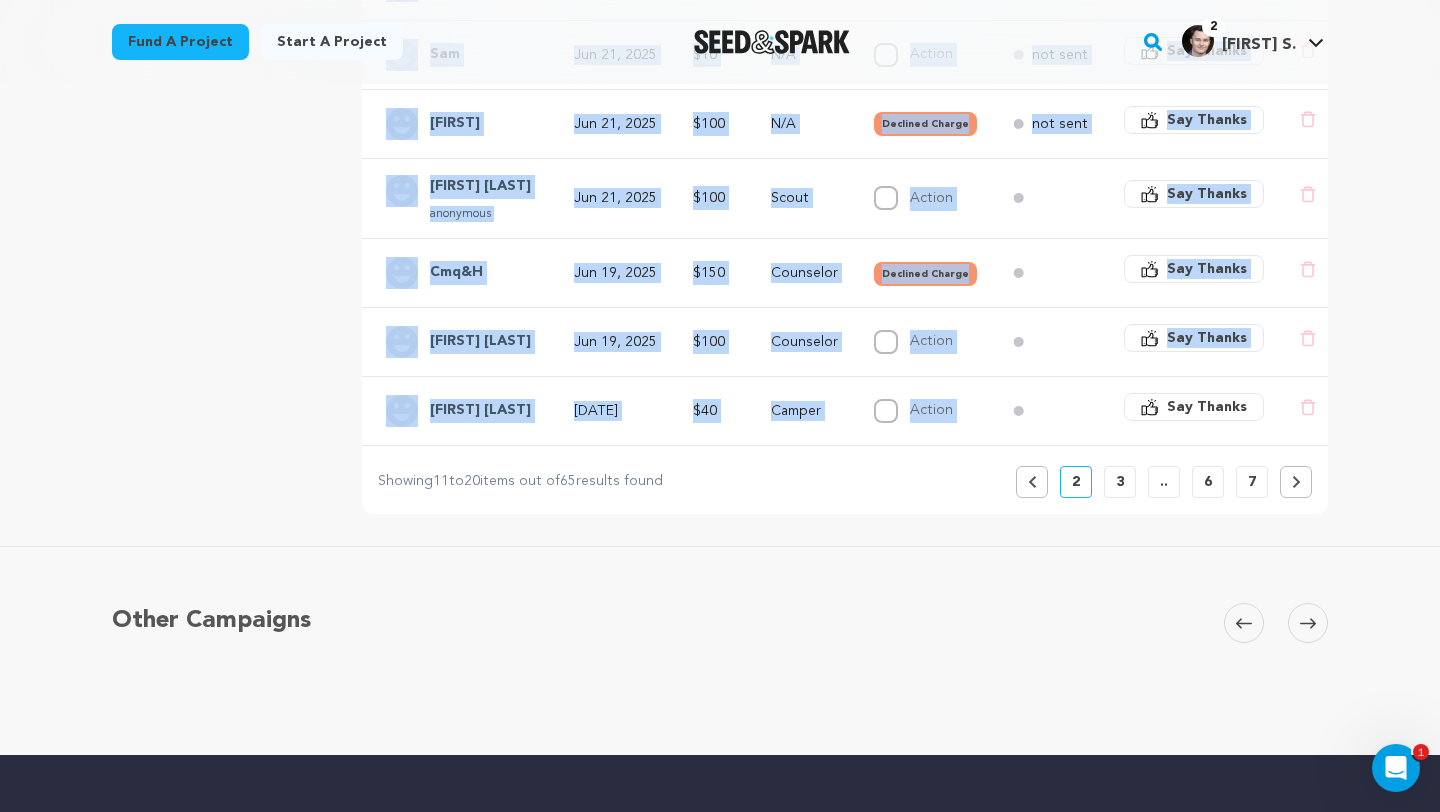 scroll, scrollTop: 978, scrollLeft: 0, axis: vertical 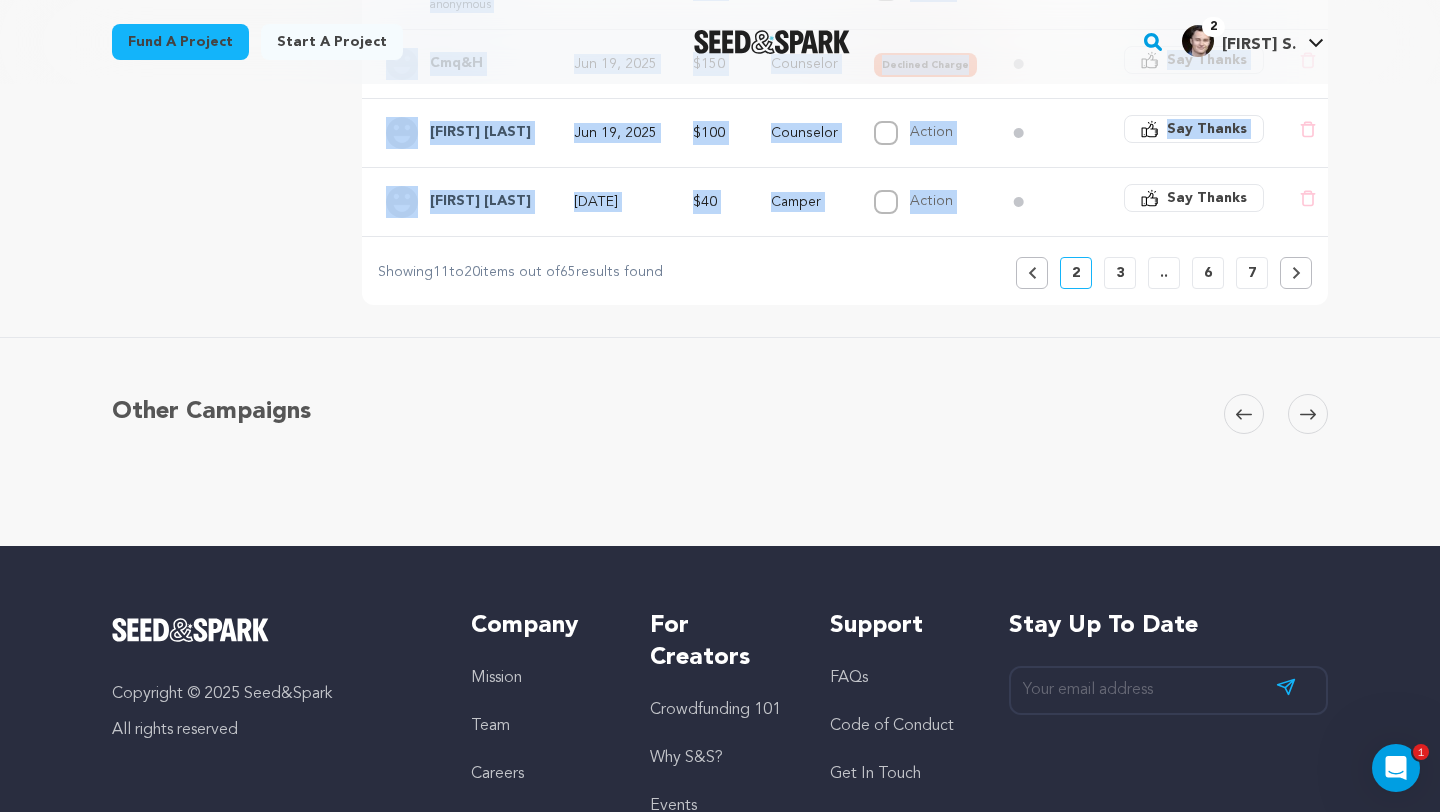 click on "3" at bounding box center (1120, 273) 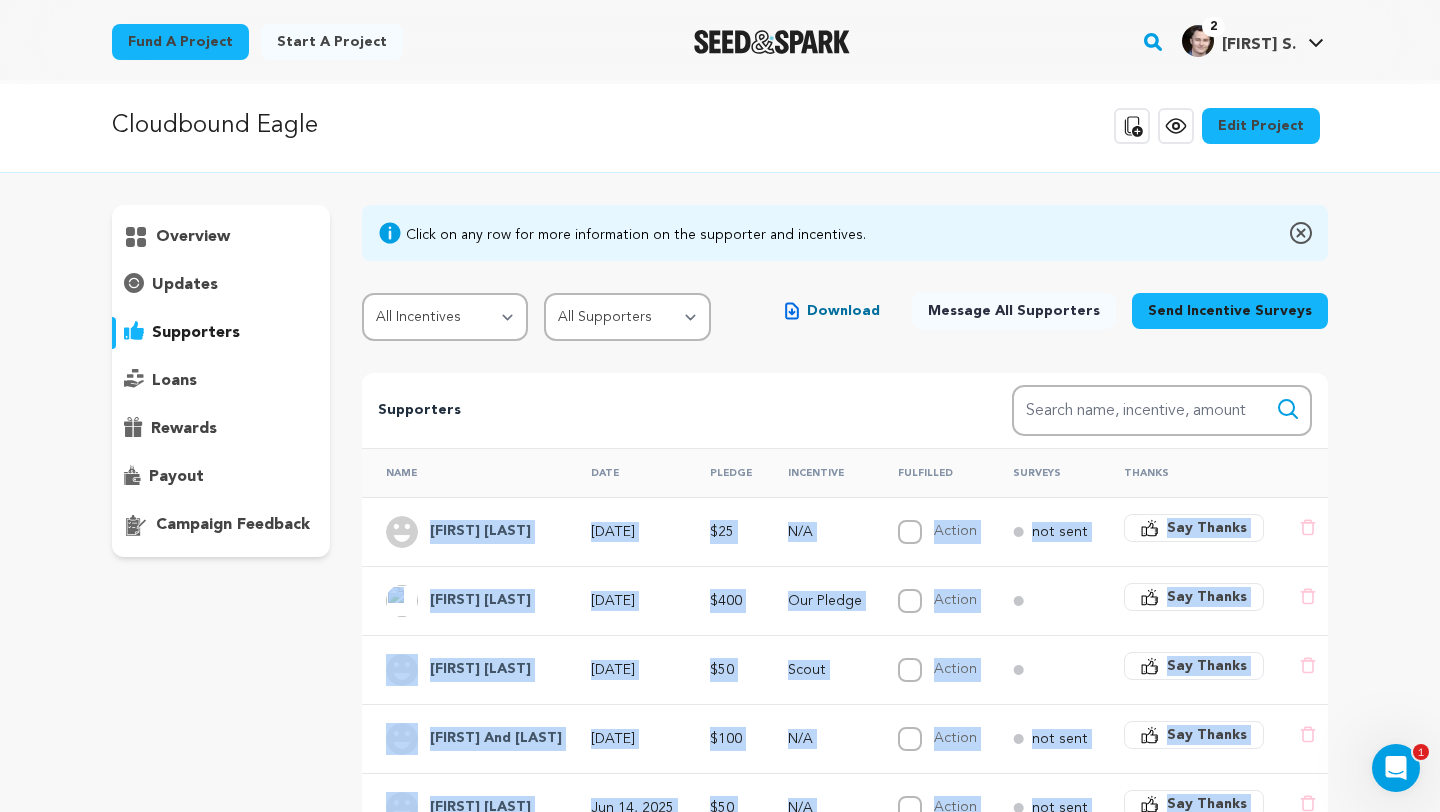 scroll, scrollTop: 0, scrollLeft: 0, axis: both 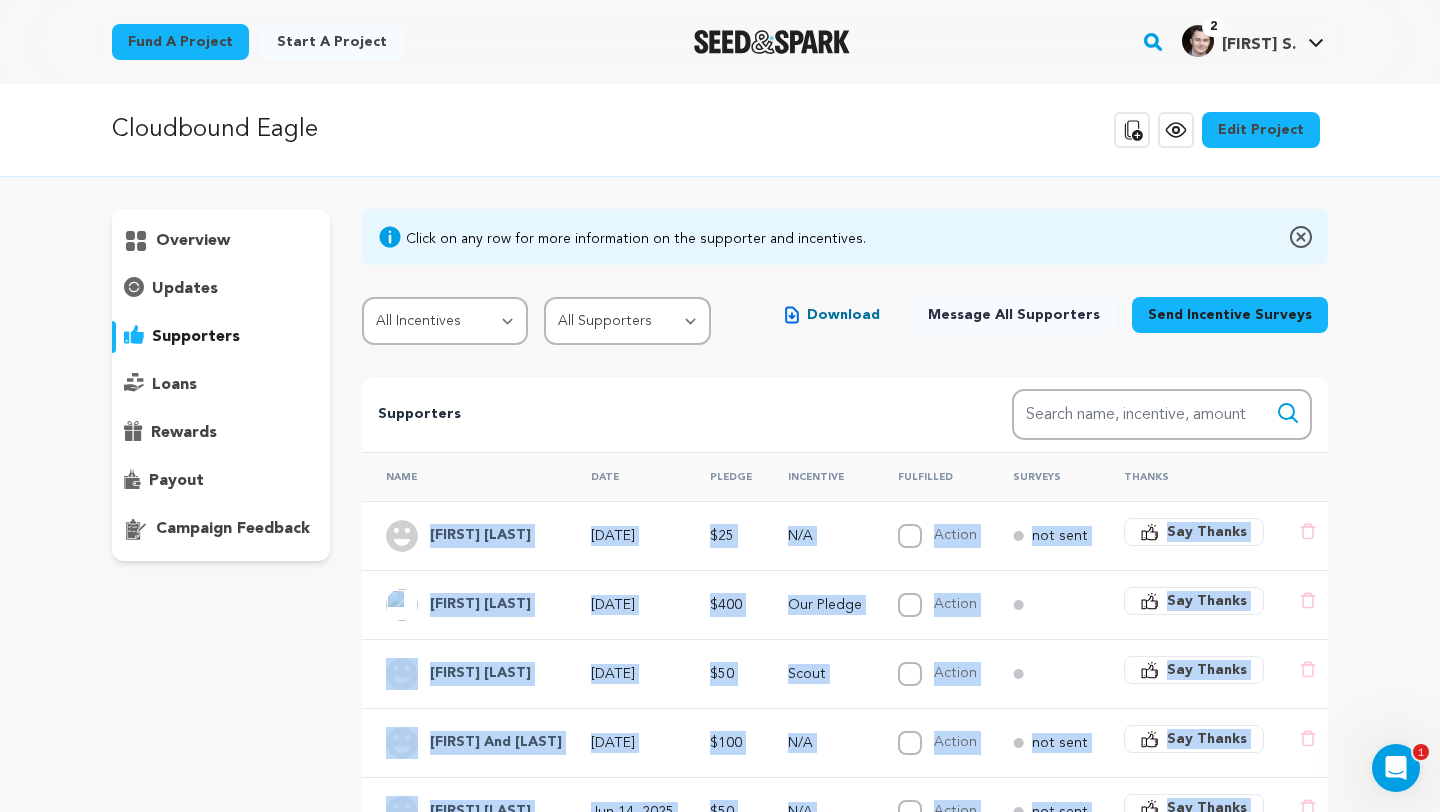 copy on "M&M Shaub
Jun 25, 2025
$325
Naturalist
Action
Complete
Say Thanks
Delete pledge button
Bob Quinn
anonymous
Jun 25, 2025
$200
N/A
Action
Complete
not sent
Say Thanks
Delete pledge button
Alice Malloy
Jun 24, 2025
$400
Naturalist
Action
Complete
Say Thanks
..." 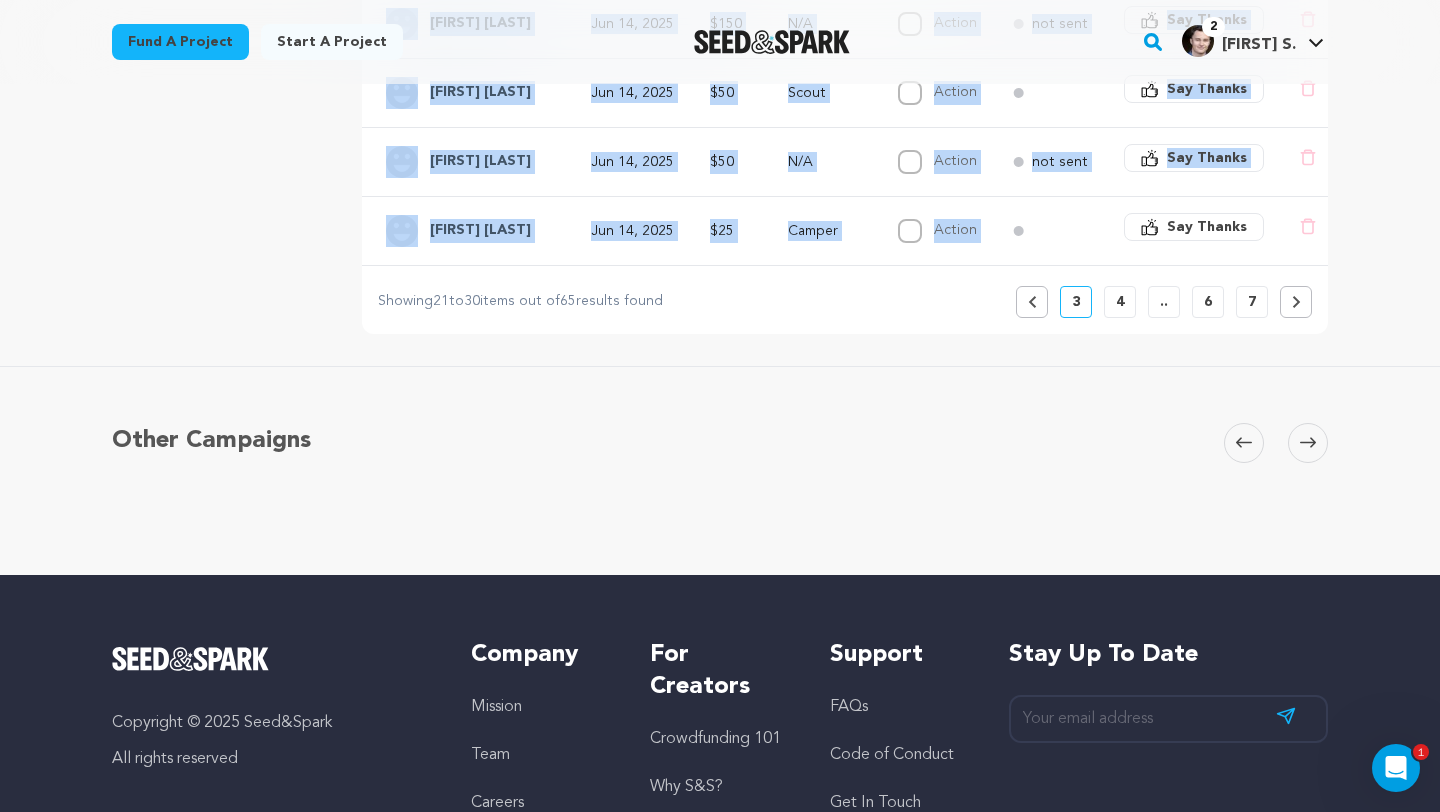 scroll, scrollTop: 1008, scrollLeft: 0, axis: vertical 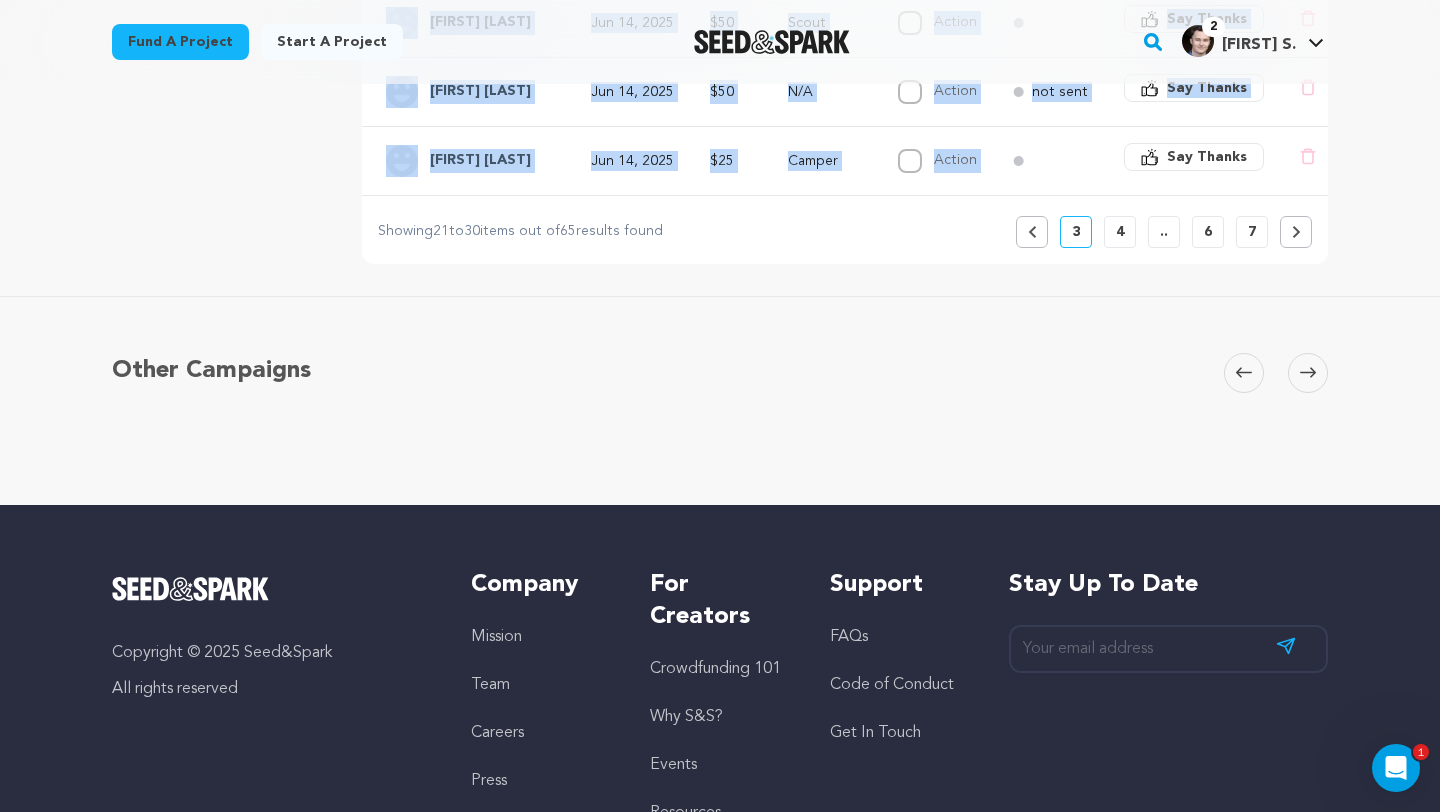 click on "4" at bounding box center (1120, 232) 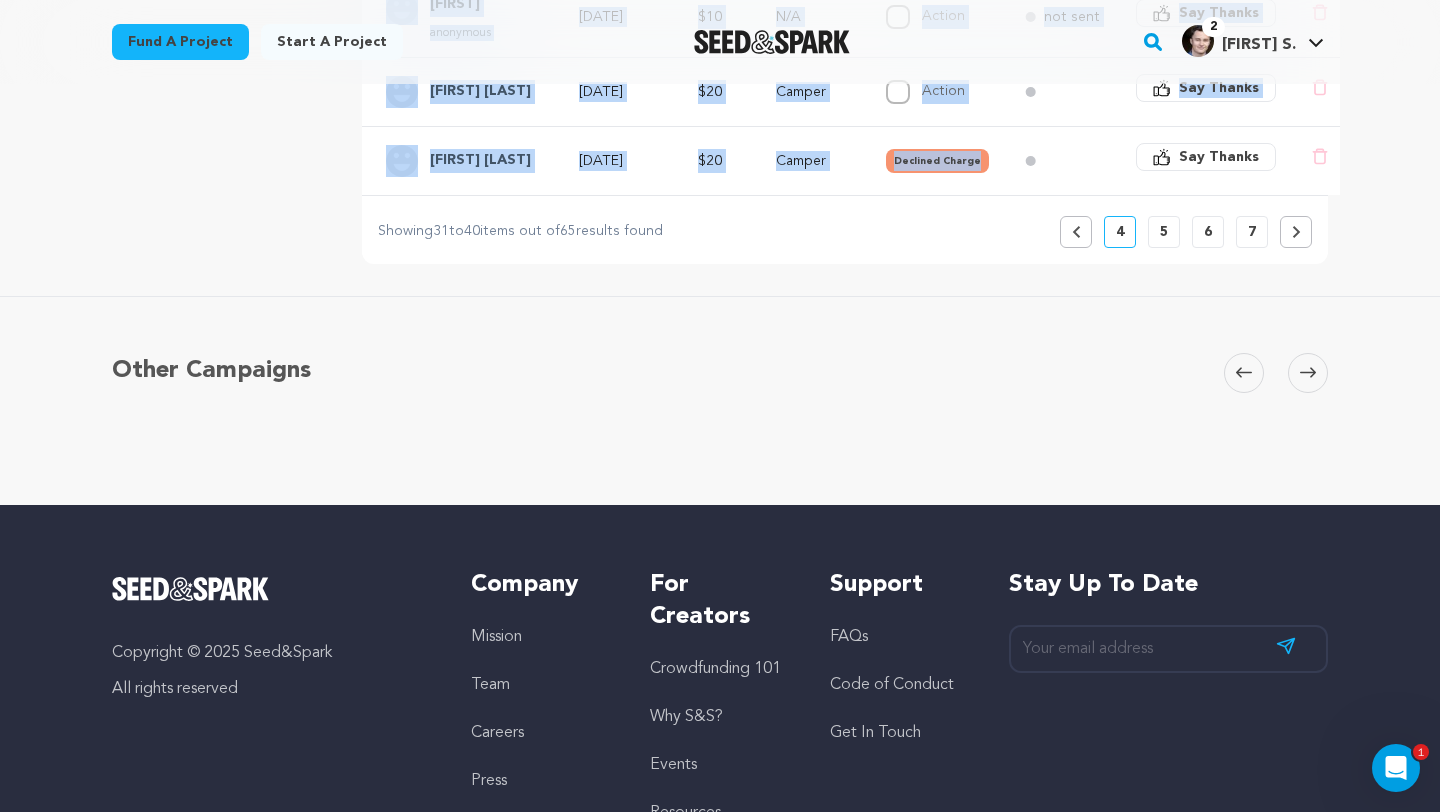 copy on "M&M Shaub
Jun 25, 2025
$325
Naturalist
Action
Complete
Say Thanks
Delete pledge button
Bob Quinn
anonymous
Jun 25, 2025
$200
N/A
Action
Complete
not sent
Say Thanks
Delete pledge button
Alice Malloy
Jun 24, 2025
$400
Naturalist
Action
Complete
Say Thanks
..." 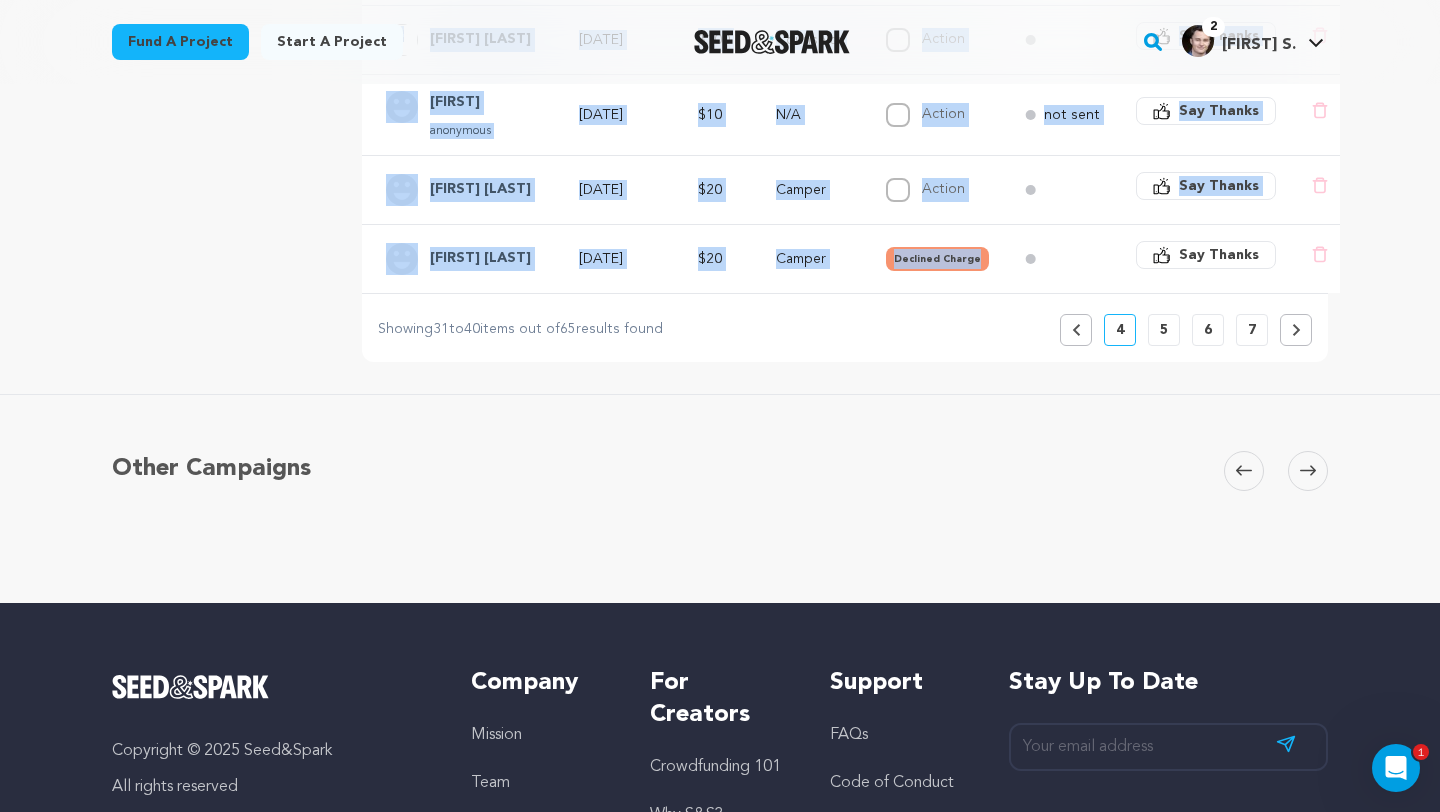 scroll, scrollTop: 946, scrollLeft: 0, axis: vertical 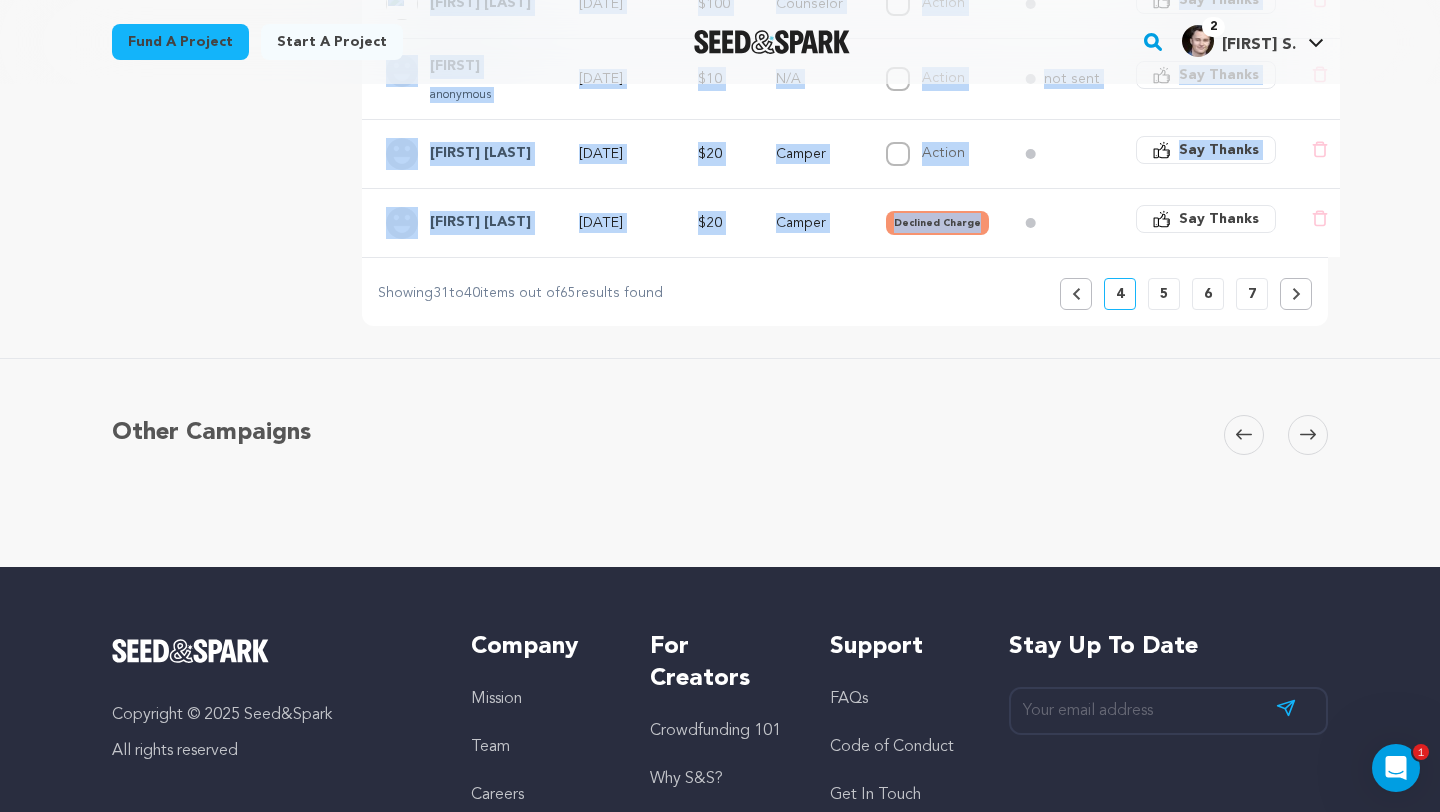 click on "5" at bounding box center (1164, 294) 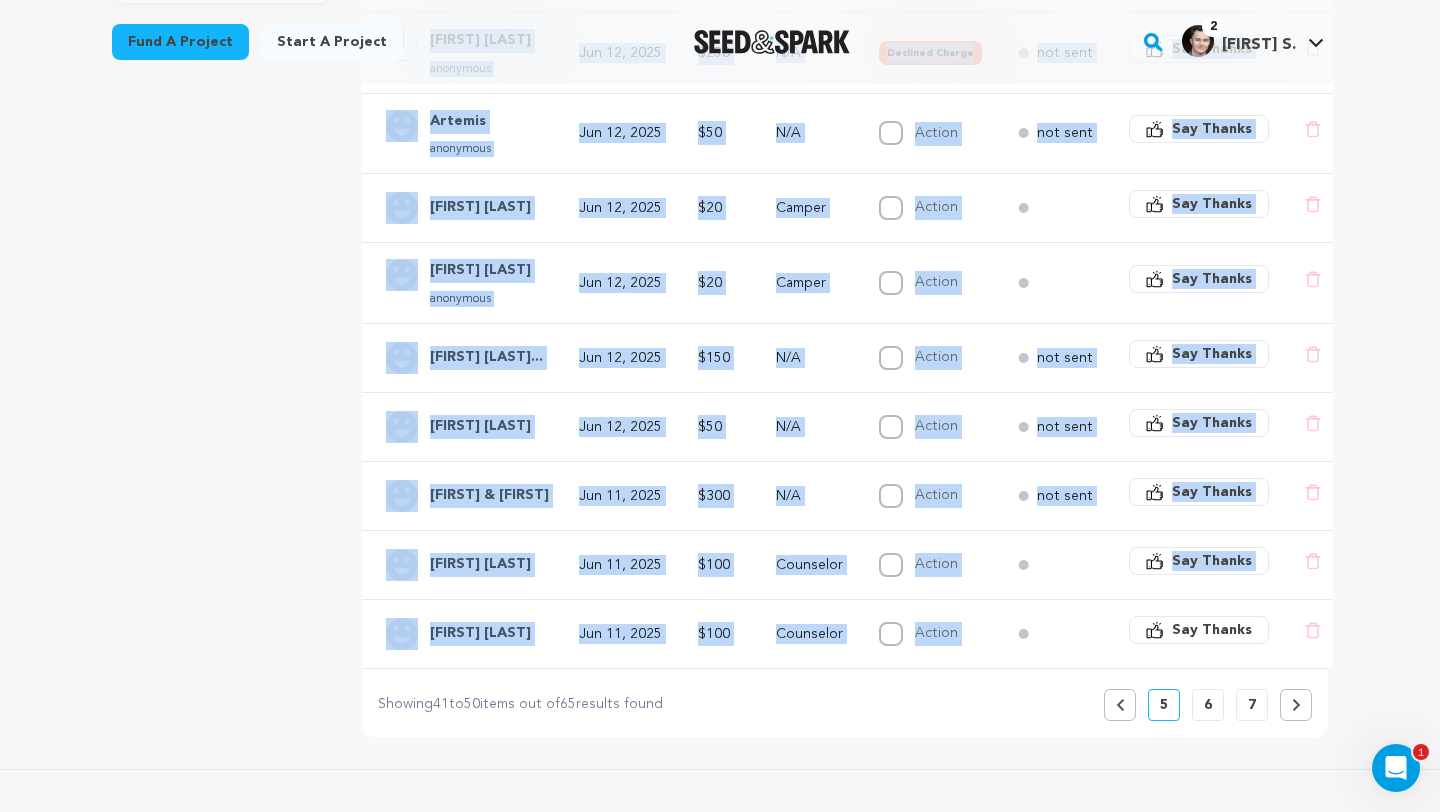 copy on "M&M Shaub
Jun 25, 2025
$325
Naturalist
Action
Complete
Say Thanks
Delete pledge button
Bob Quinn
anonymous
Jun 25, 2025
$200
N/A
Action
Complete
not sent
Say Thanks
Delete pledge button
Alice Malloy
Jun 24, 2025
$400
Naturalist
Action
Complete
Say Thanks
..." 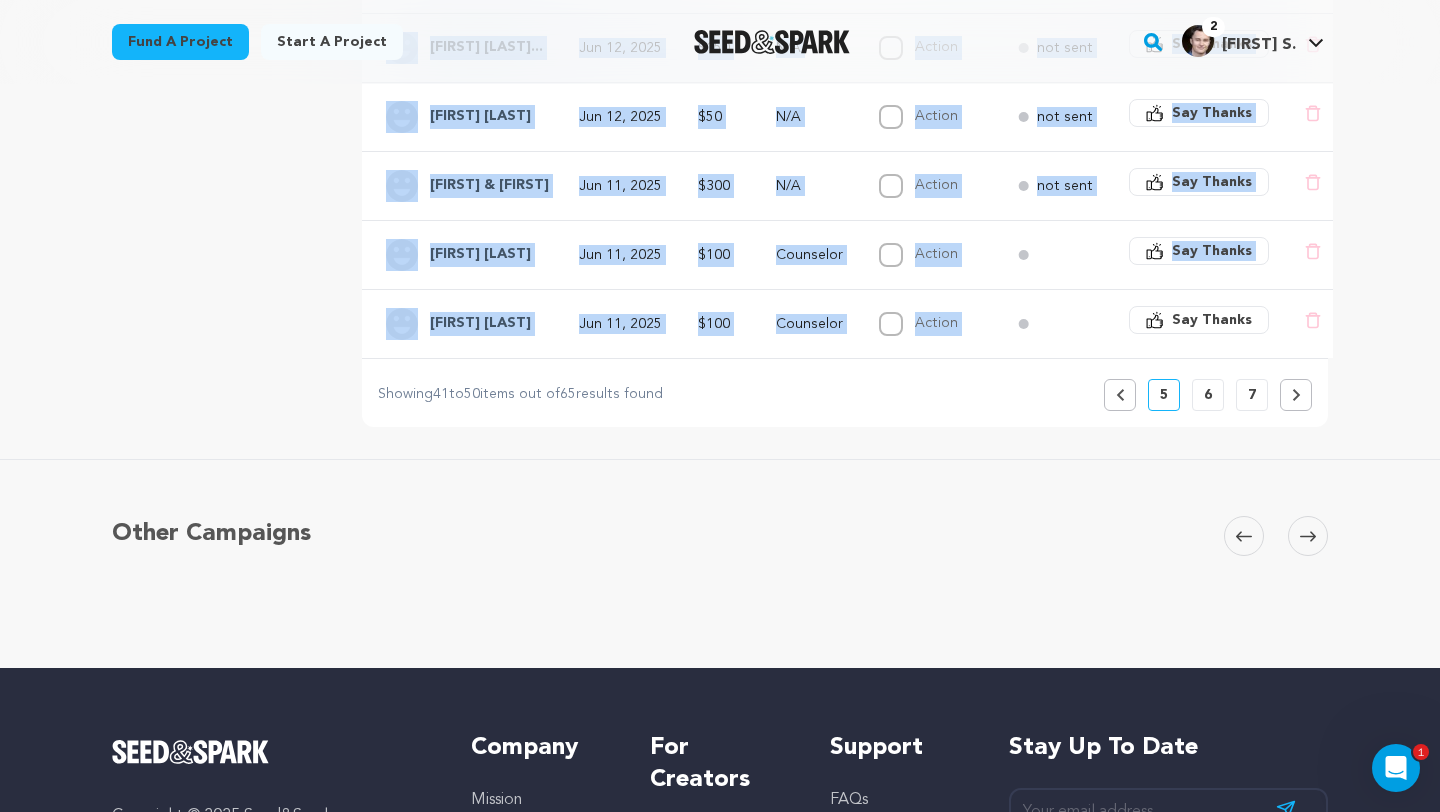 scroll, scrollTop: 865, scrollLeft: 0, axis: vertical 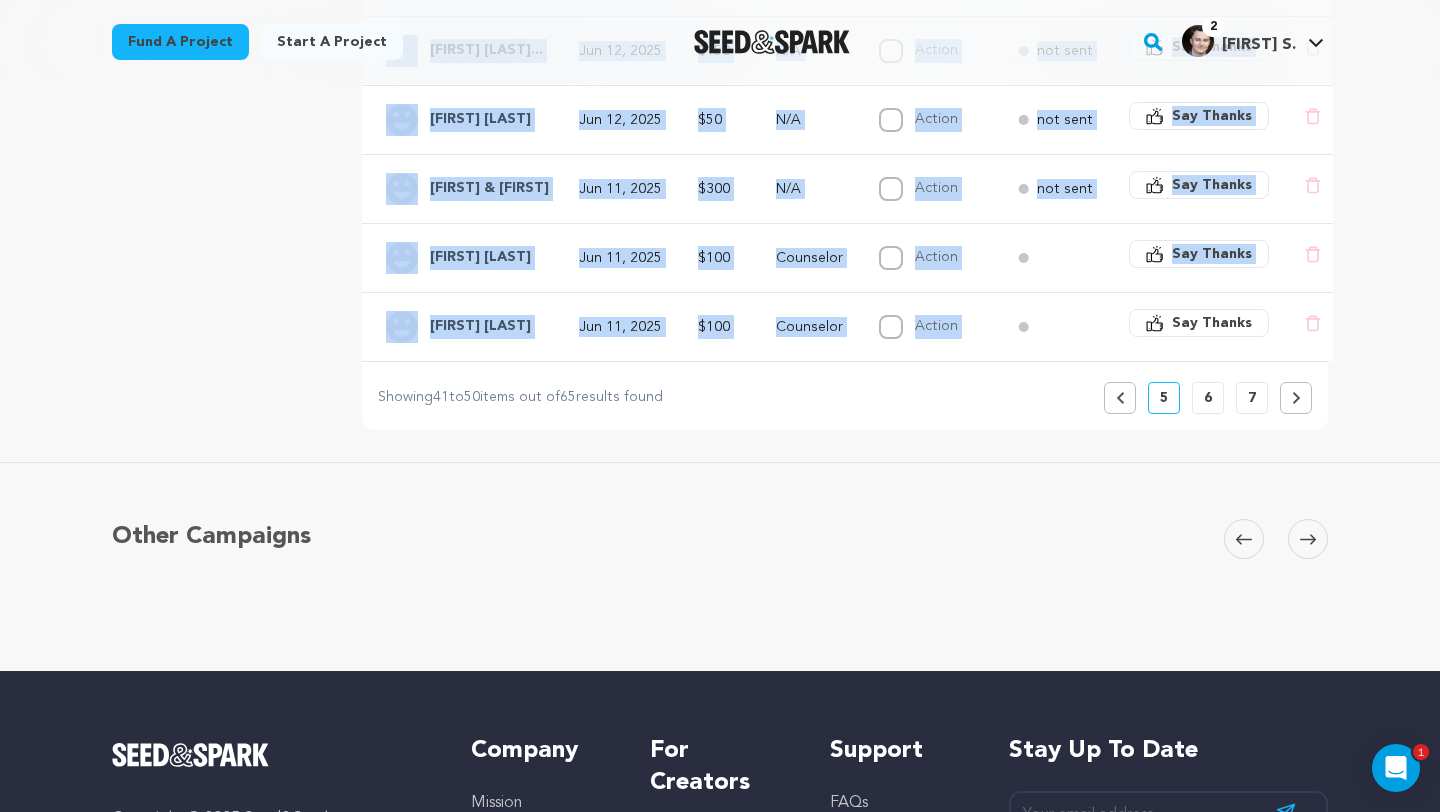 click on "6" at bounding box center (1208, 398) 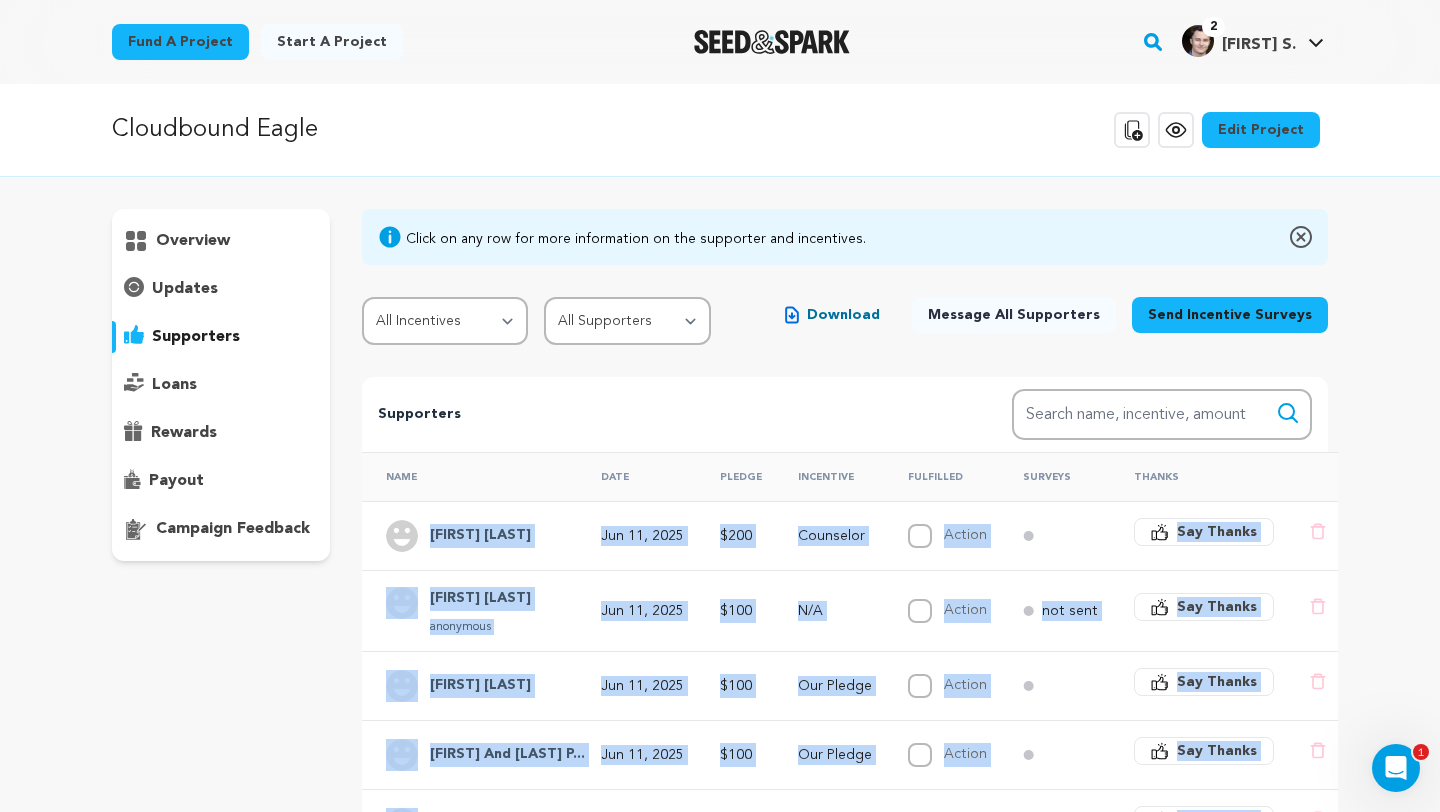 scroll, scrollTop: 0, scrollLeft: 0, axis: both 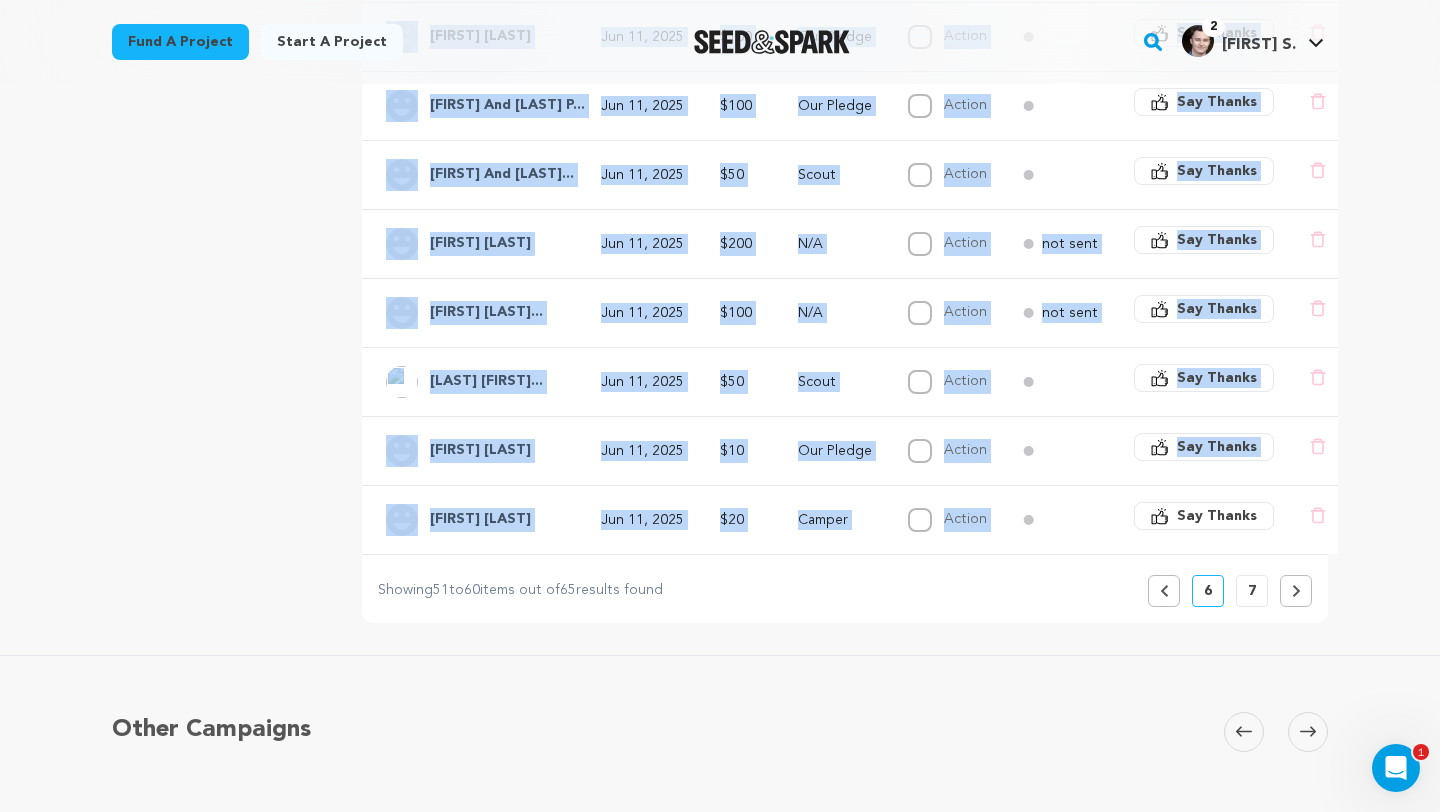 click on "7" at bounding box center [1252, 591] 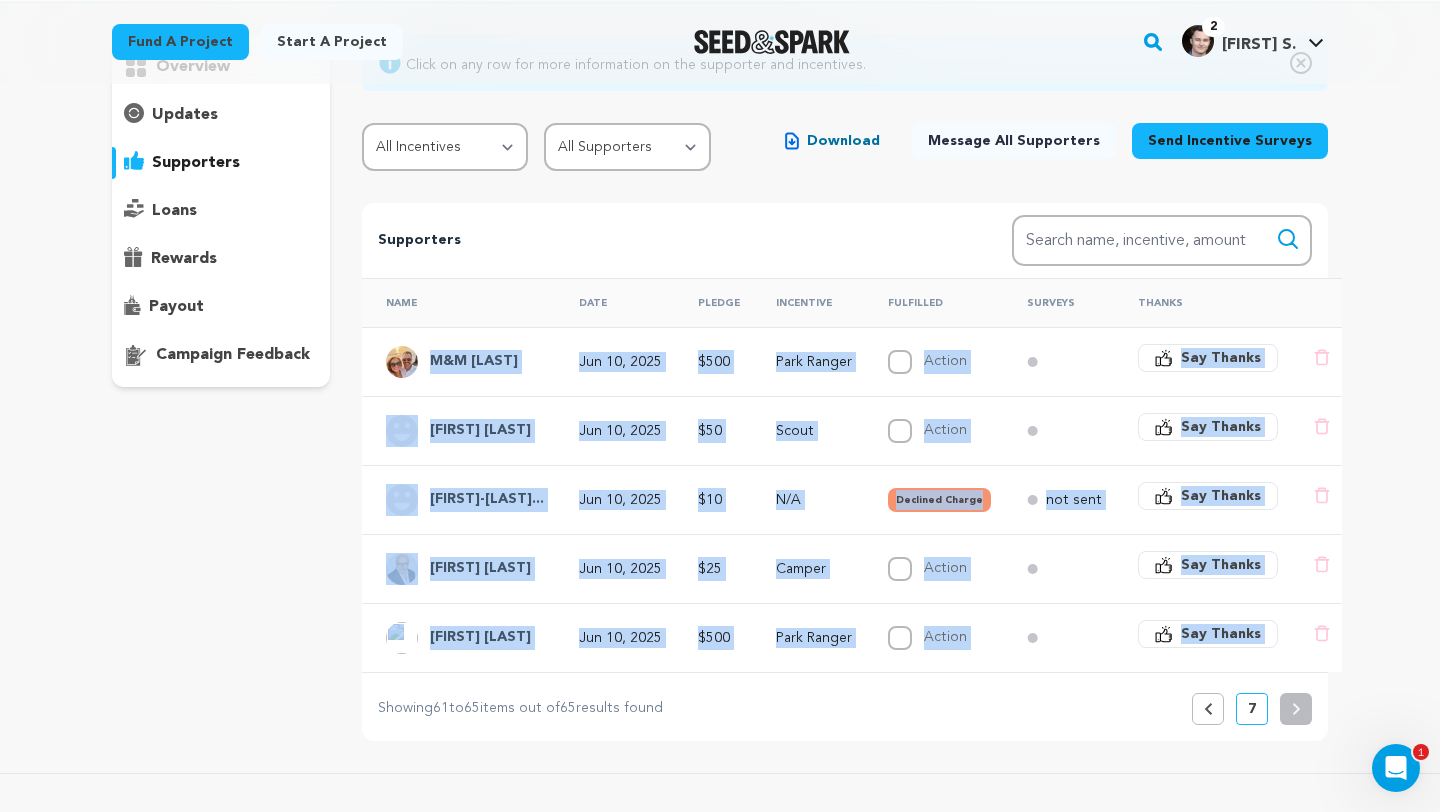 scroll, scrollTop: 193, scrollLeft: 0, axis: vertical 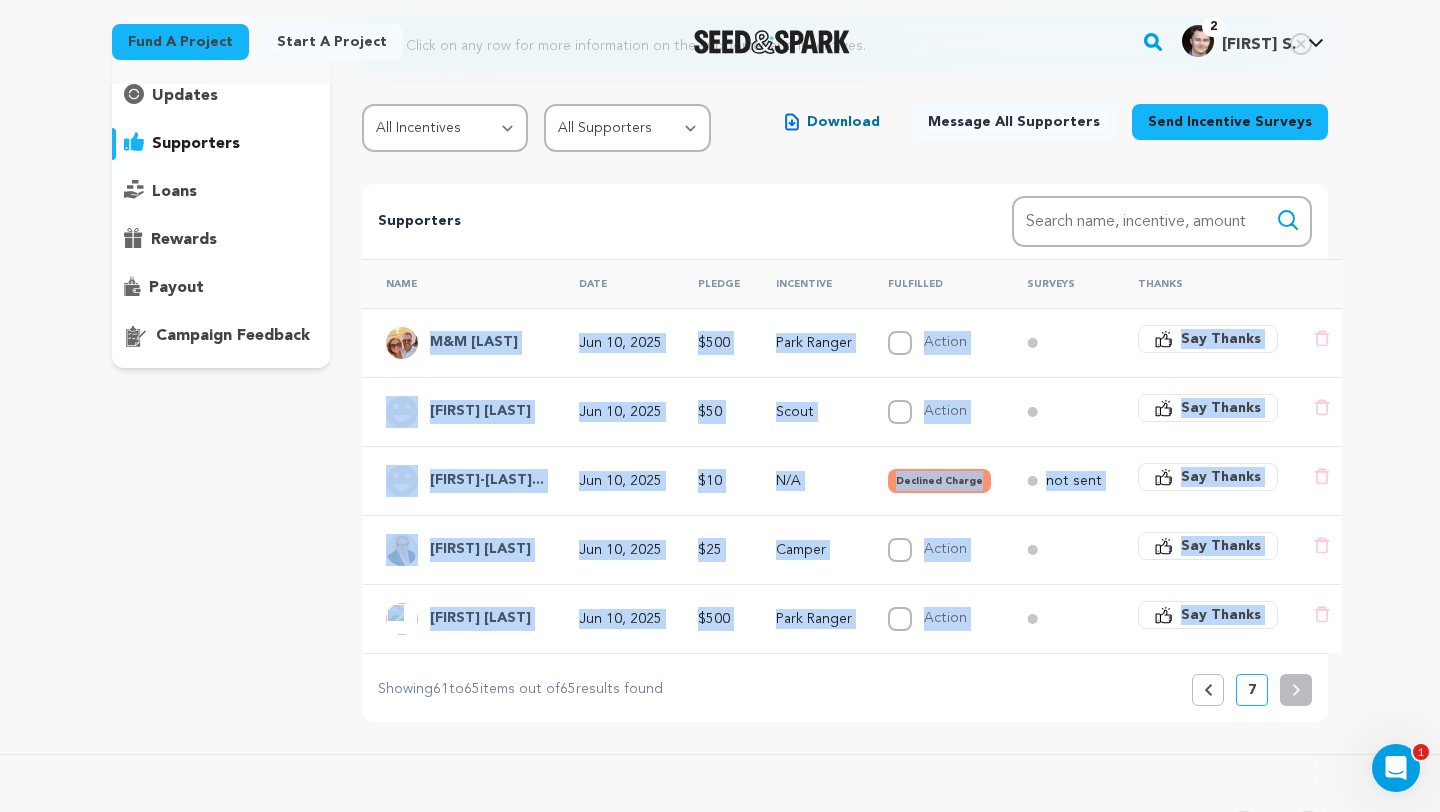 copy on "M&M Shaub
Jun 25, 2025
$325
Naturalist
Action
Complete
Say Thanks
Delete pledge button
Bob Quinn
anonymous
Jun 25, 2025
$200
N/A
Action
Complete
not sent
Say Thanks
Delete pledge button
Alice Malloy
Jun 24, 2025
$400
Naturalist
Action
Complete
Say Thanks
..." 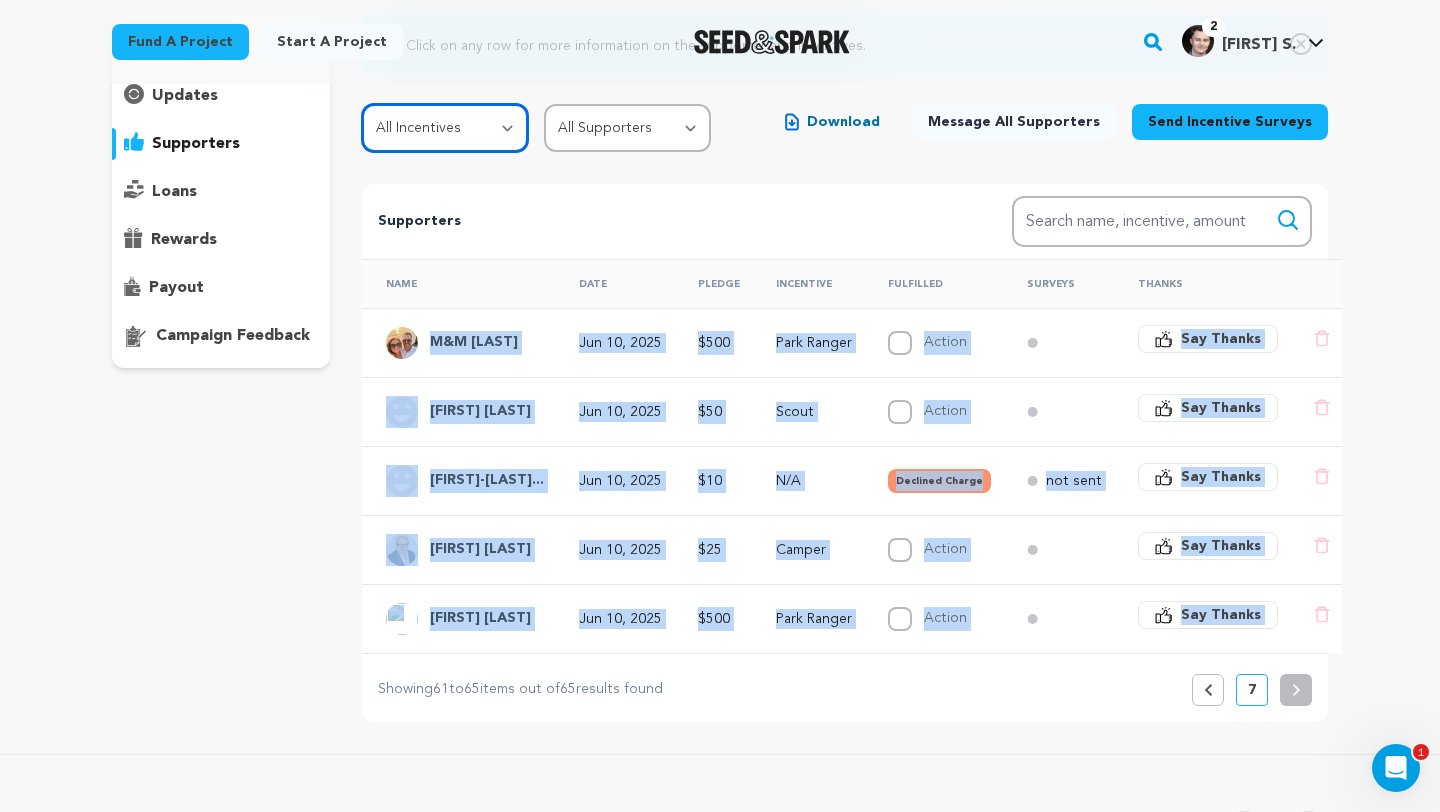 click on "All Incentives
Our Pledge
Camper
Scout
Counselor
Naturalist
Park Ranger
Trailblazer" at bounding box center [445, 128] 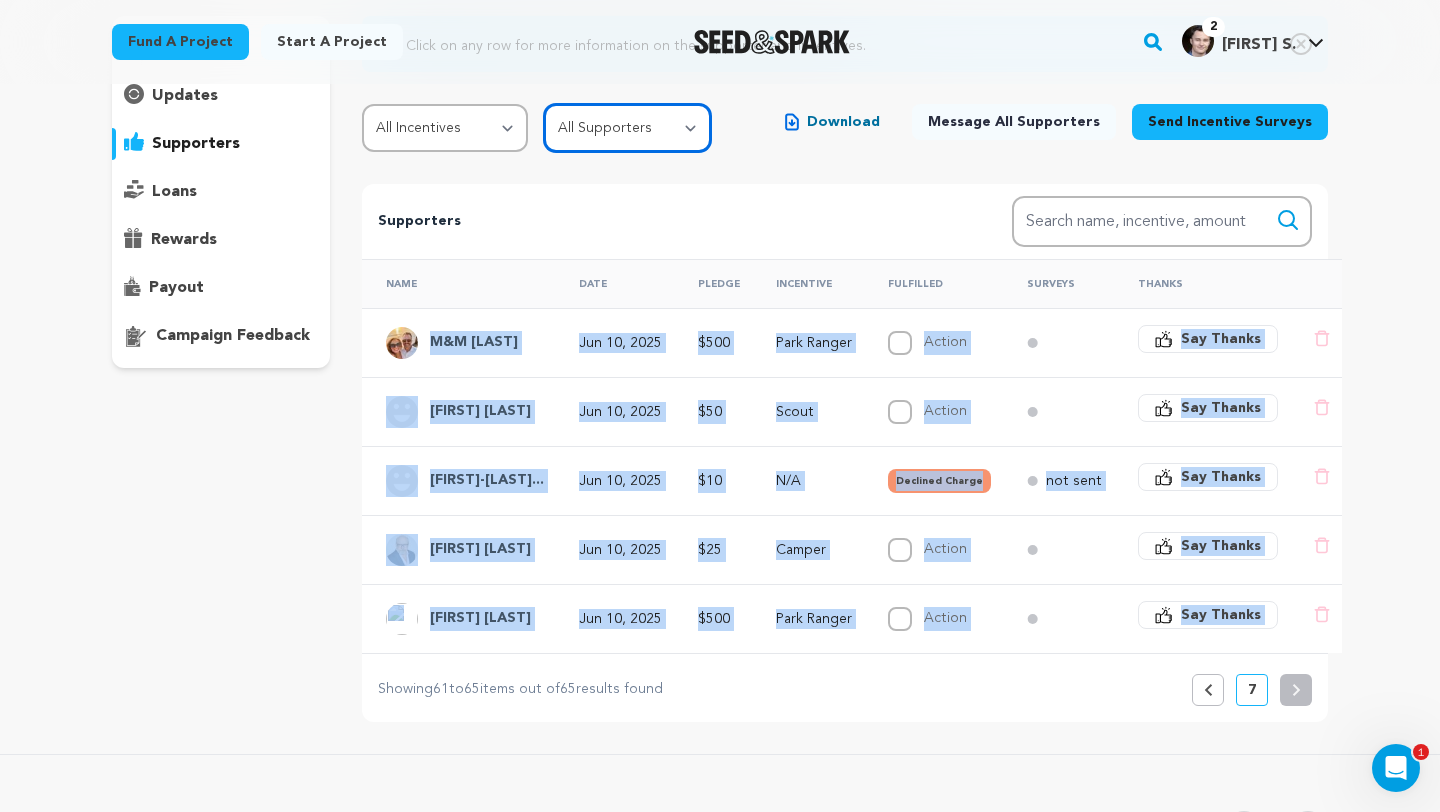 click on "All Supporters
Survey not sent Survey incomplete Survey complete Incentive not fulfilled Incentive fulfilled Declined charge" at bounding box center [627, 128] 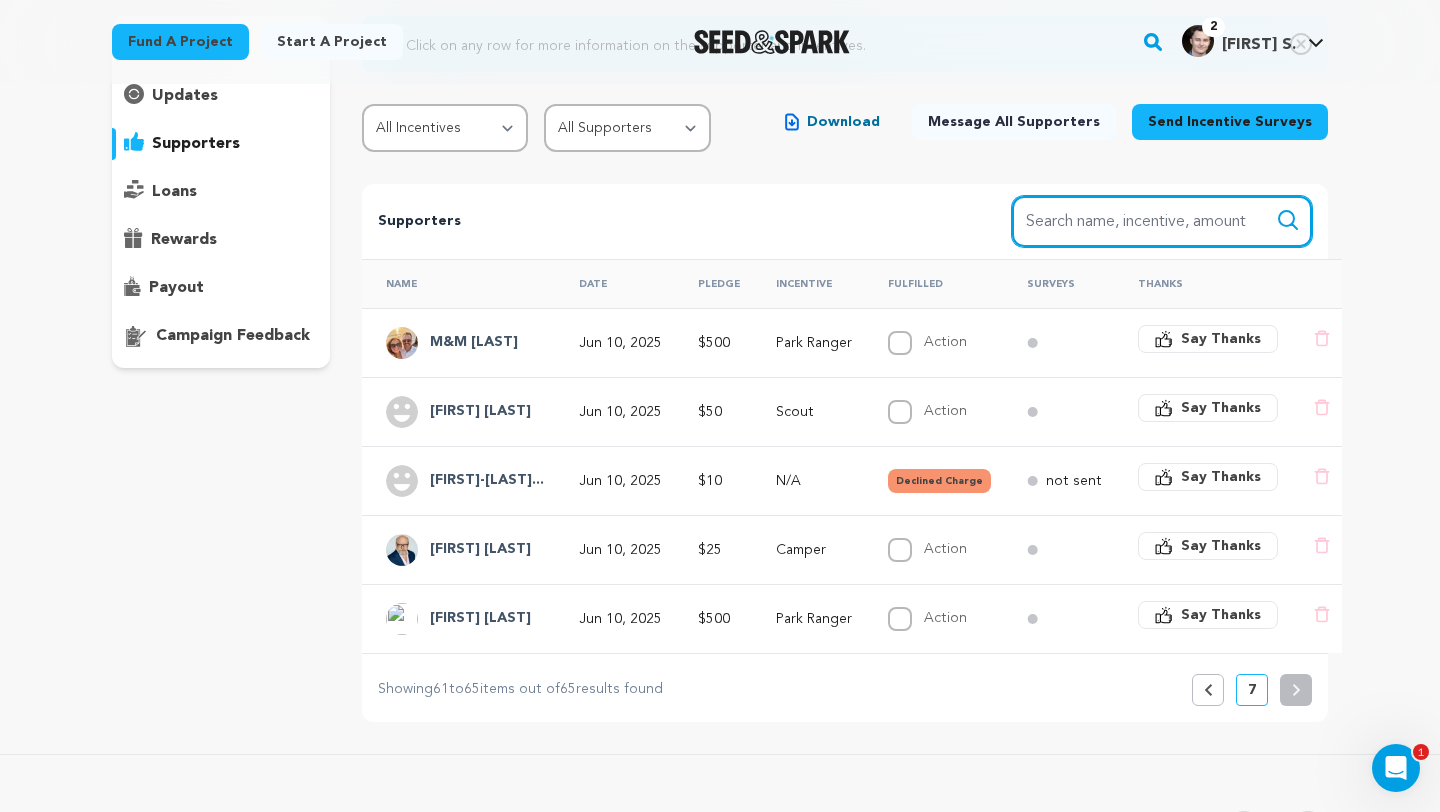 click on "Search name, item" at bounding box center (1162, 221) 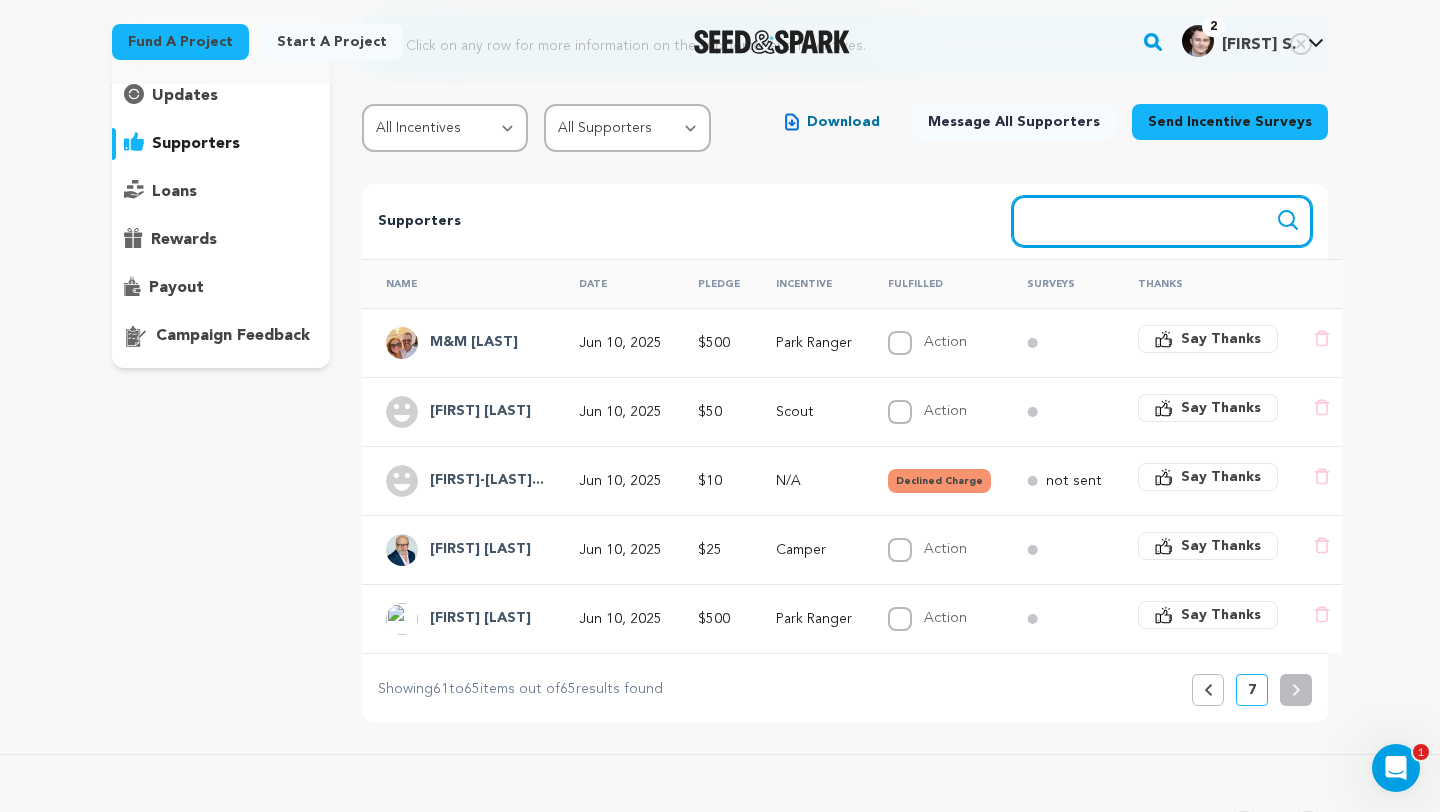 type on "h" 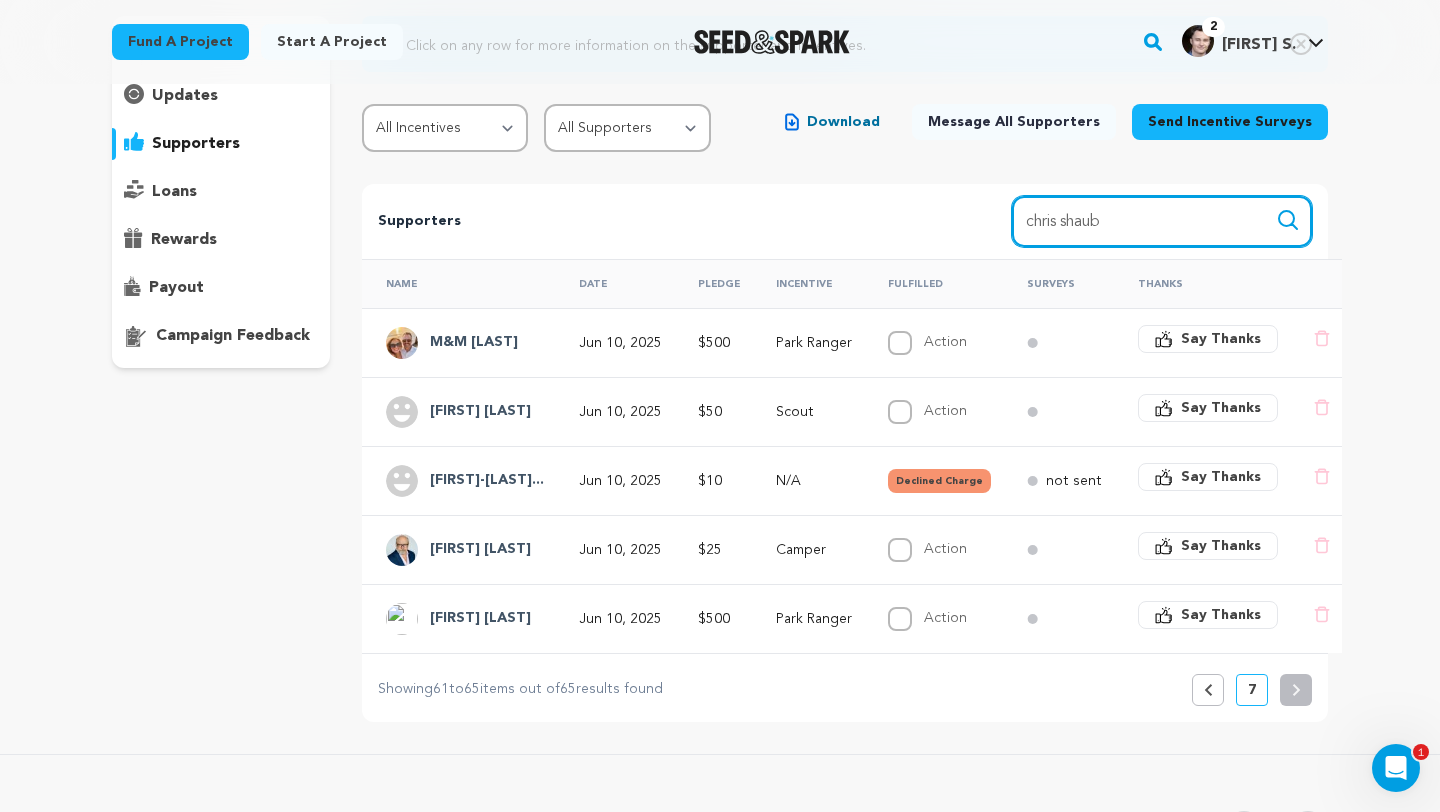 click on "Search" at bounding box center (1288, 220) 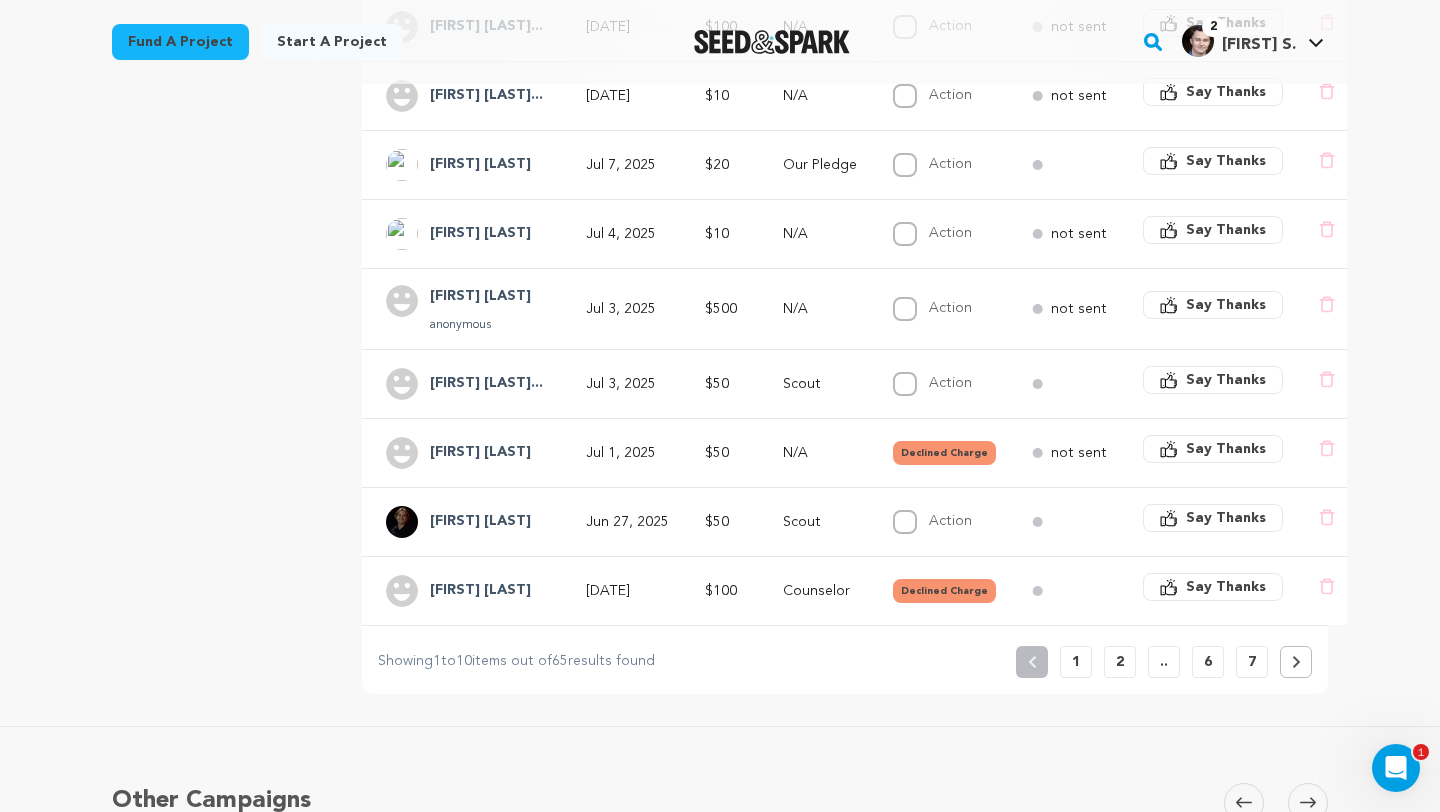 scroll, scrollTop: 0, scrollLeft: 0, axis: both 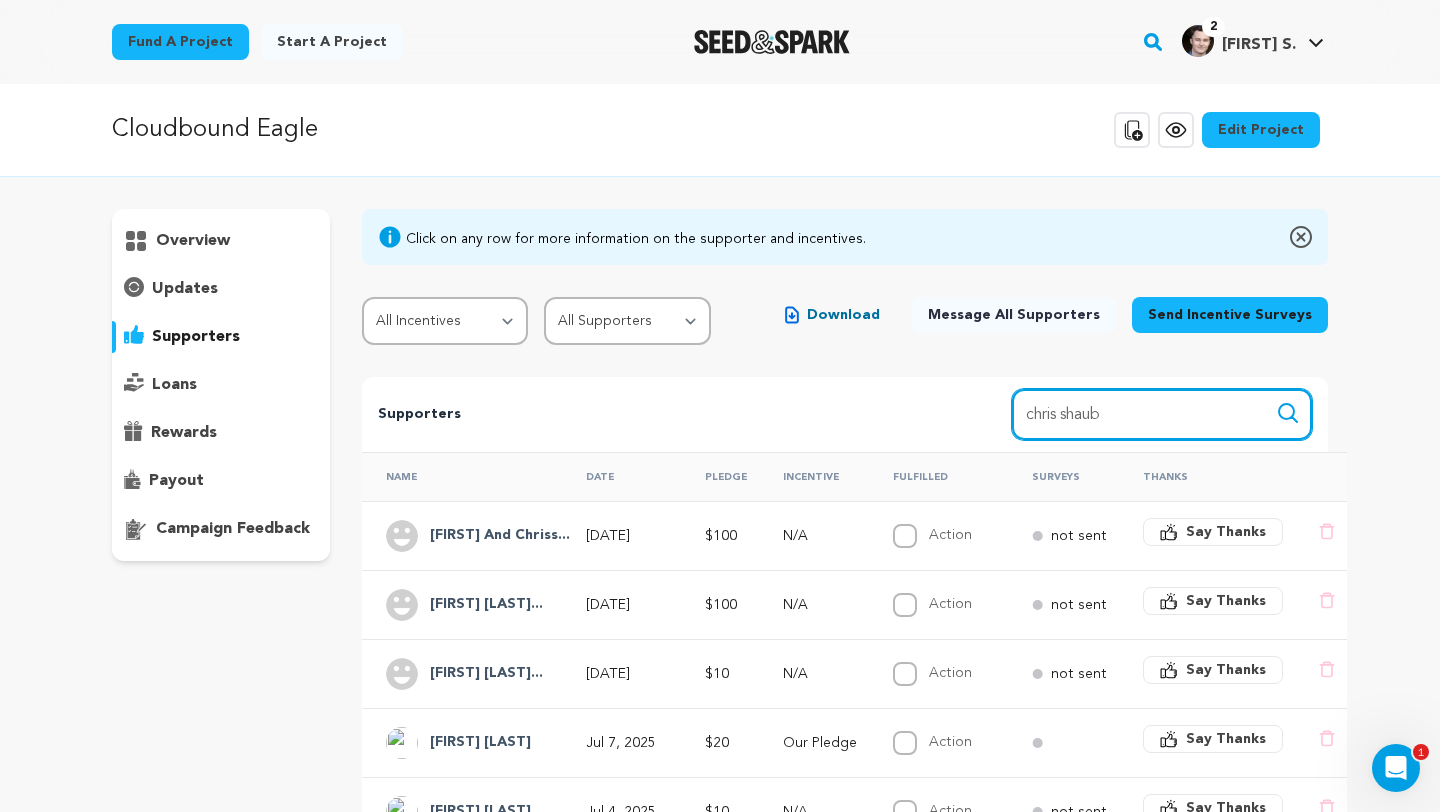 click on "chris shaub" at bounding box center (1162, 414) 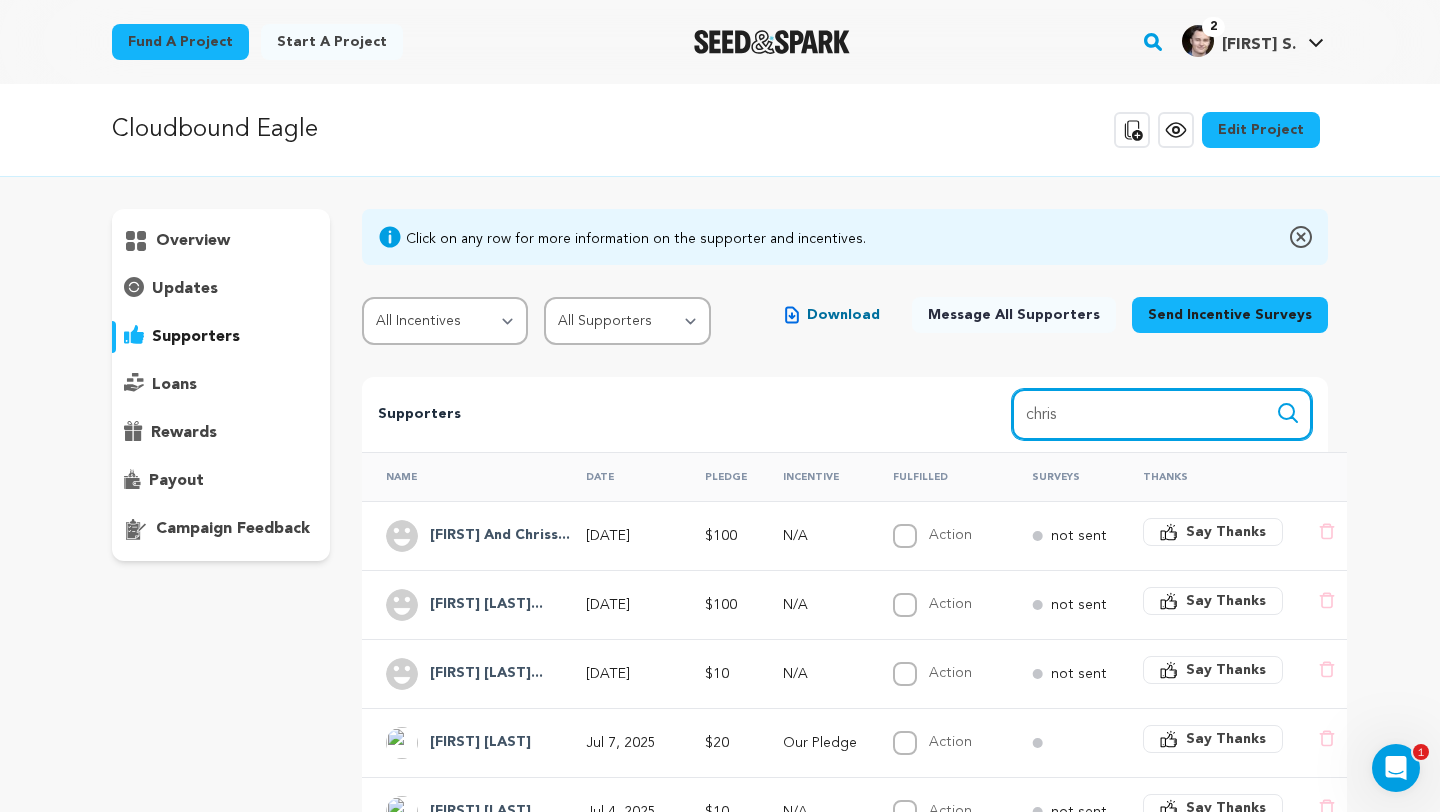 click on "Search" at bounding box center (1288, 413) 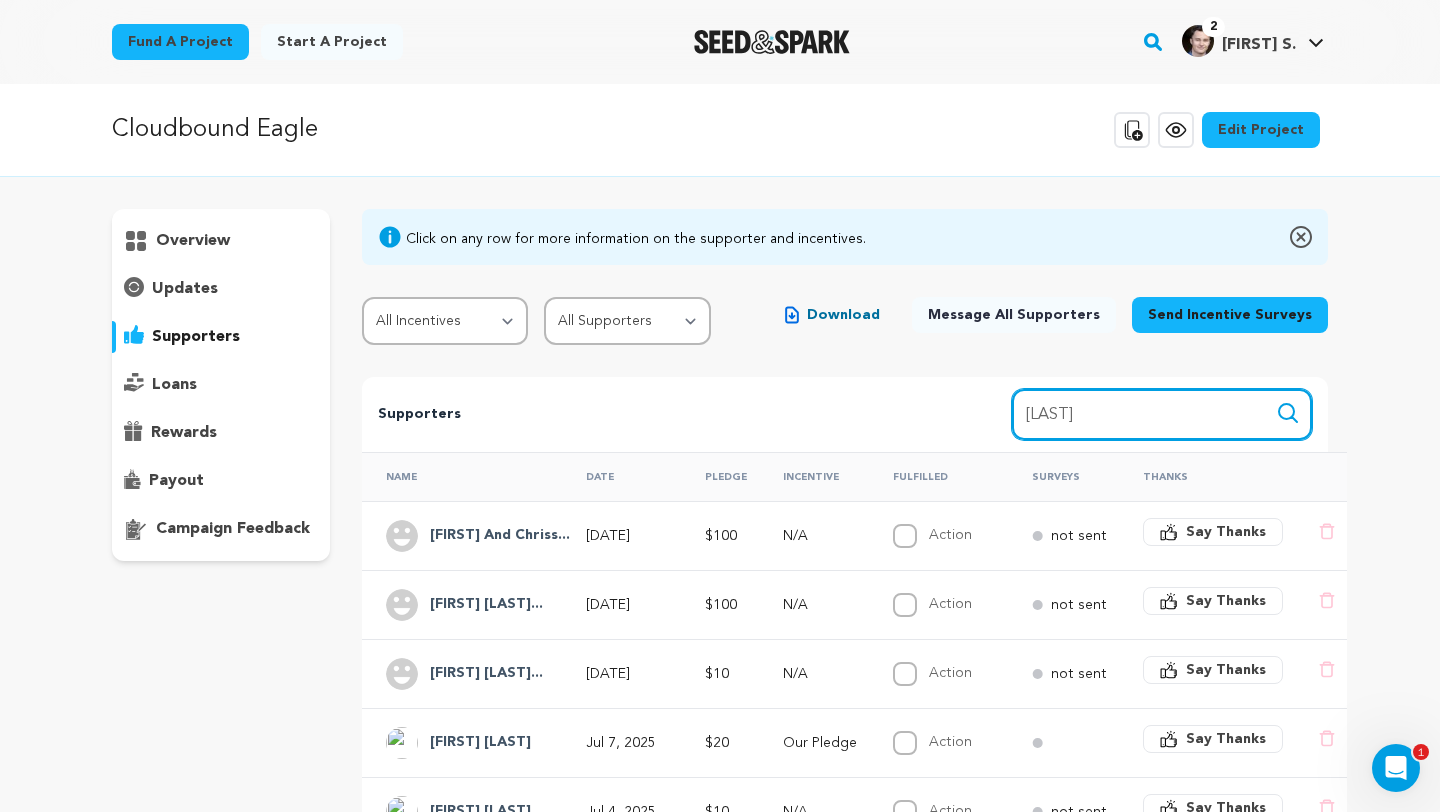 type on "shaub" 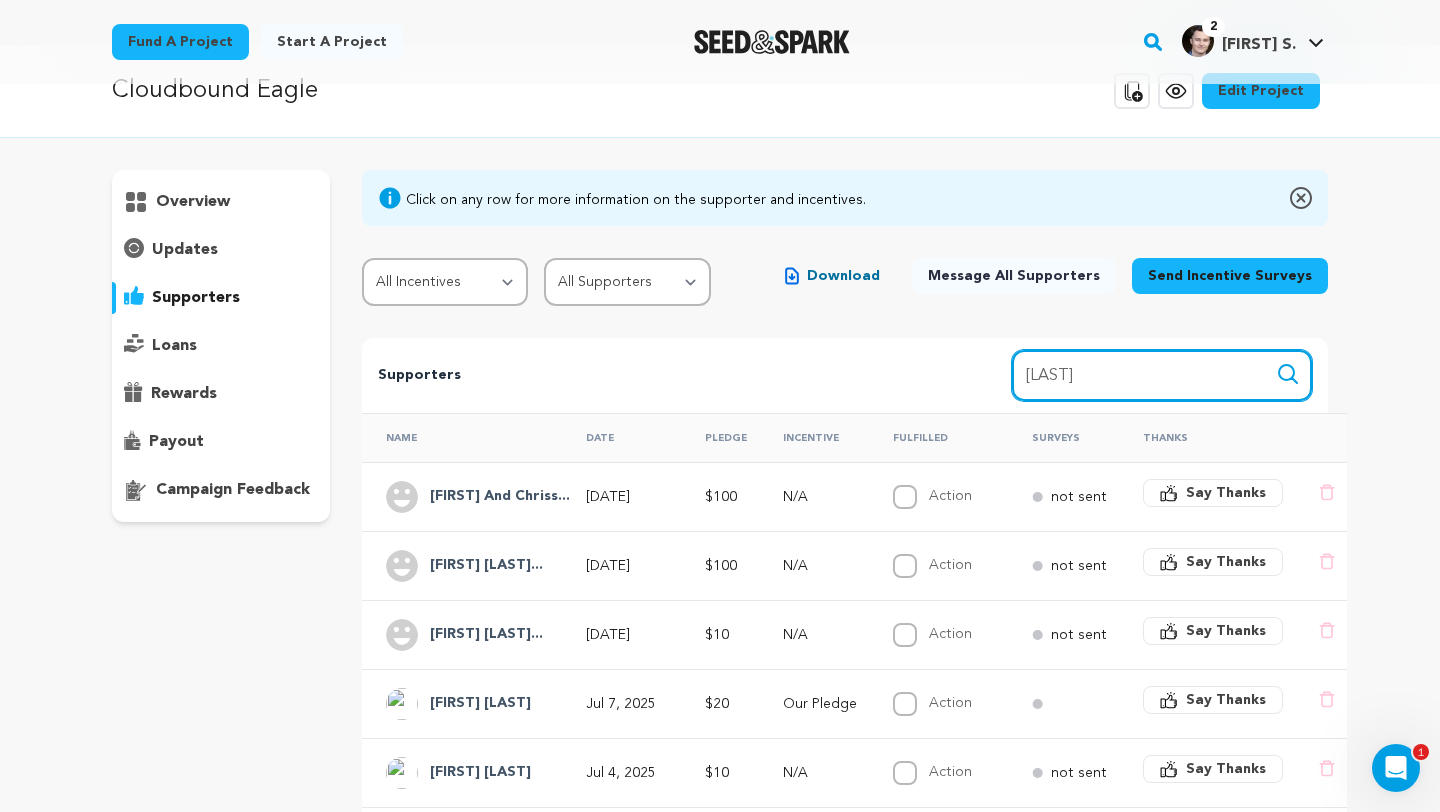 scroll, scrollTop: 48, scrollLeft: 0, axis: vertical 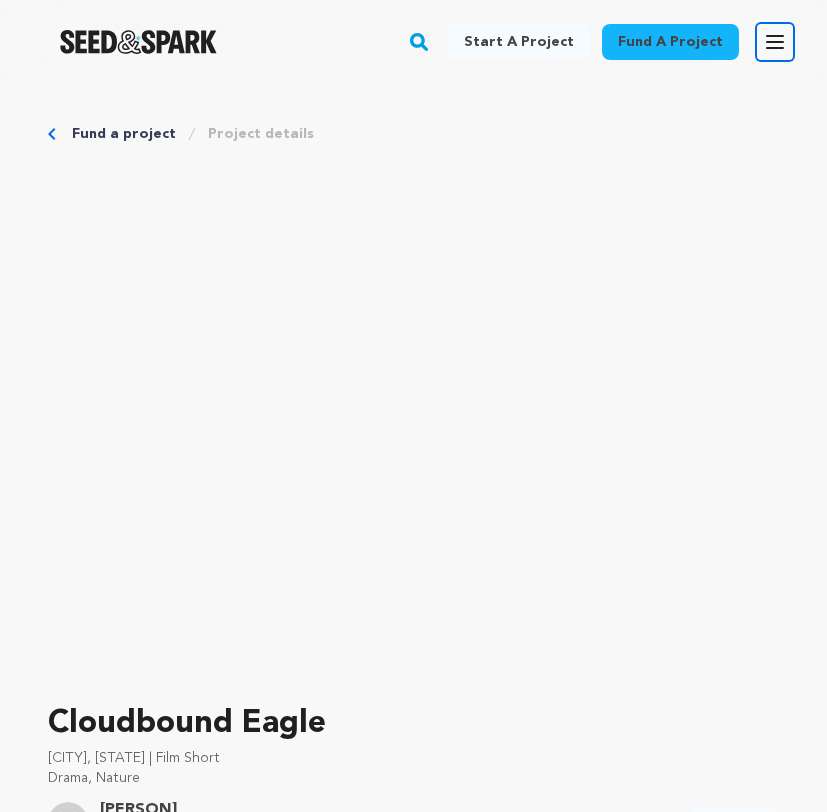 click 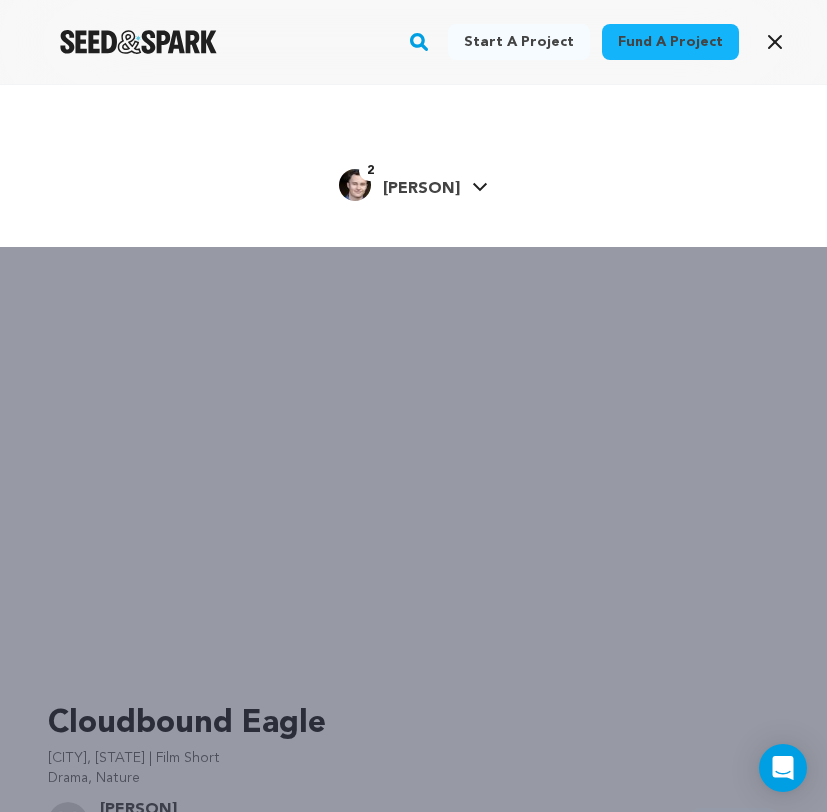 click on "Start a project
Fund a project
2" at bounding box center (413, 490) 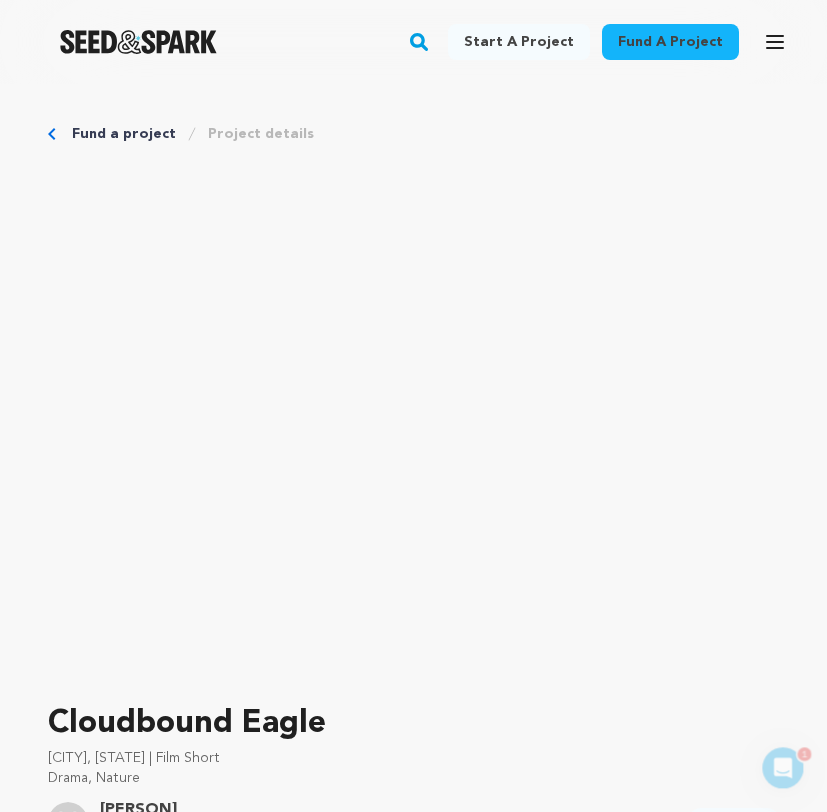 scroll, scrollTop: 0, scrollLeft: 0, axis: both 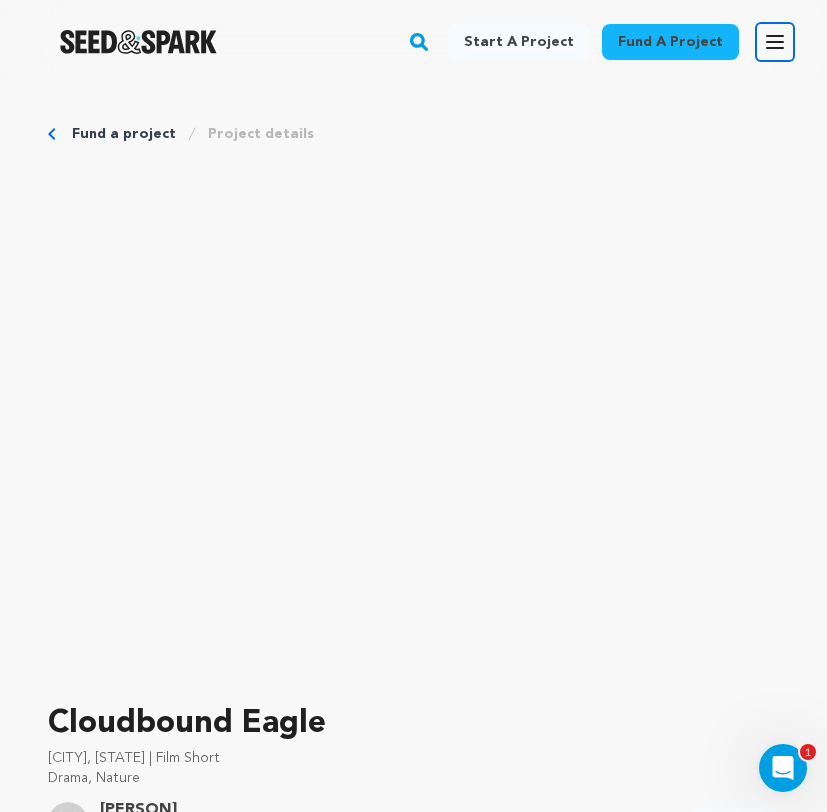 click on "Open main menu" at bounding box center [775, 42] 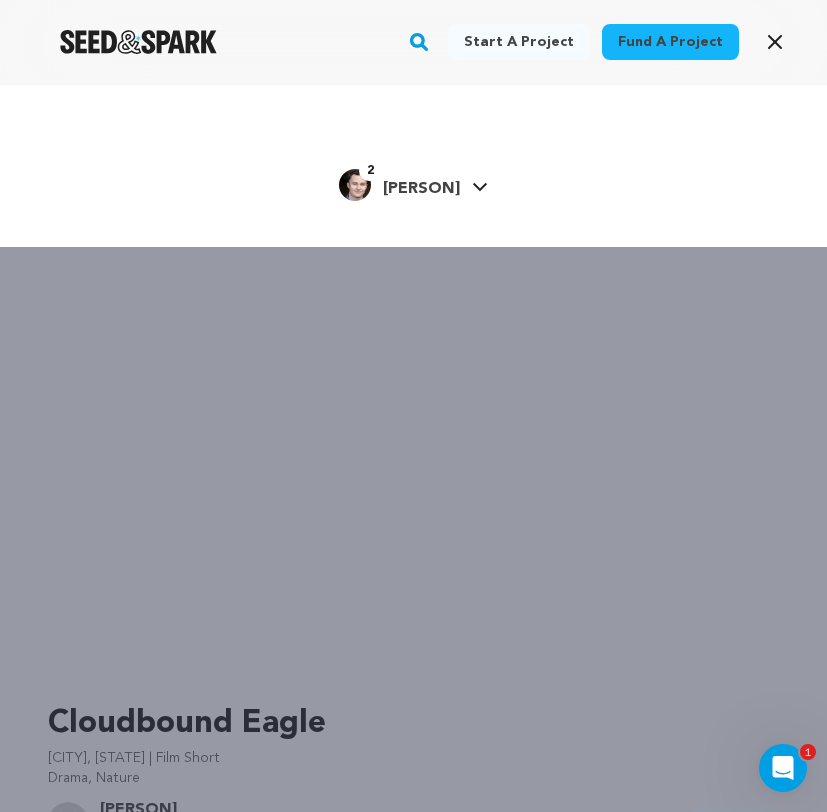 click on "[FIRST] [LAST]" at bounding box center (421, 189) 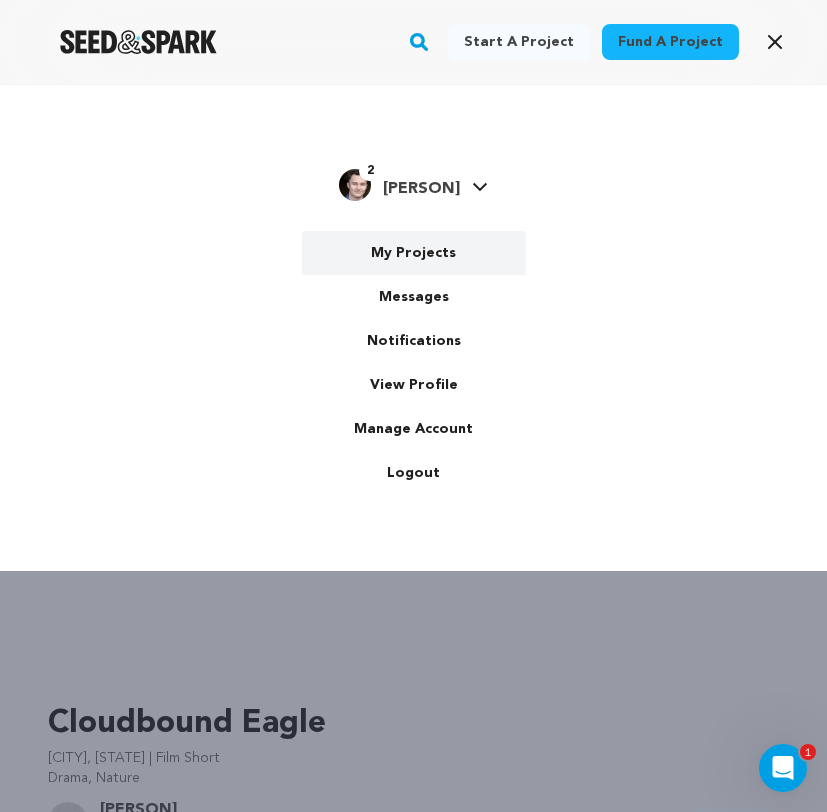 click on "My Projects" at bounding box center [414, 253] 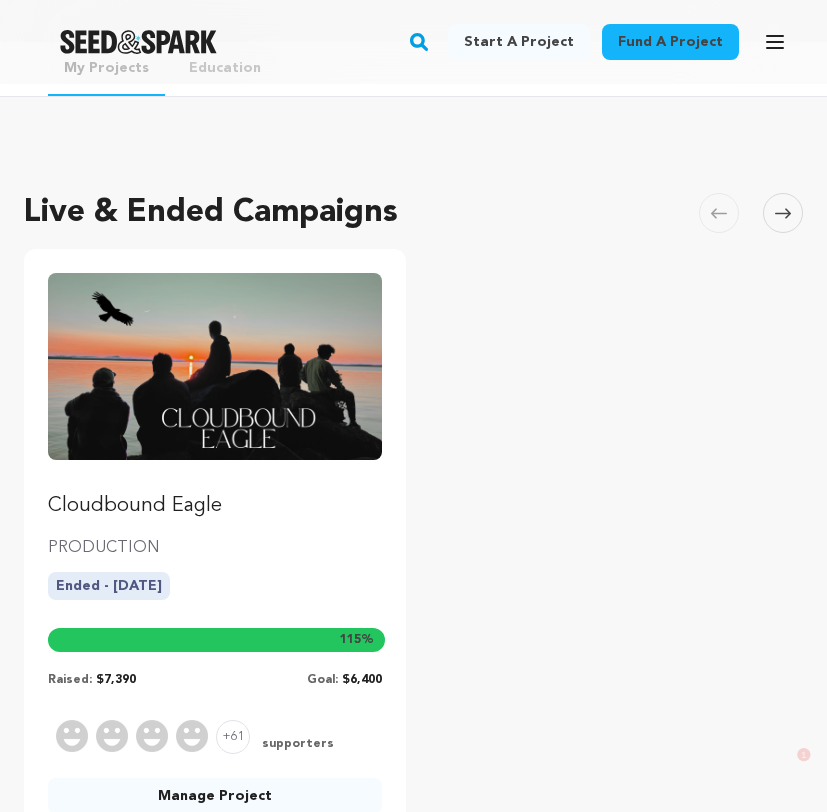 scroll, scrollTop: 138, scrollLeft: 0, axis: vertical 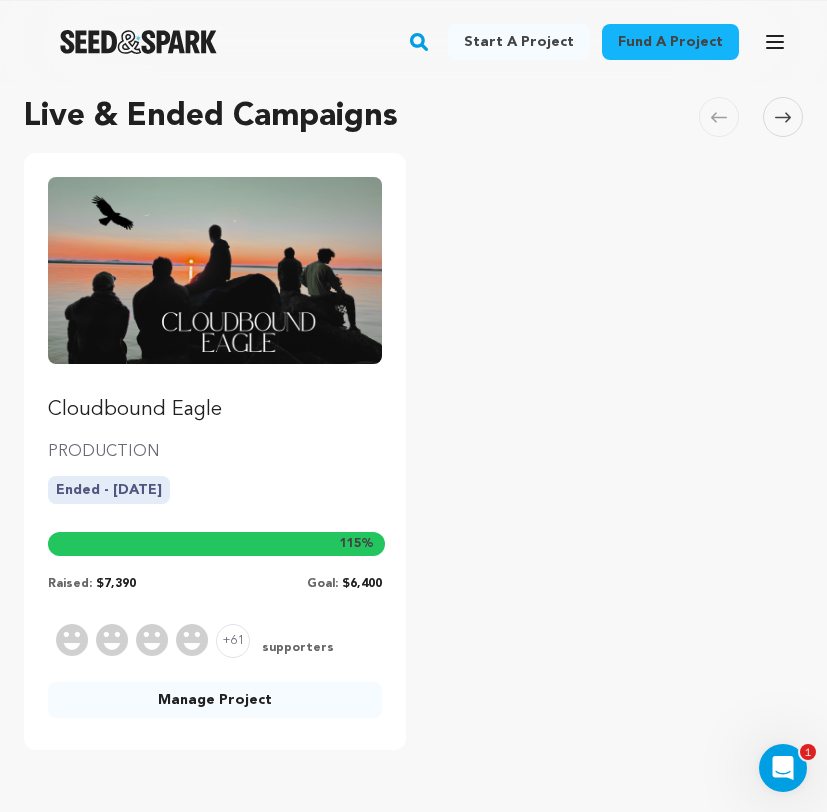 click at bounding box center [215, 270] 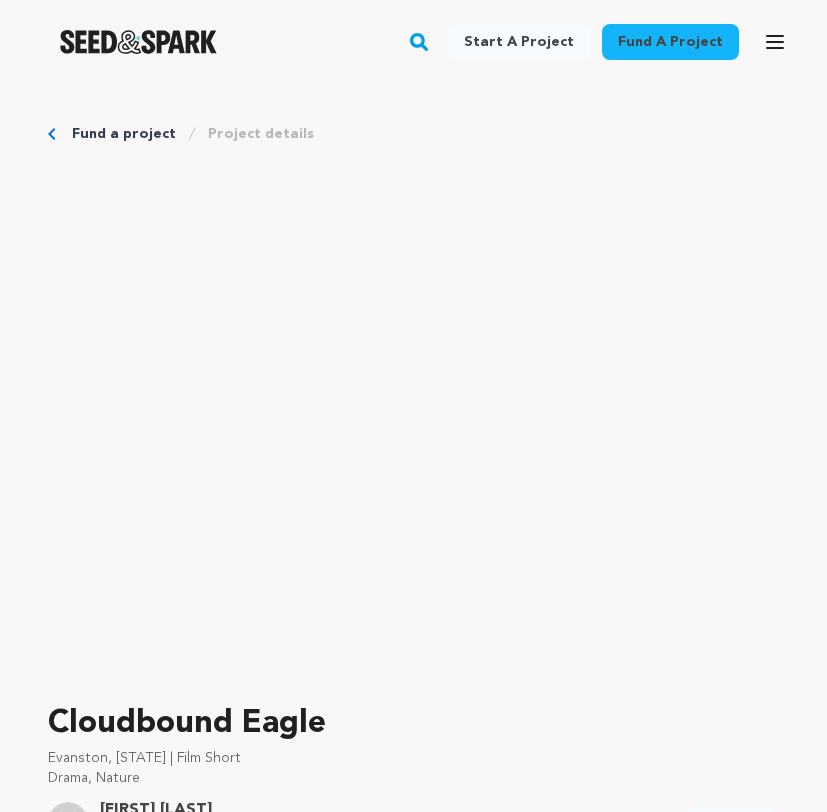 scroll, scrollTop: 0, scrollLeft: 0, axis: both 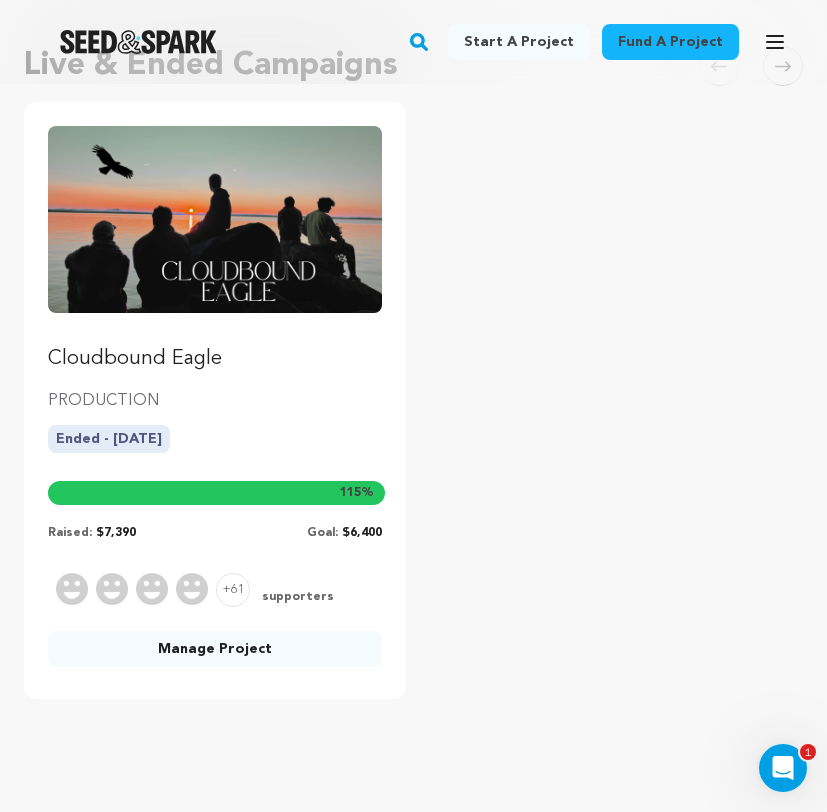 click on "Manage Project" at bounding box center (215, 649) 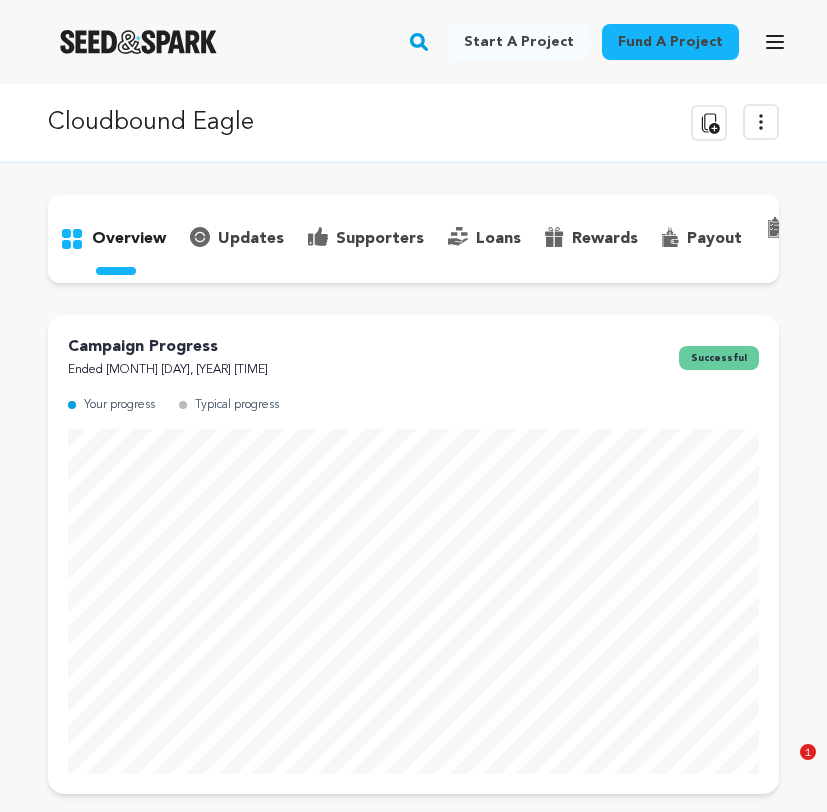 scroll, scrollTop: 0, scrollLeft: 0, axis: both 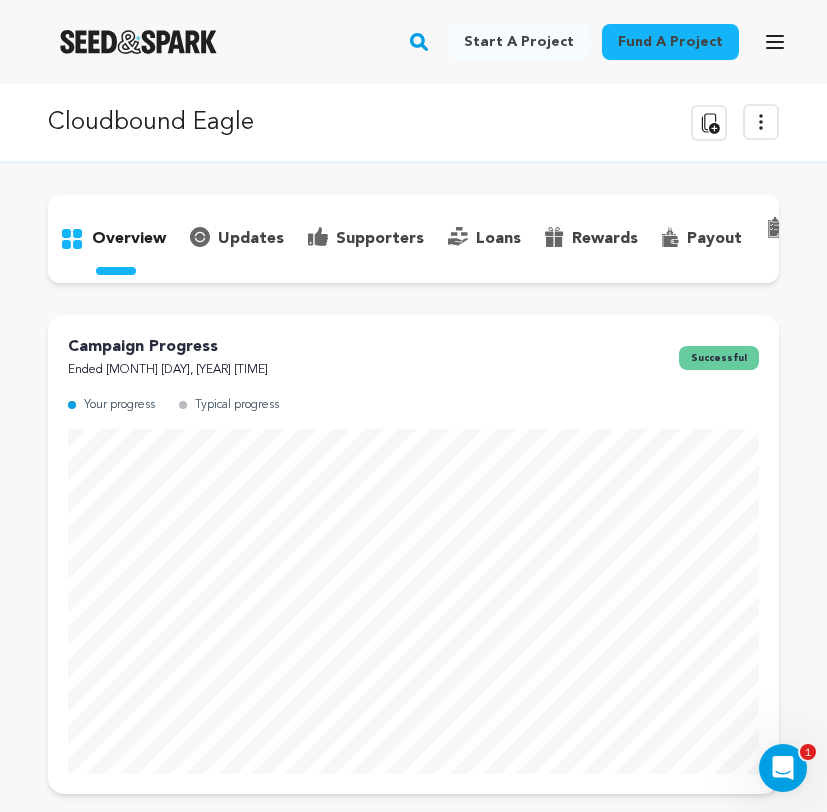 click on "supporters" at bounding box center (380, 239) 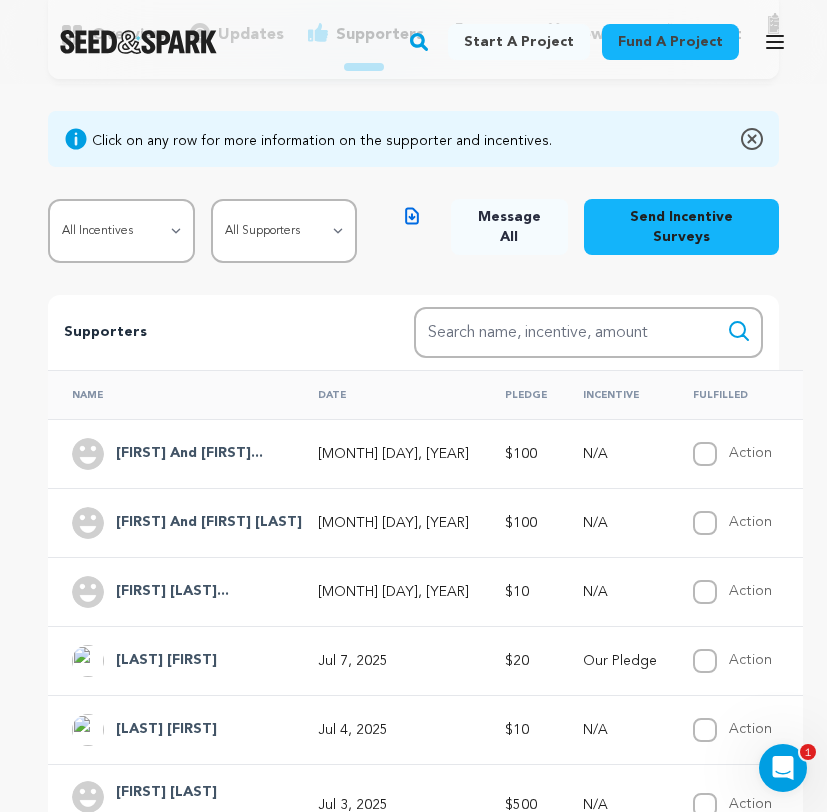 scroll, scrollTop: 286, scrollLeft: 0, axis: vertical 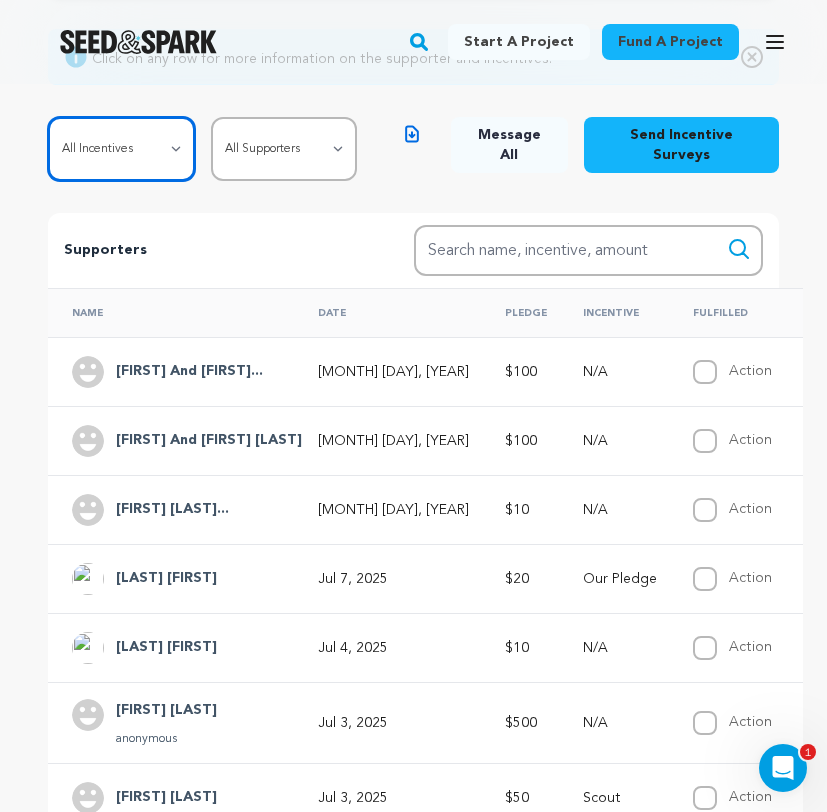 click on "All Incentives
Our Pledge
Camper
Scout
Counselor
Naturalist
Park Ranger
Trailblazer" at bounding box center [121, 149] 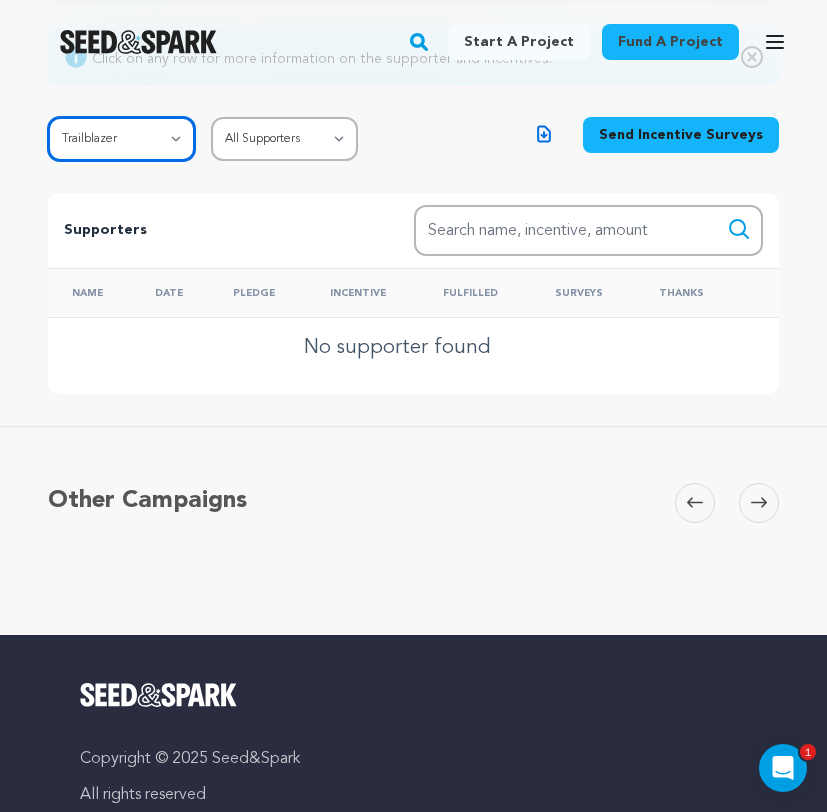 click on "All Incentives
Our Pledge
Camper
Scout
Counselor
Naturalist
Park Ranger
Trailblazer" at bounding box center (121, 139) 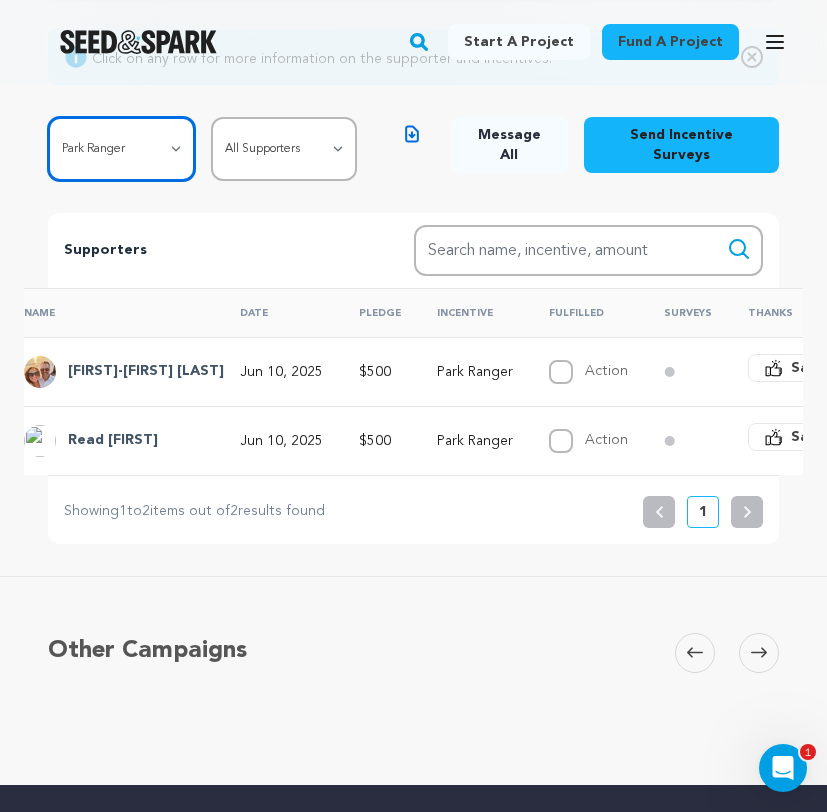 scroll, scrollTop: 0, scrollLeft: 0, axis: both 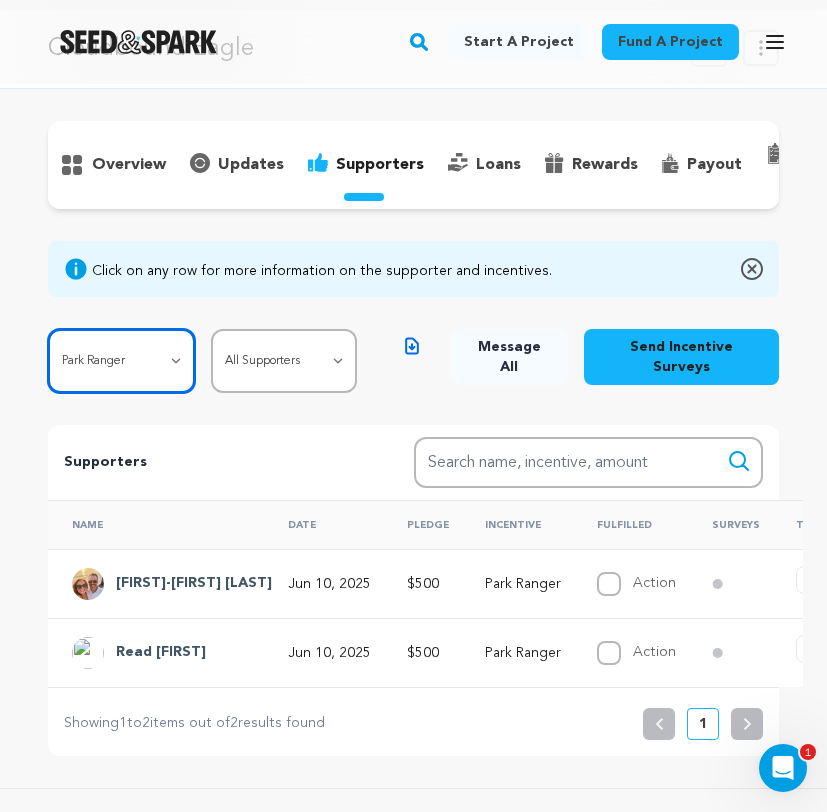 click on "All Incentives
Our Pledge
Camper
Scout
Counselor
Naturalist
Park Ranger
Trailblazer" at bounding box center [121, 361] 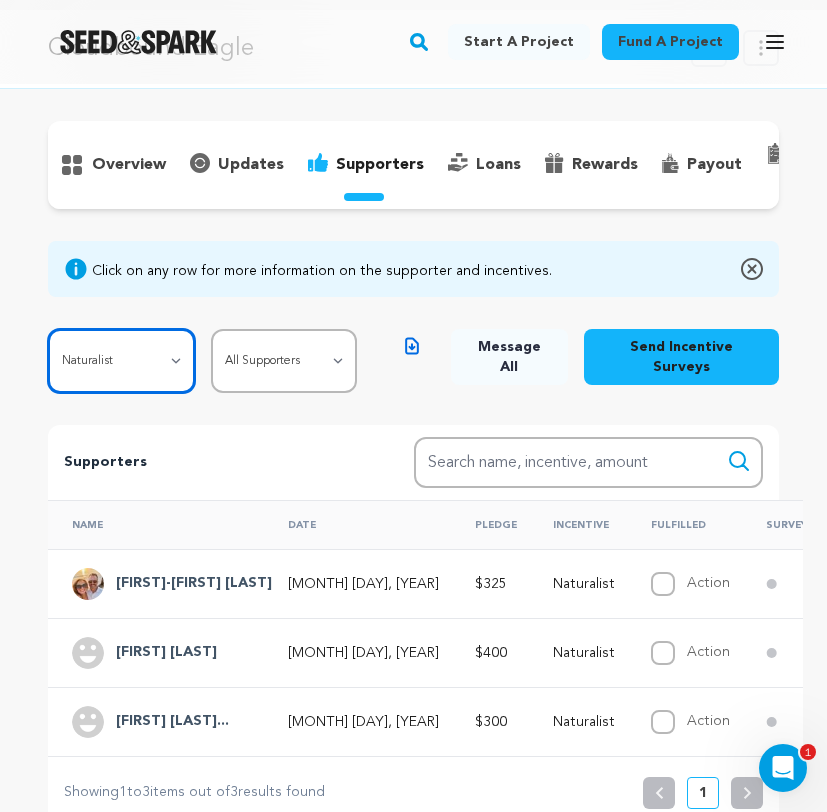 click on "All Incentives
Our Pledge
Camper
Scout
Counselor
Naturalist
Park Ranger
Trailblazer" at bounding box center (121, 361) 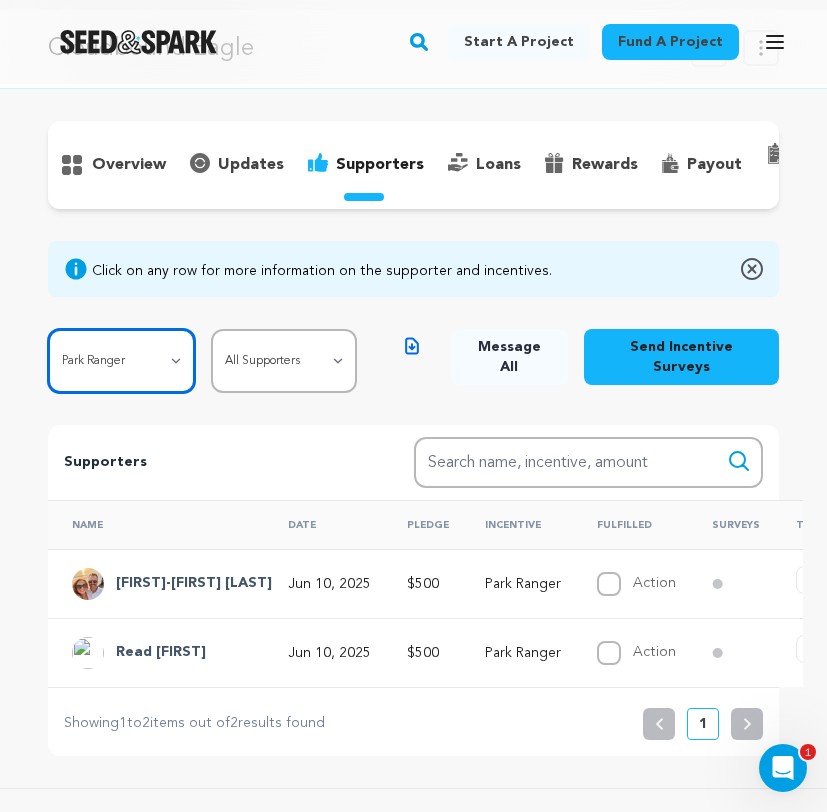click on "All Incentives
Our Pledge
Camper
Scout
Counselor
Naturalist
Park Ranger
Trailblazer" at bounding box center (121, 361) 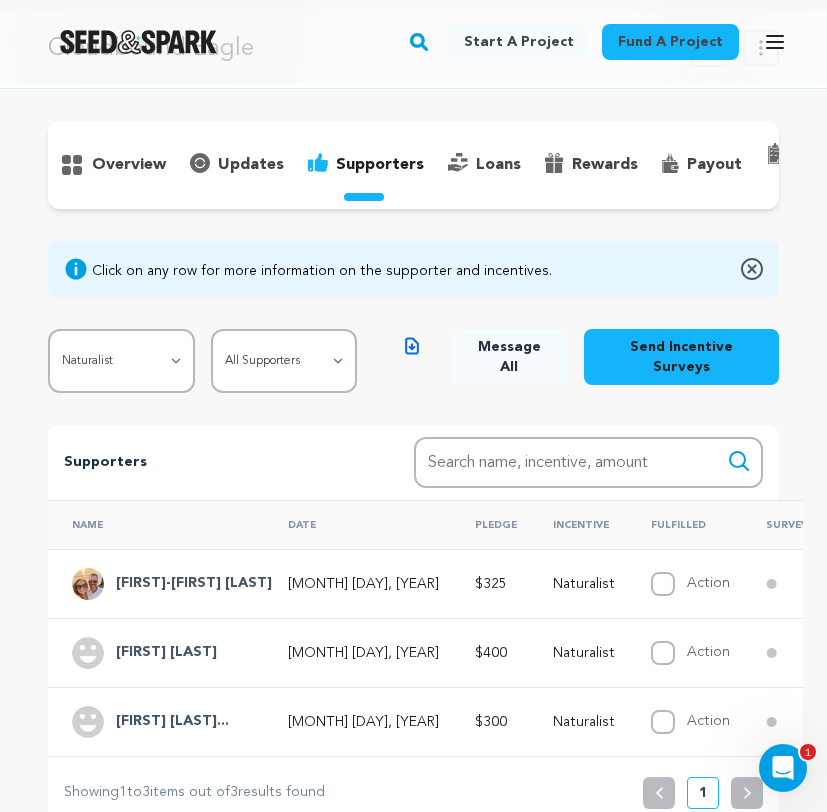 click on "Valerie Makaric..." at bounding box center [172, 722] 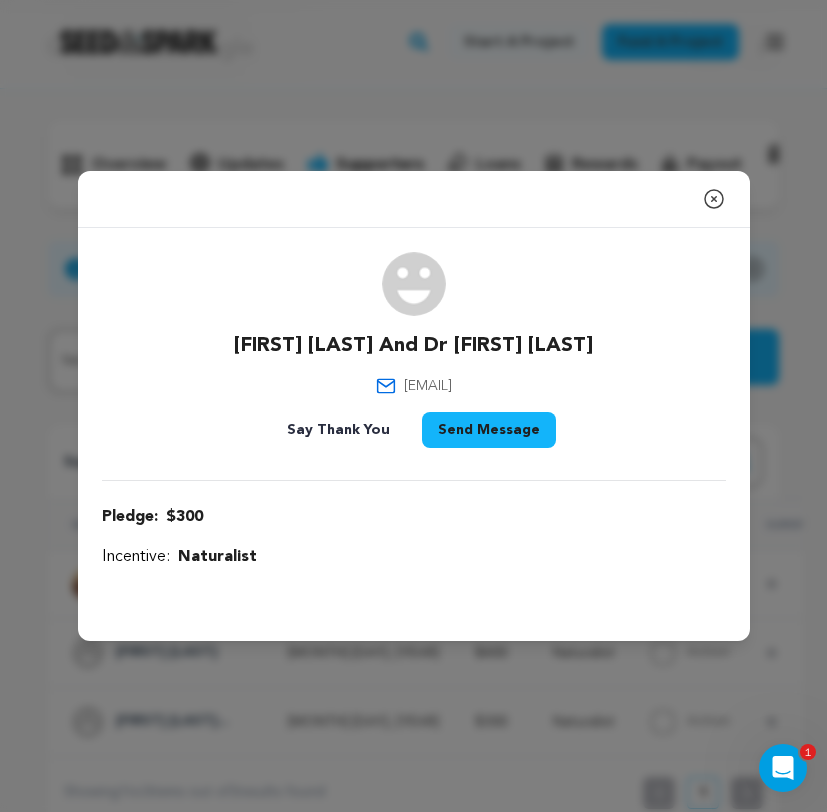 click 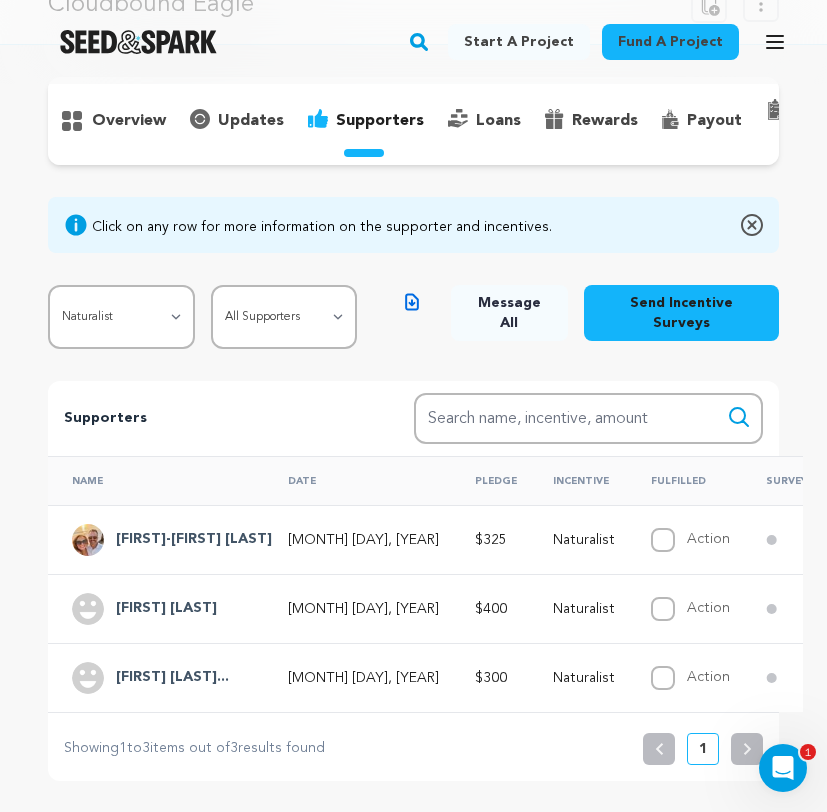 scroll, scrollTop: 127, scrollLeft: 0, axis: vertical 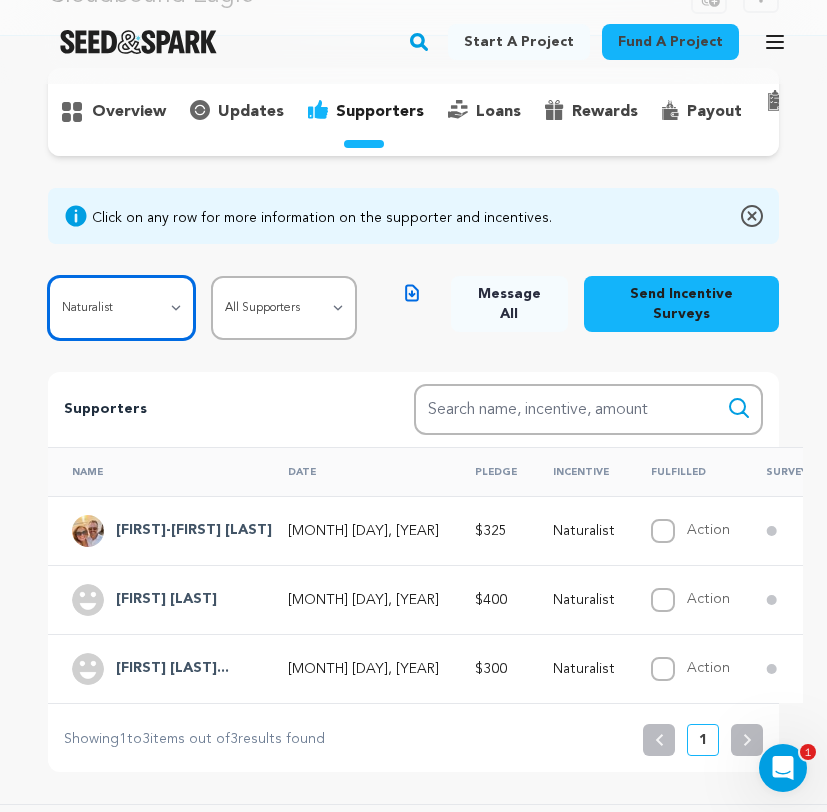 click on "All Incentives
Our Pledge
Camper
Scout
Counselor
Naturalist
Park Ranger
Trailblazer" at bounding box center (121, 308) 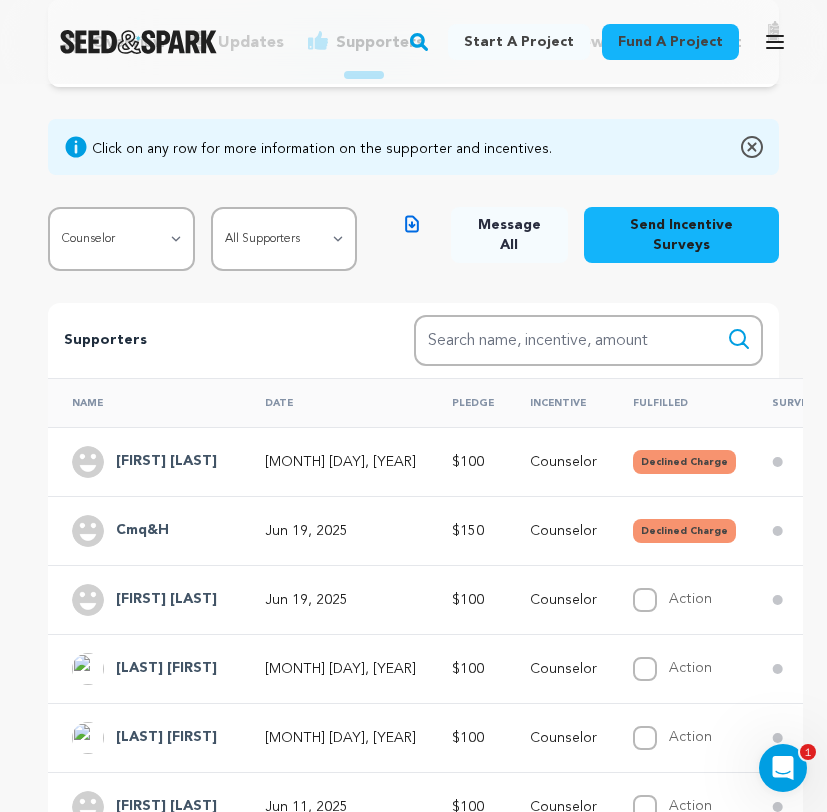 scroll, scrollTop: 185, scrollLeft: 0, axis: vertical 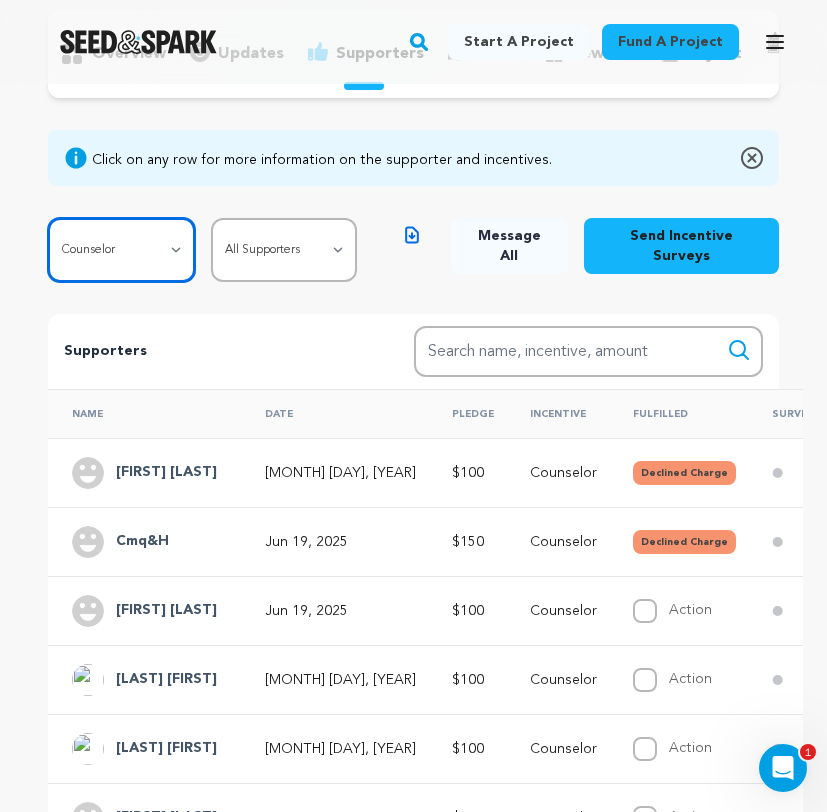 click on "All Incentives
Our Pledge
Camper
Scout
Counselor
Naturalist
Park Ranger
Trailblazer" at bounding box center [121, 250] 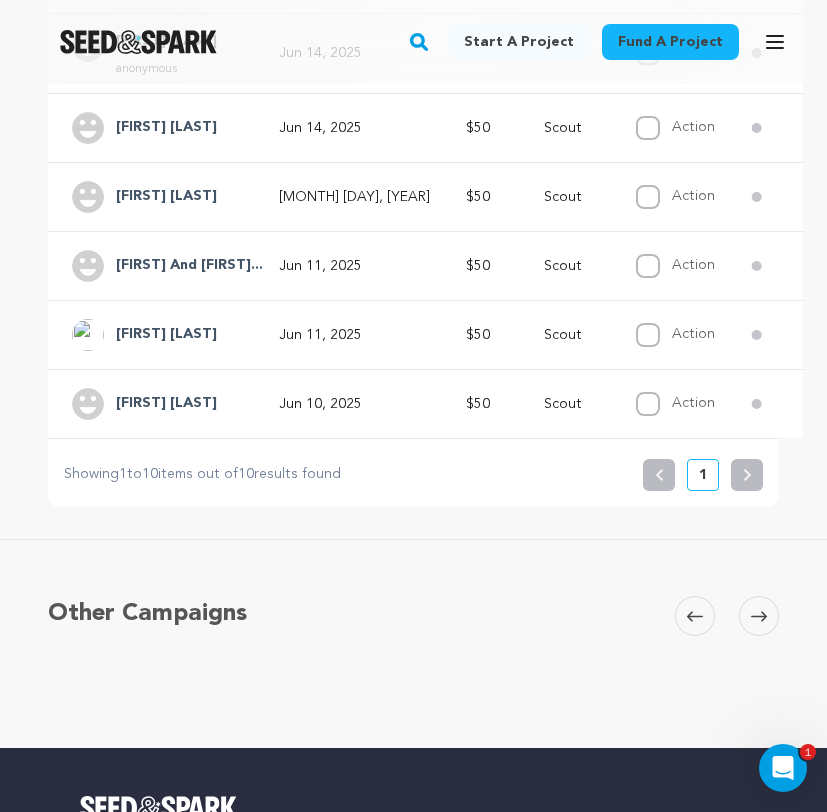 scroll, scrollTop: 904, scrollLeft: 0, axis: vertical 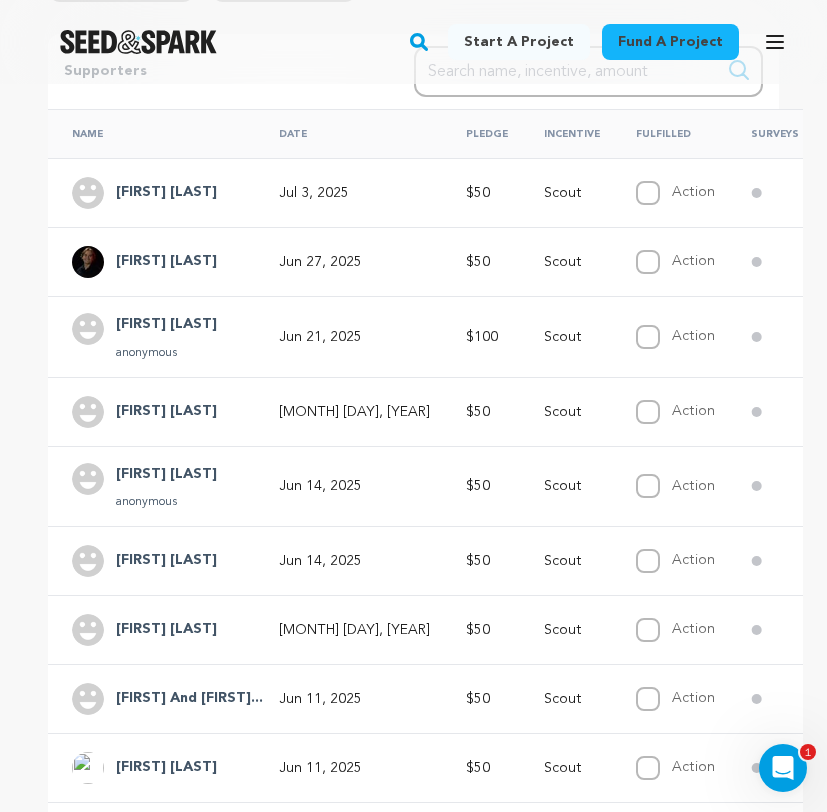 drag, startPoint x: 41, startPoint y: 163, endPoint x: -69, endPoint y: 214, distance: 121.24768 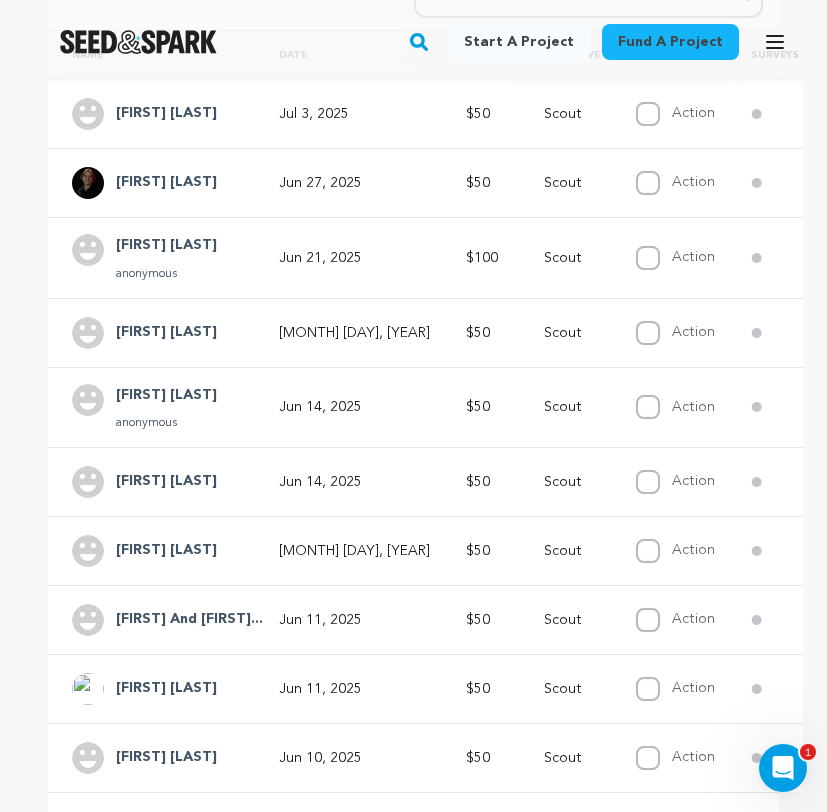 scroll, scrollTop: 535, scrollLeft: 0, axis: vertical 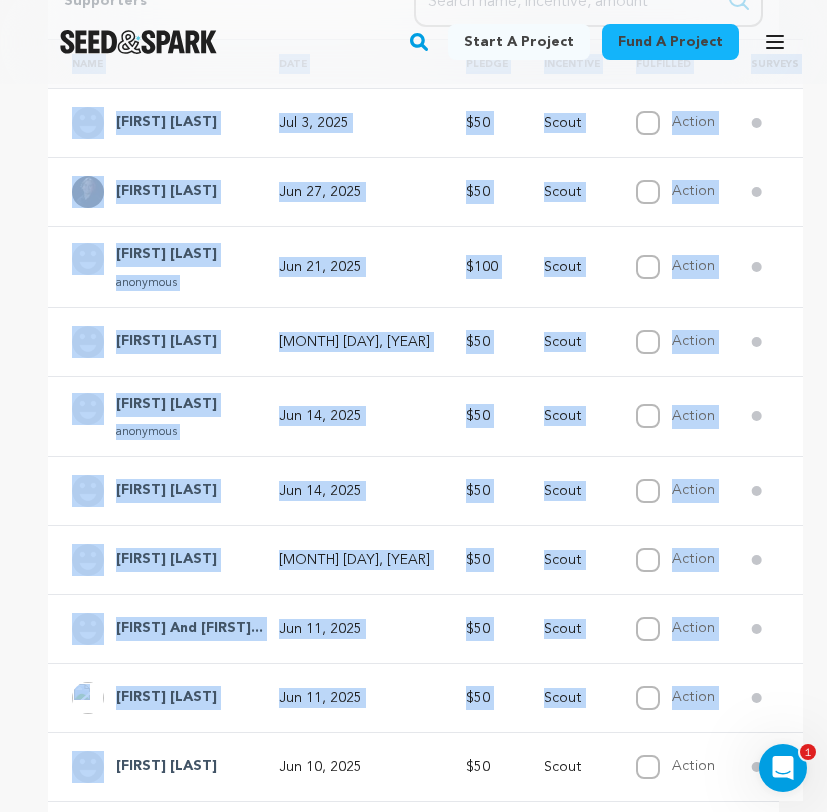 drag, startPoint x: 47, startPoint y: 95, endPoint x: 226, endPoint y: 733, distance: 662.6349 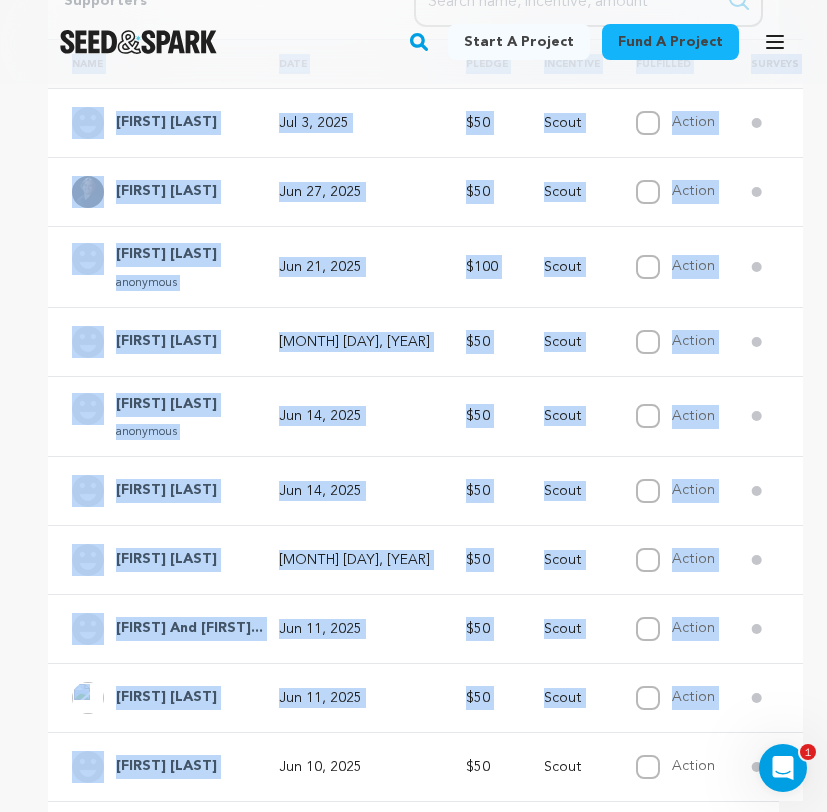 copy on "Name
Date
Pledge
Incentive
Fulfilled
Surveys
Thanks
Charlie Brounta...
Jul 3, 2025
$50
Scout
Action
Complete
Say Thanks
Delete pledge button
Matthew Moseley
Jun 27, 2025
$50
Scout
Action
Complete
Say Thanks
Delete pledge button
Deniz Zagra
anonymous
Jun 21, 2025
$100
Scout
Action
Complete
..." 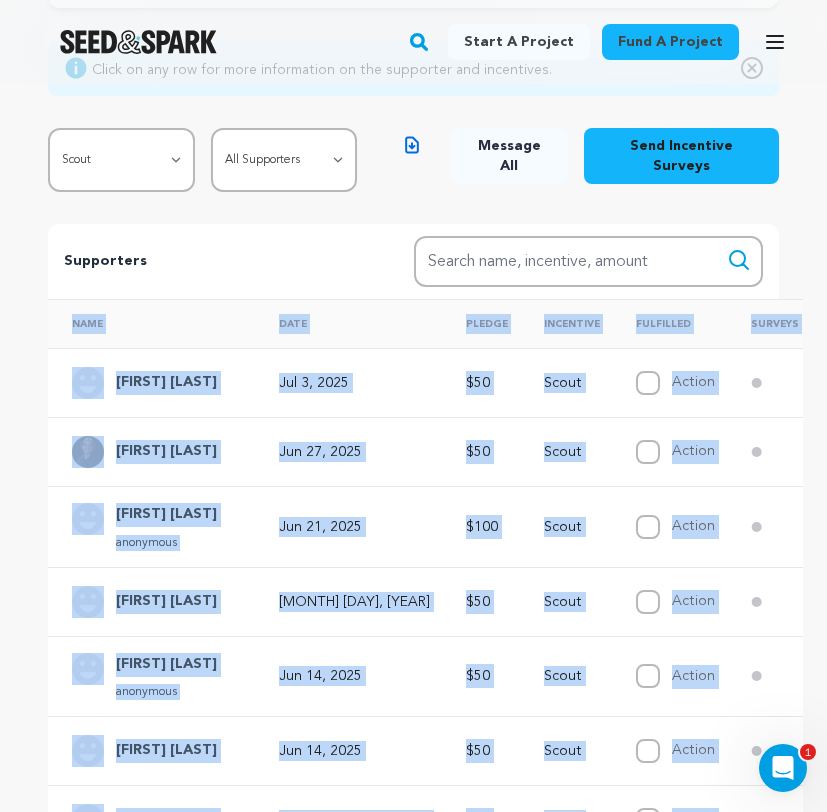 scroll, scrollTop: 174, scrollLeft: 0, axis: vertical 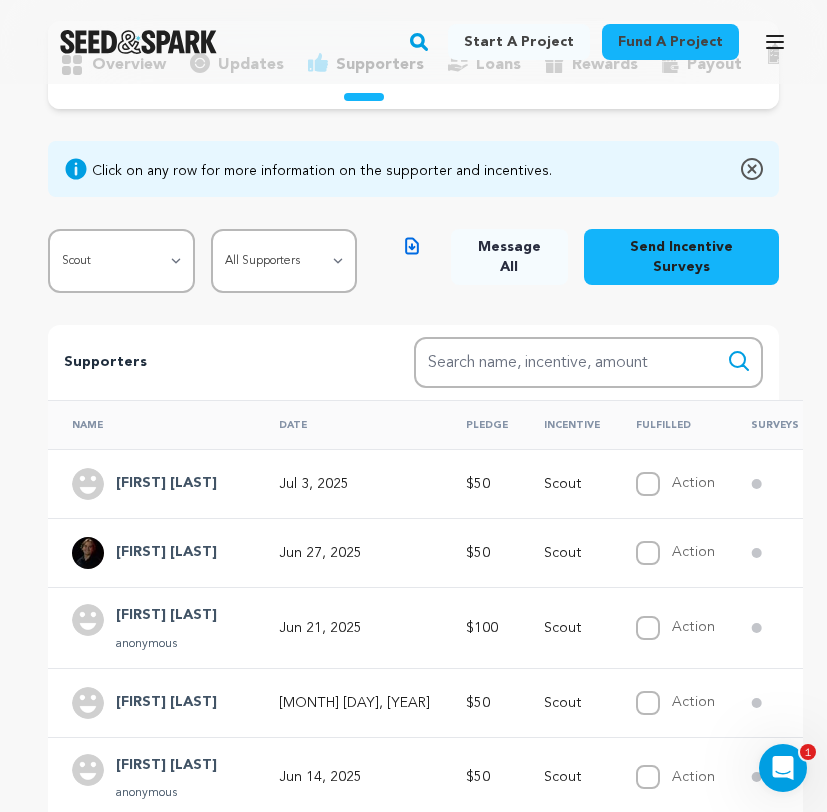 click on "Click on any row for more information on the supporter and incentives.
All Incentives
Our Pledge
Camper
Scout
Counselor
Naturalist
Park Ranger
Trailblazer
All Supporters
Survey not sent Survey incomplete Survey complete Incentive not fulfilled Incentive fulfilled Declined charge
Download" at bounding box center (413, 217) 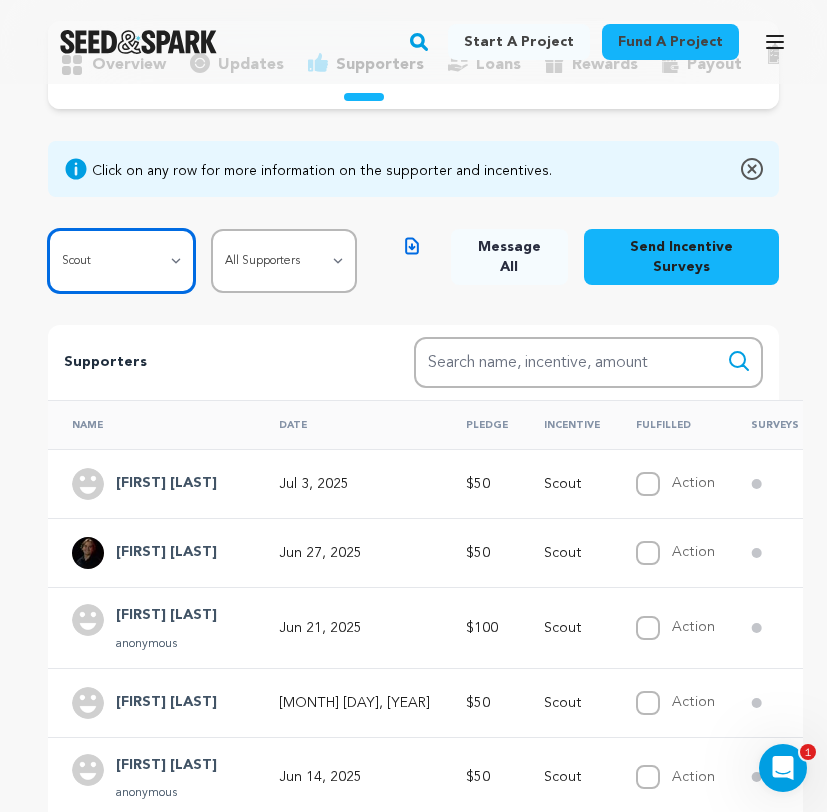 click on "All Incentives
Our Pledge
Camper
Scout
Counselor
Naturalist
Park Ranger
Trailblazer" at bounding box center (121, 261) 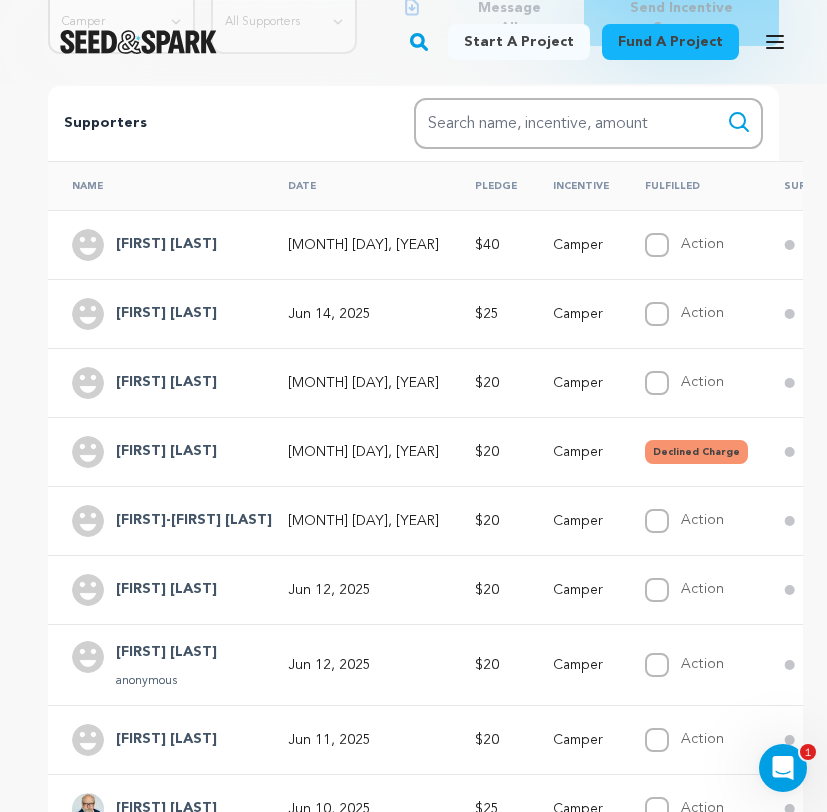 scroll, scrollTop: 433, scrollLeft: 0, axis: vertical 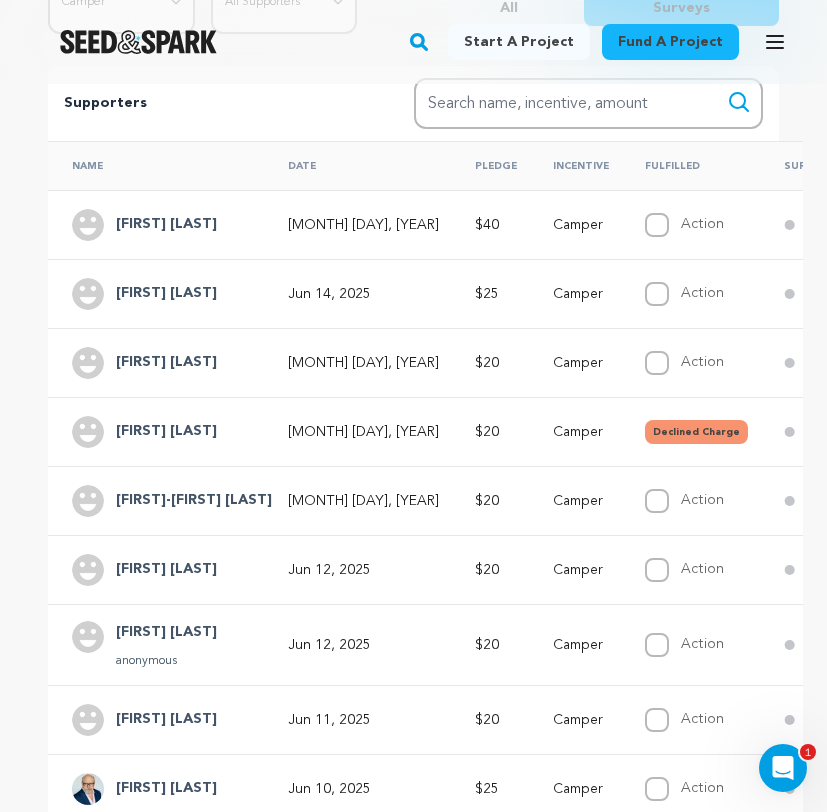 drag, startPoint x: 115, startPoint y: 196, endPoint x: 225, endPoint y: 764, distance: 578.55334 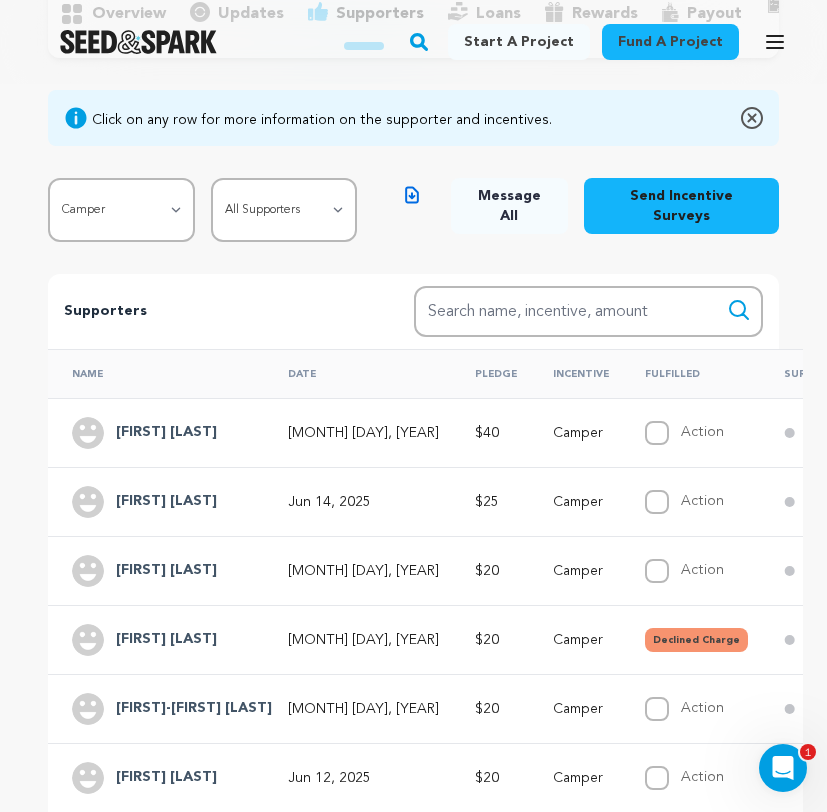 scroll, scrollTop: 221, scrollLeft: 0, axis: vertical 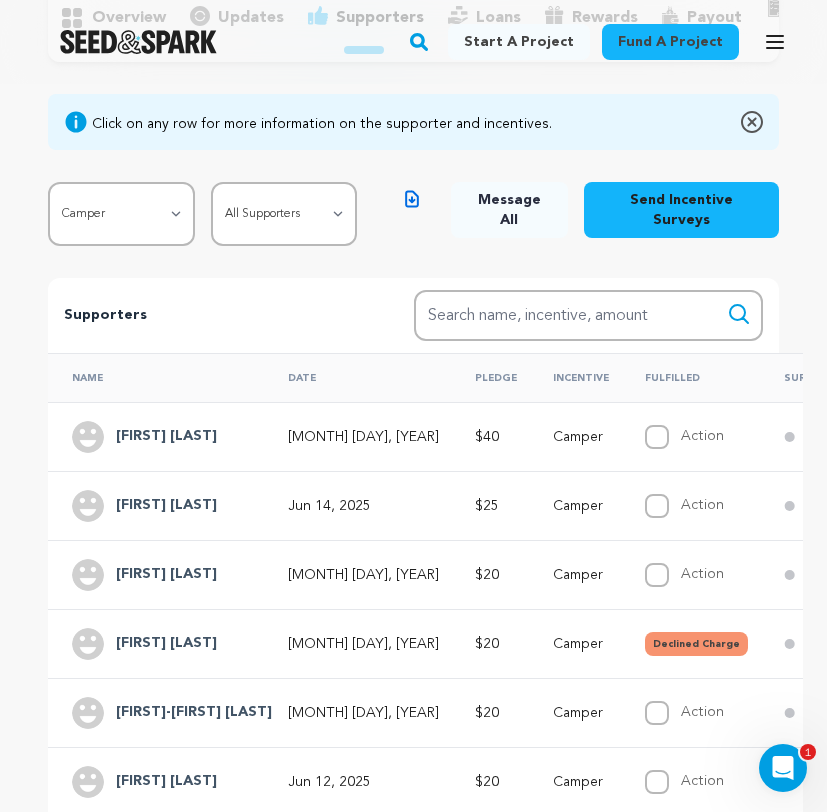 click on "Supporters
Search
Search name, incentive, amount" at bounding box center [413, 315] 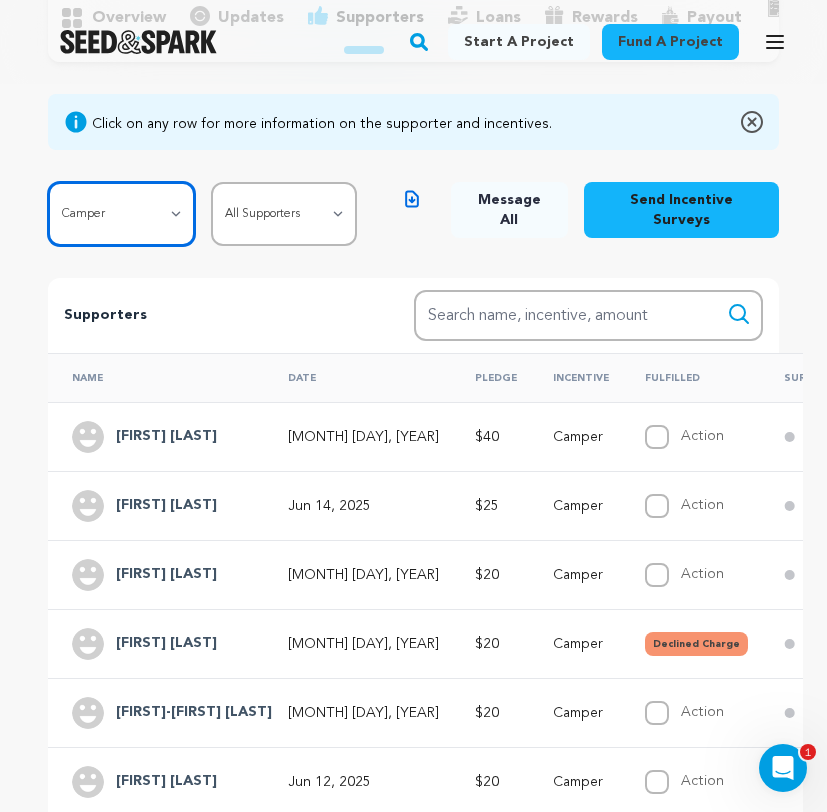 click on "All Incentives
Our Pledge
Camper
Scout
Counselor
Naturalist
Park Ranger
Trailblazer" at bounding box center [121, 214] 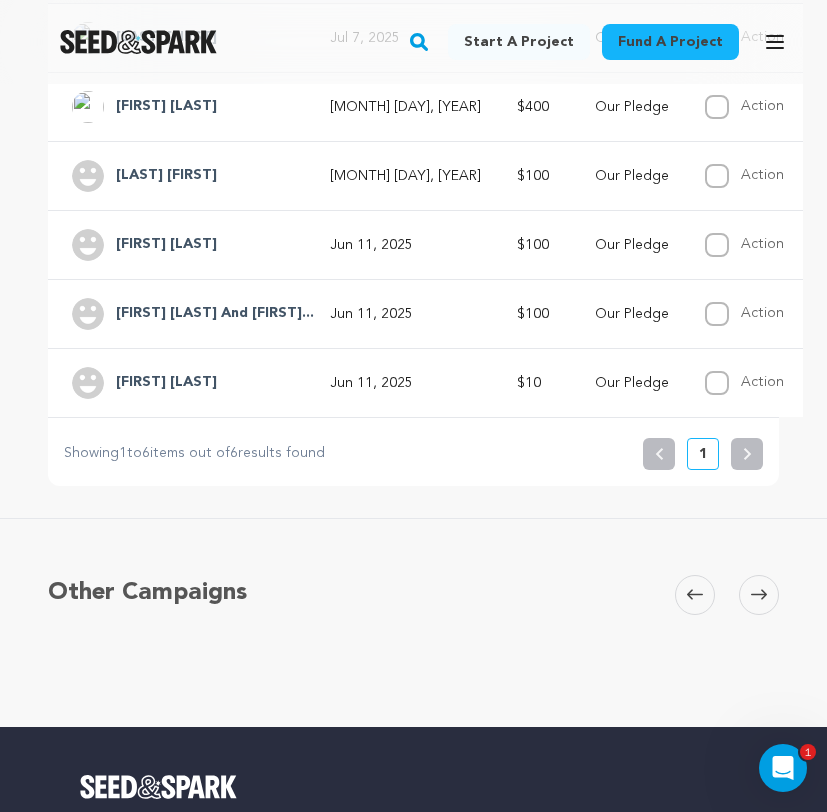 scroll, scrollTop: 373, scrollLeft: 0, axis: vertical 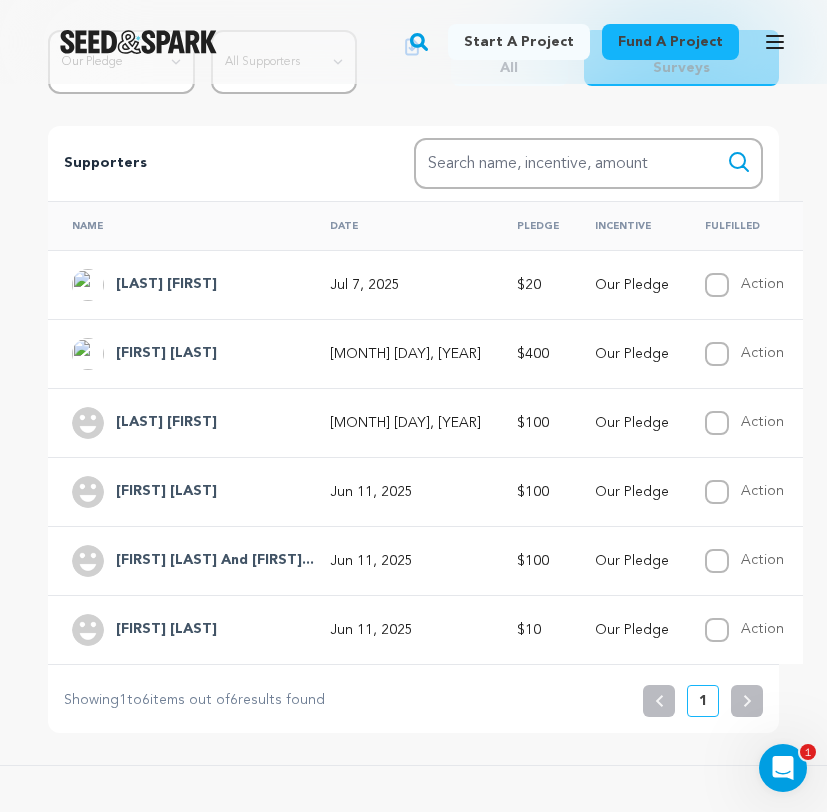 drag, startPoint x: 36, startPoint y: 259, endPoint x: 267, endPoint y: 628, distance: 435.34125 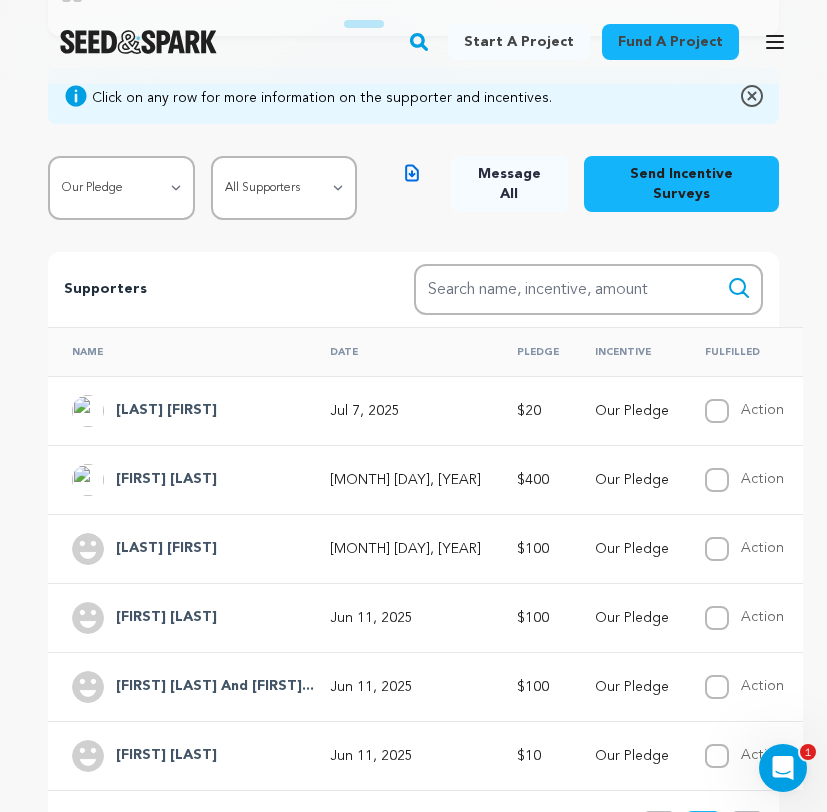 scroll, scrollTop: 246, scrollLeft: 0, axis: vertical 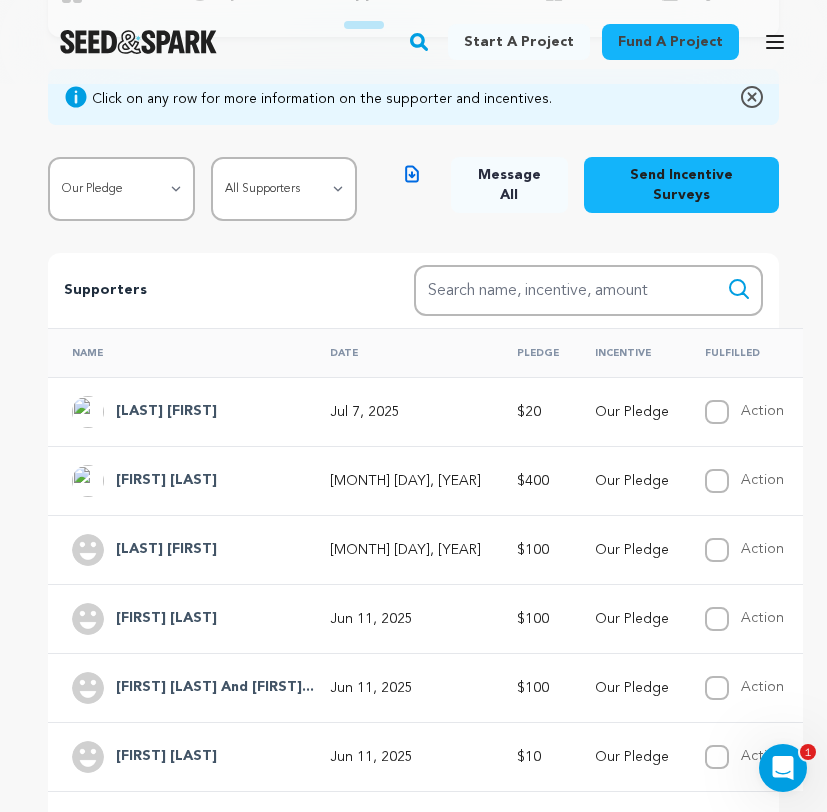 click on "Supporters
Search
Search name, incentive, amount" at bounding box center [413, 290] 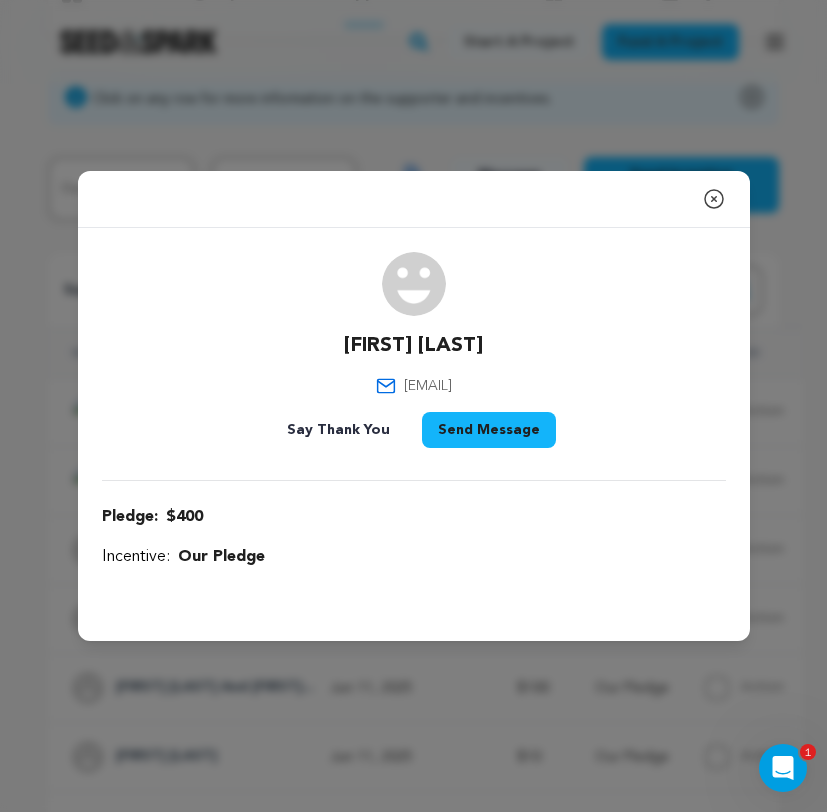 click 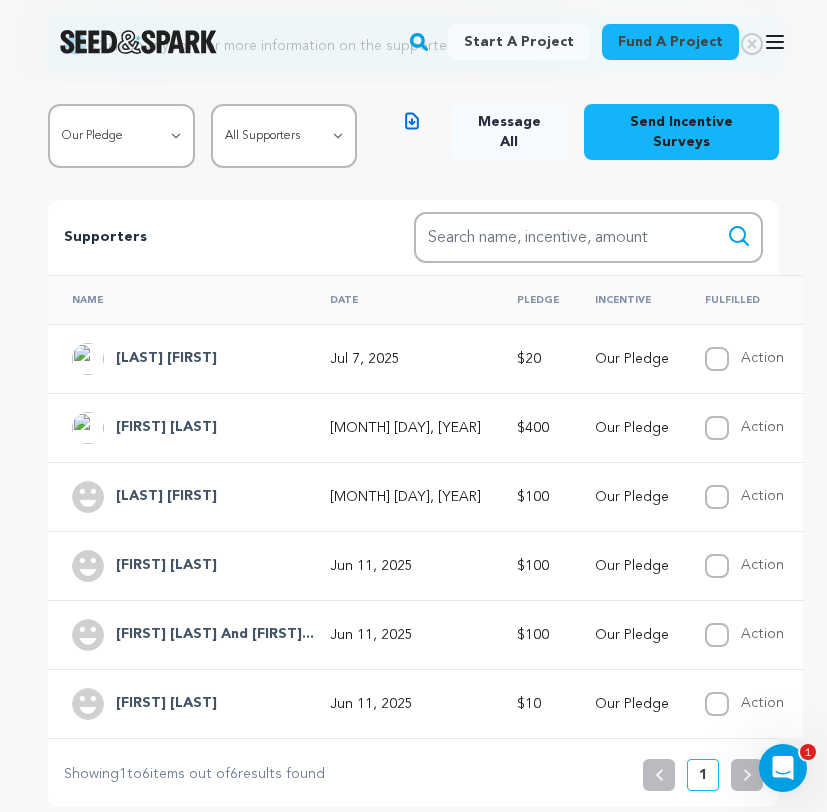 scroll, scrollTop: 380, scrollLeft: 0, axis: vertical 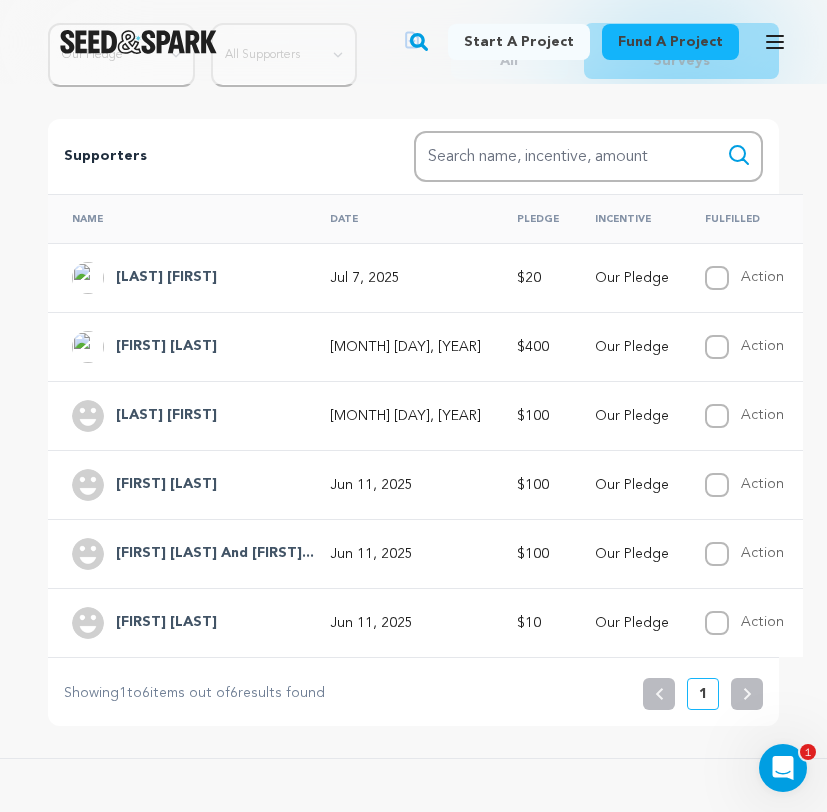 drag, startPoint x: 48, startPoint y: 248, endPoint x: 219, endPoint y: 614, distance: 403.97647 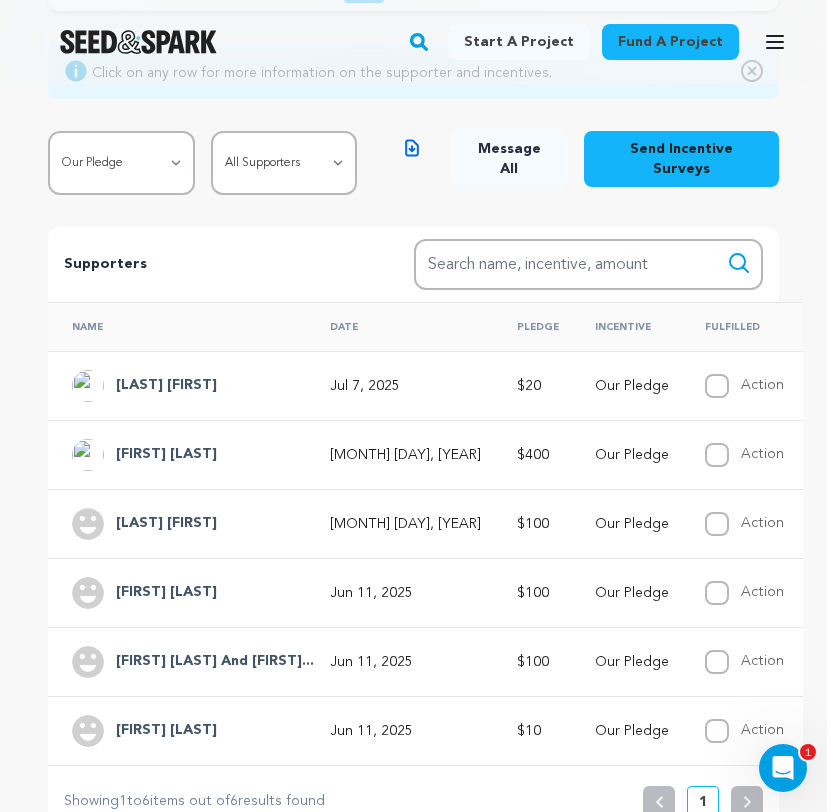 scroll, scrollTop: 265, scrollLeft: 0, axis: vertical 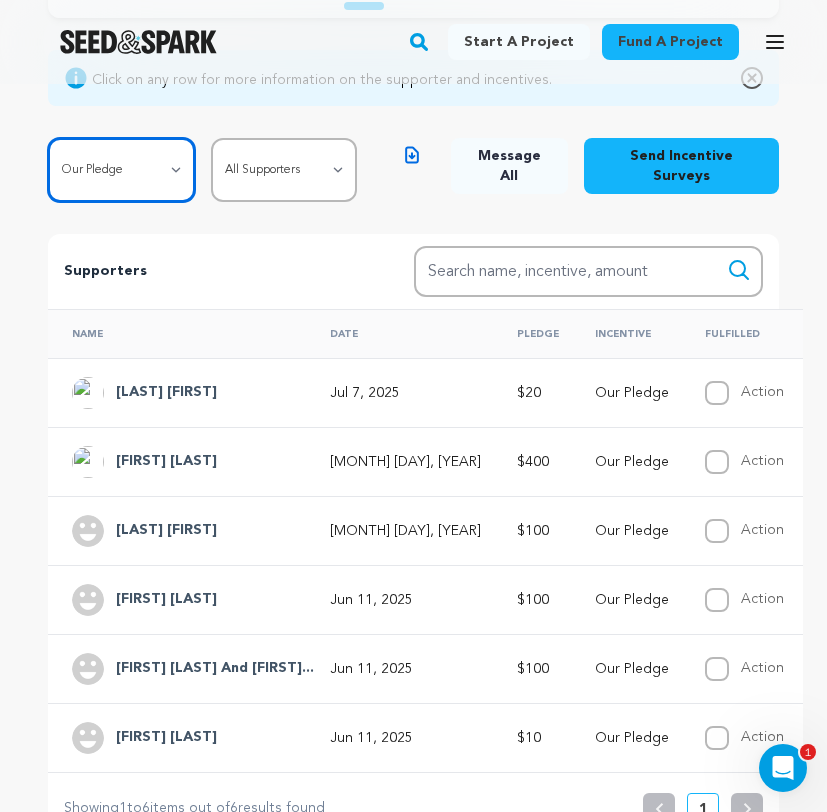 click on "All Incentives
Our Pledge
Camper
Scout
Counselor
Naturalist
Park Ranger
Trailblazer" at bounding box center (121, 170) 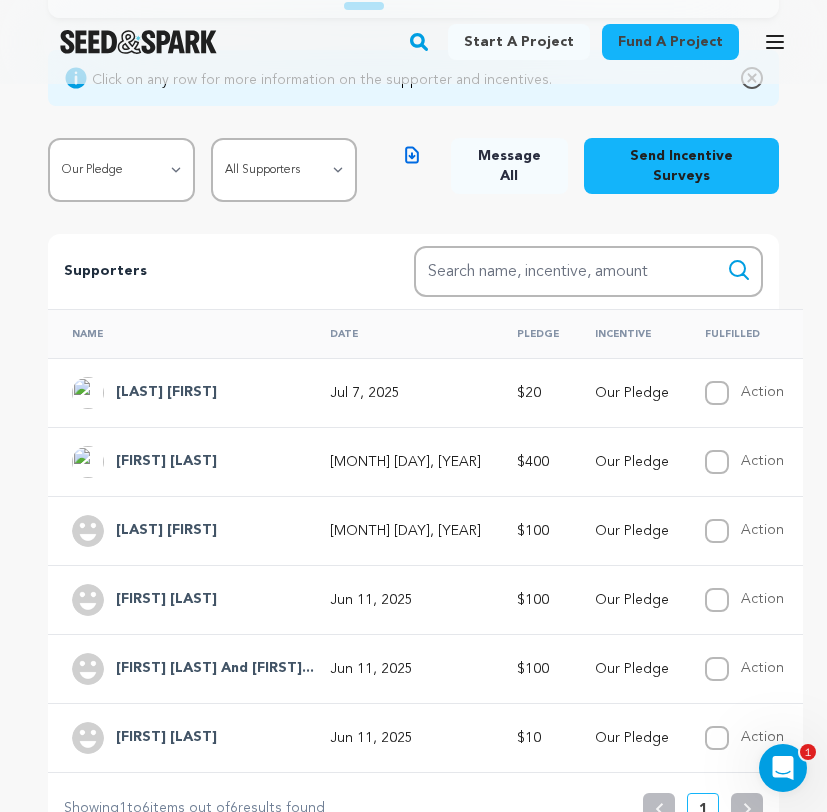 click on "Supporters
Search
Search name, incentive, amount" at bounding box center (413, 271) 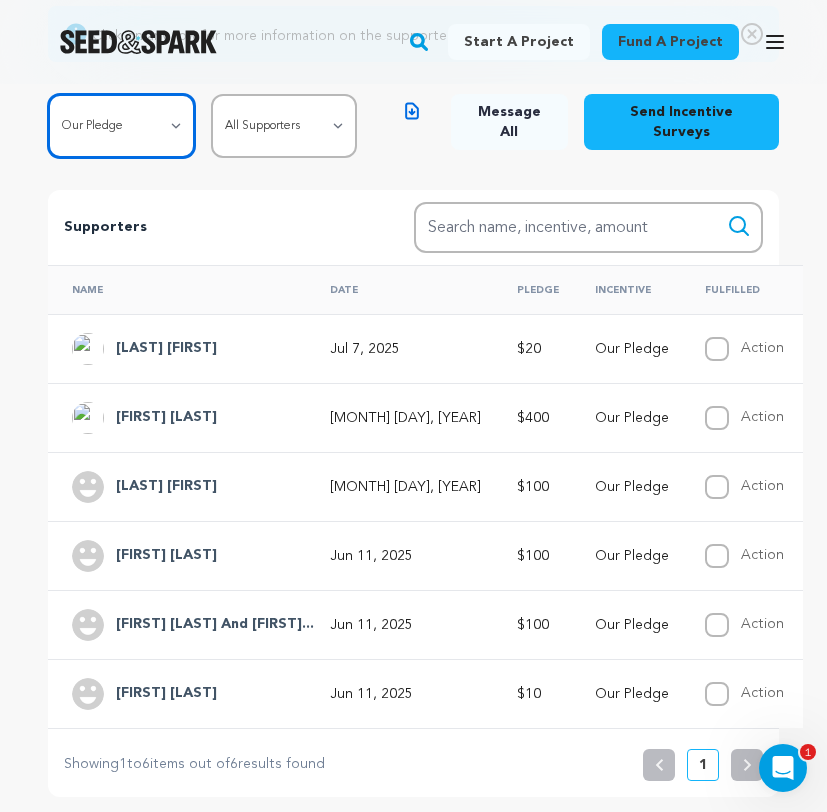 click on "All Incentives
Our Pledge
Camper
Scout
Counselor
Naturalist
Park Ranger
Trailblazer" at bounding box center (121, 126) 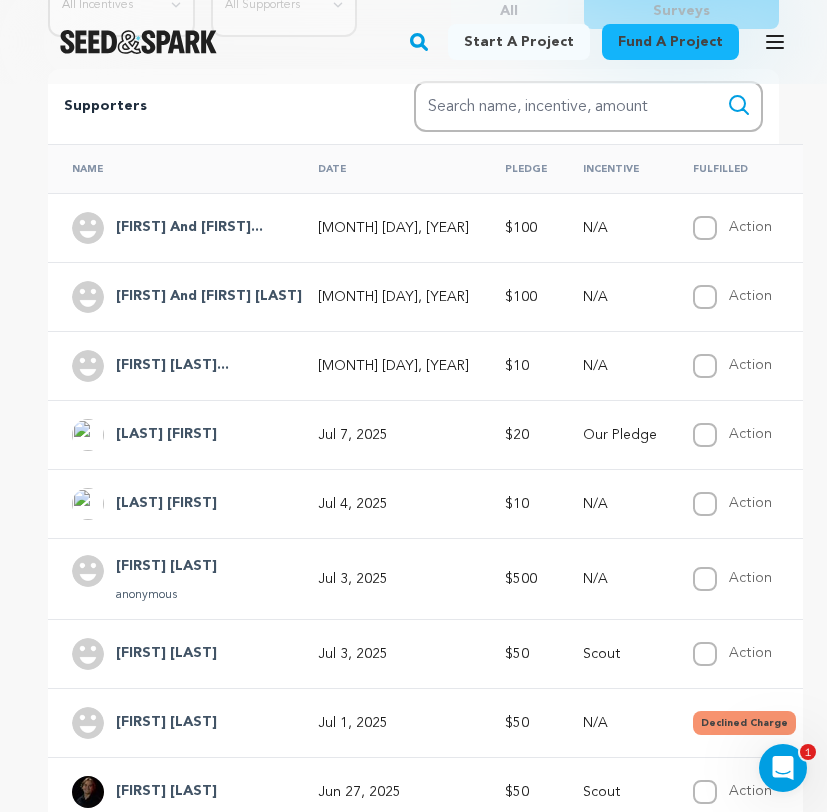 scroll, scrollTop: 313, scrollLeft: 0, axis: vertical 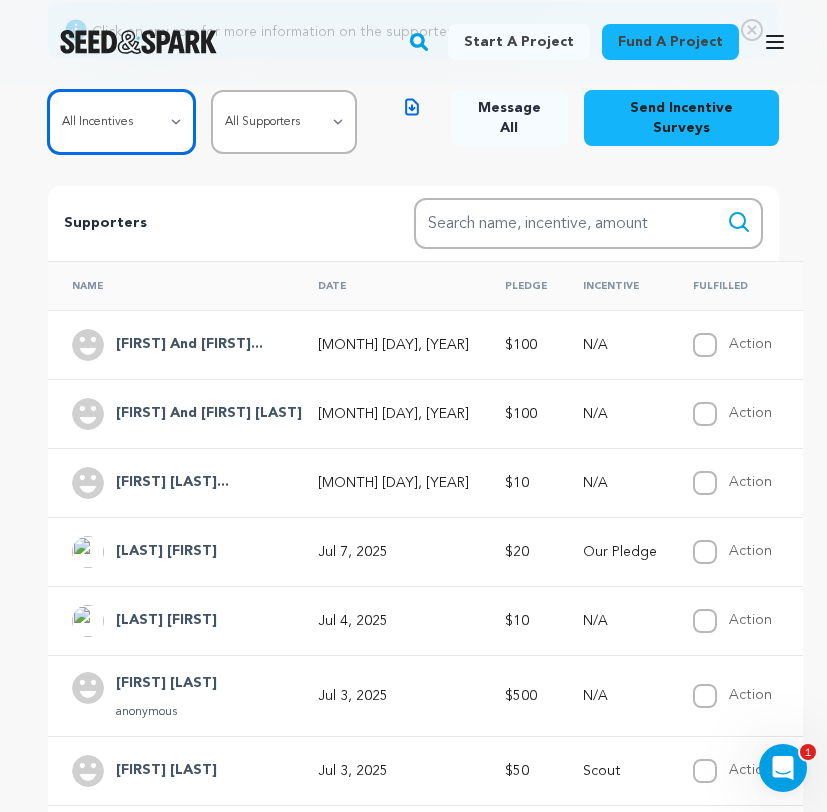 click on "All Incentives
Our Pledge
Camper
Scout
Counselor
Naturalist
Park Ranger
Trailblazer" at bounding box center [121, 122] 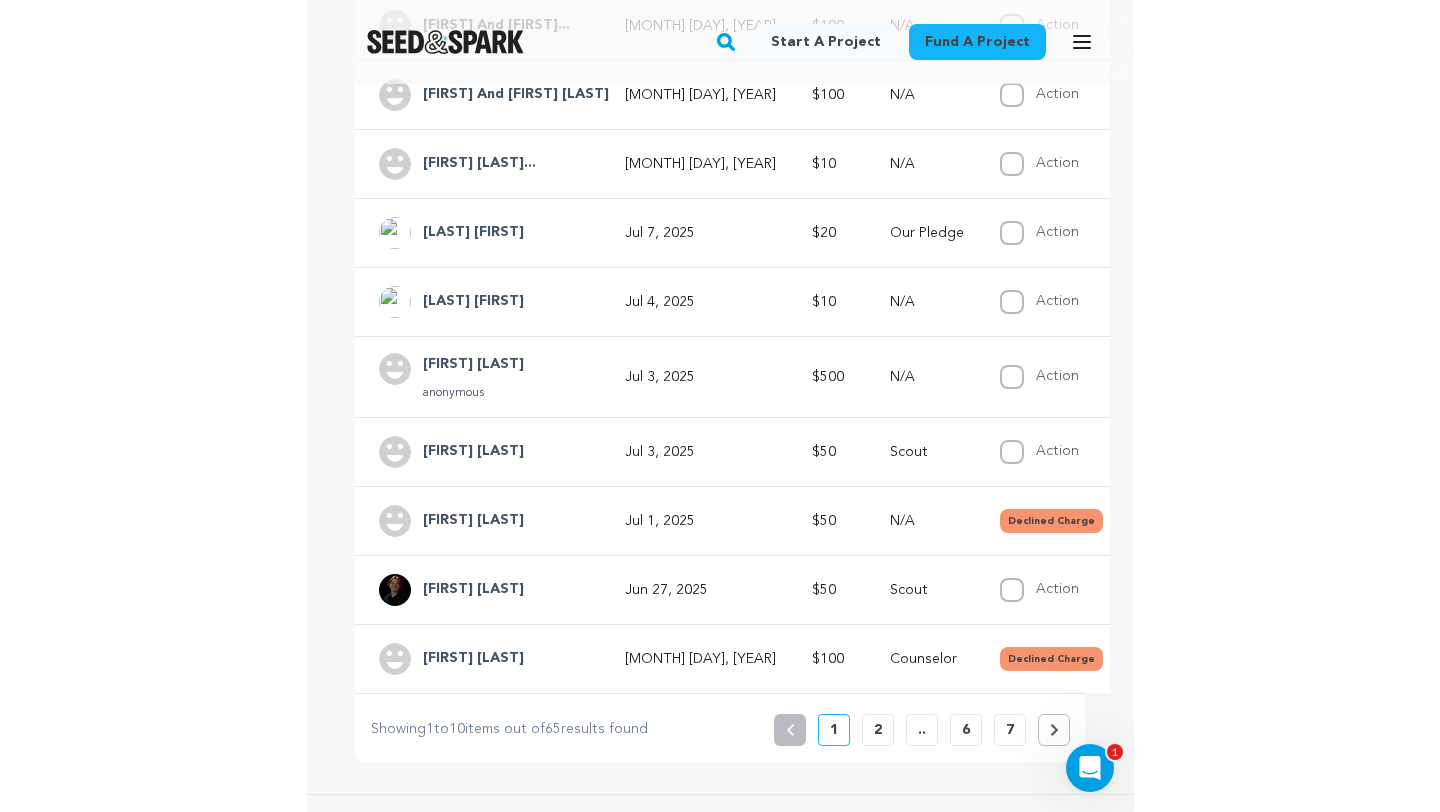 scroll, scrollTop: 604, scrollLeft: 0, axis: vertical 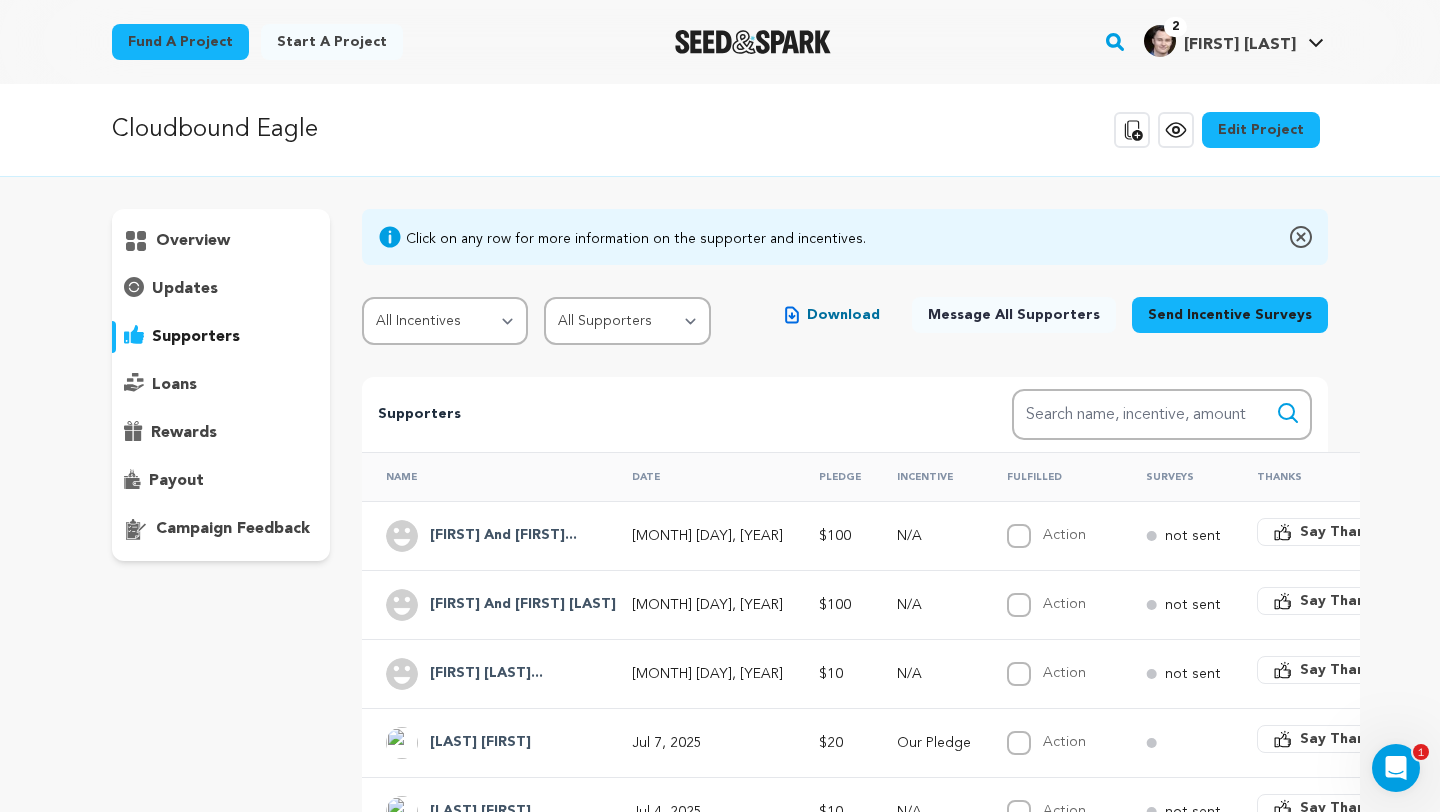 click on "overview" at bounding box center (193, 241) 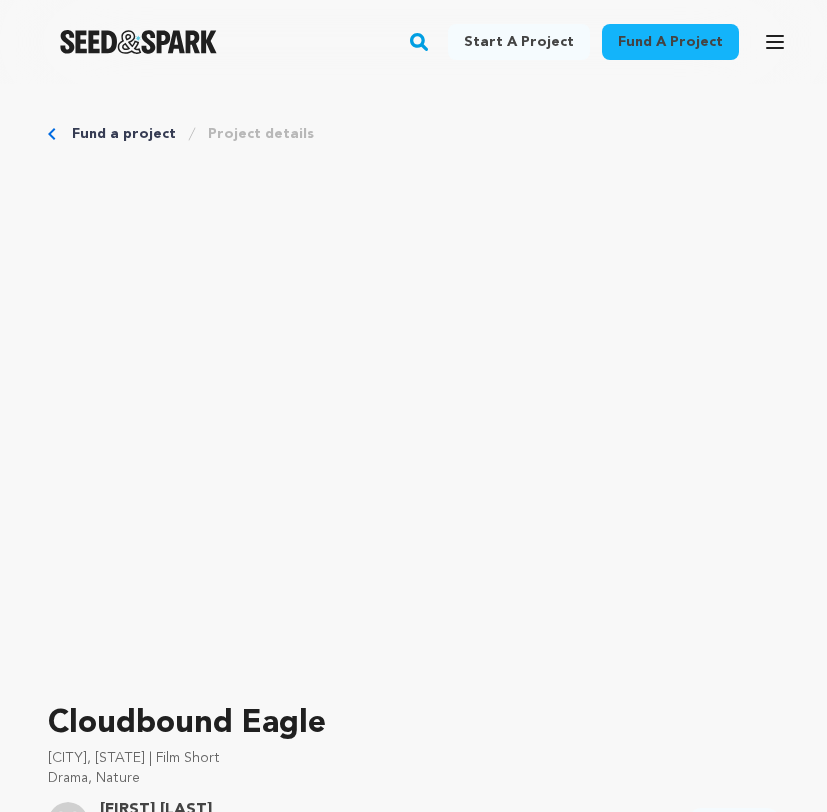 scroll, scrollTop: 31, scrollLeft: 0, axis: vertical 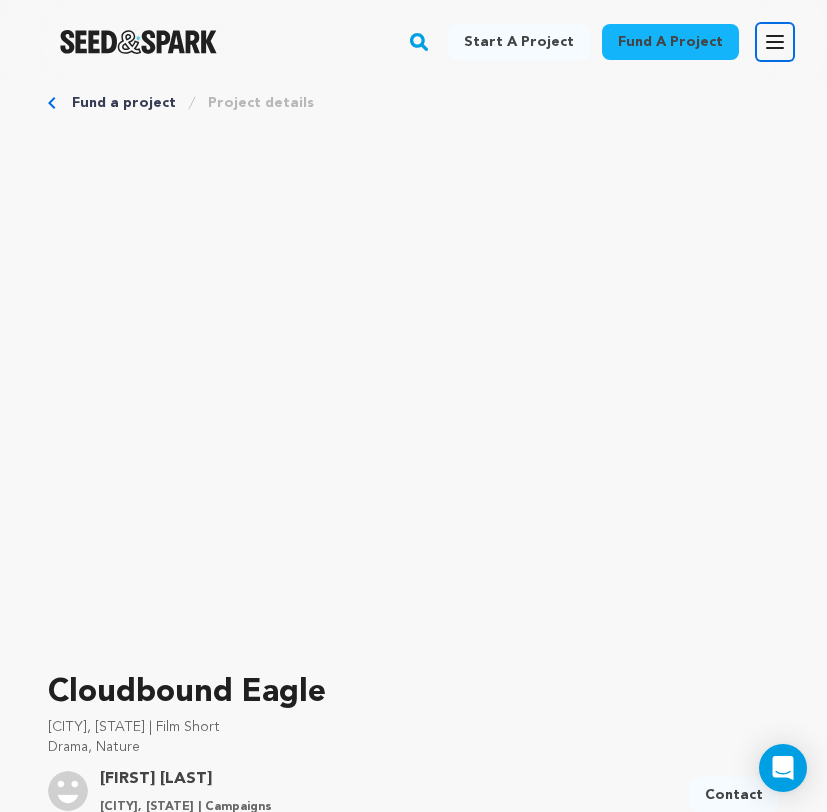 click 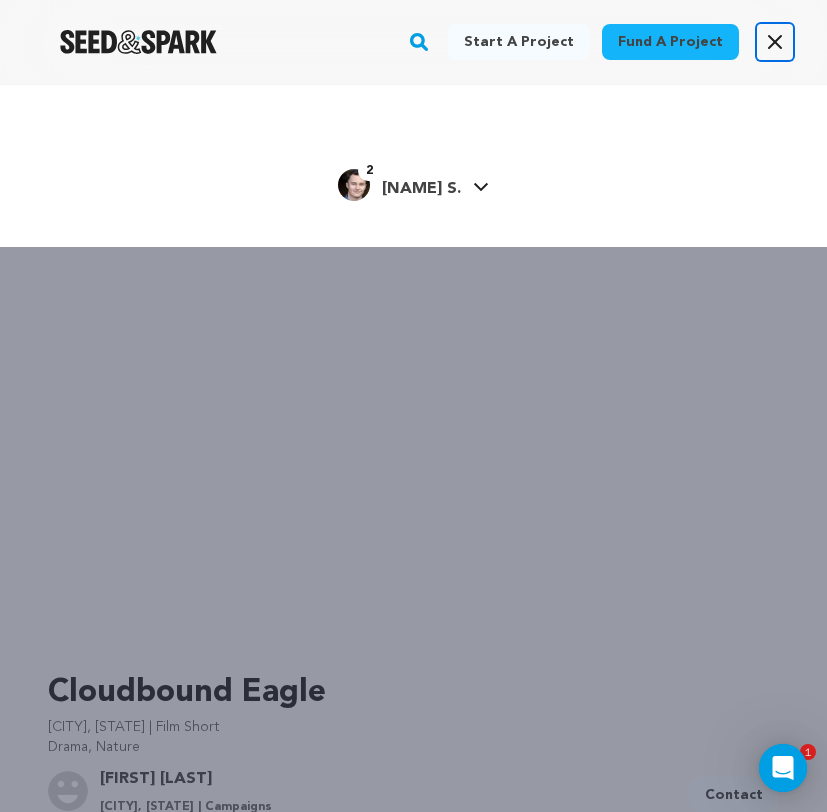scroll, scrollTop: 0, scrollLeft: 0, axis: both 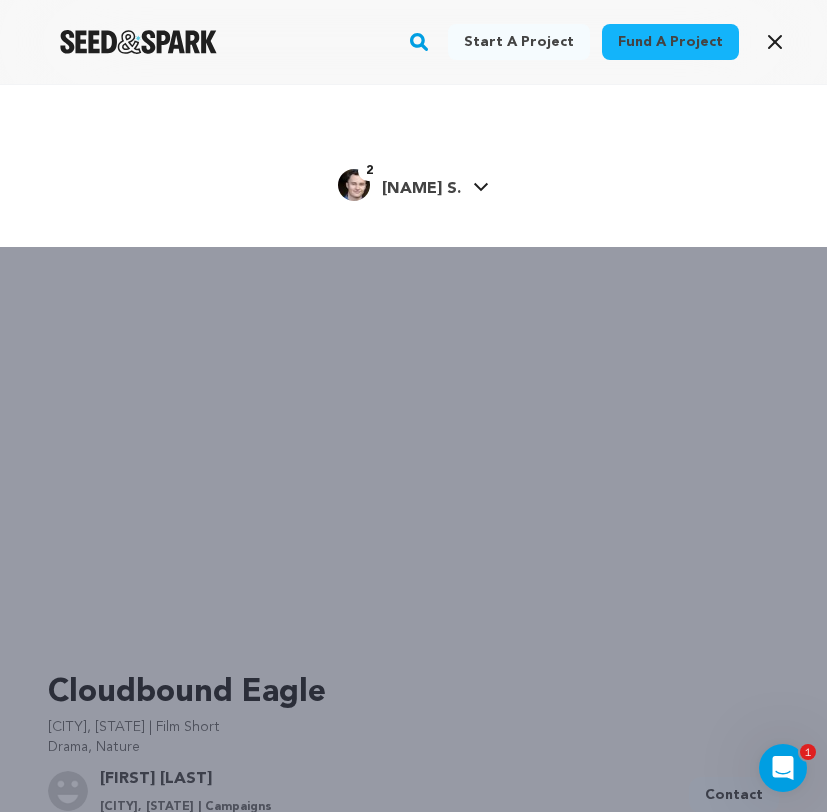 click on "[FIRST] [LAST]" at bounding box center (421, 189) 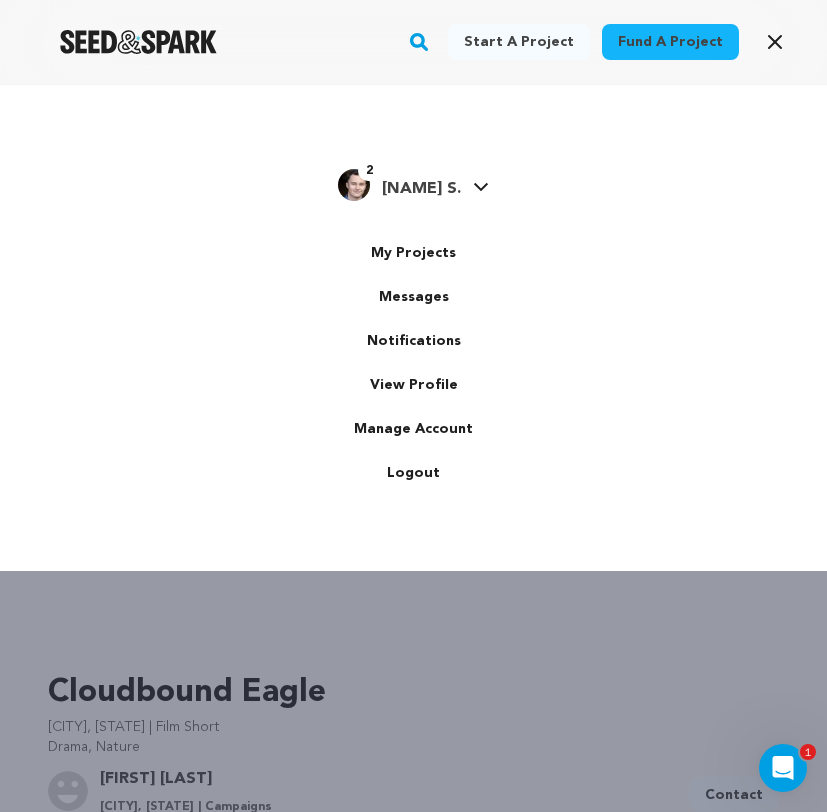 scroll, scrollTop: 0, scrollLeft: 0, axis: both 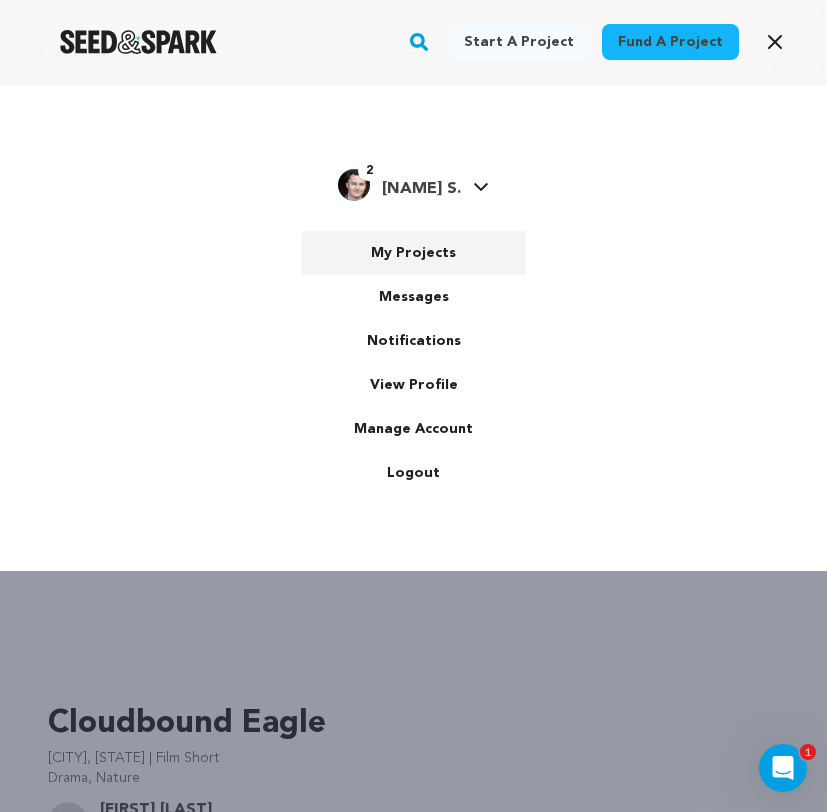 click on "My Projects" at bounding box center [414, 253] 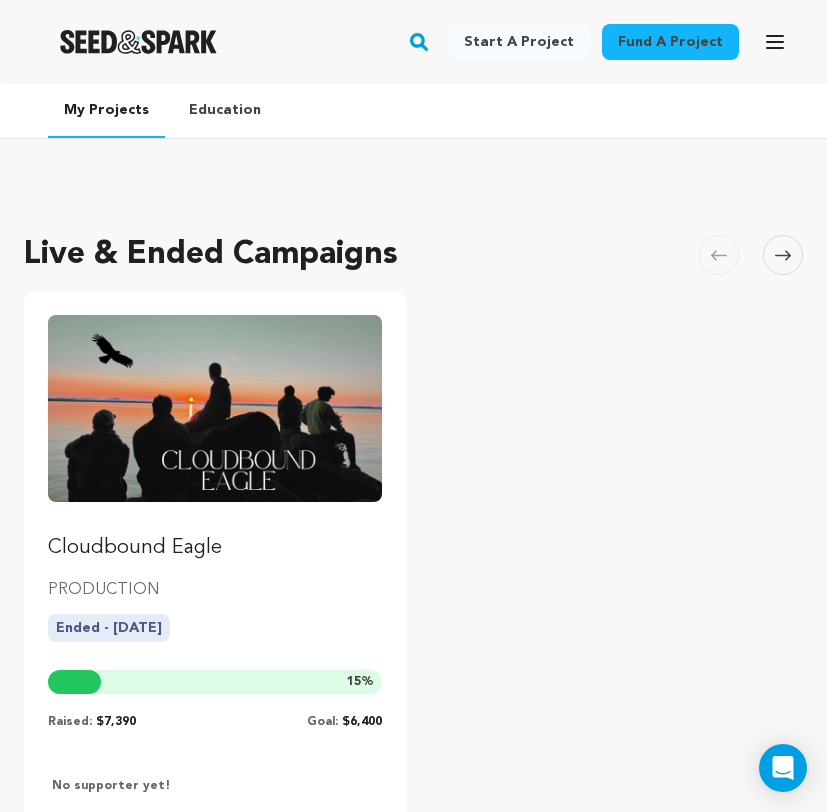 scroll, scrollTop: 0, scrollLeft: 0, axis: both 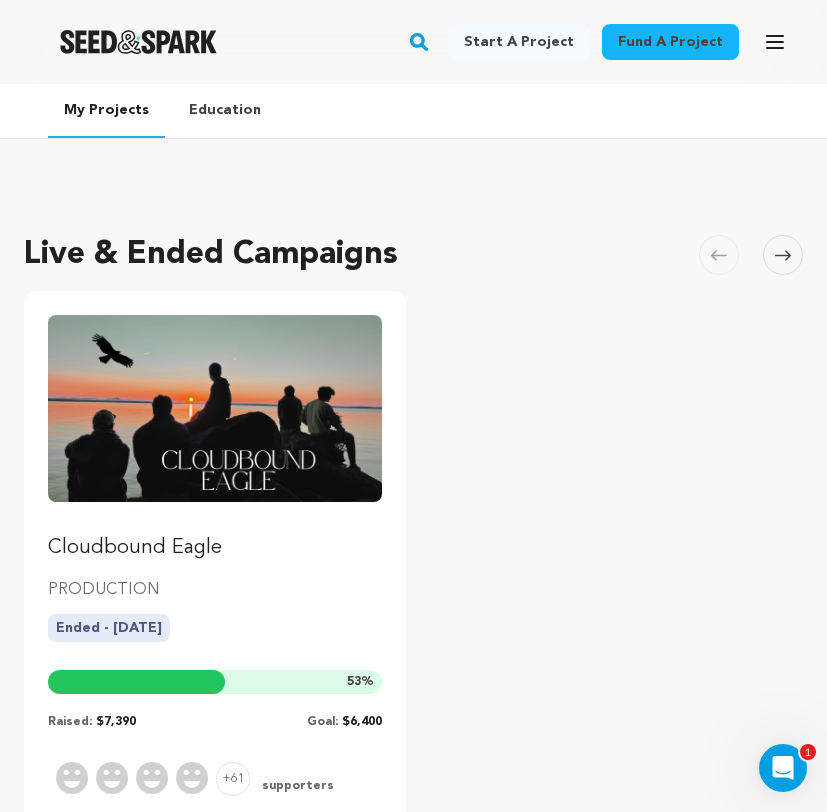 click at bounding box center (215, 408) 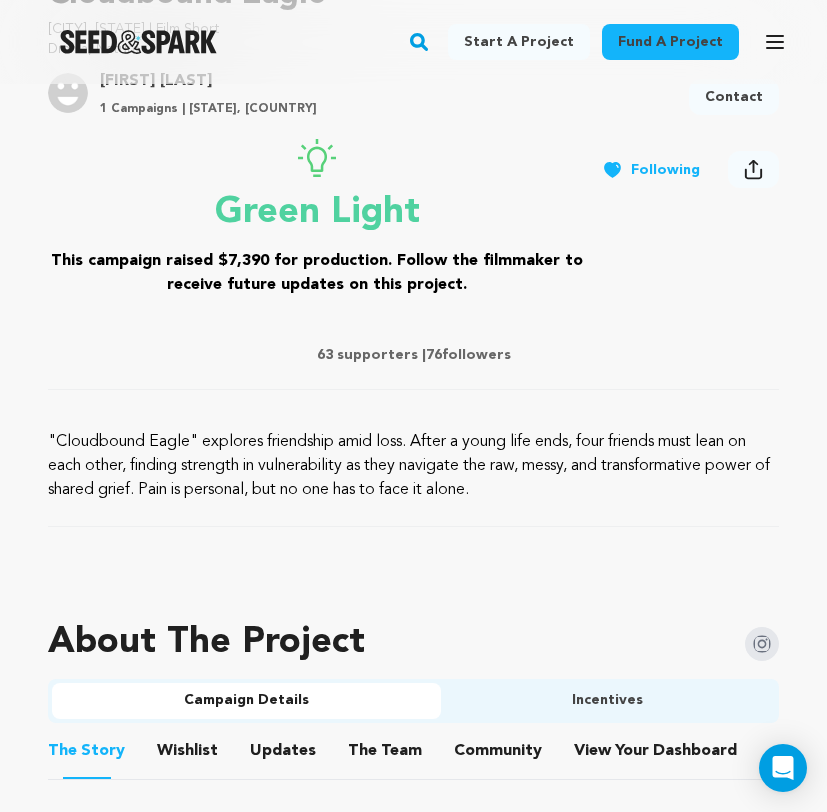 scroll, scrollTop: 740, scrollLeft: 0, axis: vertical 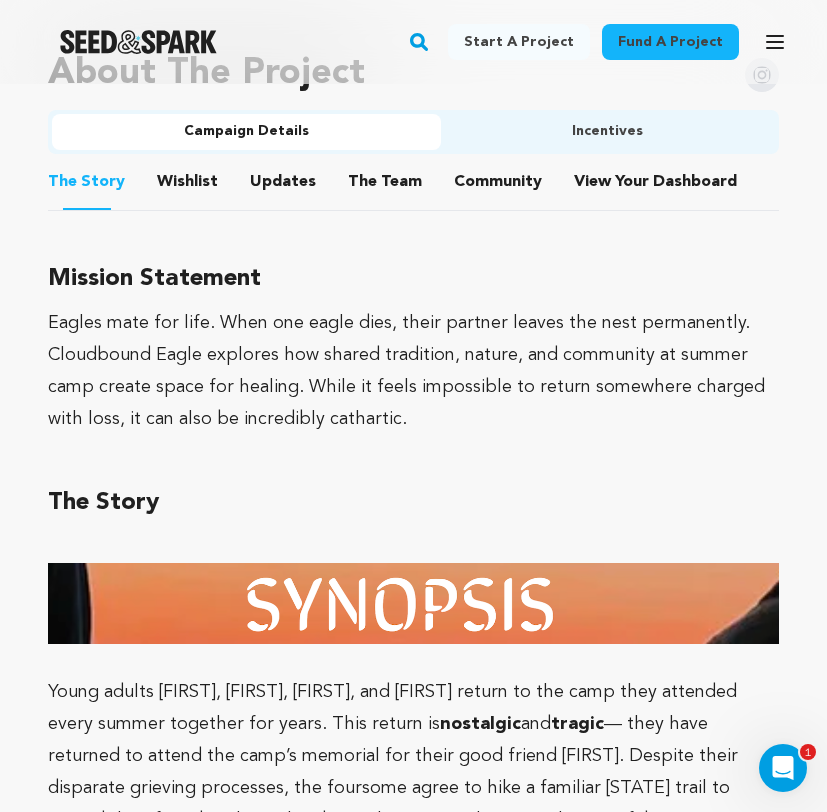 click on "Incentives" at bounding box center [608, 132] 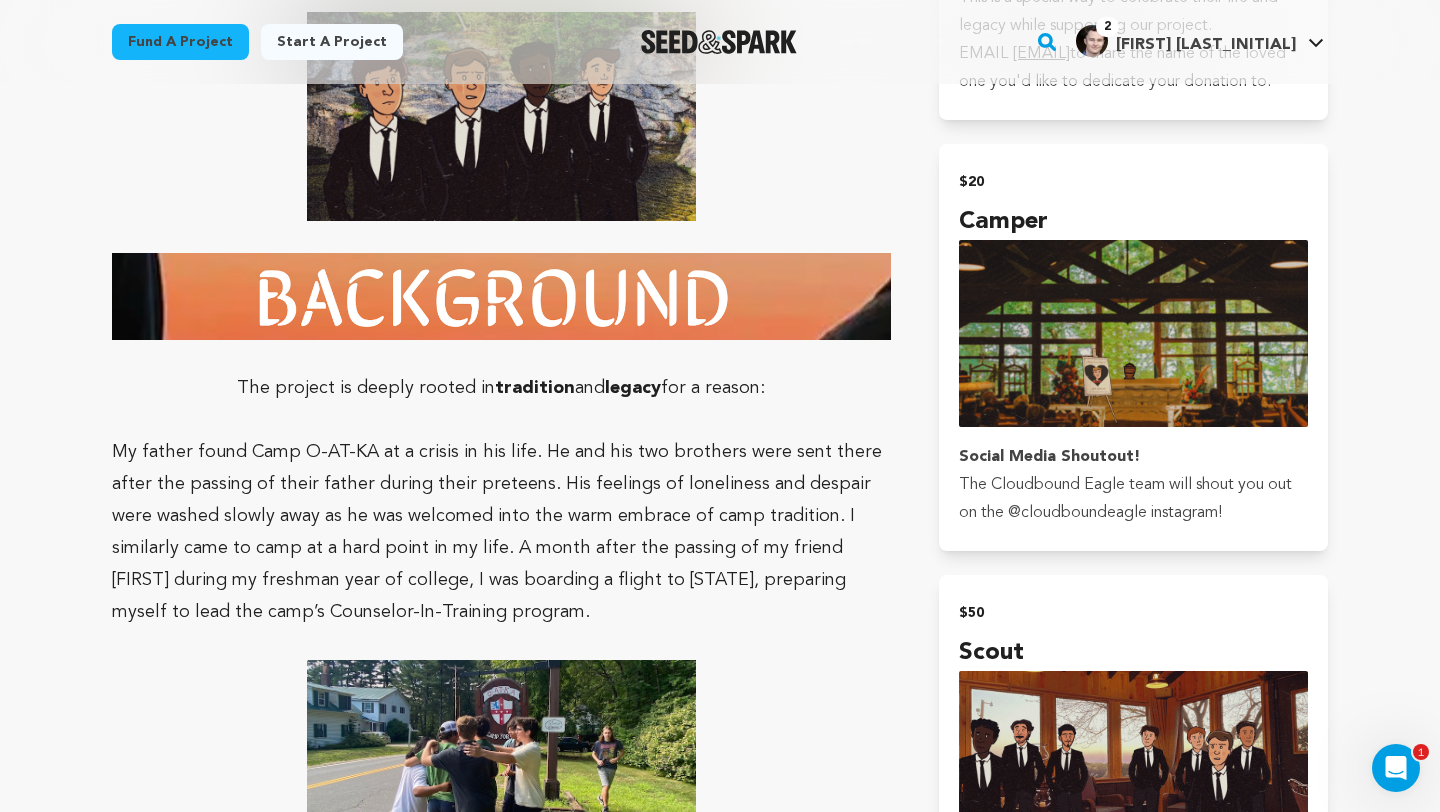 scroll, scrollTop: 1796, scrollLeft: 0, axis: vertical 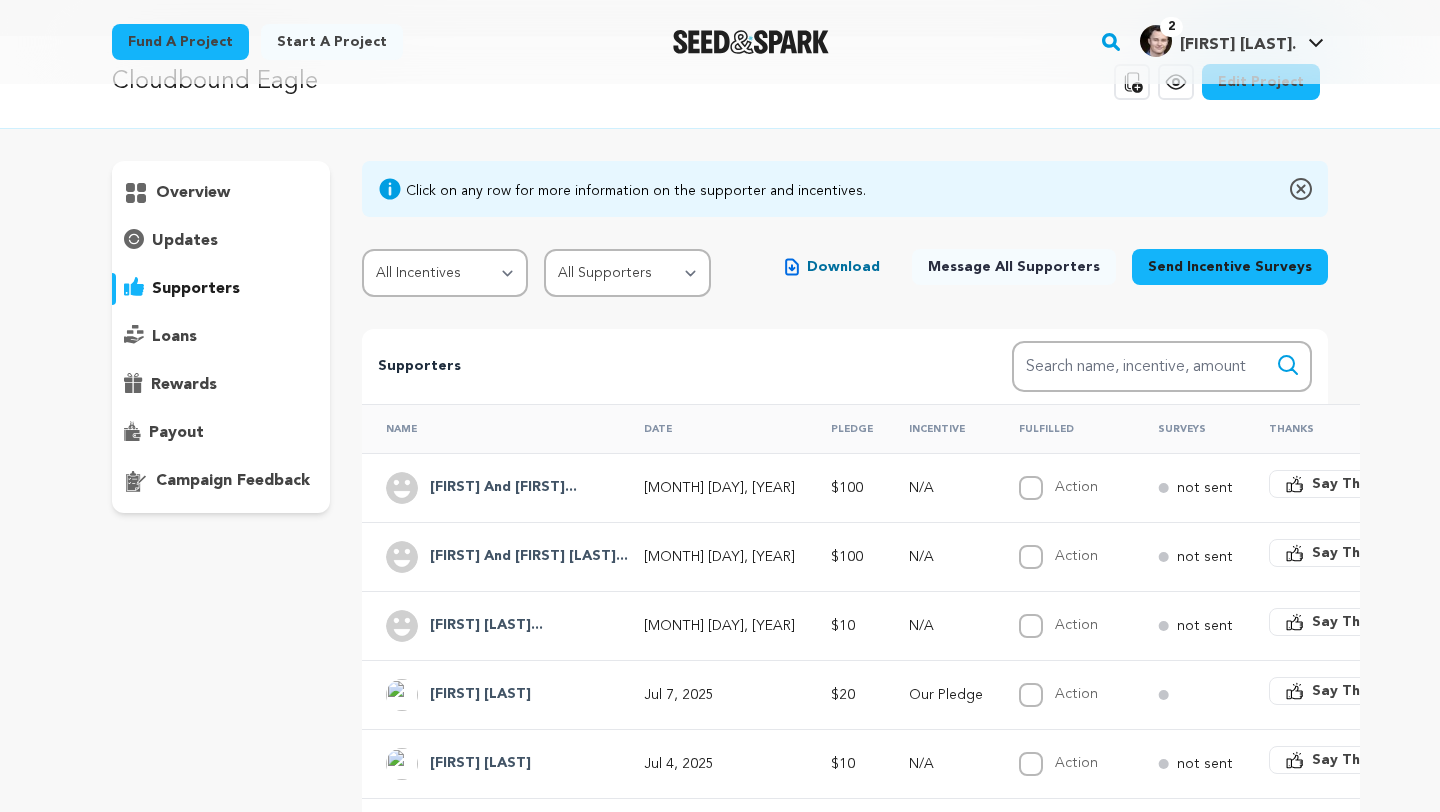 click on "Surveys" at bounding box center [1189, 428] 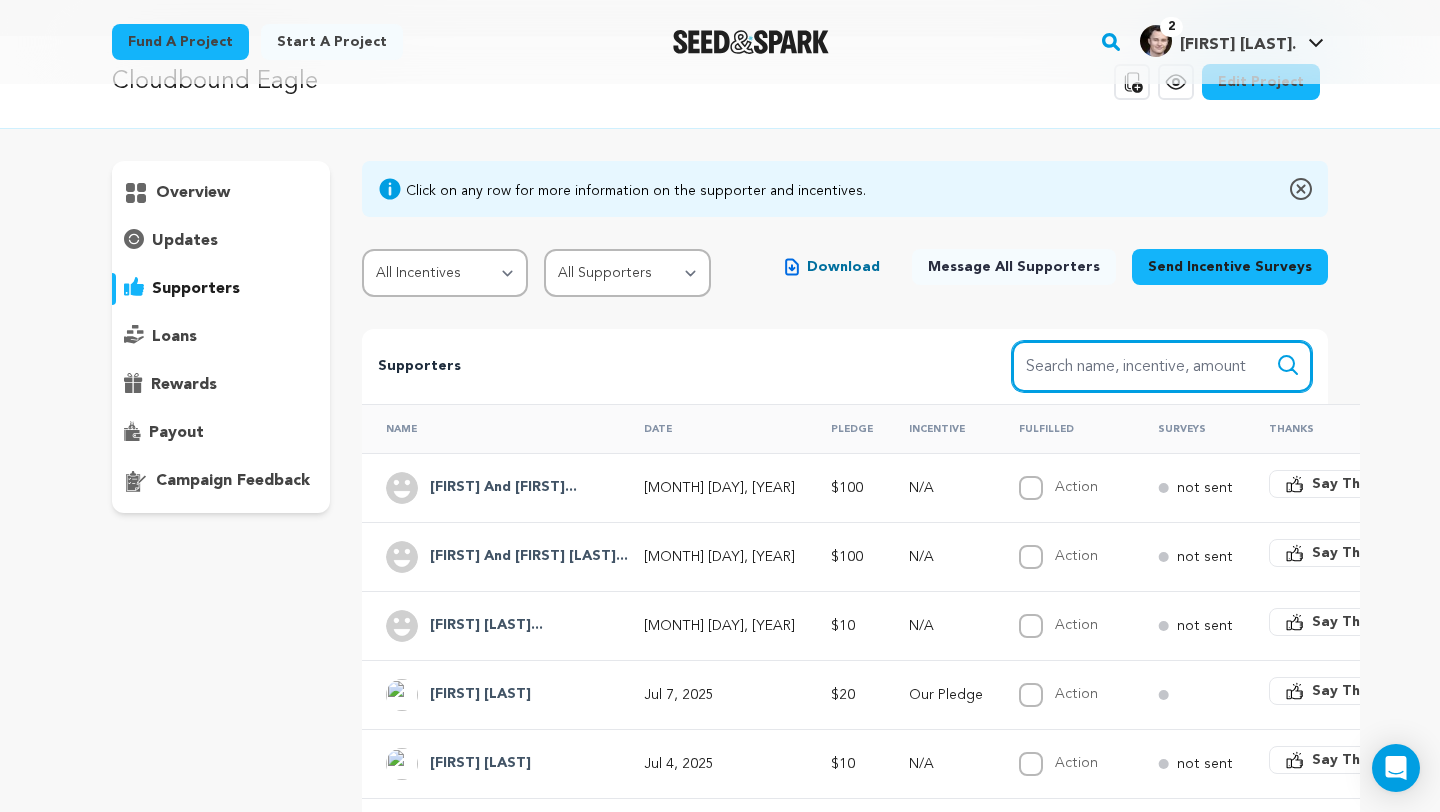 click on "Search name, item" at bounding box center (1162, 366) 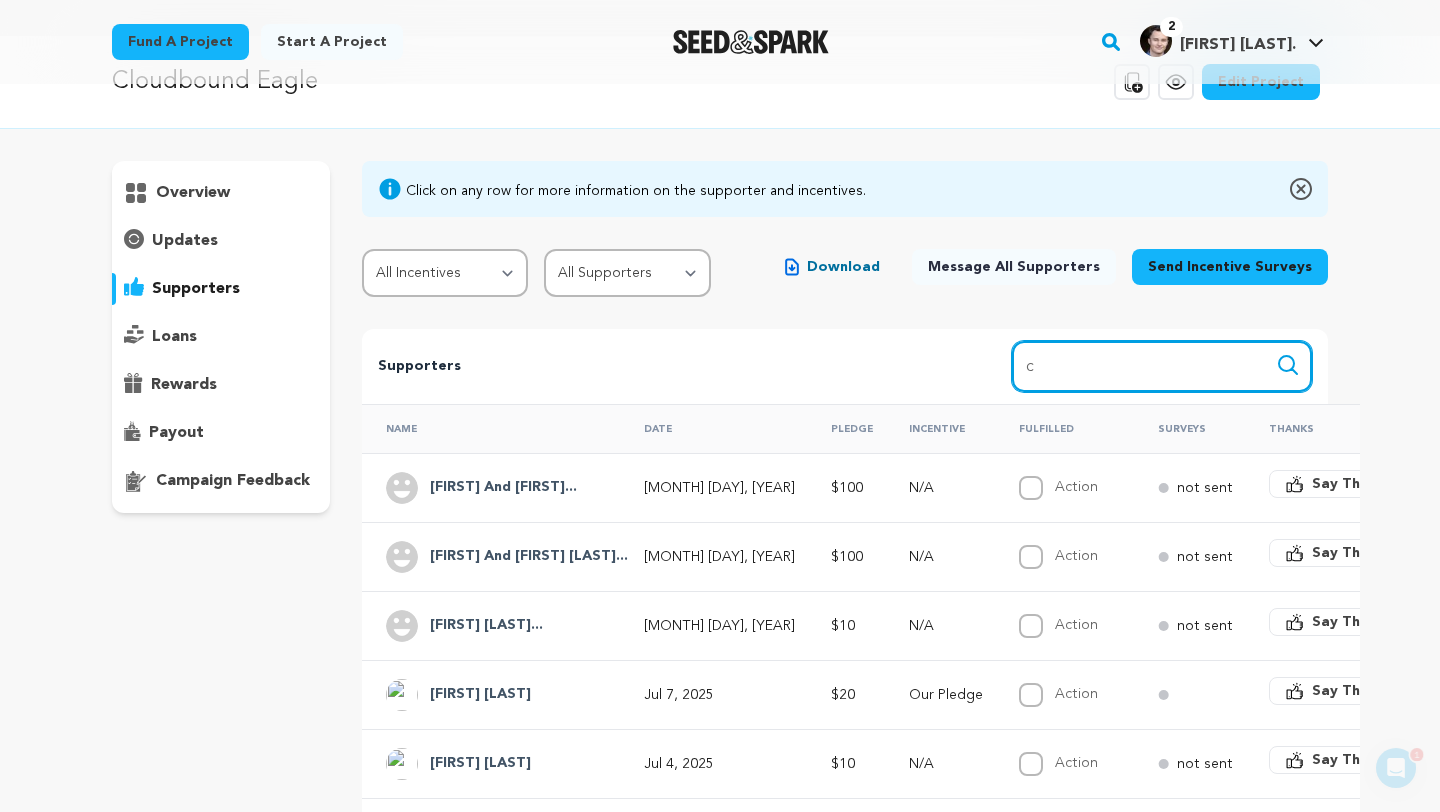 scroll, scrollTop: 0, scrollLeft: 0, axis: both 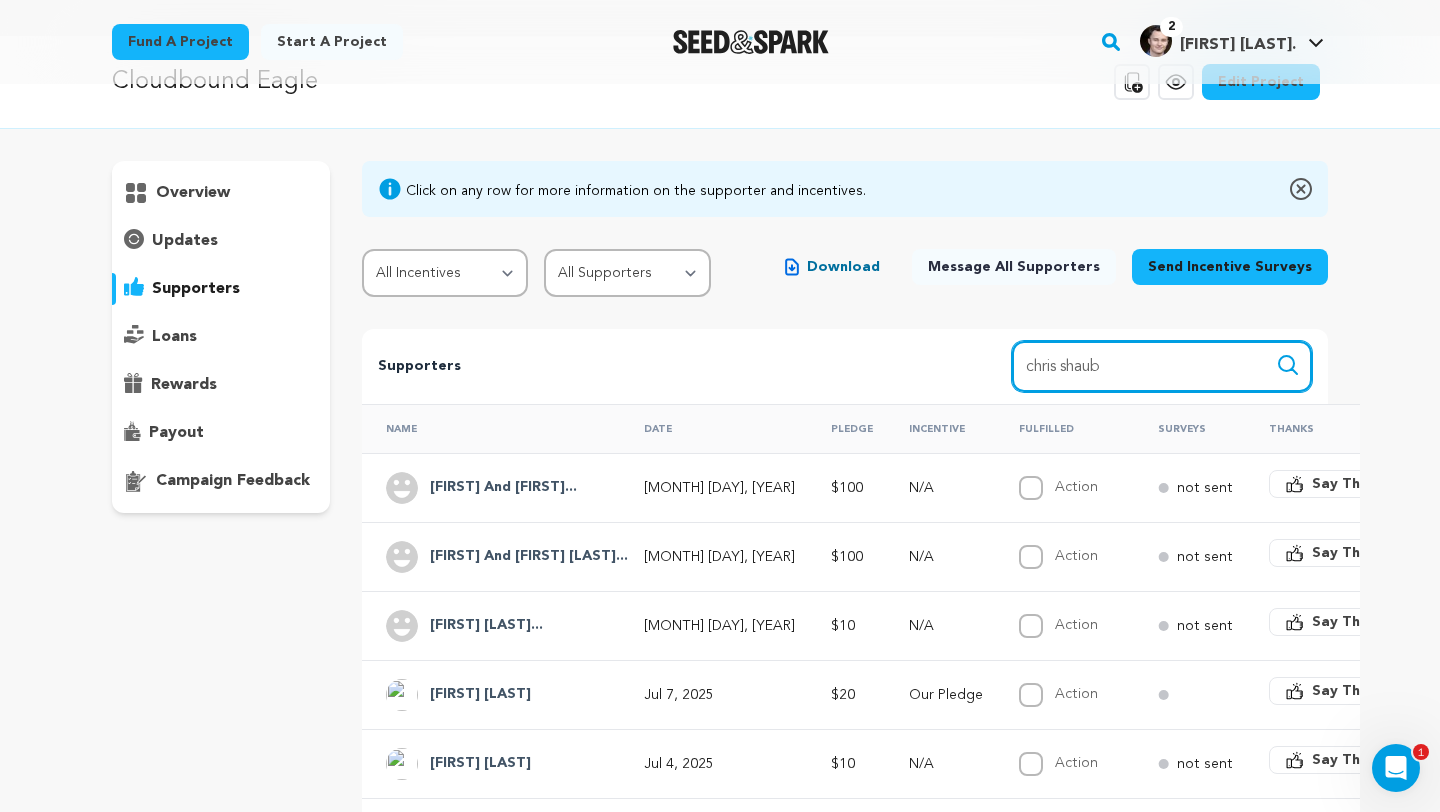 click on "Search" at bounding box center [1288, 365] 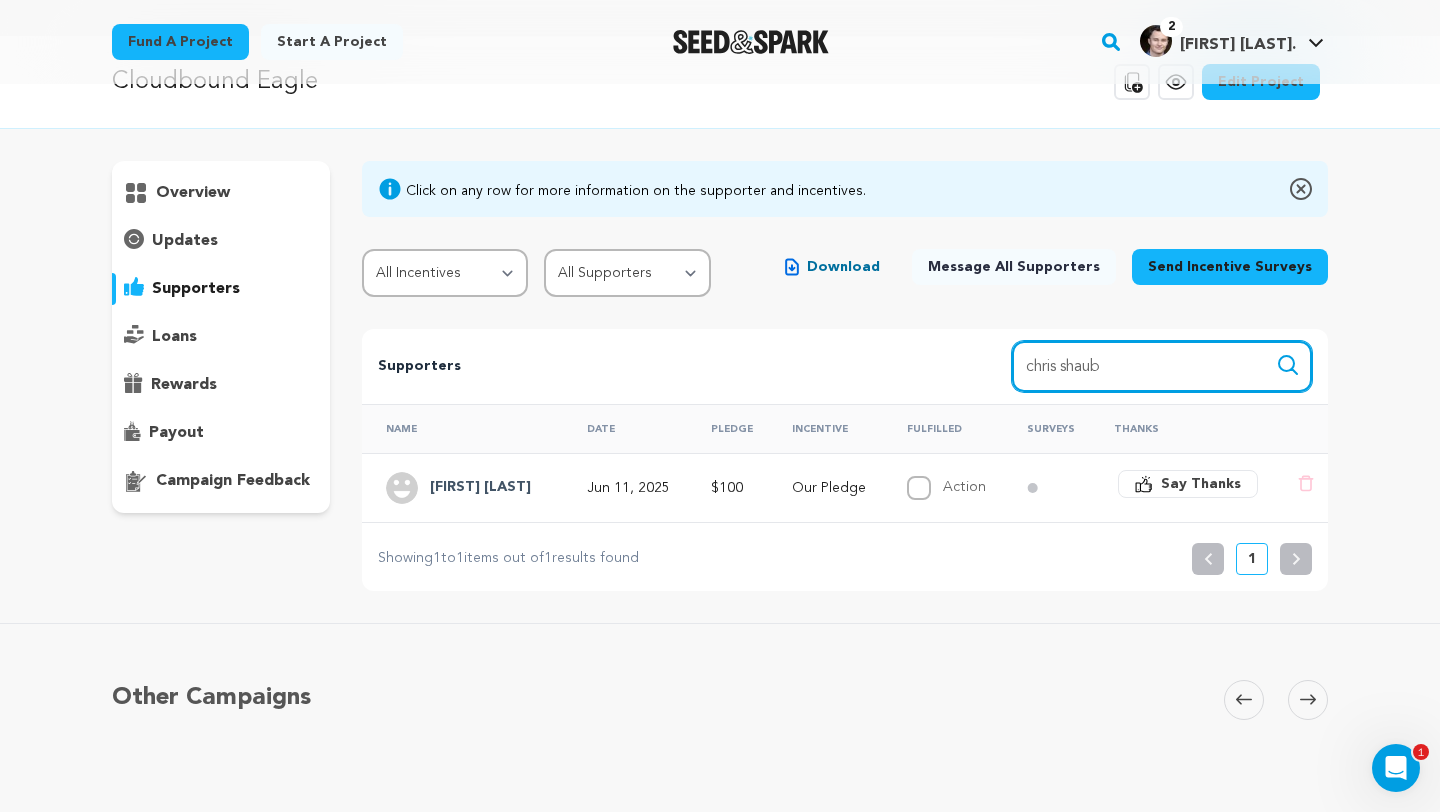 click on "chris shaub" at bounding box center (1162, 366) 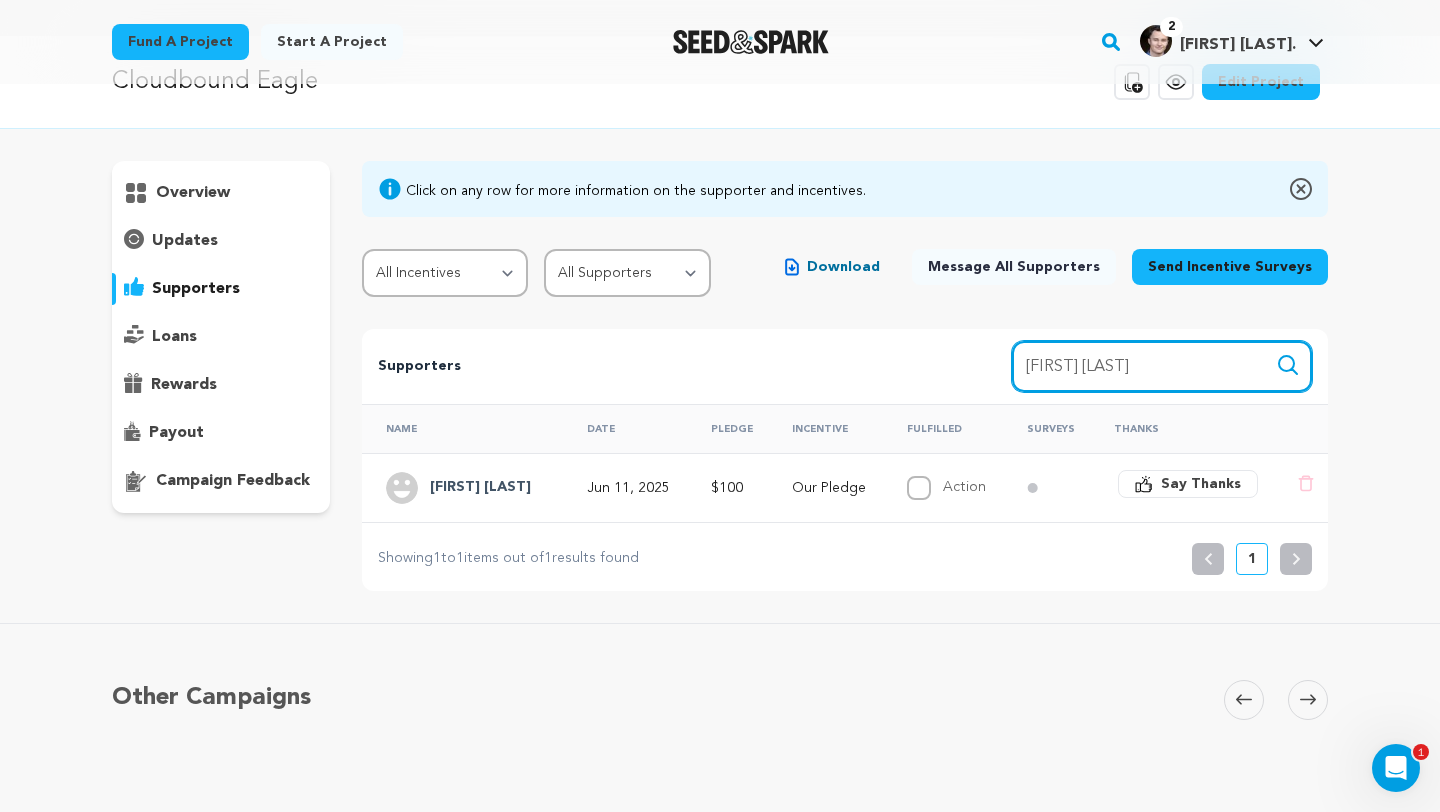 type on "[FIRST] [LAST]" 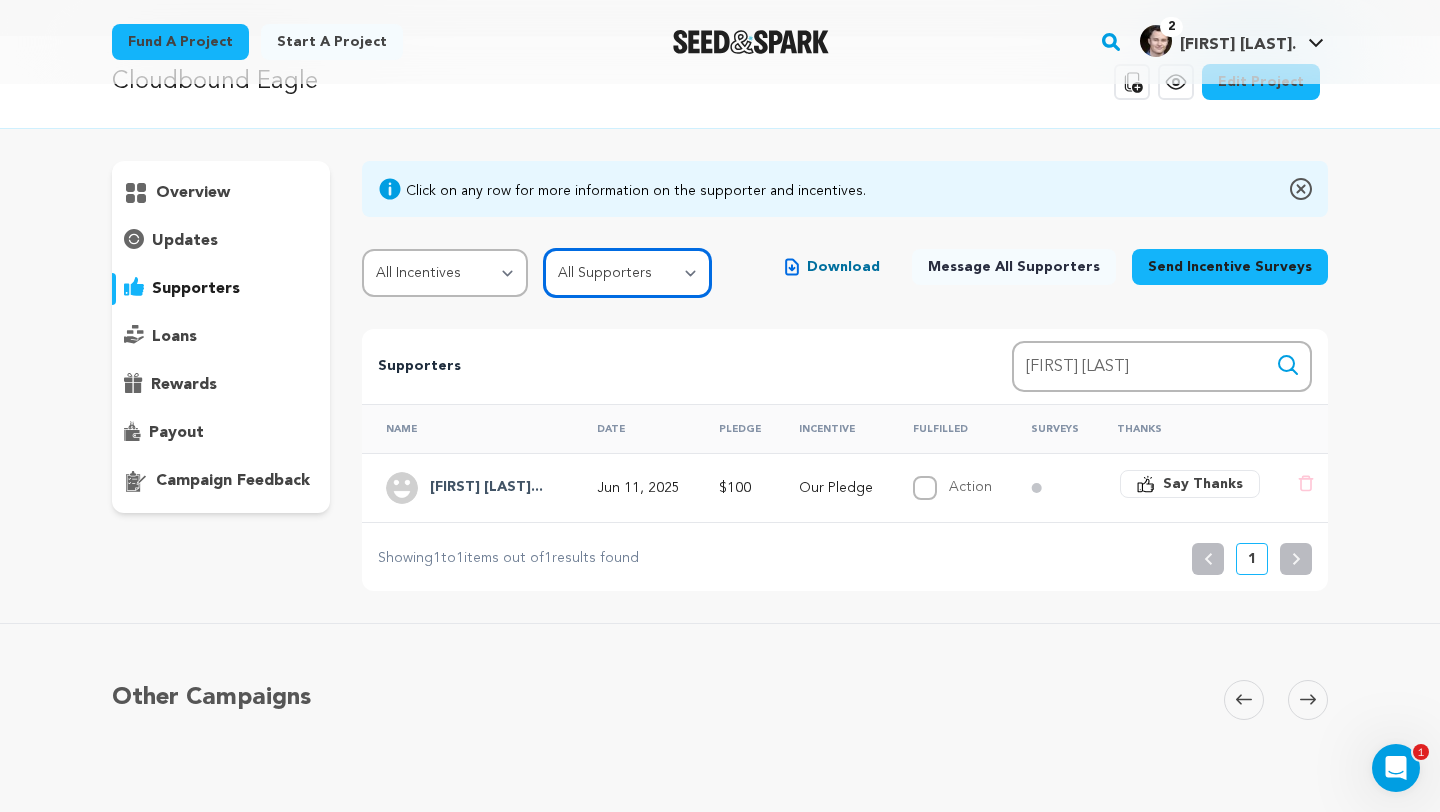 click on "All Supporters
Survey not sent Survey incomplete Survey complete Incentive not fulfilled Incentive fulfilled Declined charge" at bounding box center (627, 273) 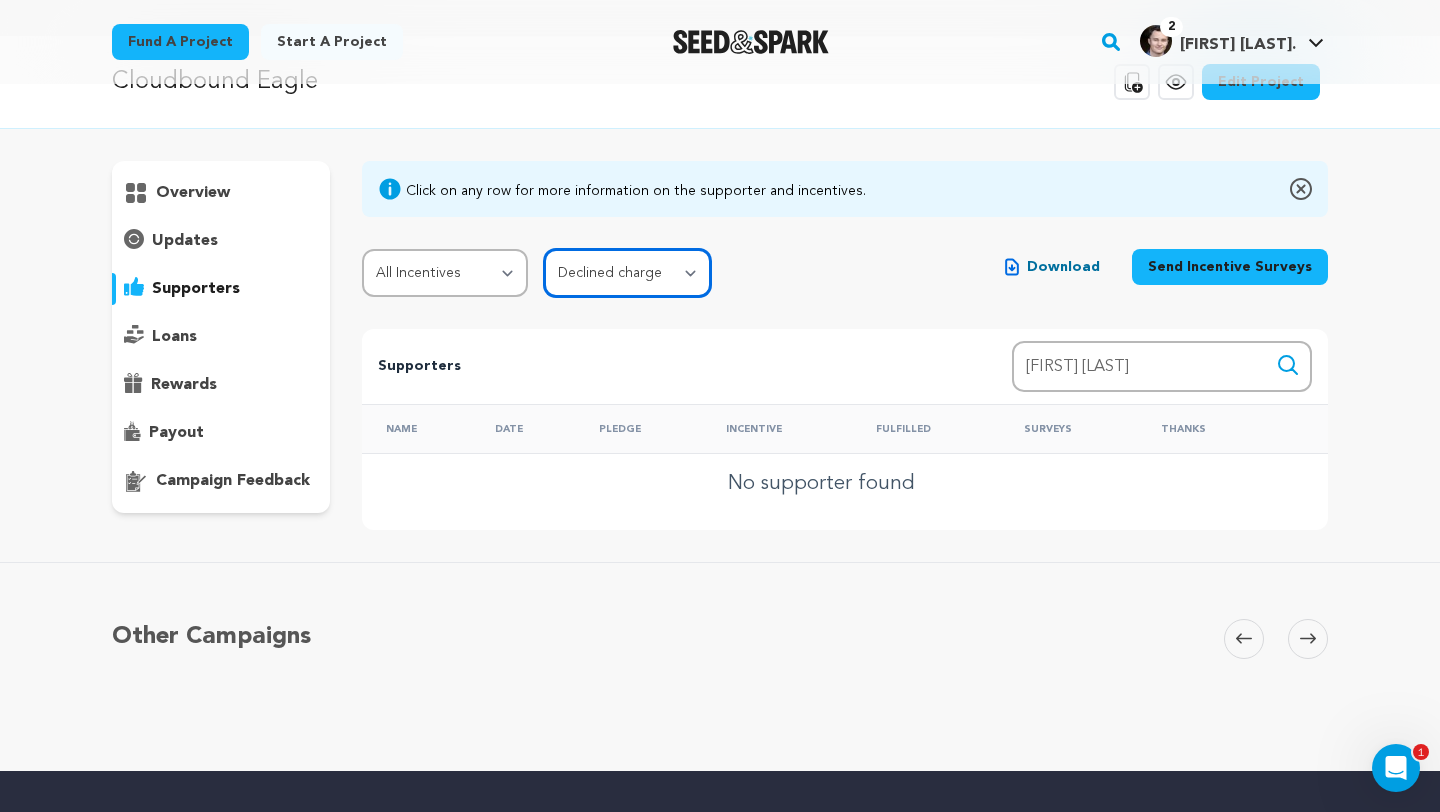 scroll, scrollTop: 85, scrollLeft: 0, axis: vertical 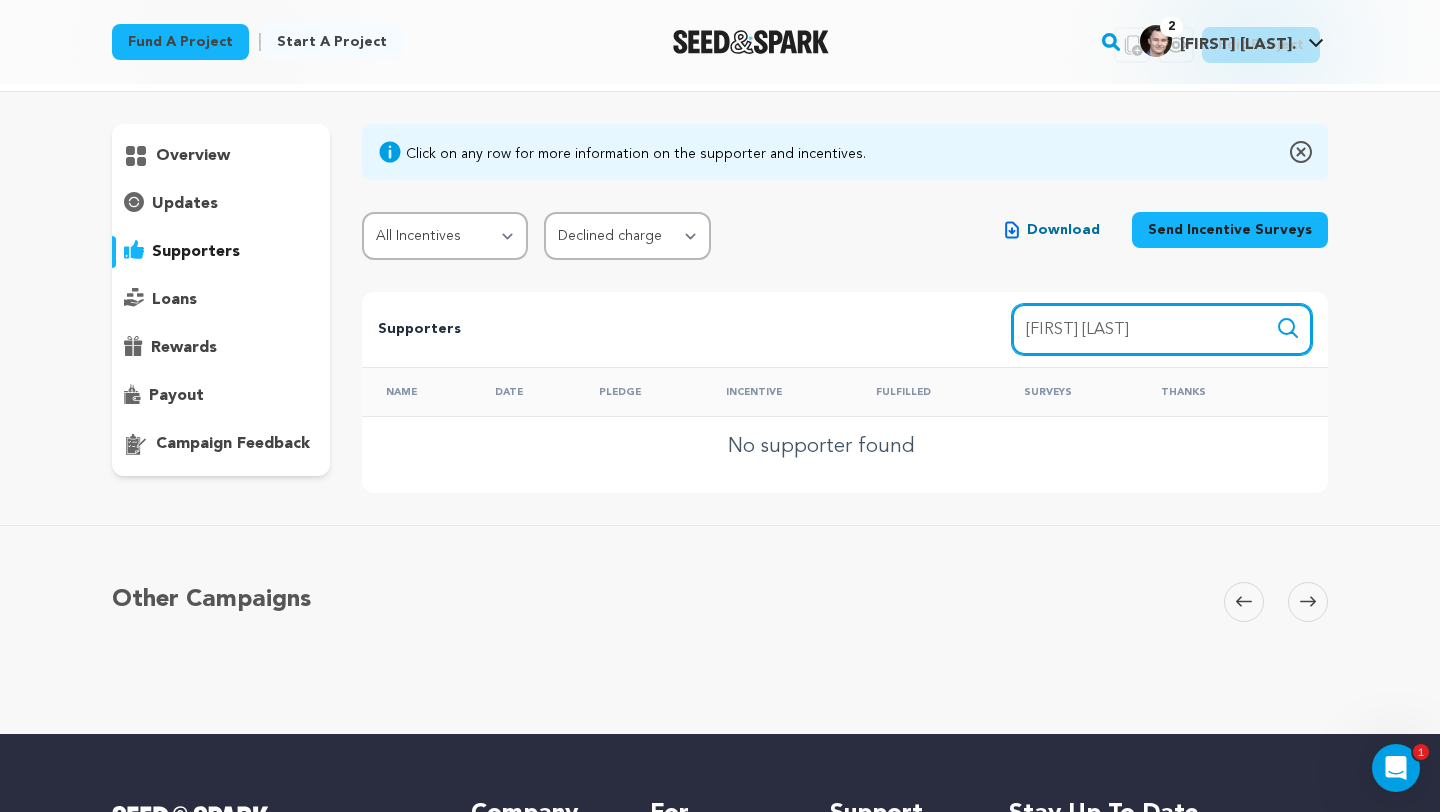 click on "[FIRST] [LAST]" at bounding box center (1162, 329) 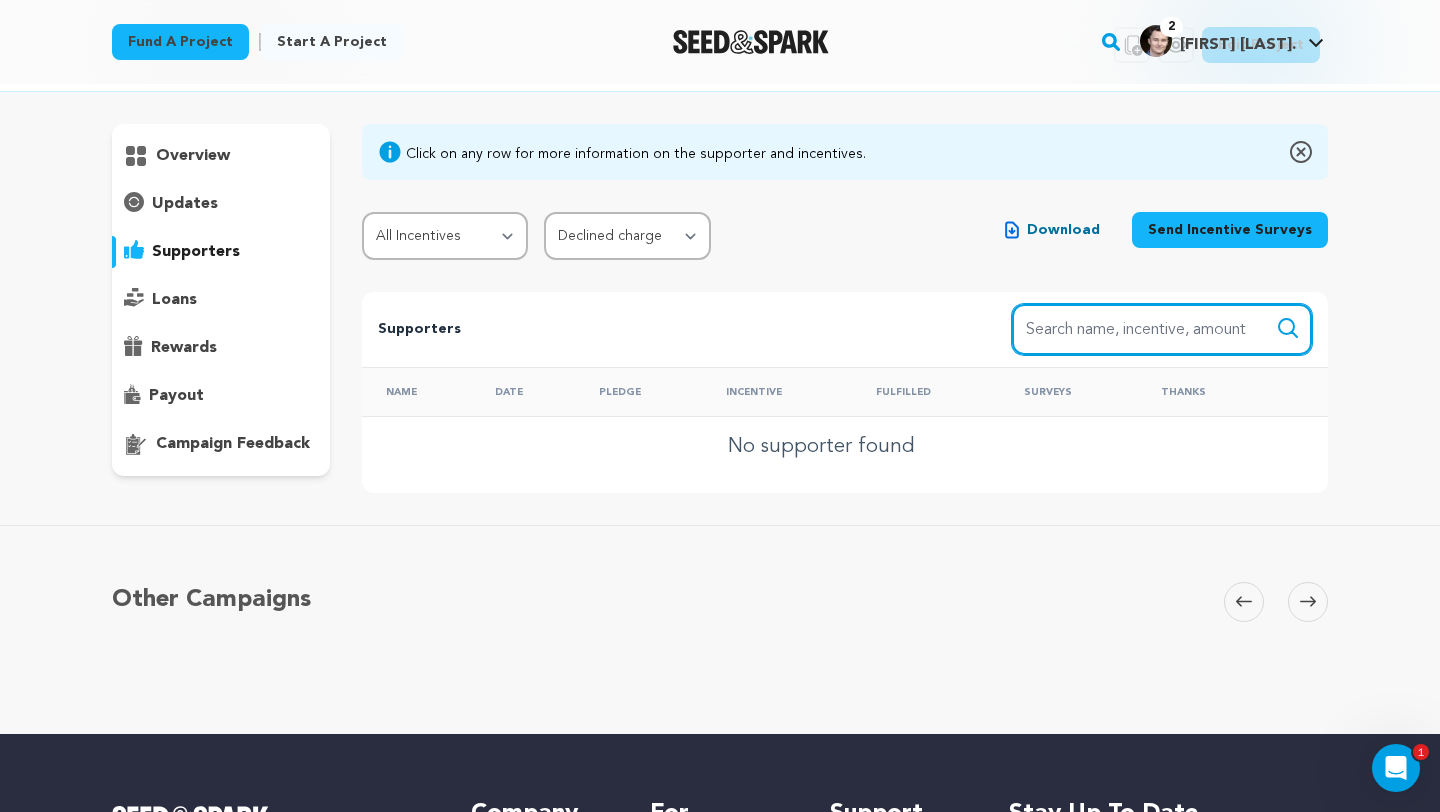 click on "Search" at bounding box center [1288, 328] 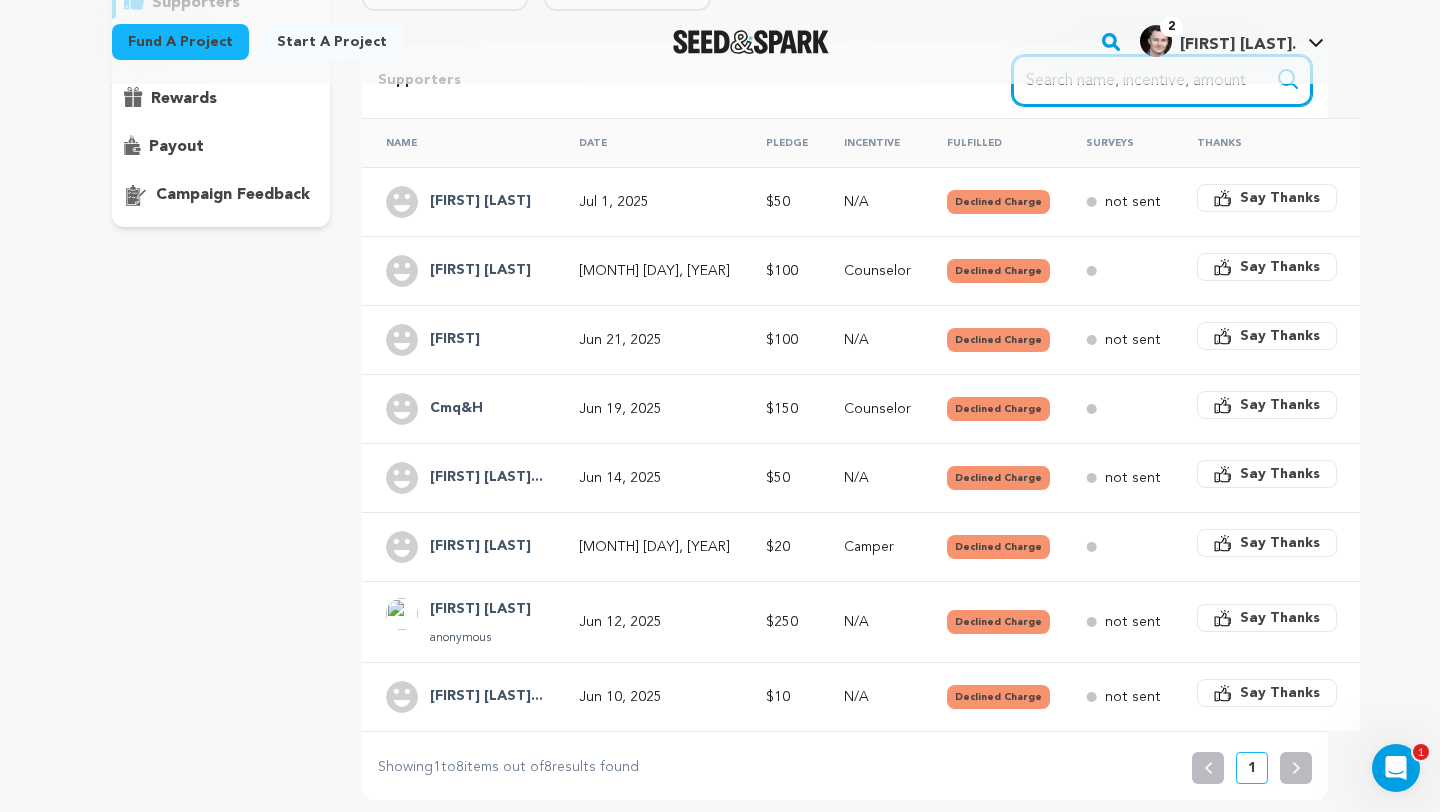 scroll, scrollTop: 355, scrollLeft: 0, axis: vertical 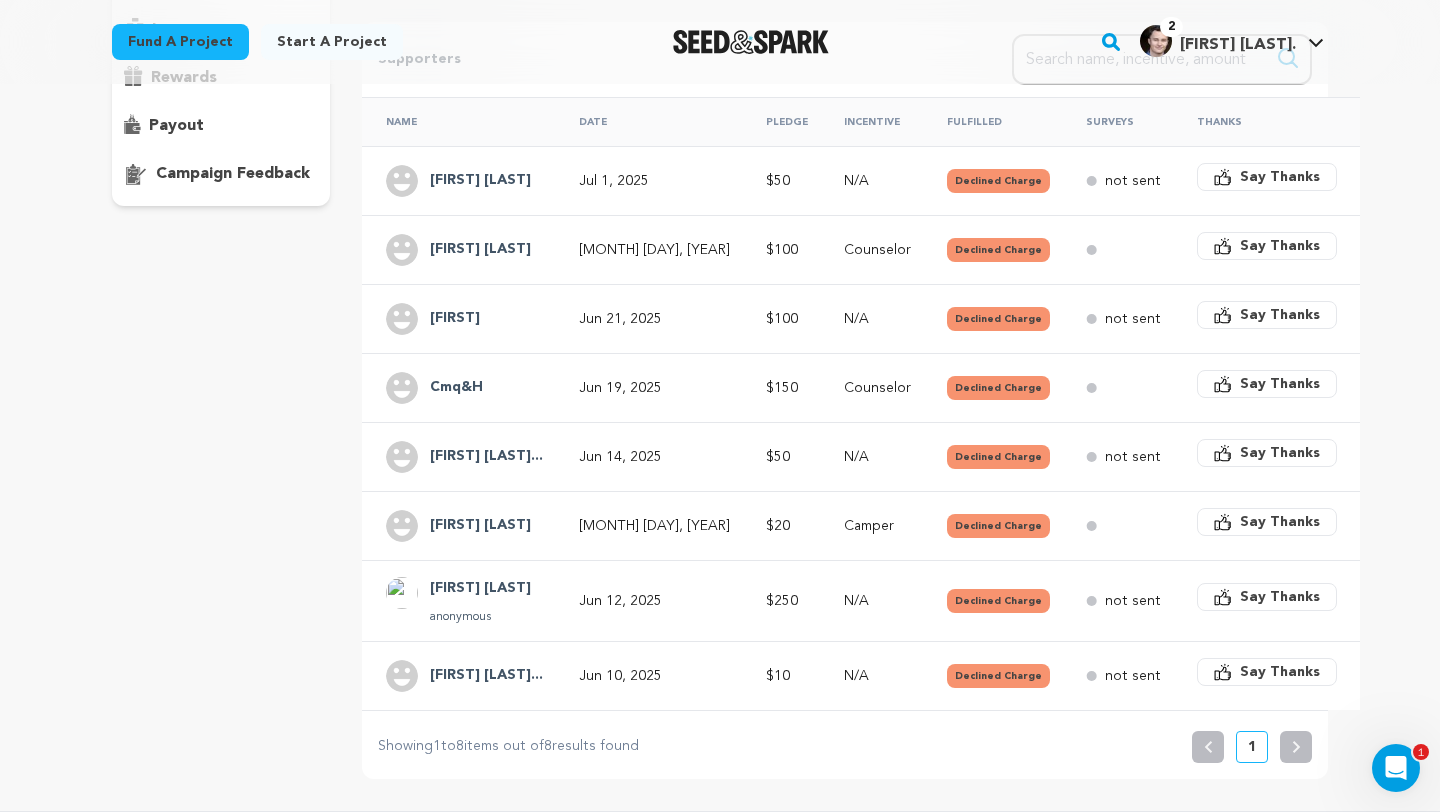 drag, startPoint x: 359, startPoint y: 184, endPoint x: 985, endPoint y: 591, distance: 746.67596 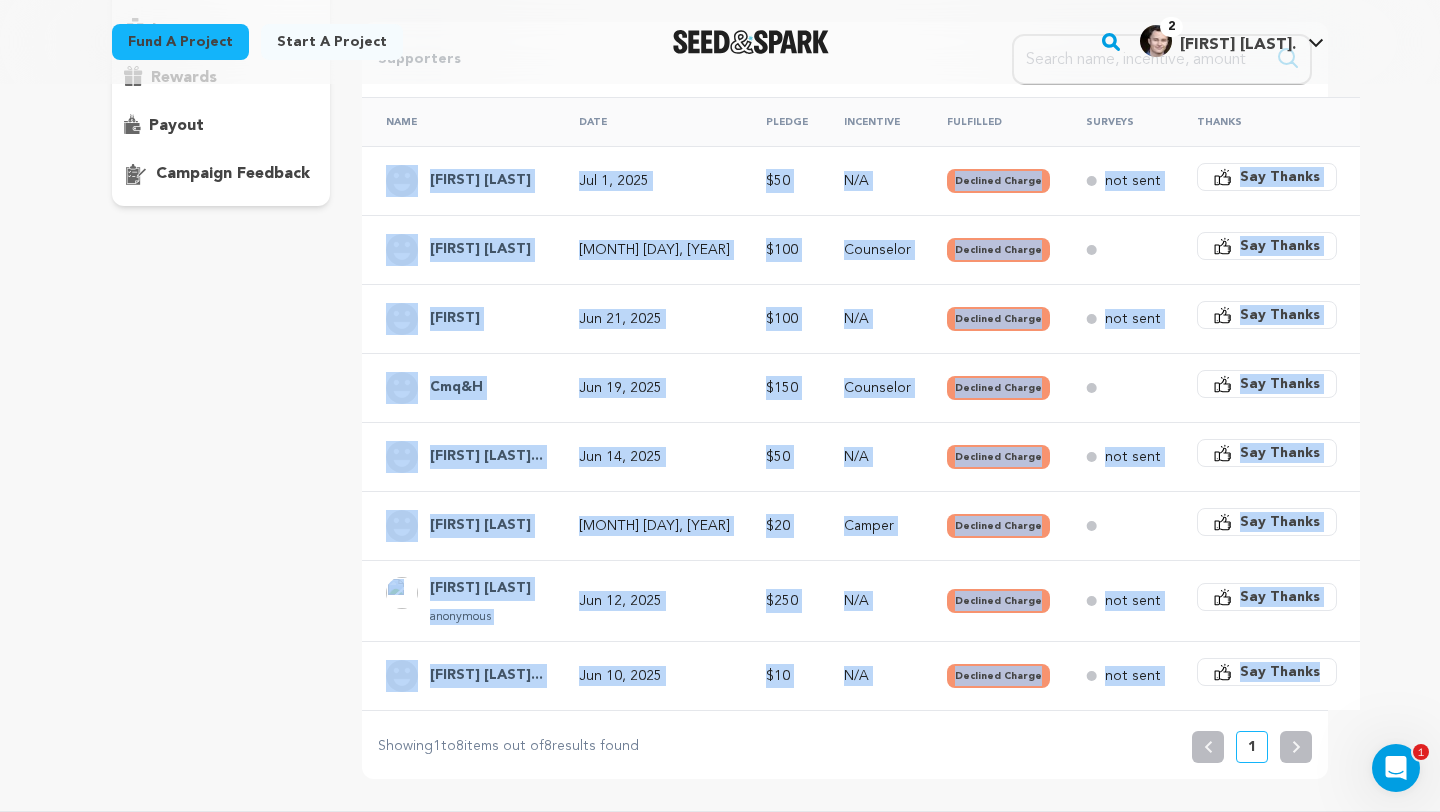 drag, startPoint x: 1270, startPoint y: 709, endPoint x: 383, endPoint y: 171, distance: 1037.4069 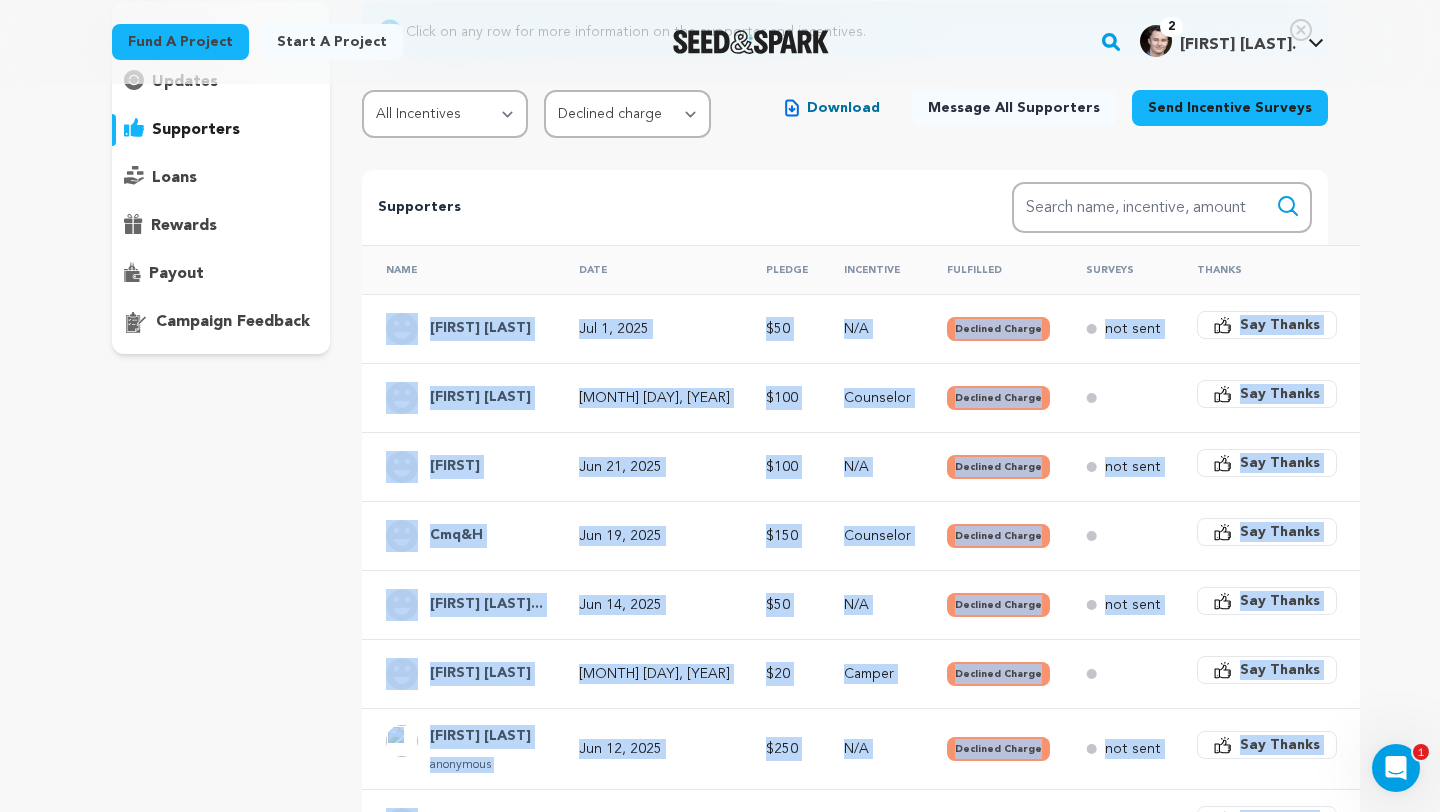 scroll, scrollTop: 110, scrollLeft: 0, axis: vertical 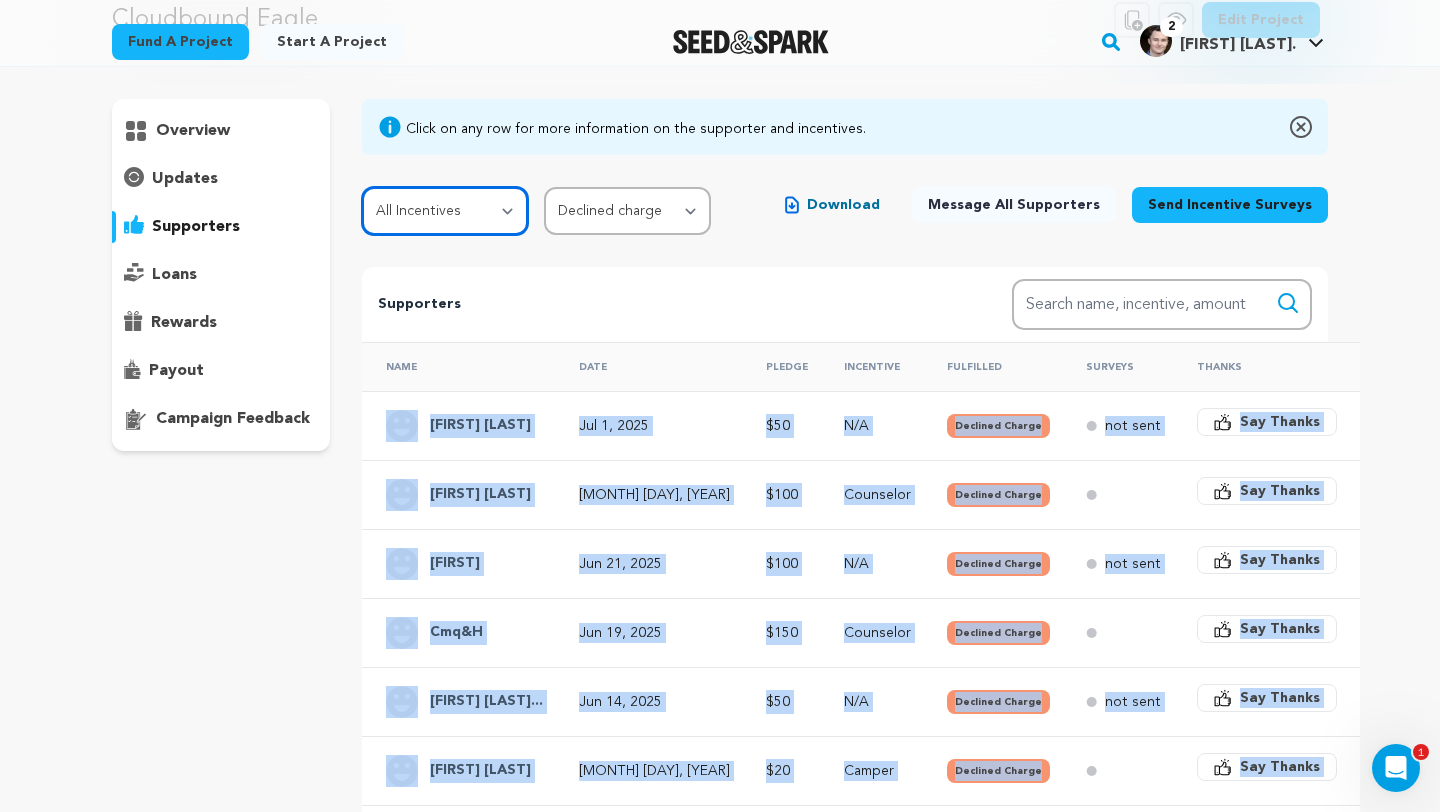click on "All Incentives
Our Pledge
Camper
Scout
Counselor
Naturalist
Park Ranger
Trailblazer" at bounding box center [445, 211] 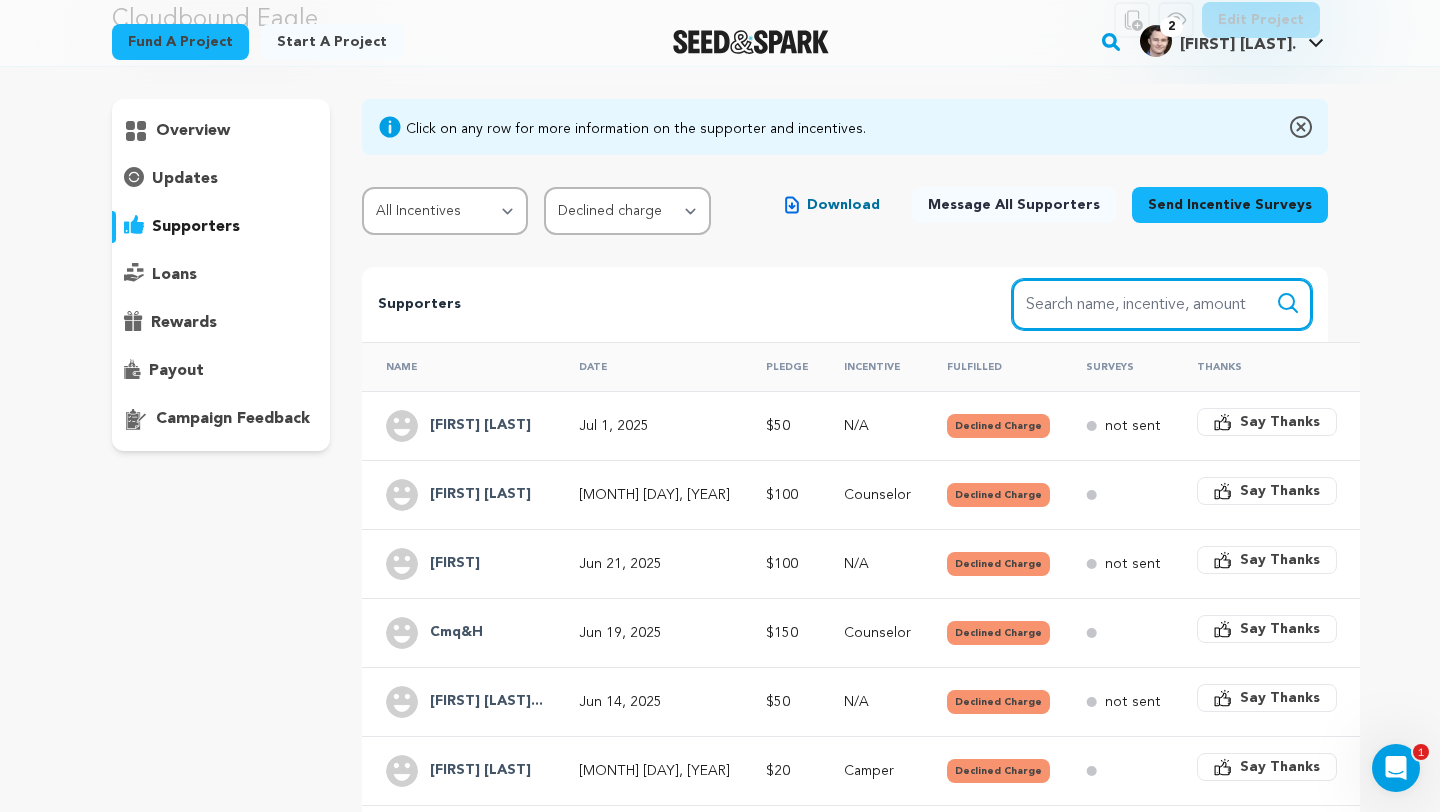click on "Search name, item" at bounding box center [1162, 304] 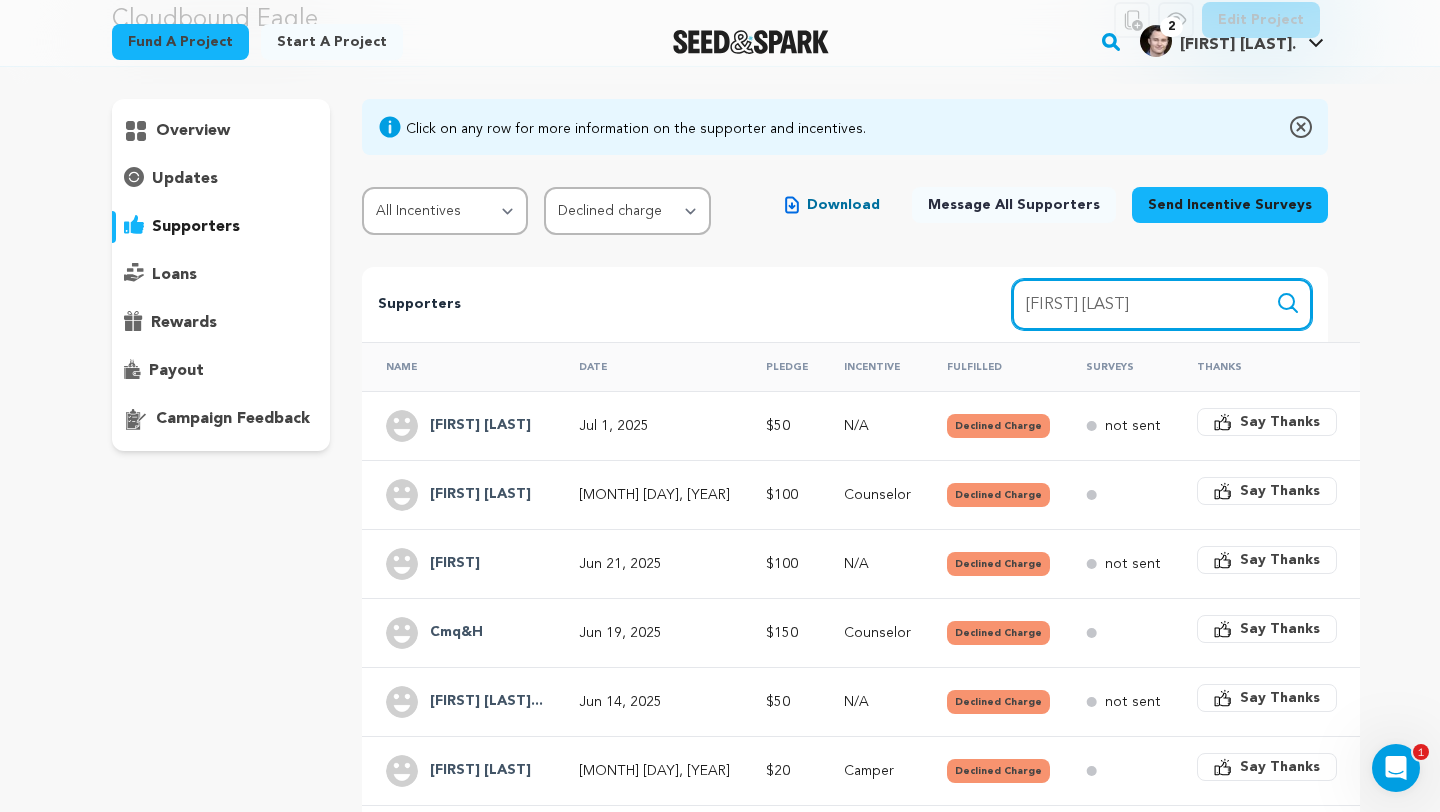 type on "[FIRST] [LAST]" 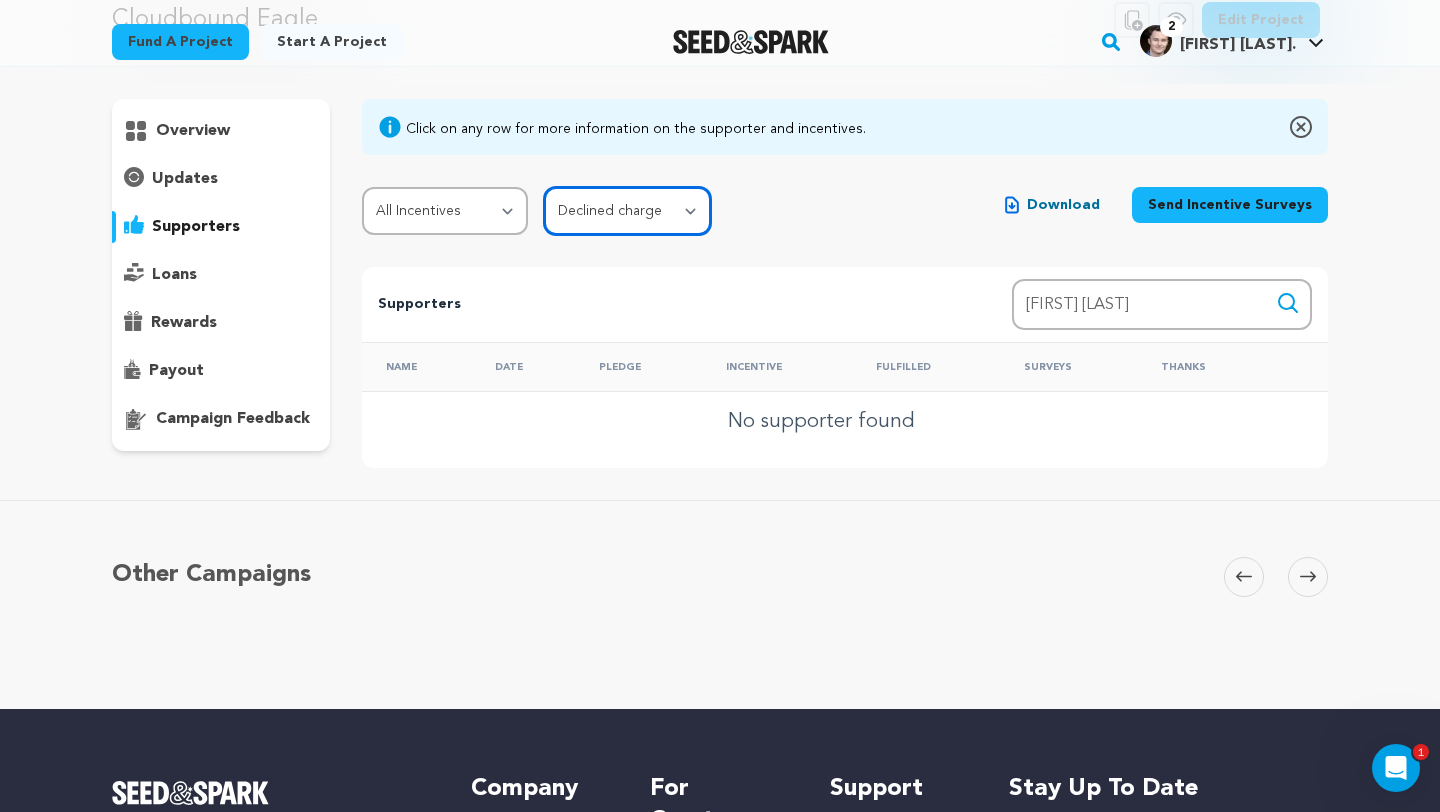 click on "All Supporters
Survey not sent Survey incomplete Survey complete Incentive not fulfilled Incentive fulfilled Declined charge" at bounding box center [627, 211] 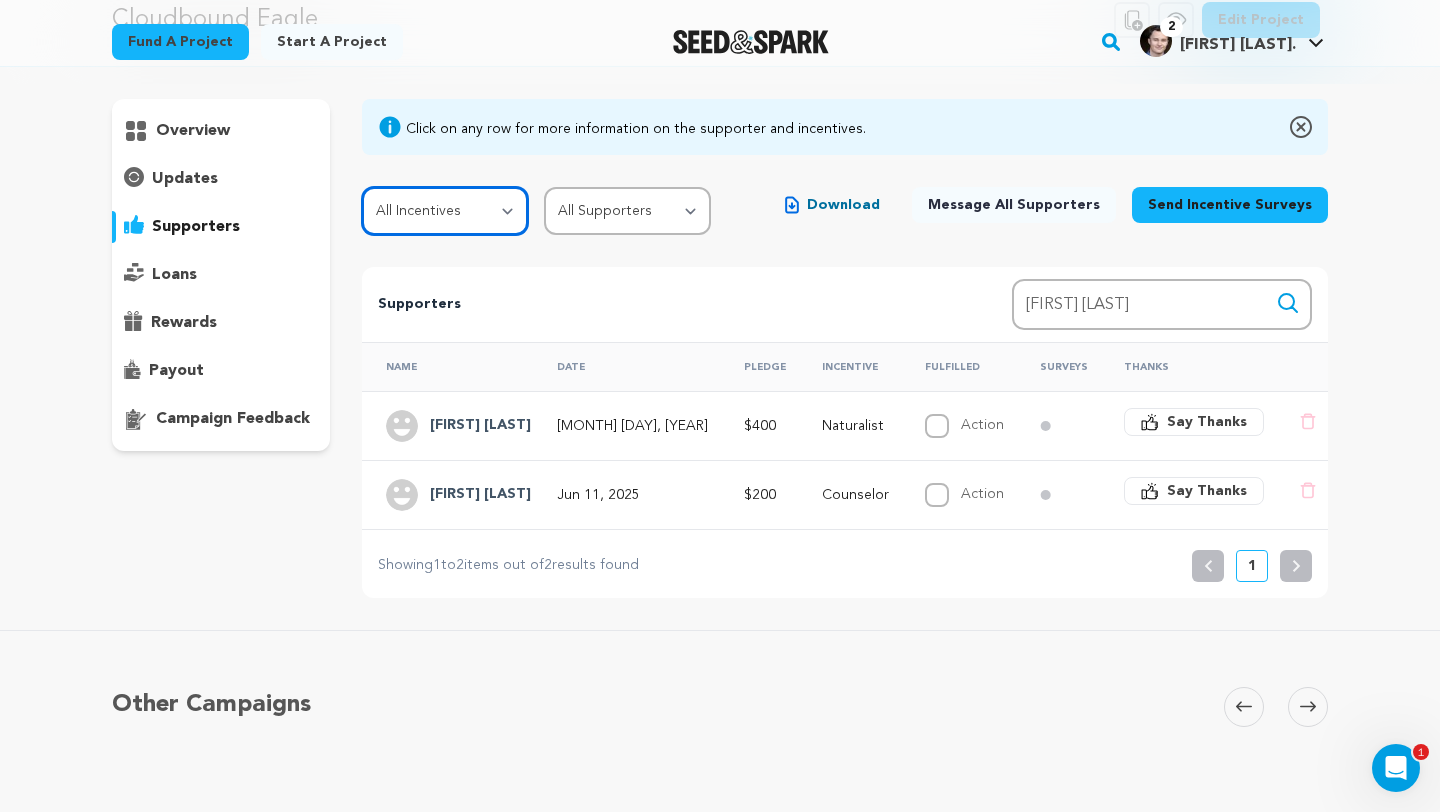 click on "All Incentives
Our Pledge
Camper
Scout
Counselor
Naturalist
Park Ranger
Trailblazer" at bounding box center [445, 211] 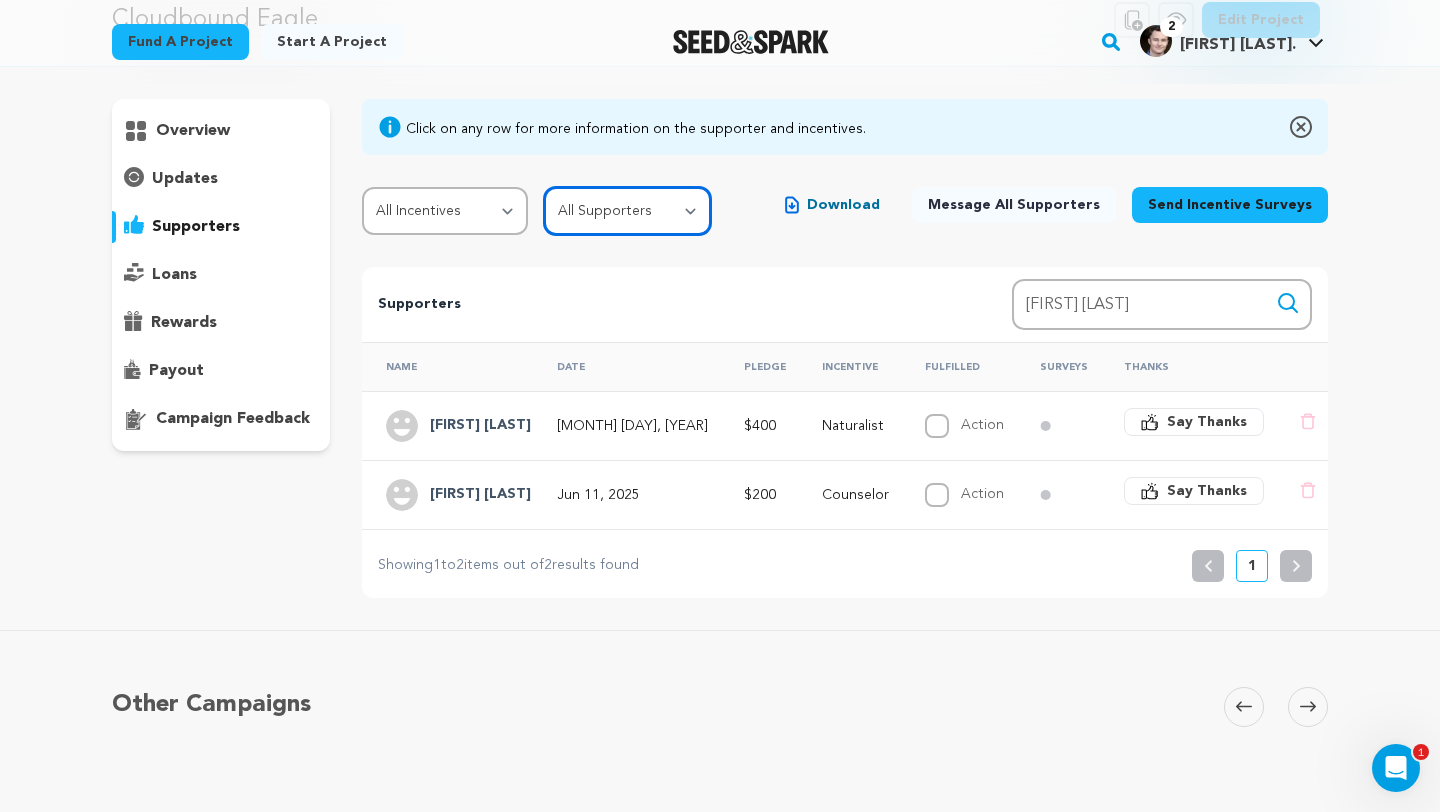 click on "All Supporters
Survey not sent Survey incomplete Survey complete Incentive not fulfilled Incentive fulfilled Declined charge" at bounding box center [627, 211] 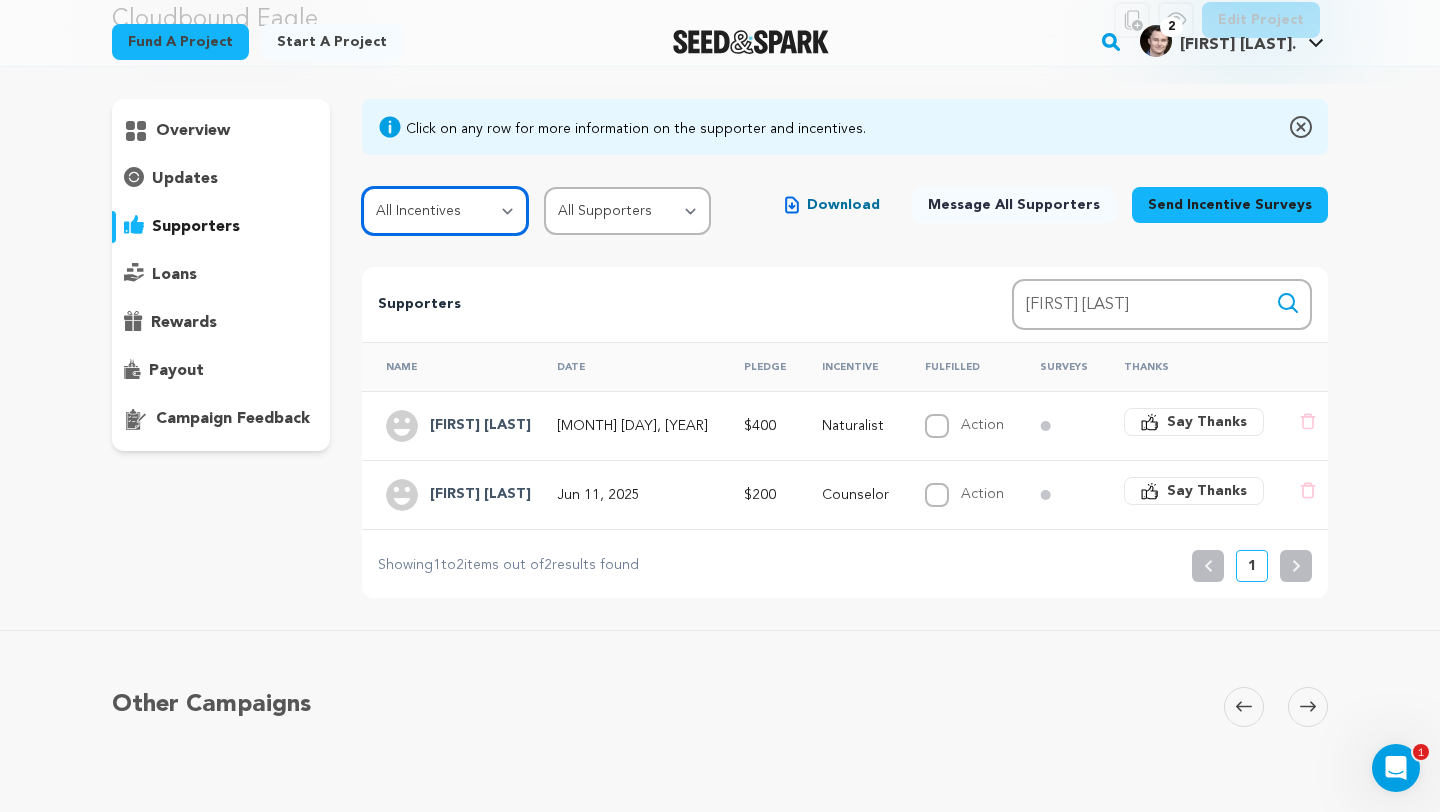 click on "All Incentives
Our Pledge
Camper
Scout
Counselor
Naturalist
Park Ranger
Trailblazer" at bounding box center (445, 211) 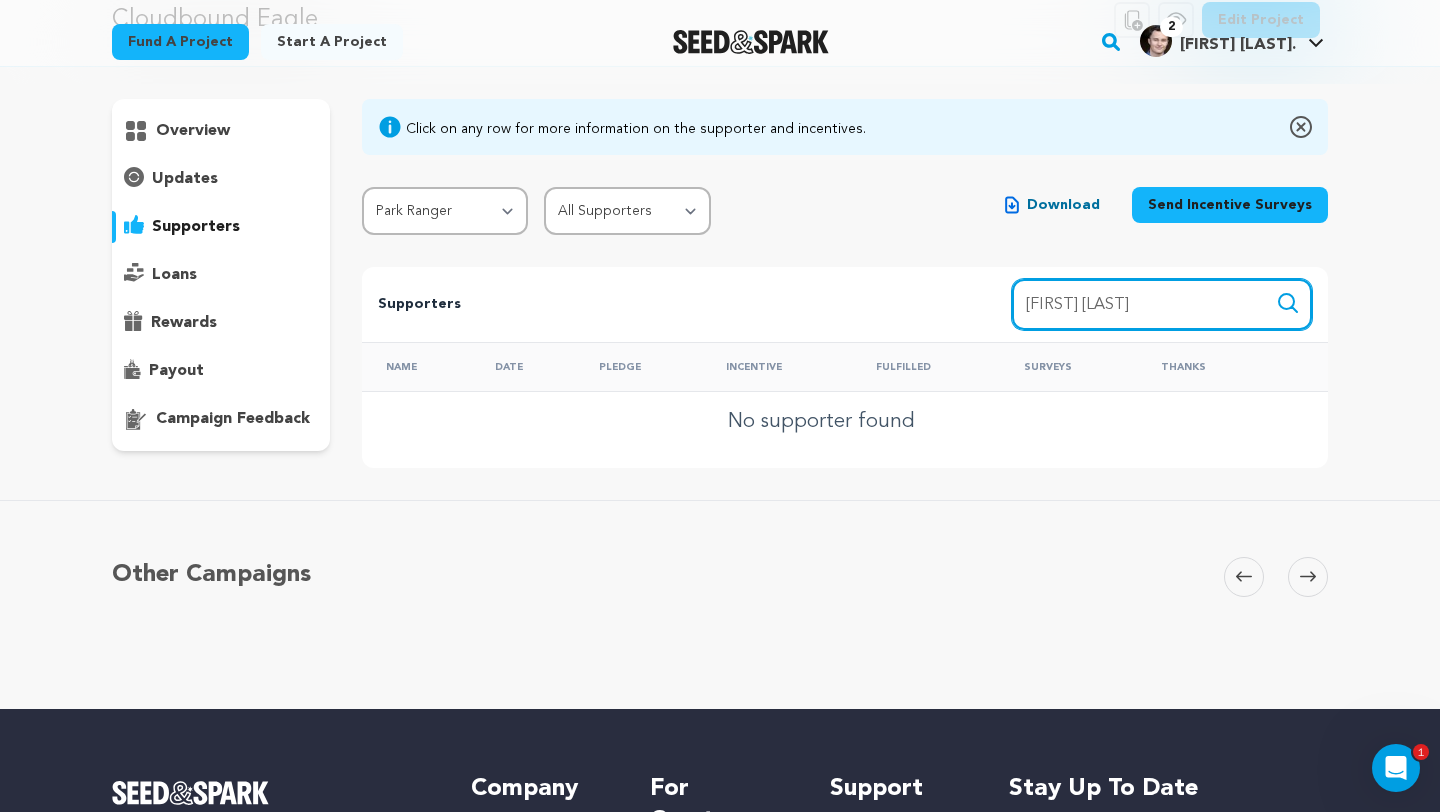 click on "[FIRST] [LAST]" at bounding box center (1162, 304) 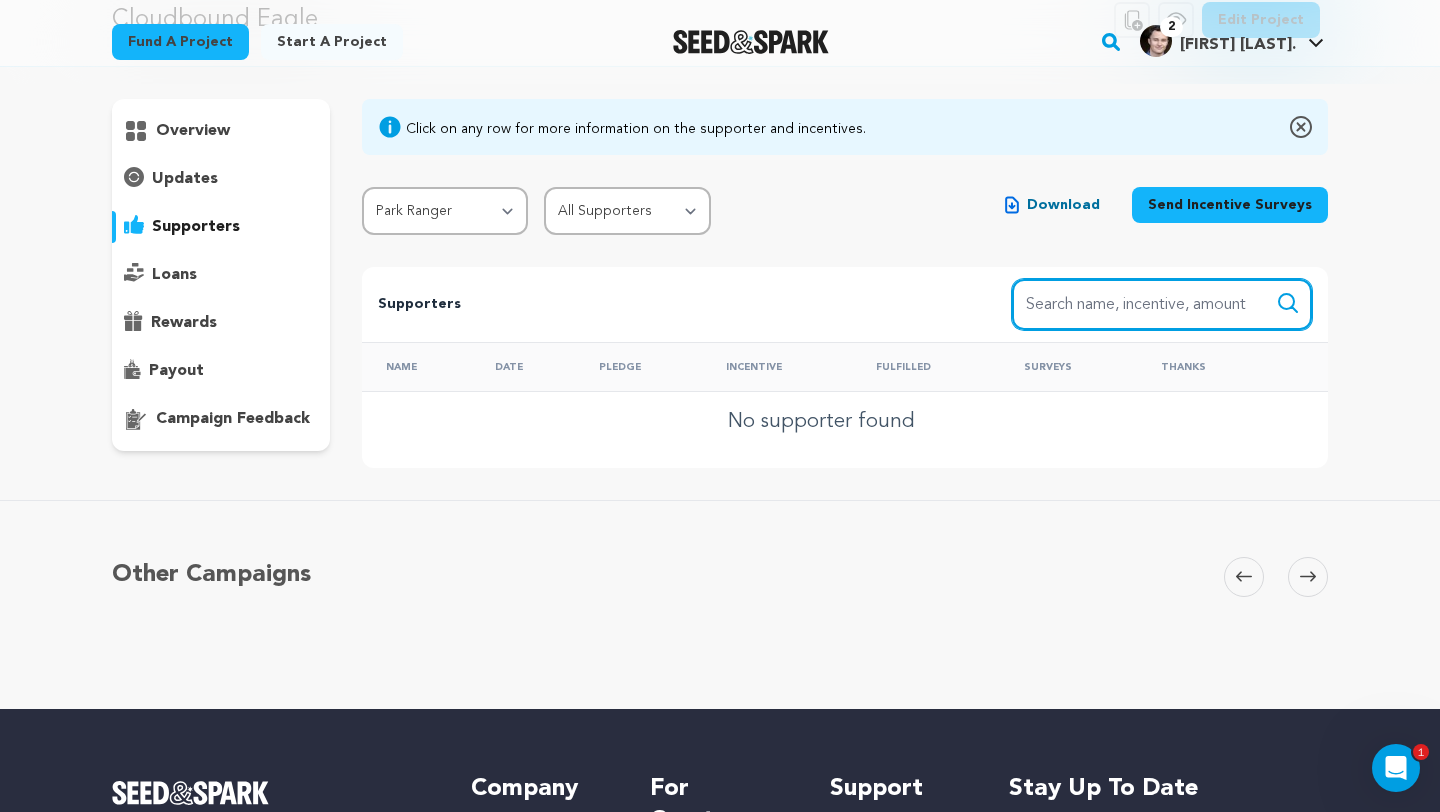 type 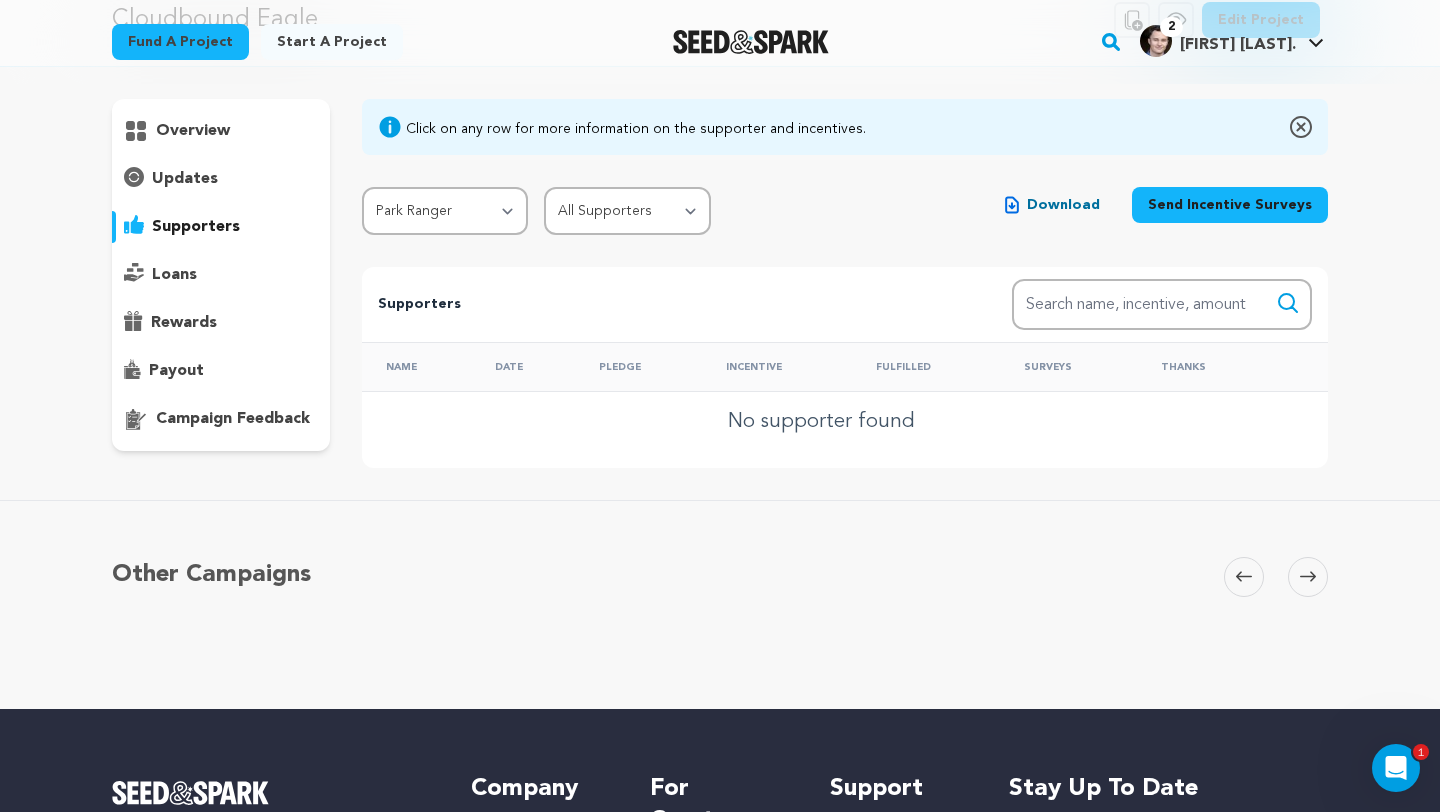 click on "Supporters
Search
Search name, incentive, amount" at bounding box center [845, 304] 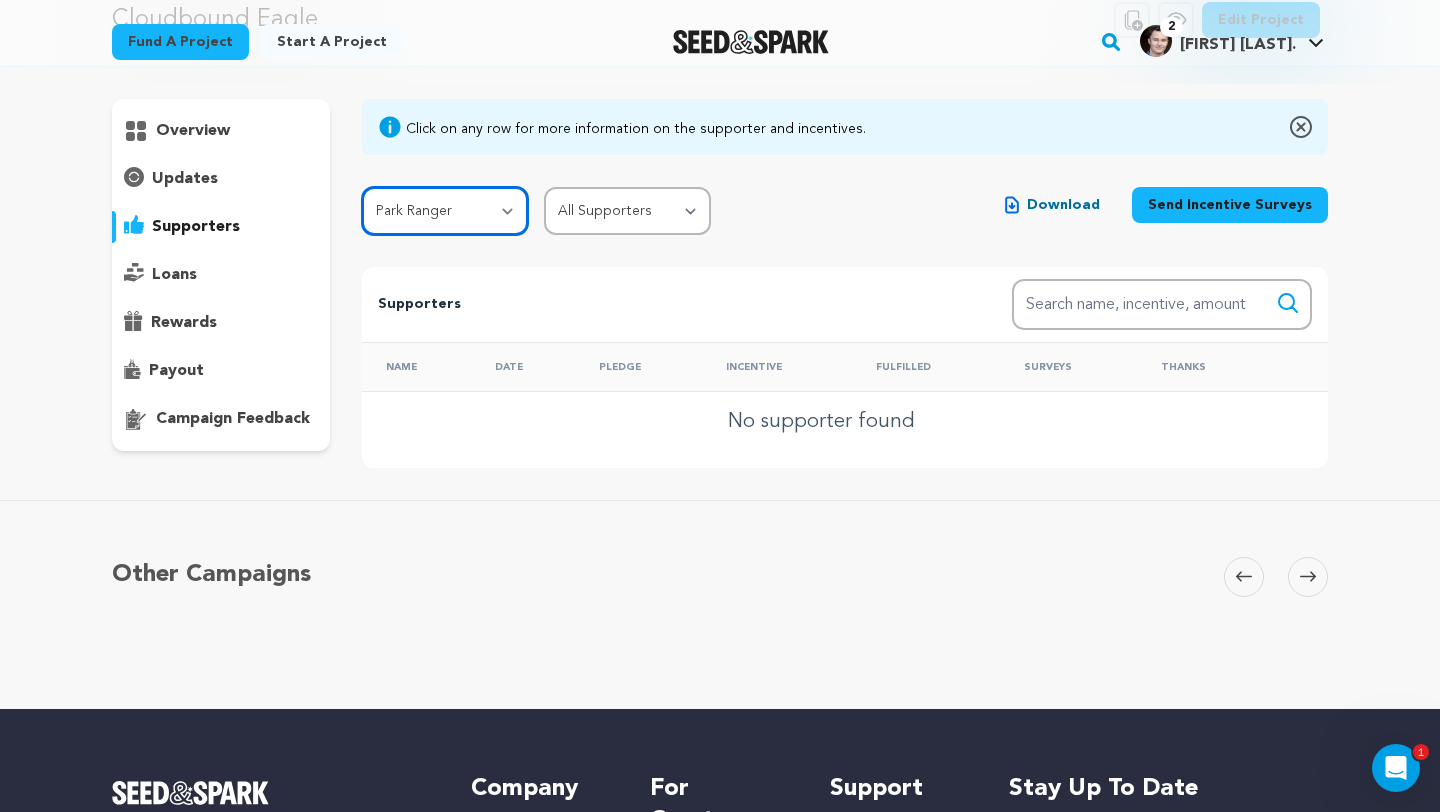 click on "All Incentives
Our Pledge
Camper
Scout
Counselor
Naturalist
Park Ranger
Trailblazer" at bounding box center (445, 211) 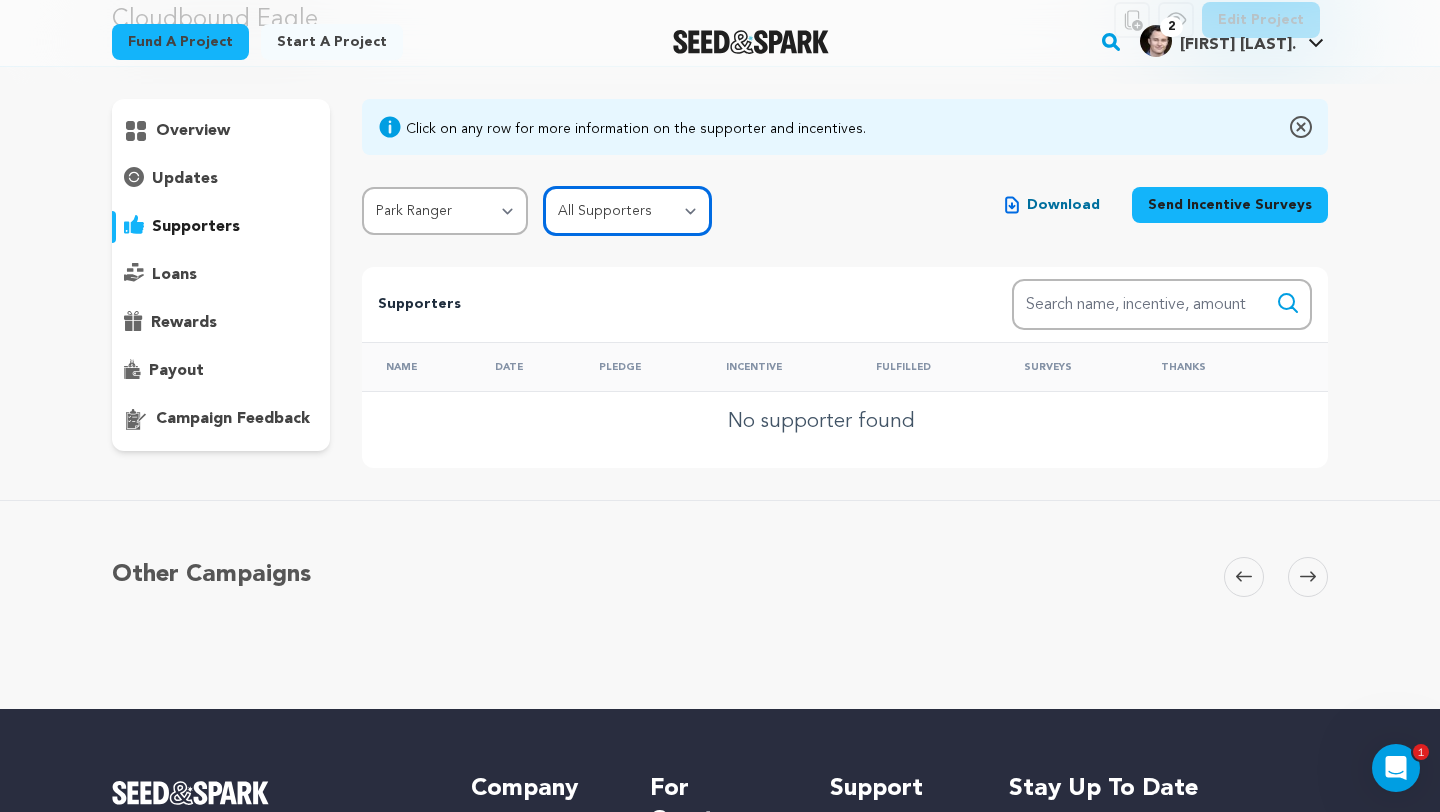click on "All Supporters
Survey not sent Survey incomplete Survey complete Incentive not fulfilled Incentive fulfilled Declined charge" at bounding box center [627, 211] 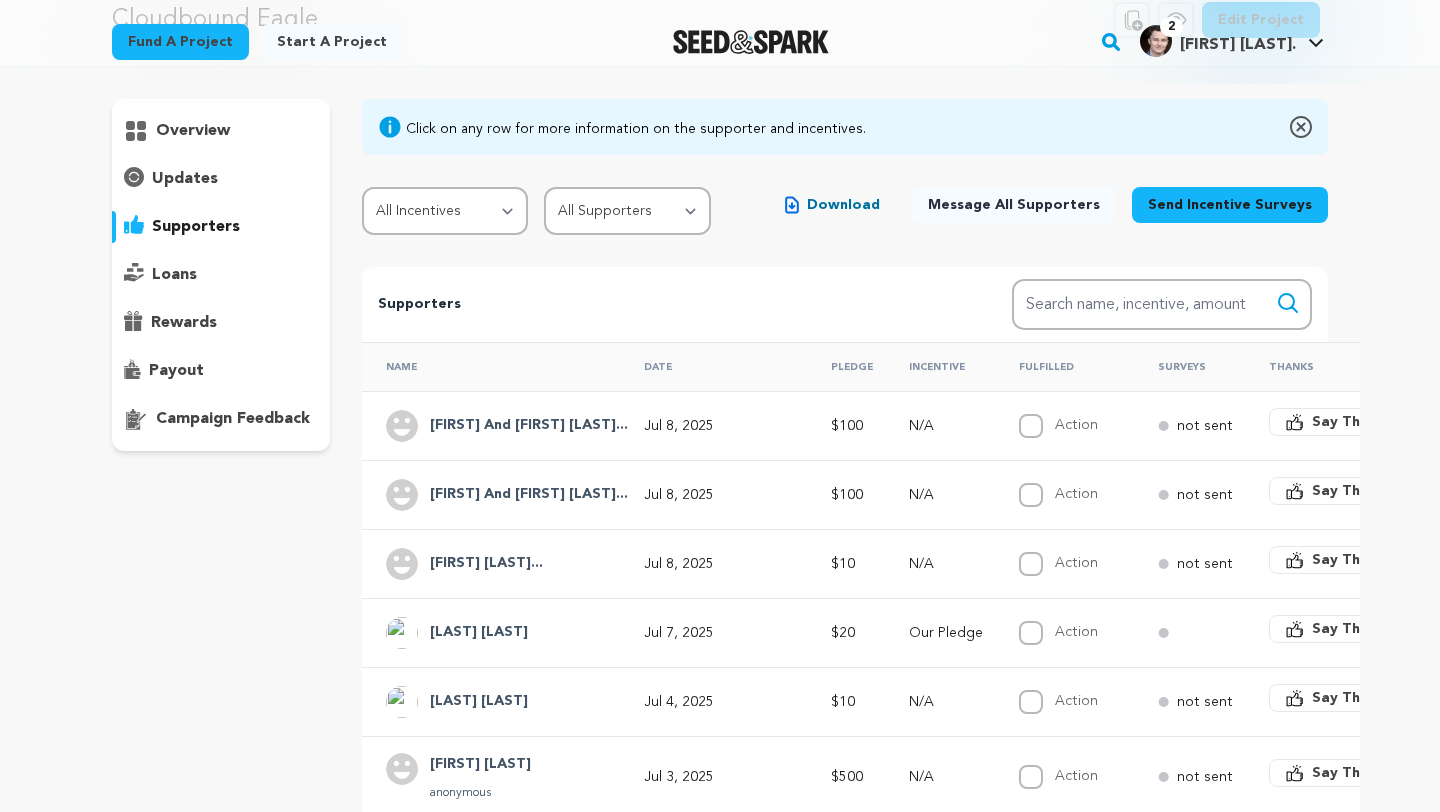 scroll, scrollTop: 110, scrollLeft: 0, axis: vertical 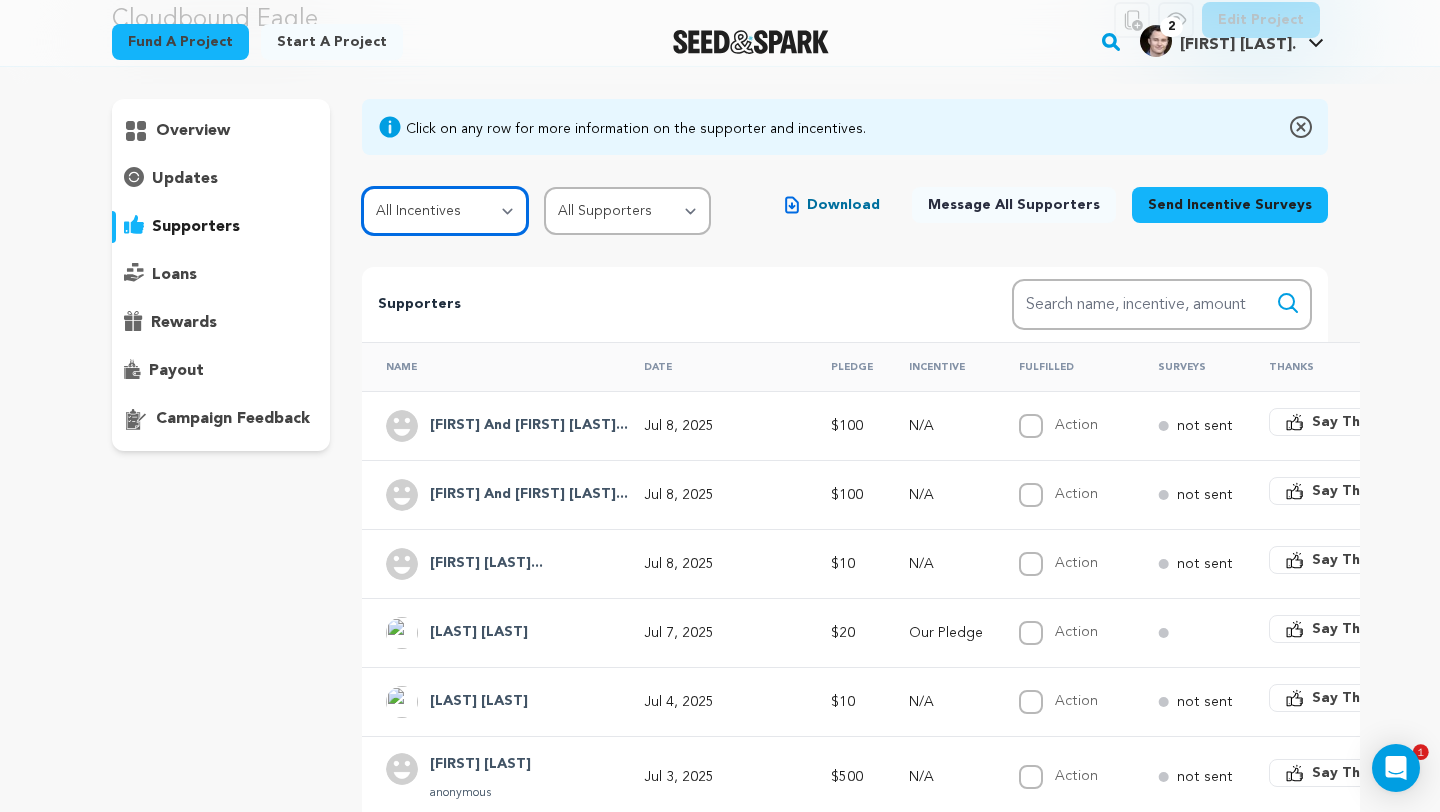 click on "All Incentives
Our Pledge
Camper
Scout
Counselor
Naturalist
Park Ranger
Trailblazer" at bounding box center [445, 211] 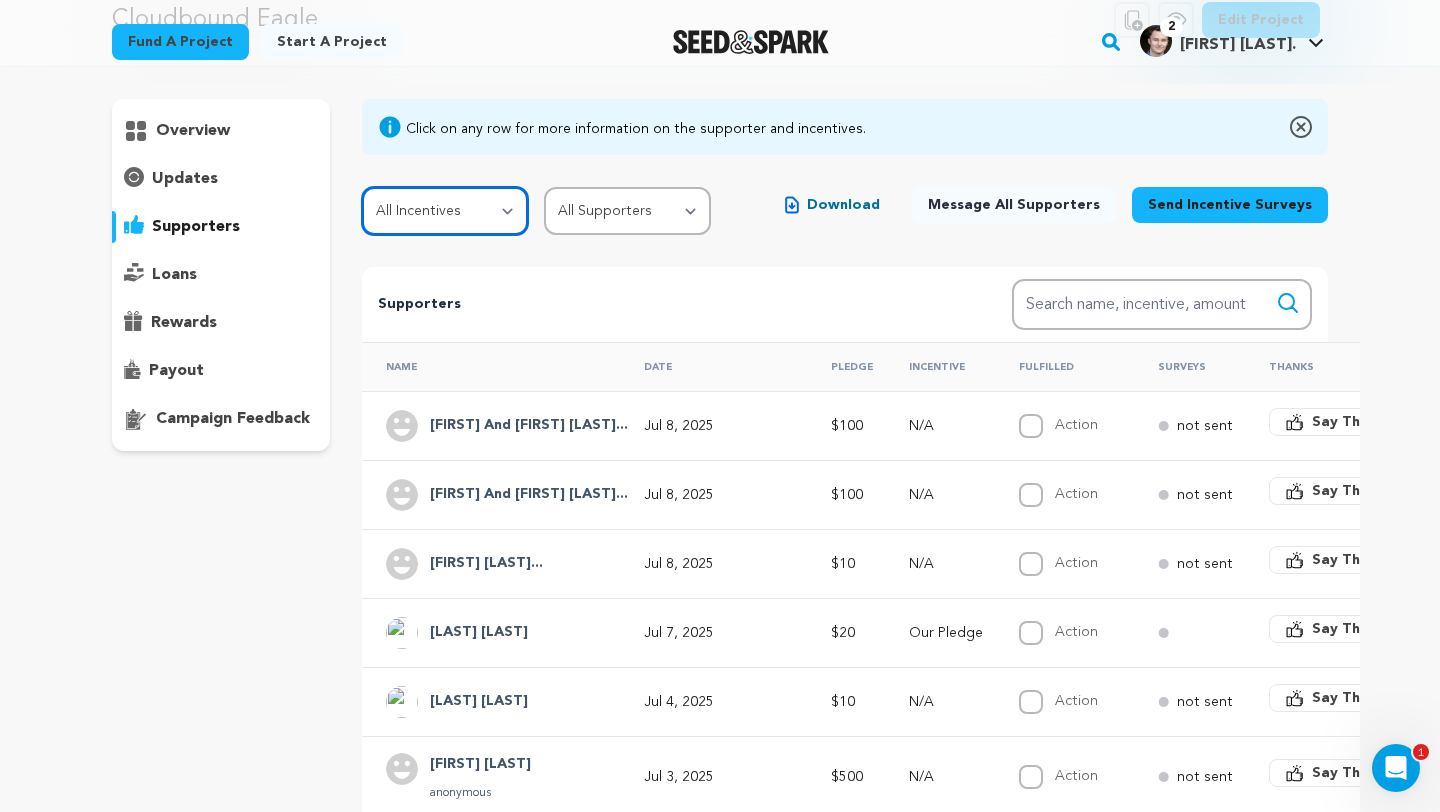 scroll, scrollTop: 0, scrollLeft: 0, axis: both 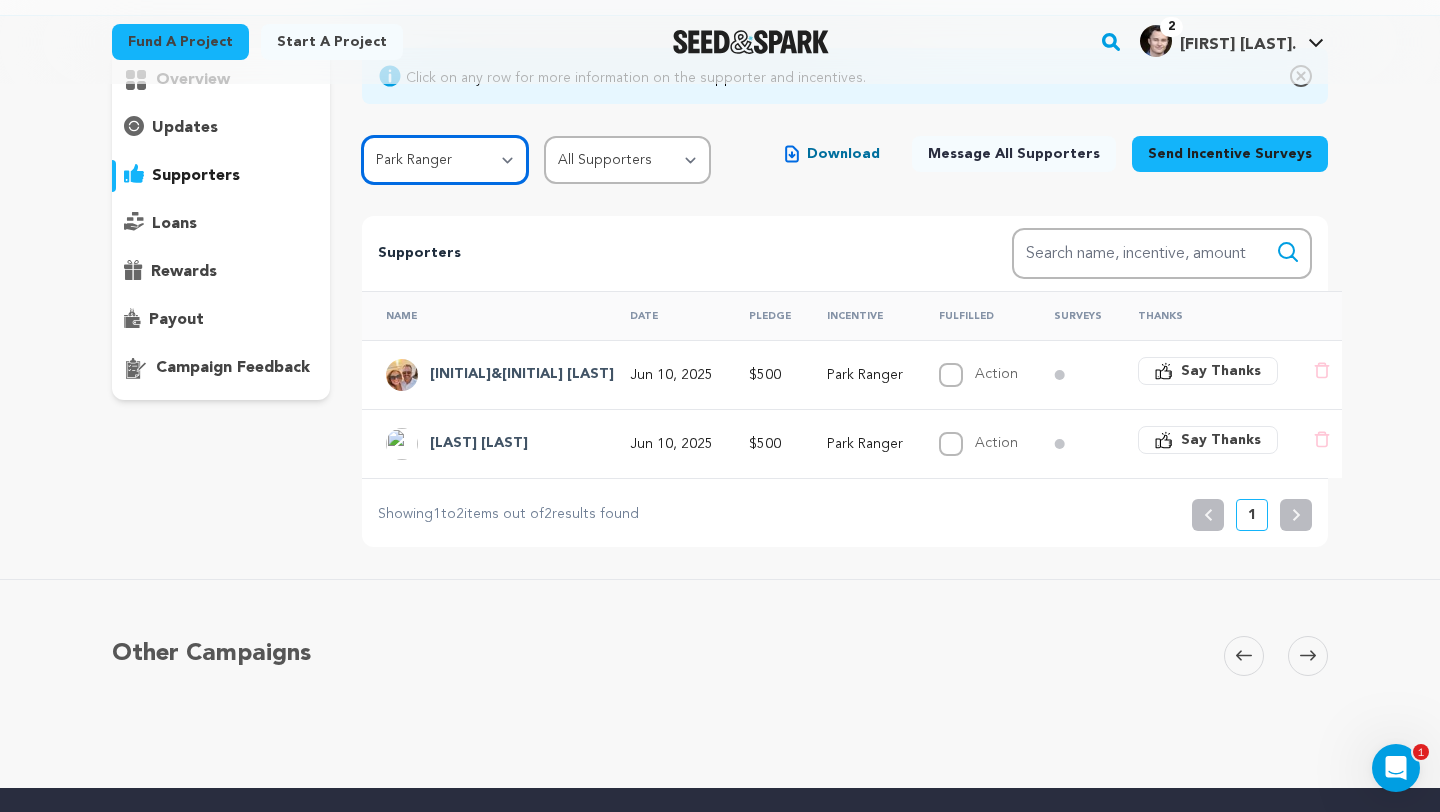 click on "All Incentives
Our Pledge
Camper
Scout
Counselor
Naturalist
Park Ranger
Trailblazer" at bounding box center (445, 160) 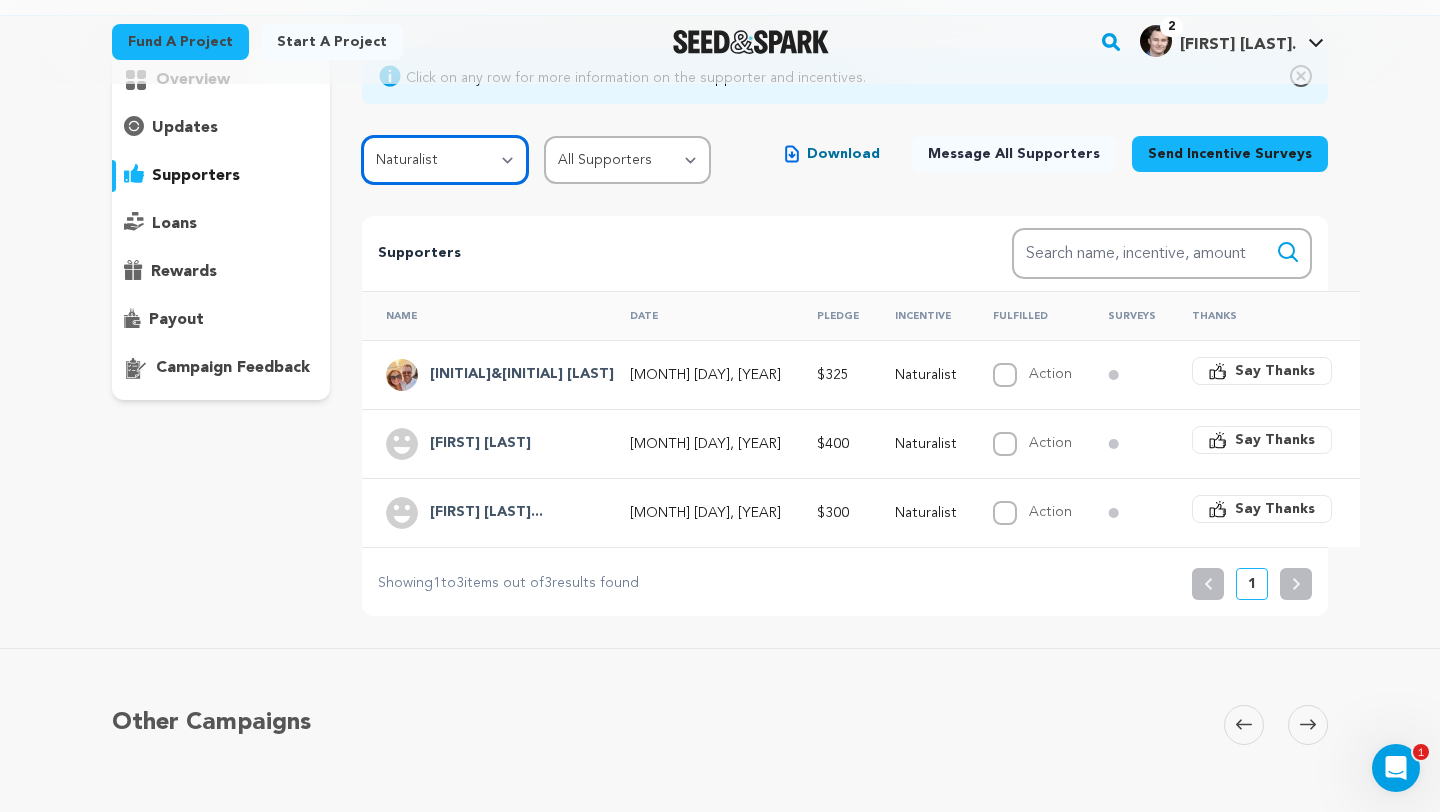 click on "All Incentives
Our Pledge
Camper
Scout
Counselor
Naturalist
Park Ranger
Trailblazer" at bounding box center (445, 160) 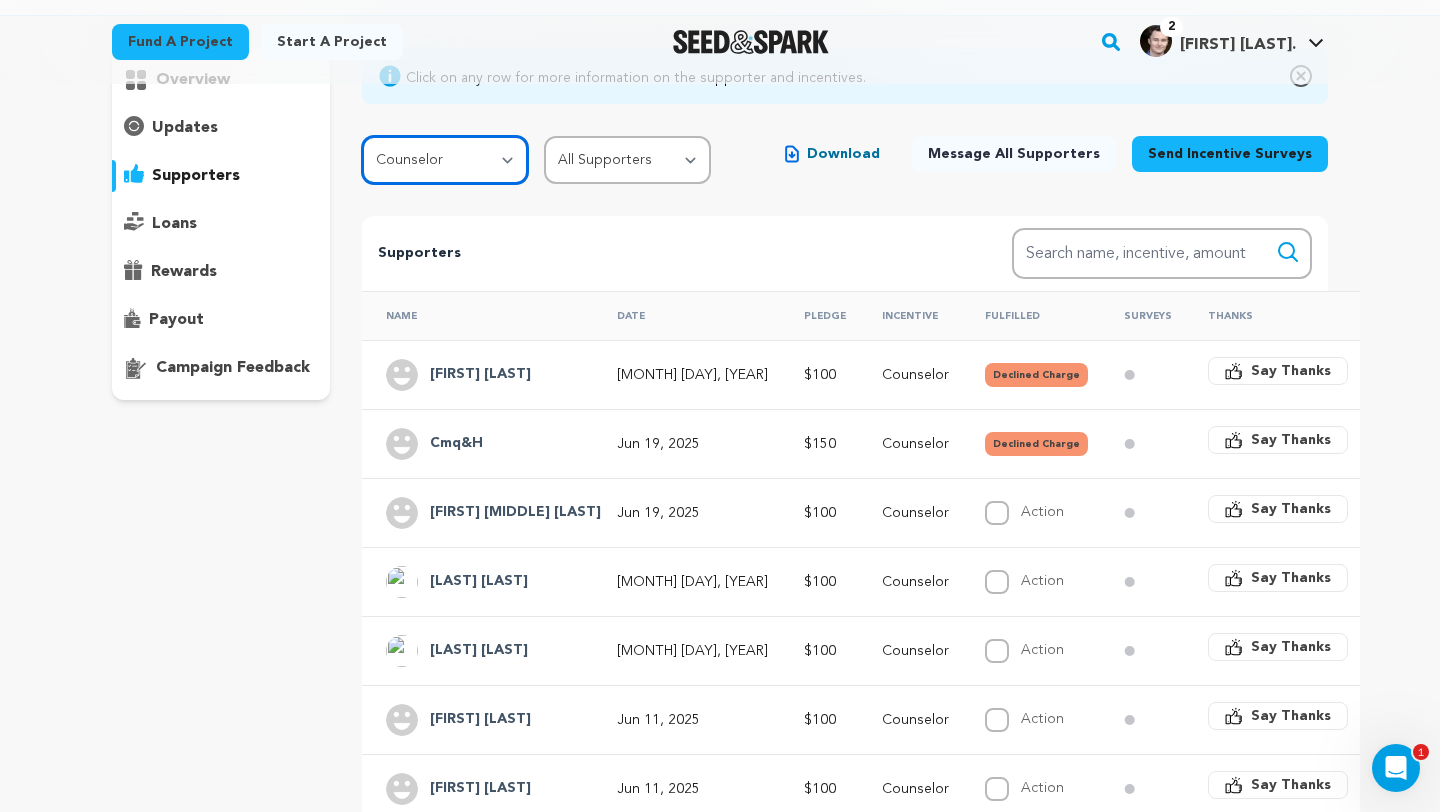 click on "All Incentives
Our Pledge
Camper
Scout
Counselor
Naturalist
Park Ranger
Trailblazer" at bounding box center [445, 160] 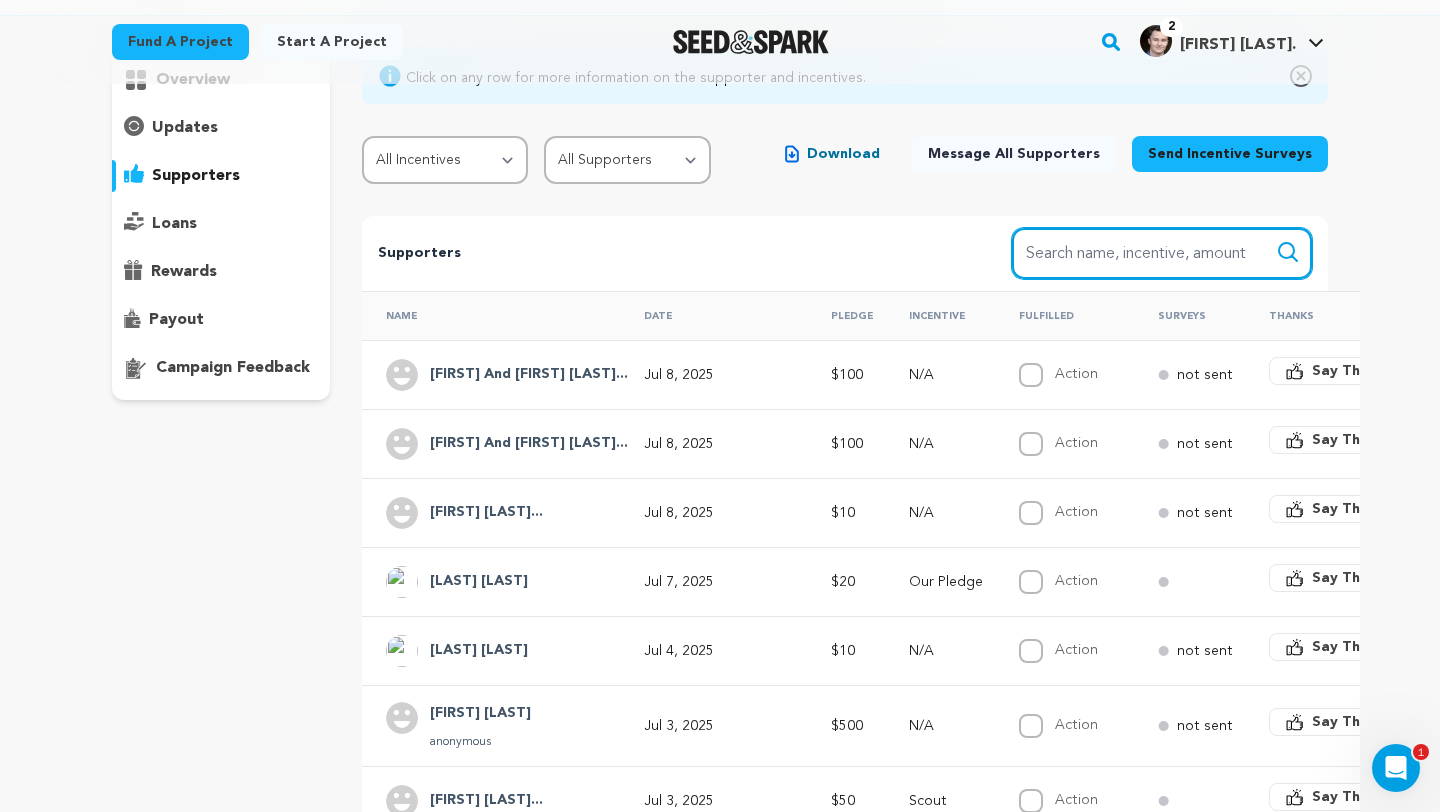 click on "Search name, item" at bounding box center [1162, 253] 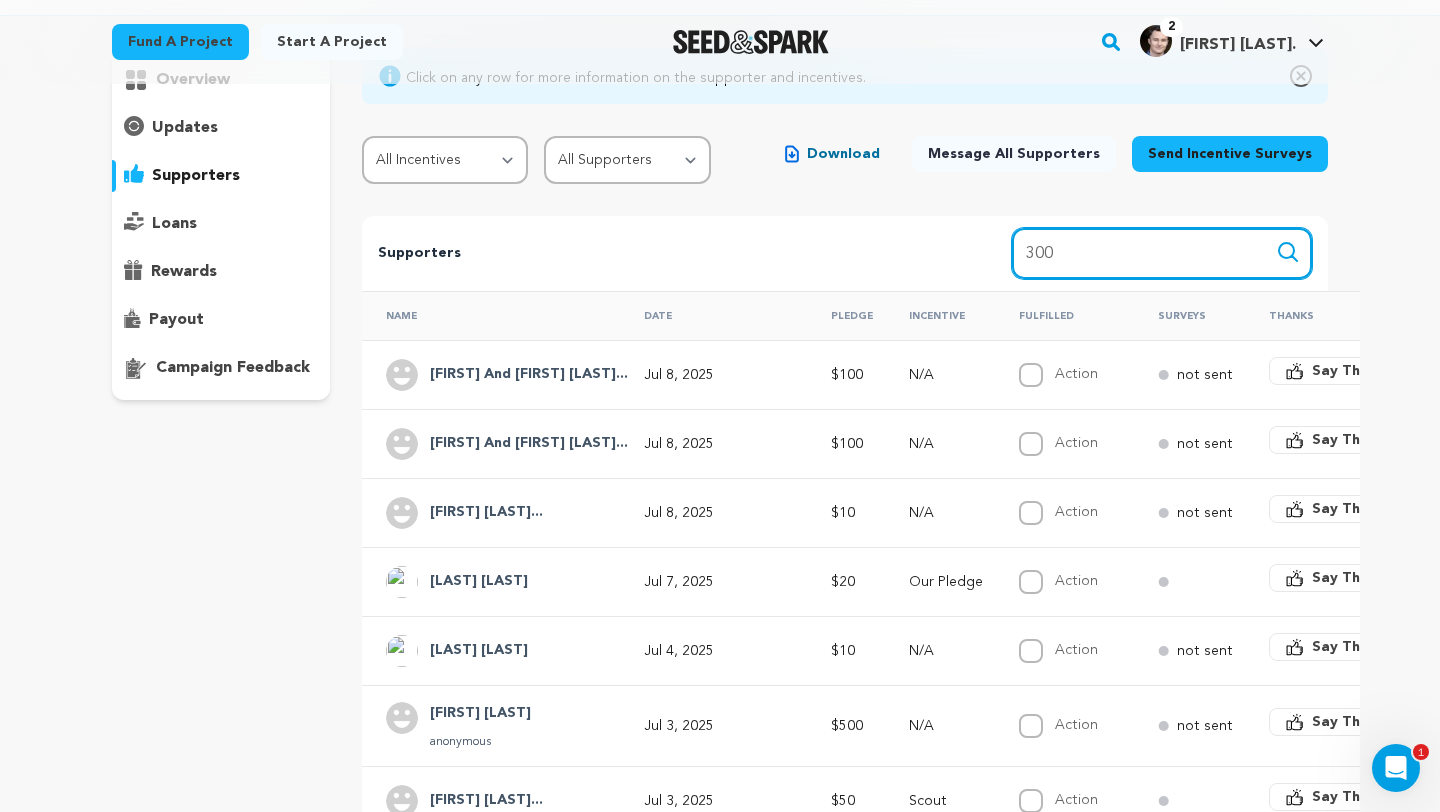 type on "300" 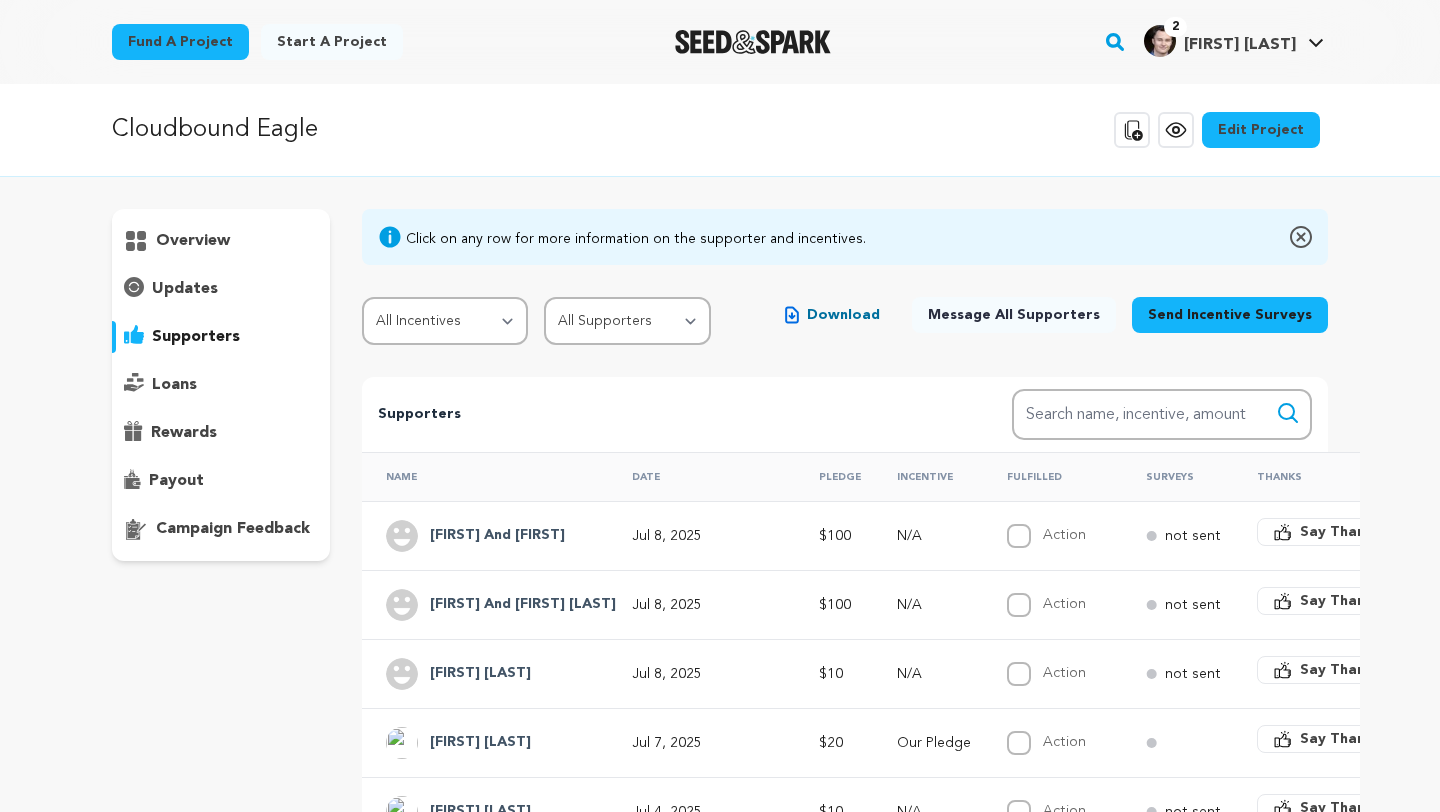 scroll, scrollTop: 161, scrollLeft: 0, axis: vertical 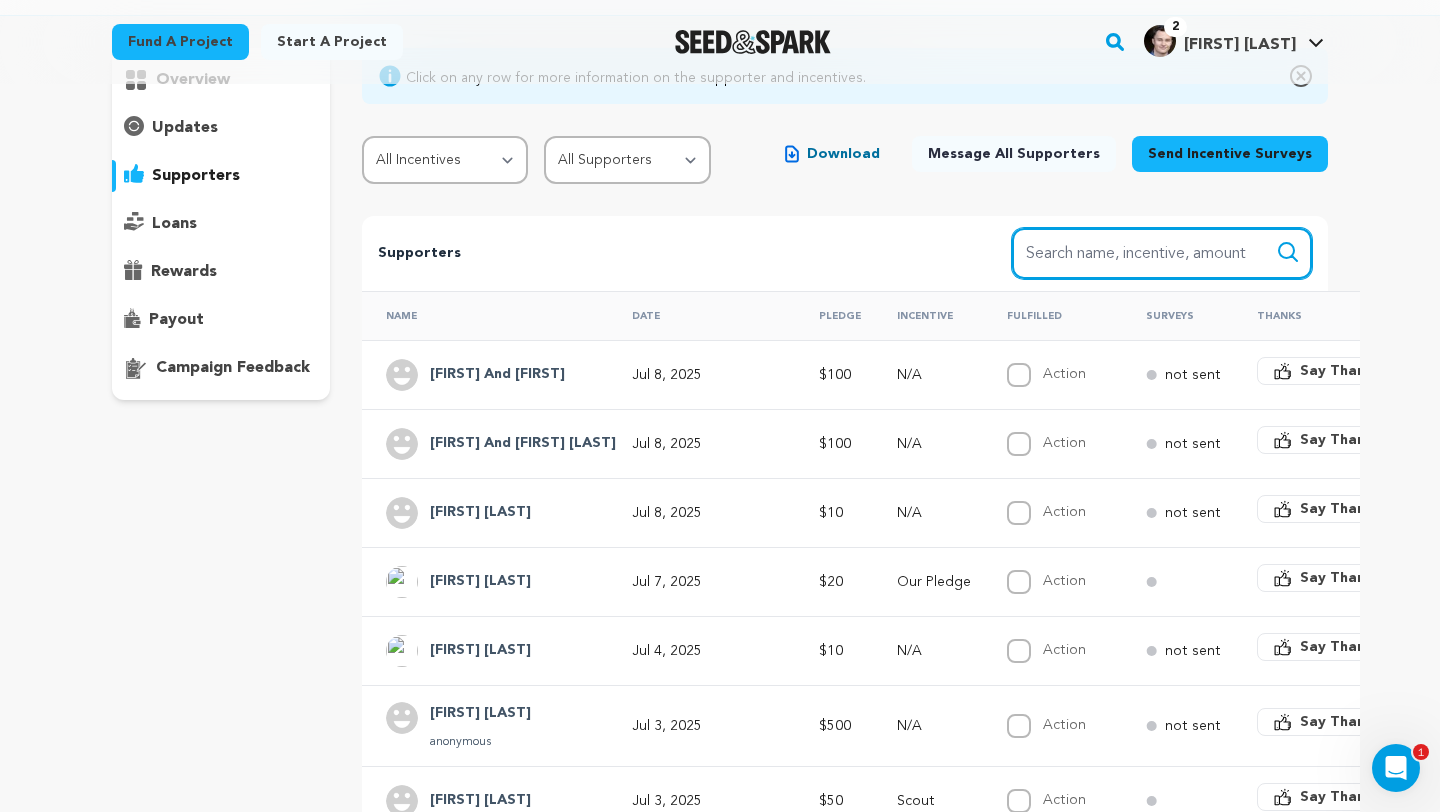 click on "Search name, item" at bounding box center [1162, 253] 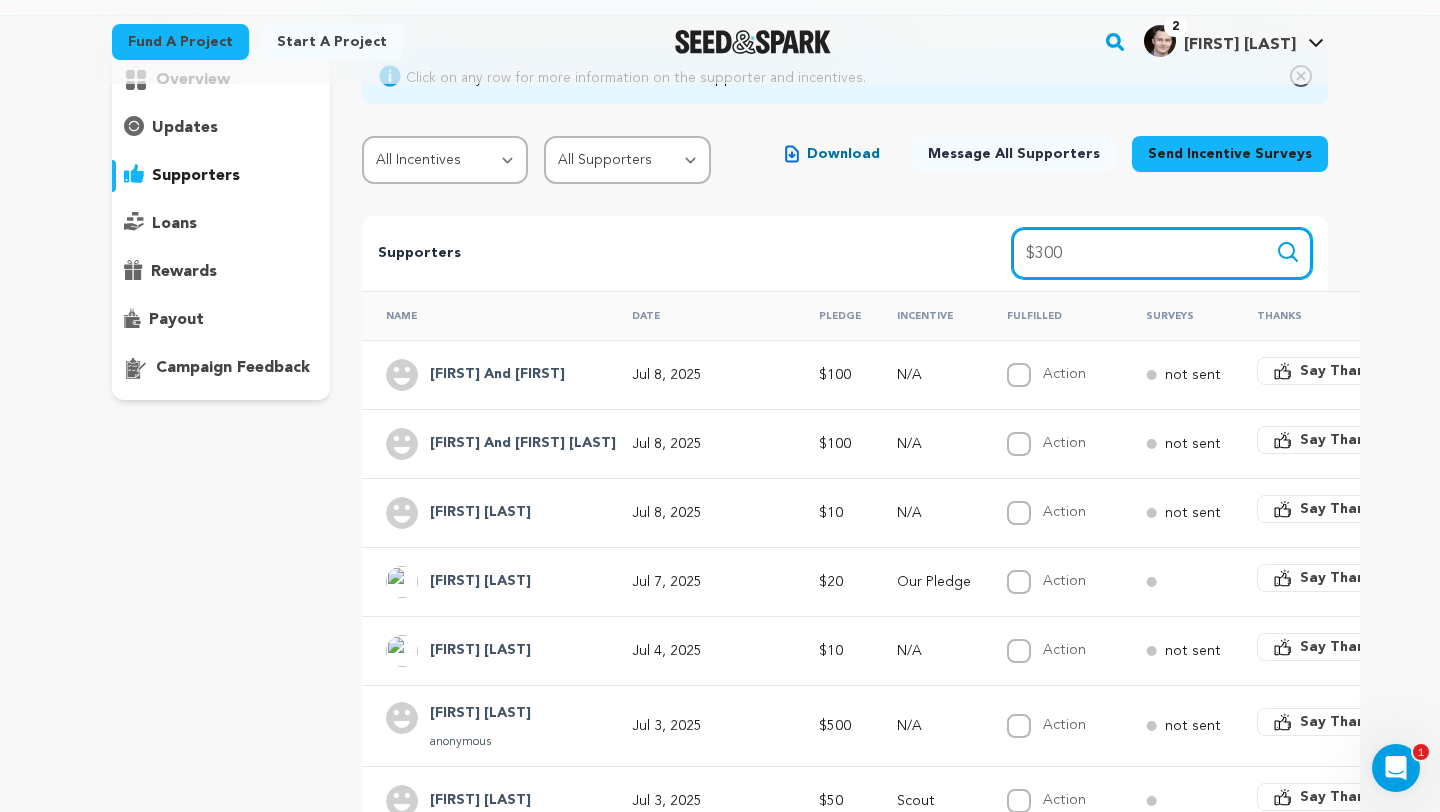 type on "$300" 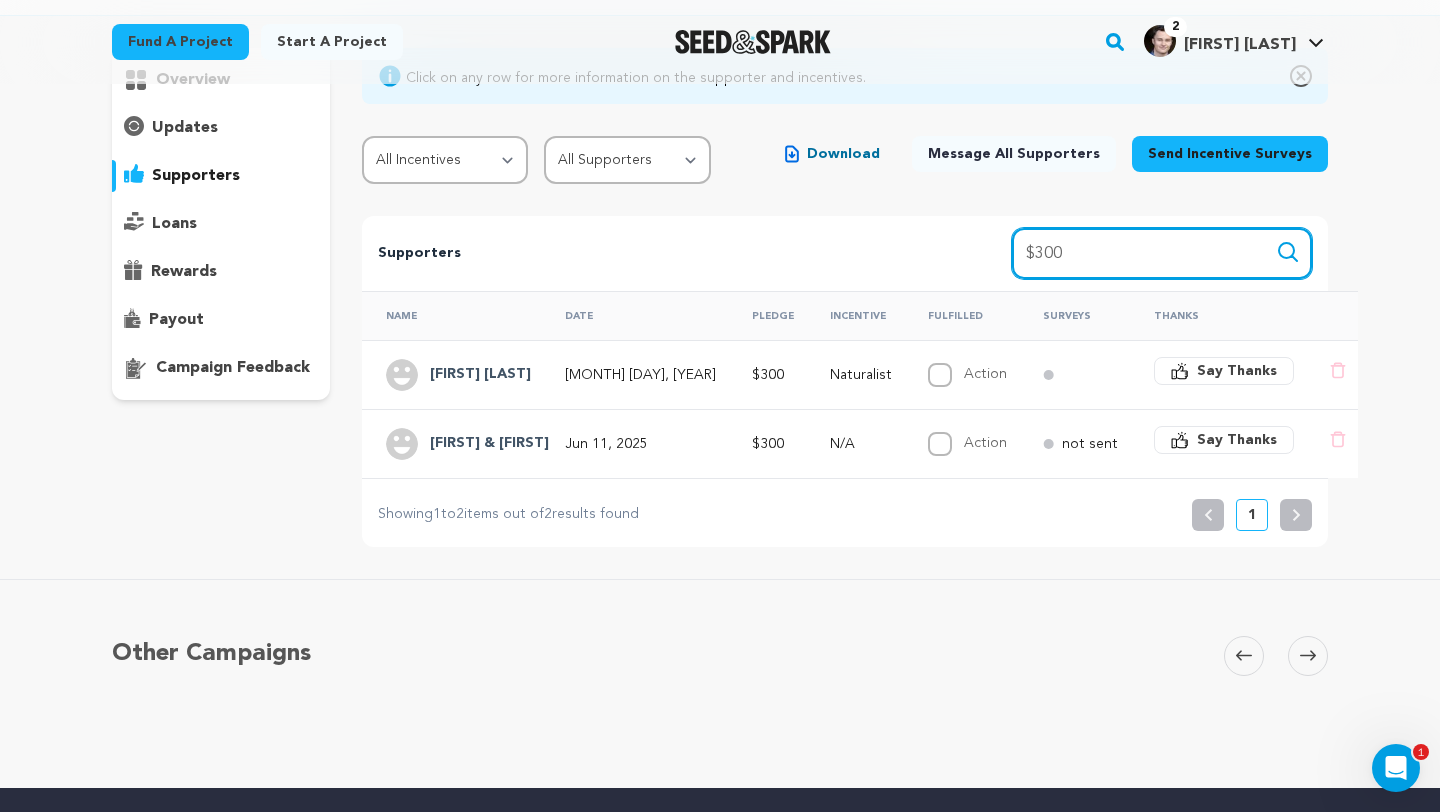 click on "$300" at bounding box center (1162, 253) 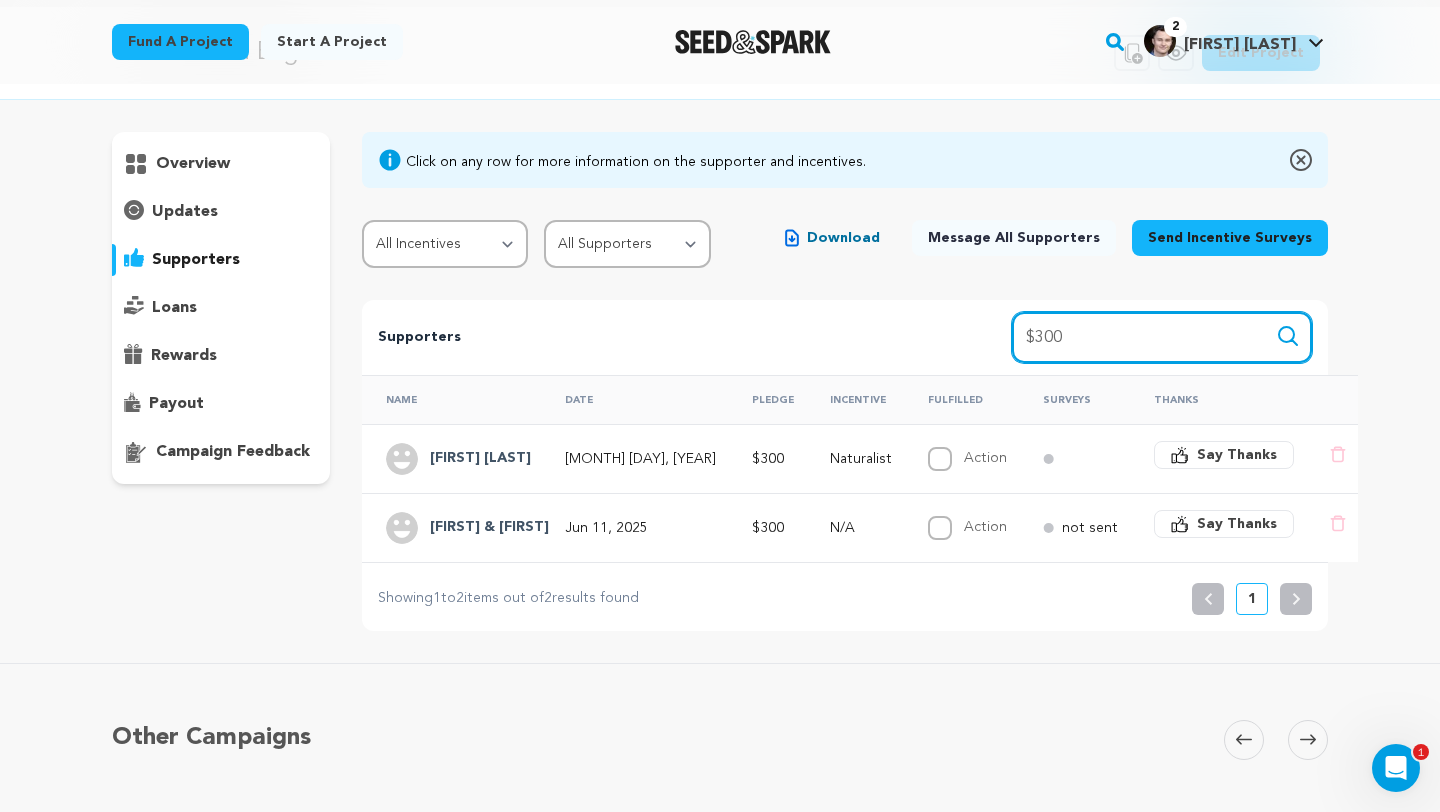 scroll, scrollTop: 0, scrollLeft: 0, axis: both 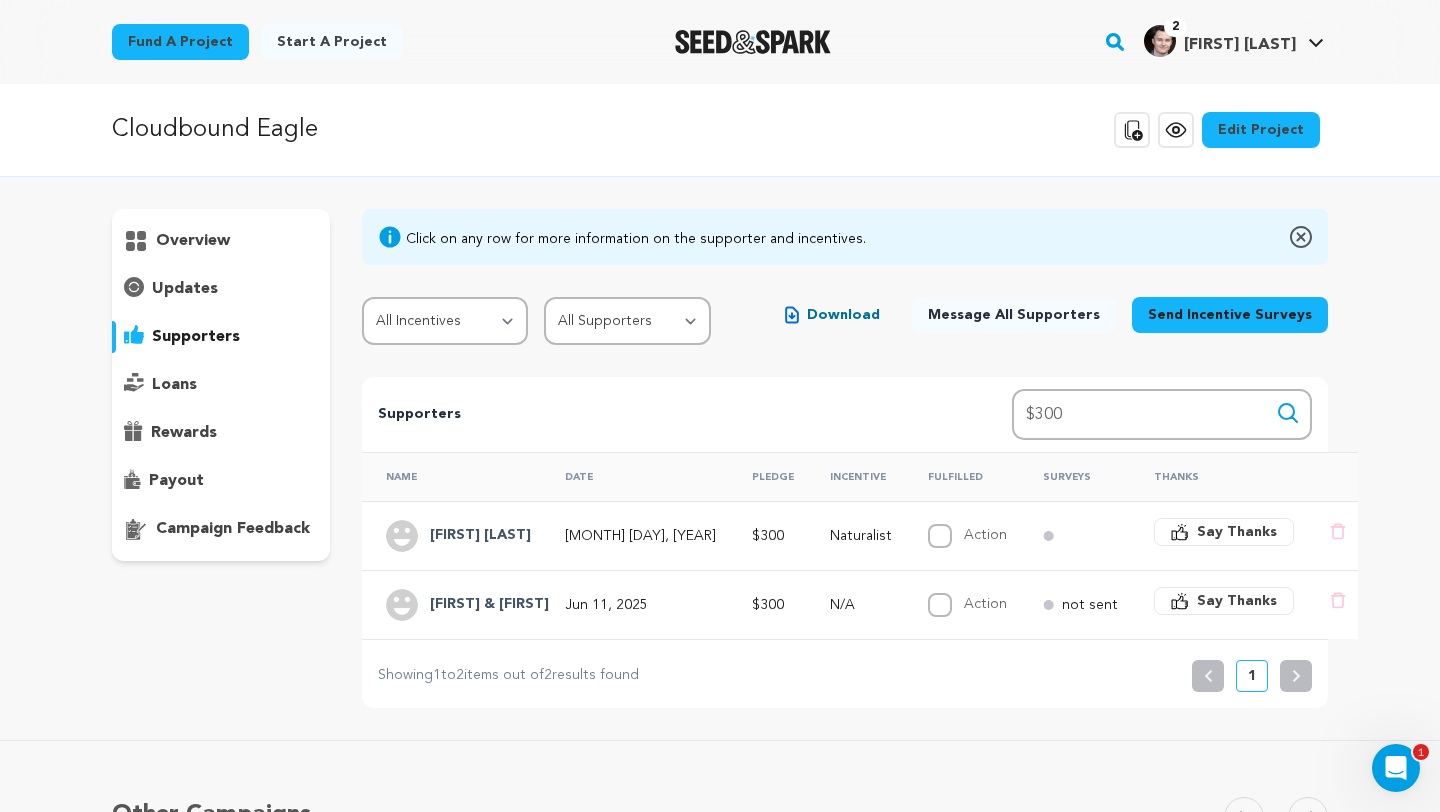 click on "supporters" at bounding box center (196, 337) 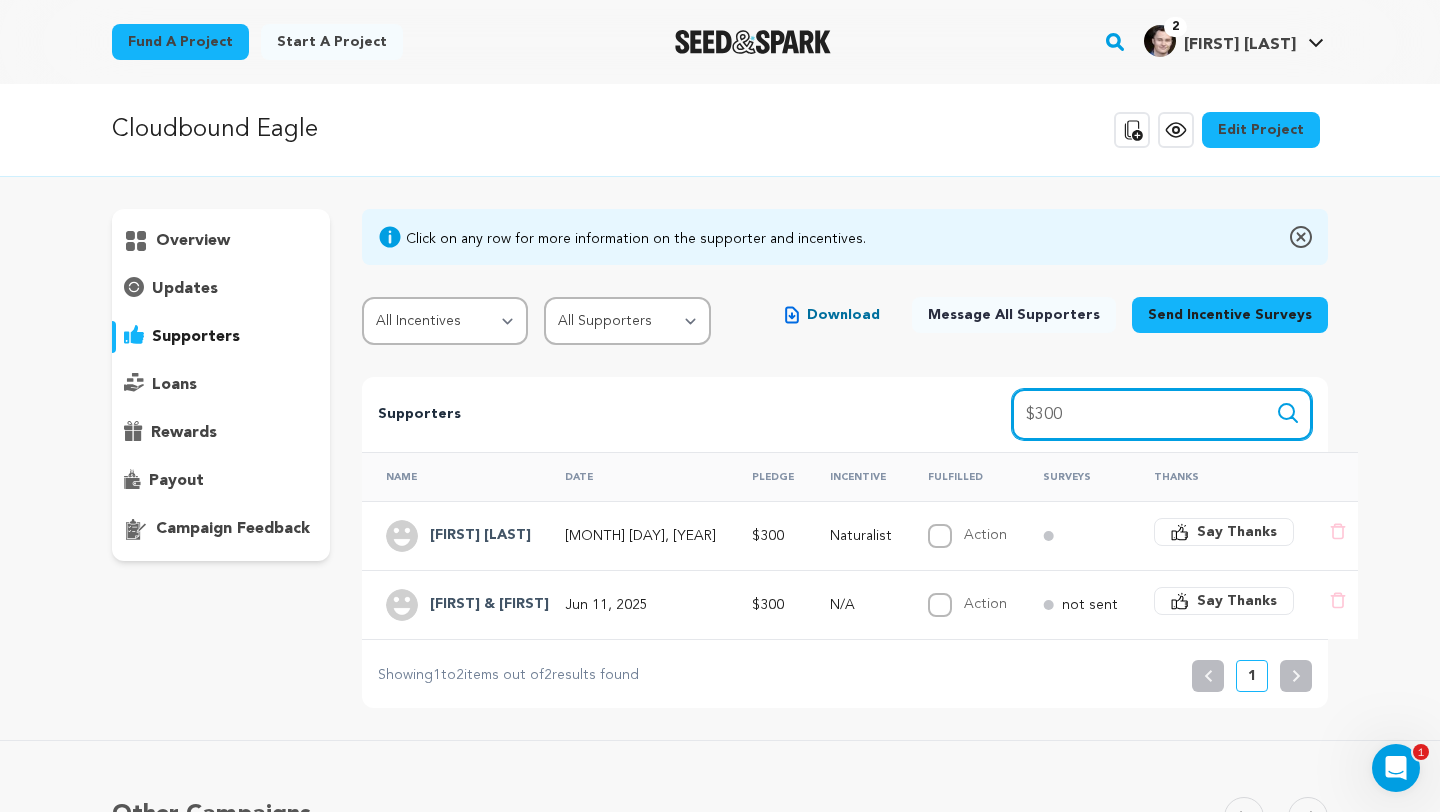 click on "$300" at bounding box center [1162, 414] 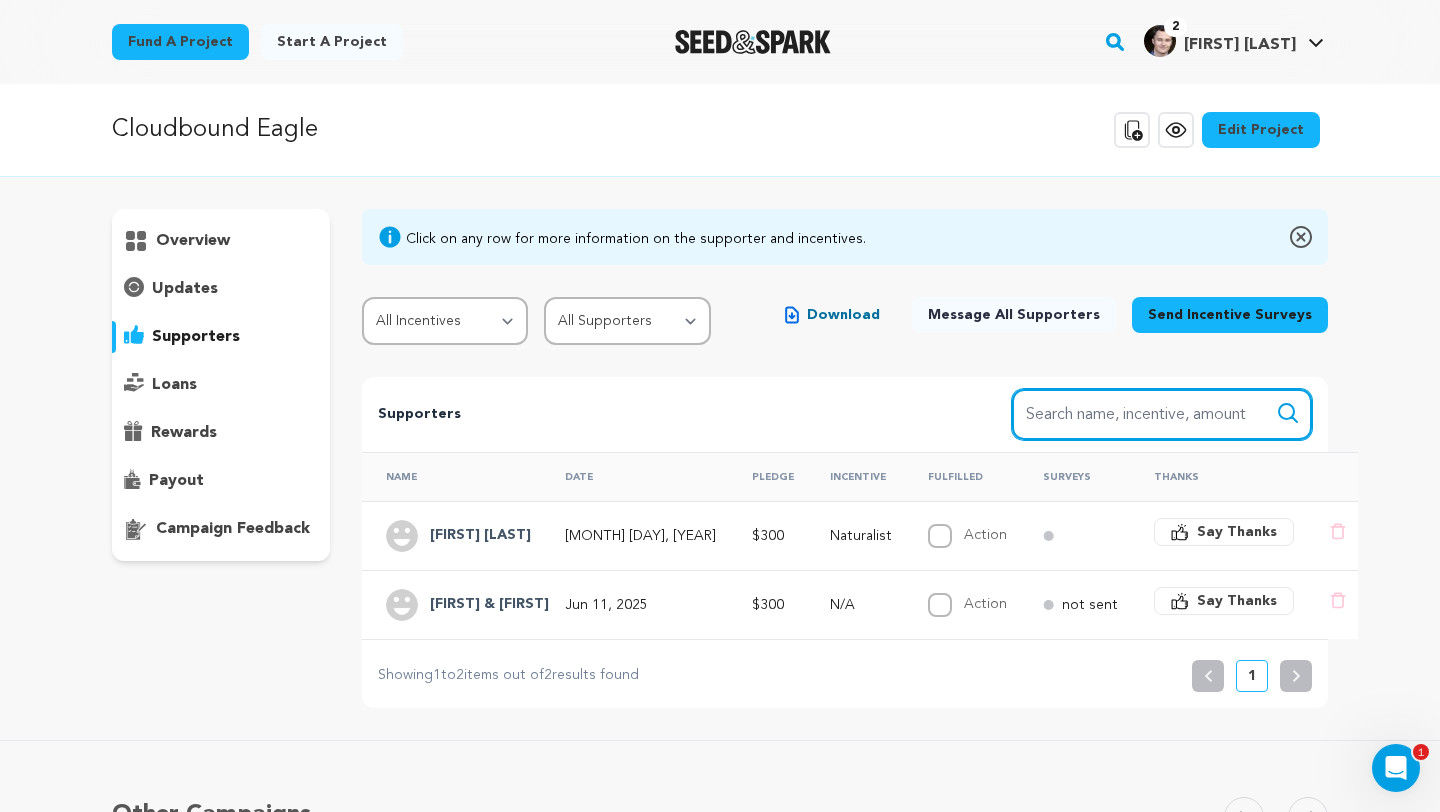 type 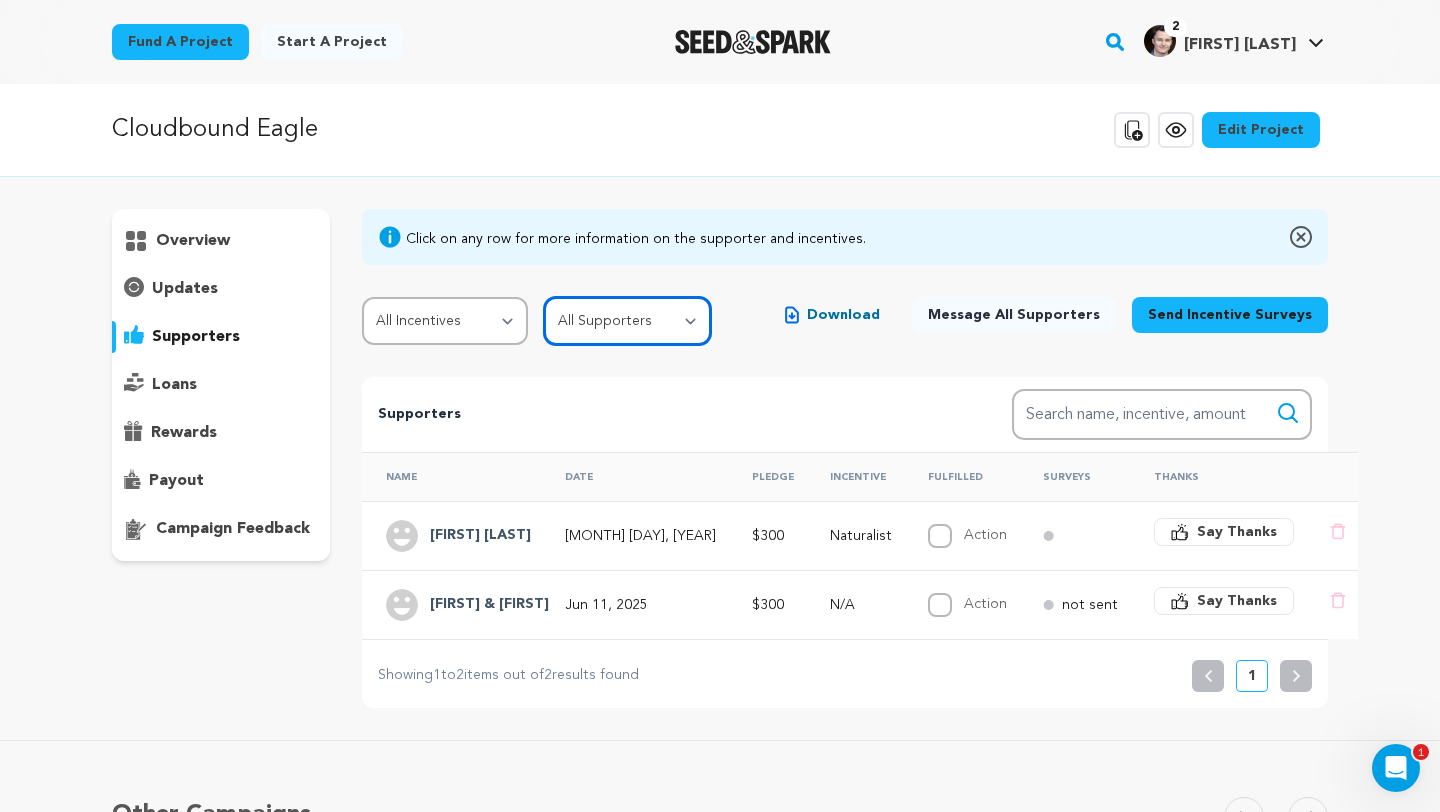 click on "All Supporters
Survey not sent Survey incomplete Survey complete Incentive not fulfilled Incentive fulfilled Declined charge" at bounding box center [627, 321] 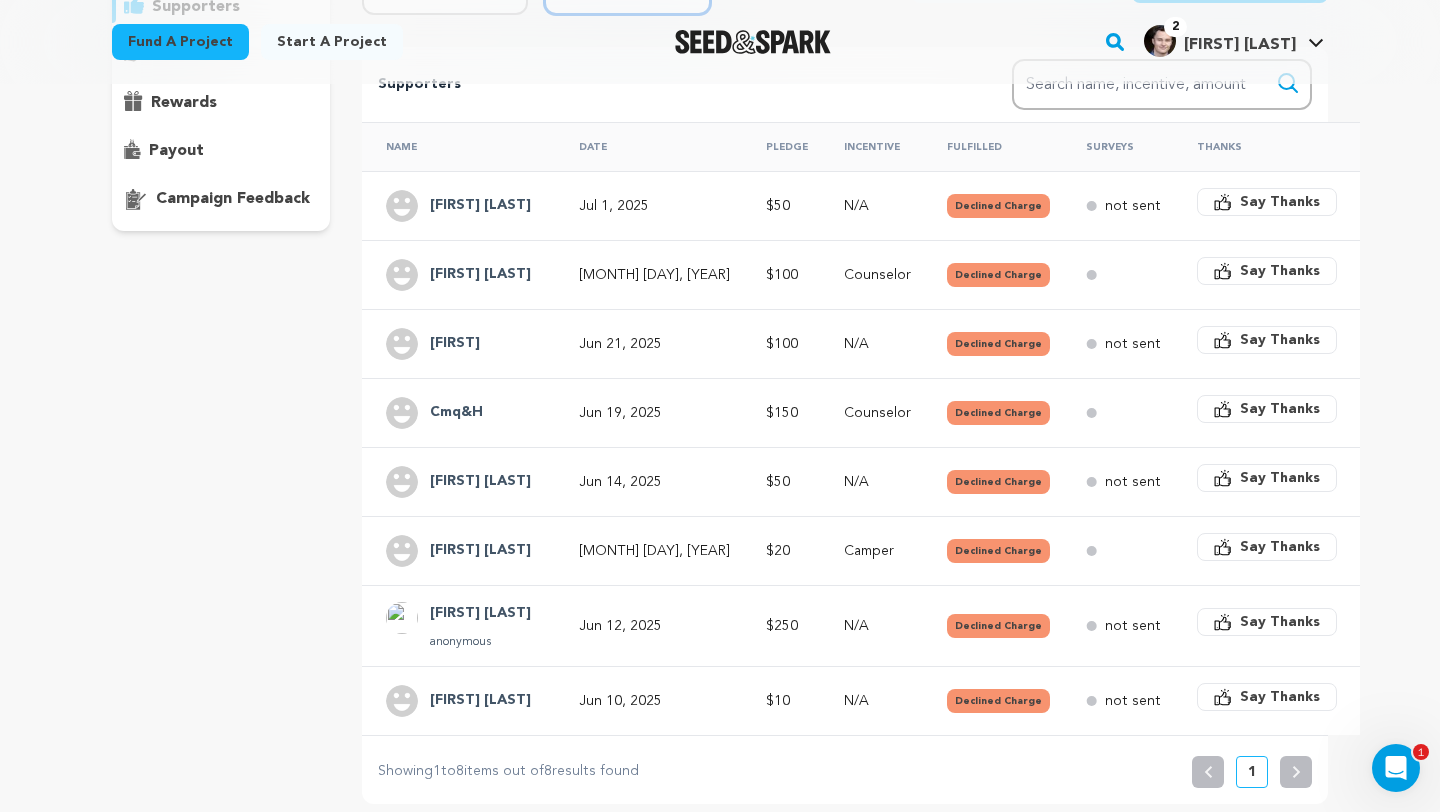 scroll, scrollTop: 329, scrollLeft: 0, axis: vertical 